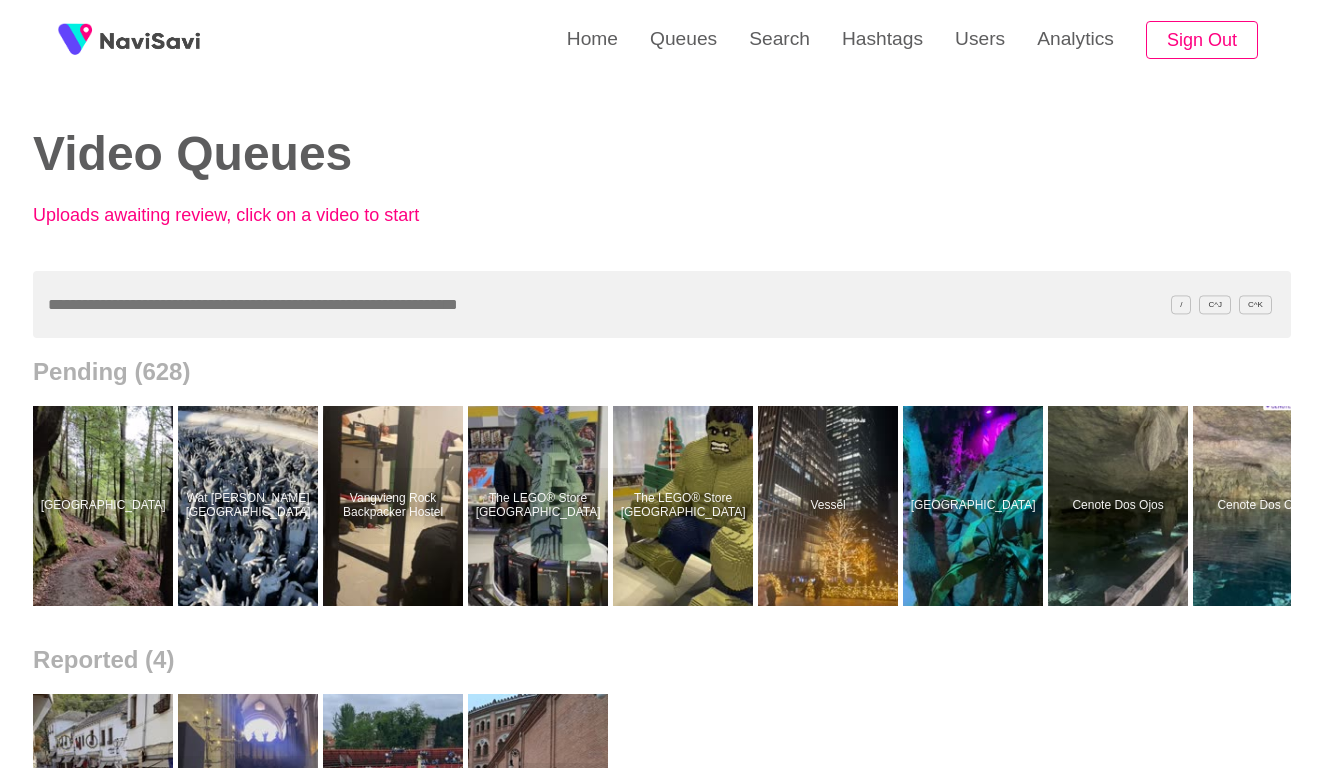 scroll, scrollTop: 0, scrollLeft: 0, axis: both 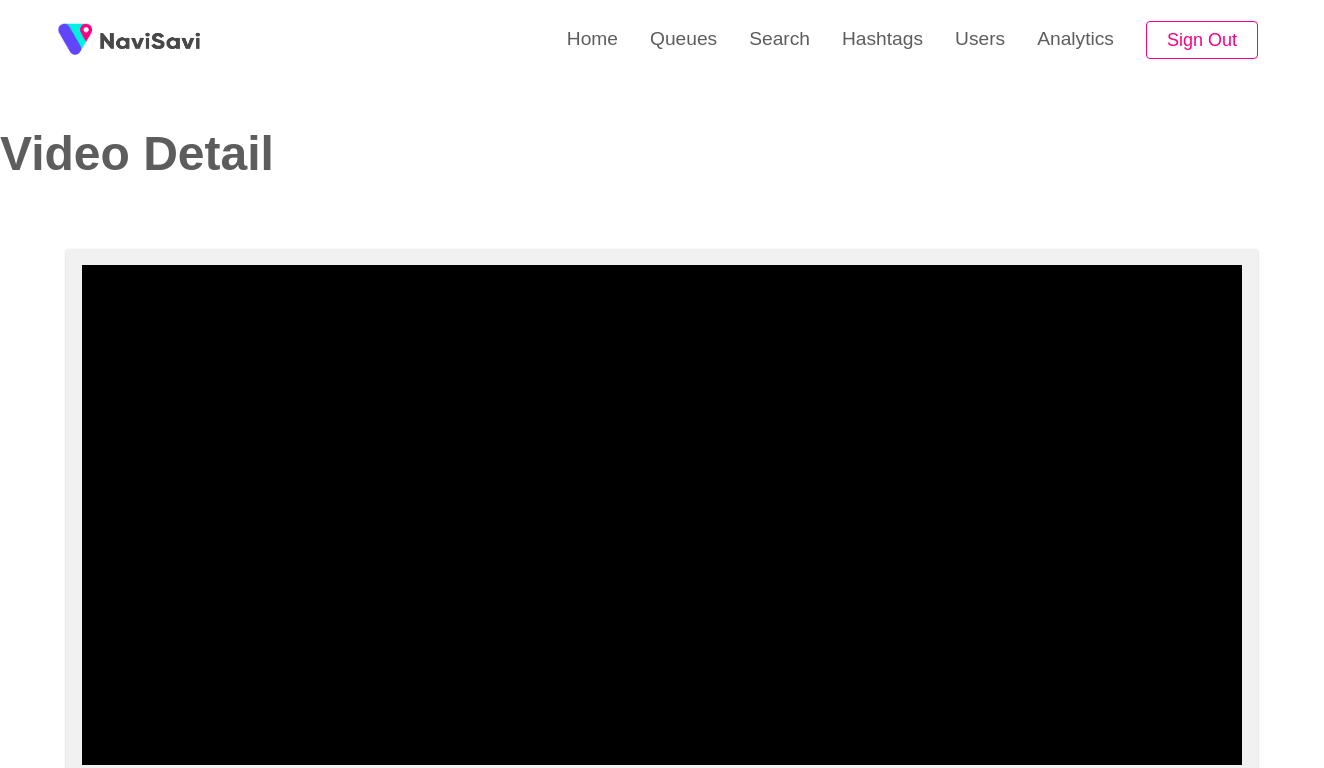 select on "**********" 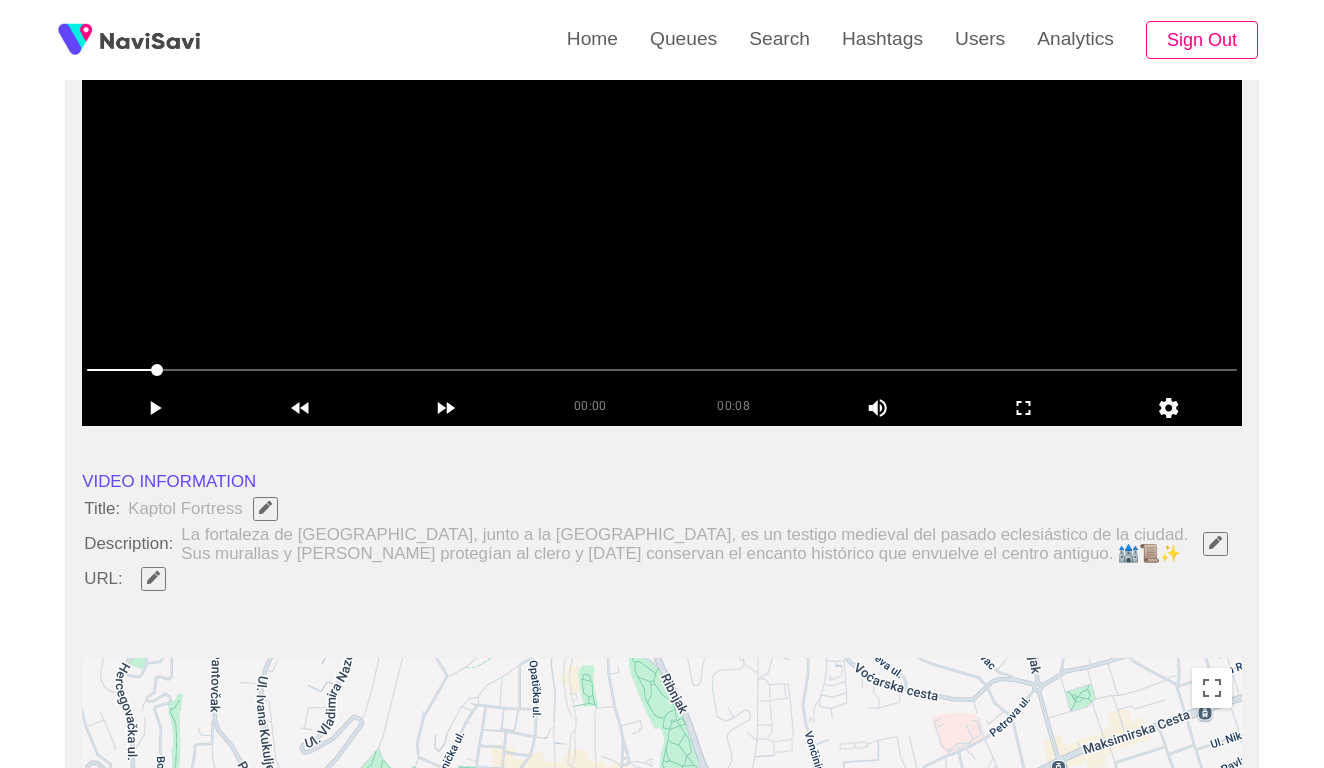 click at bounding box center (662, 176) 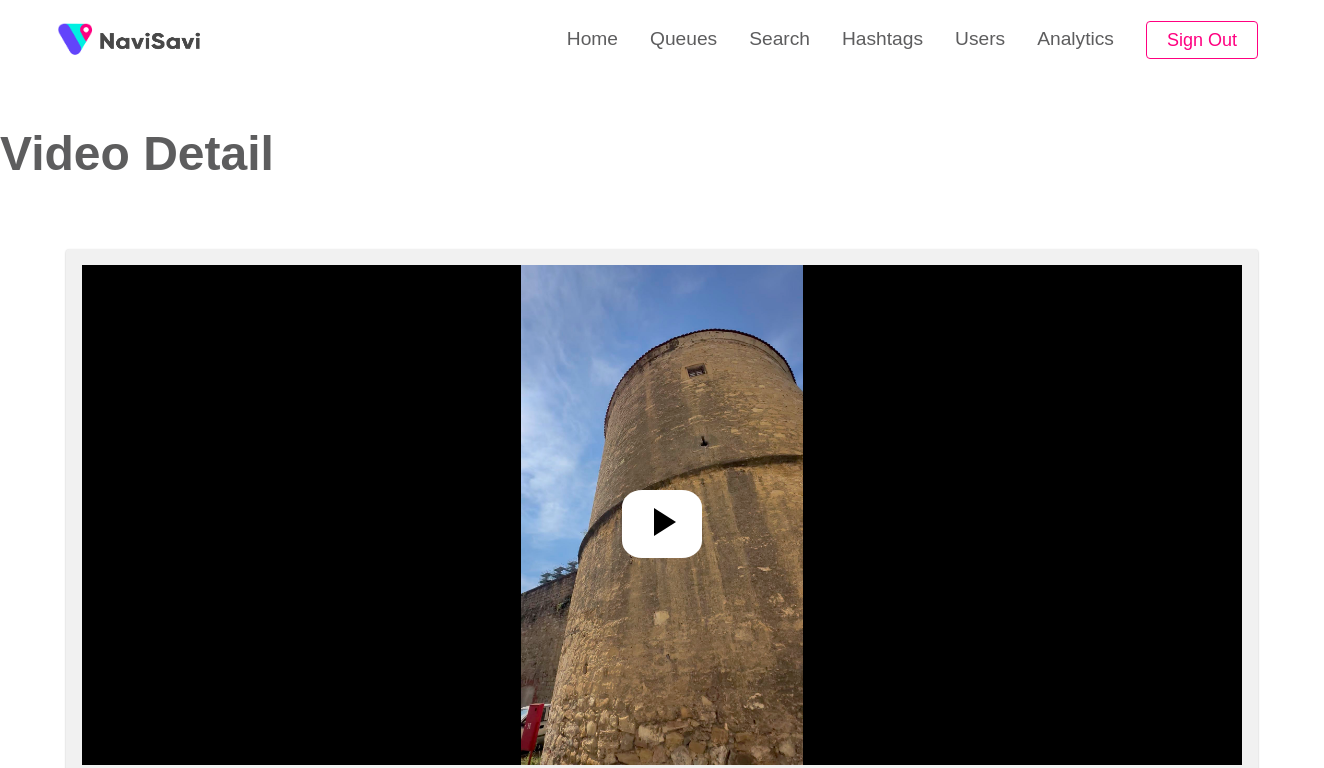 select on "****" 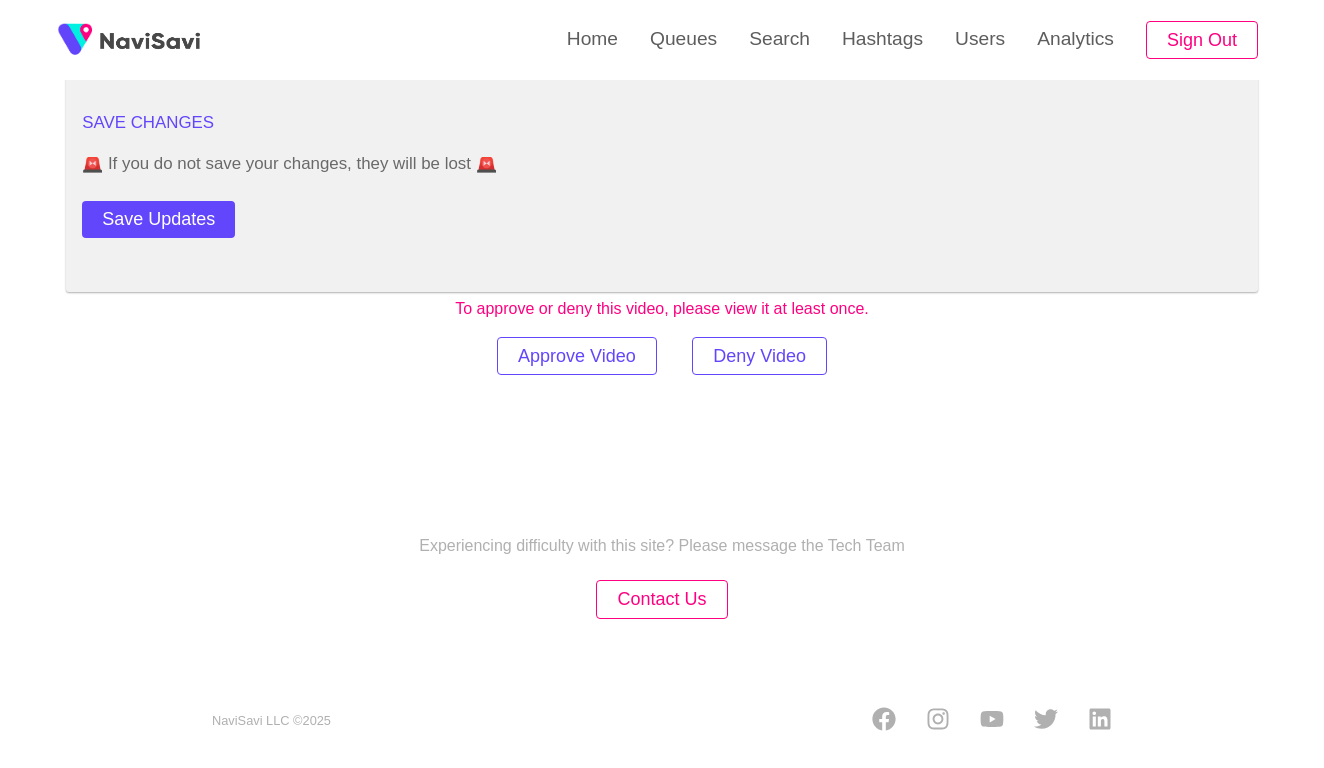 select on "**********" 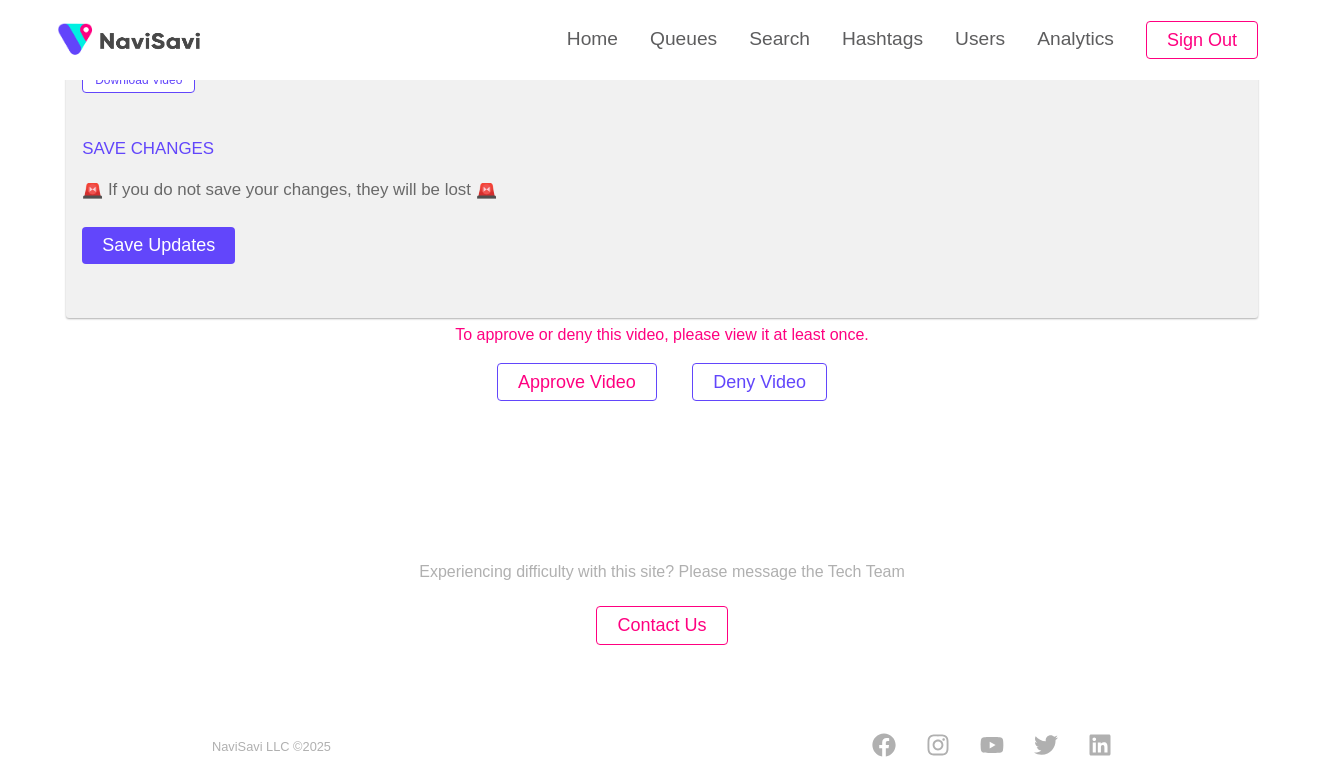 scroll, scrollTop: 2429, scrollLeft: 0, axis: vertical 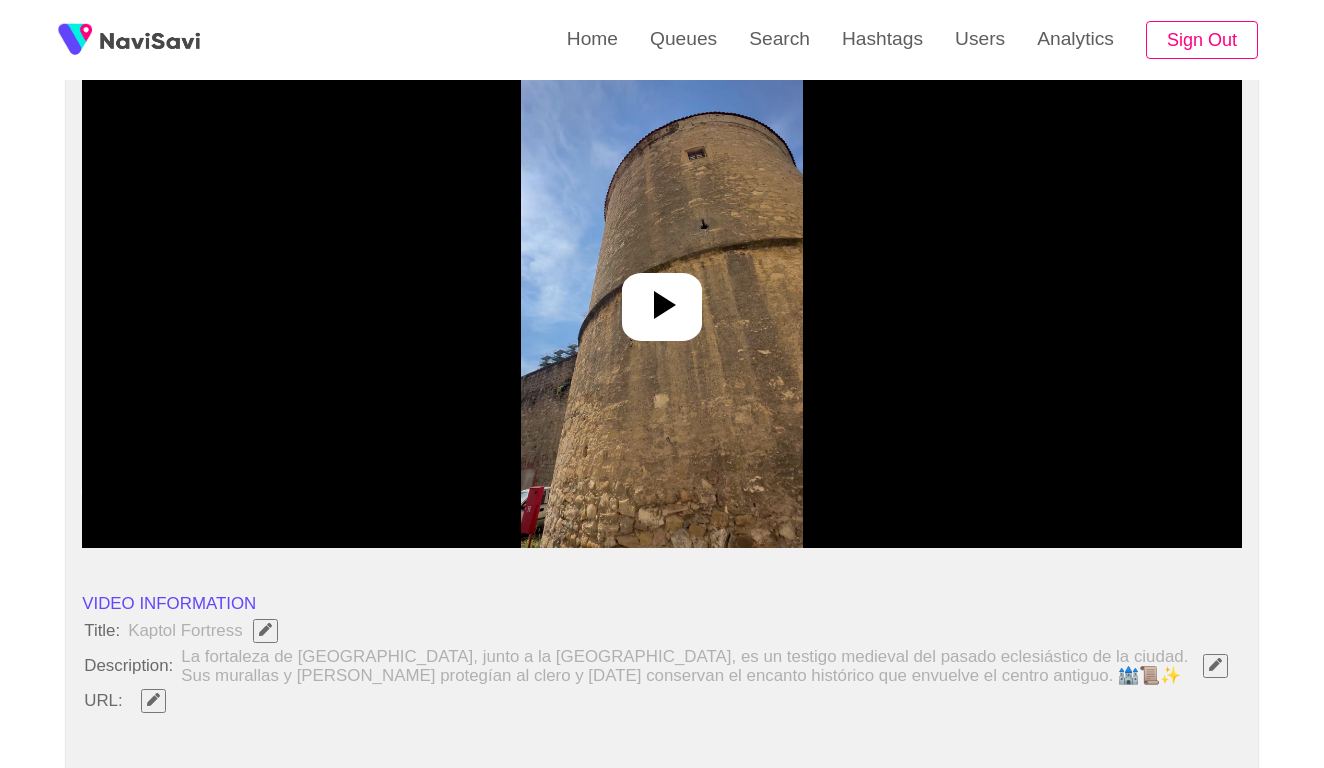 click at bounding box center [661, 298] 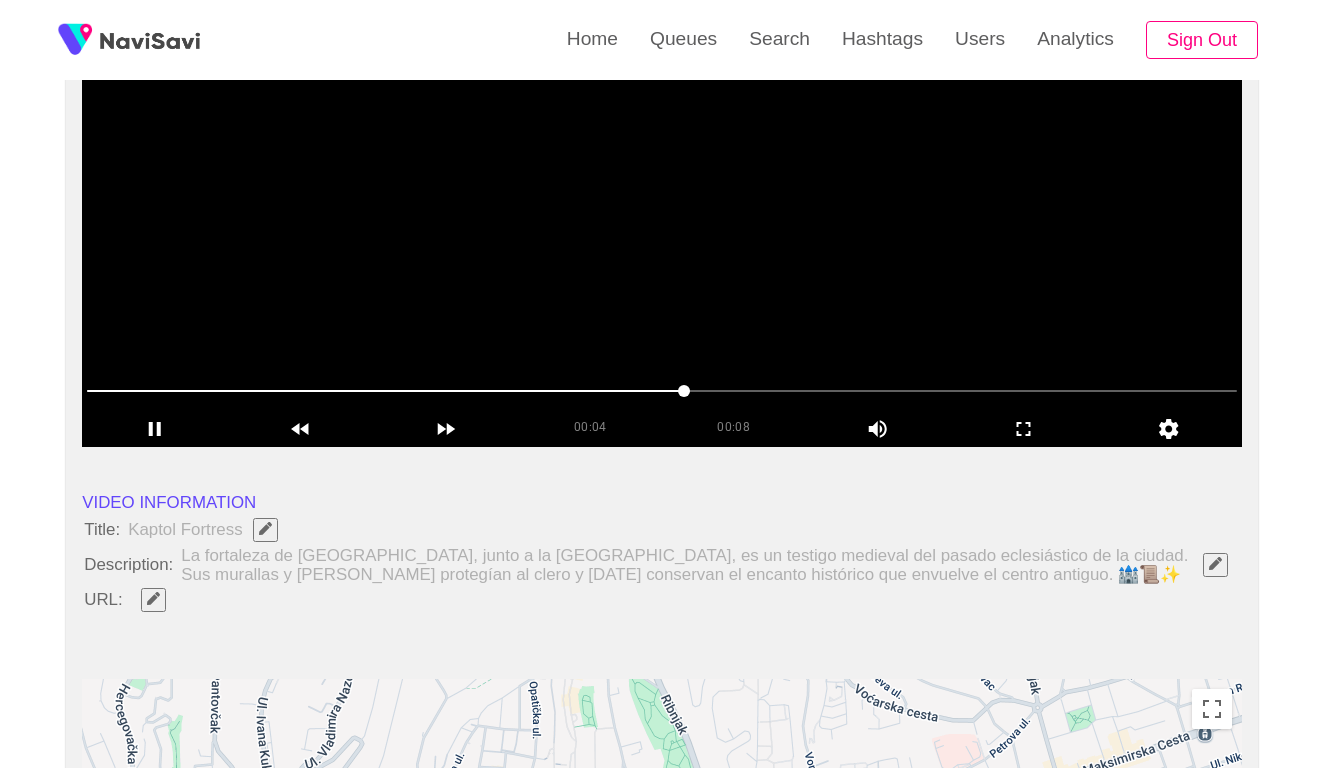 scroll, scrollTop: 321, scrollLeft: 0, axis: vertical 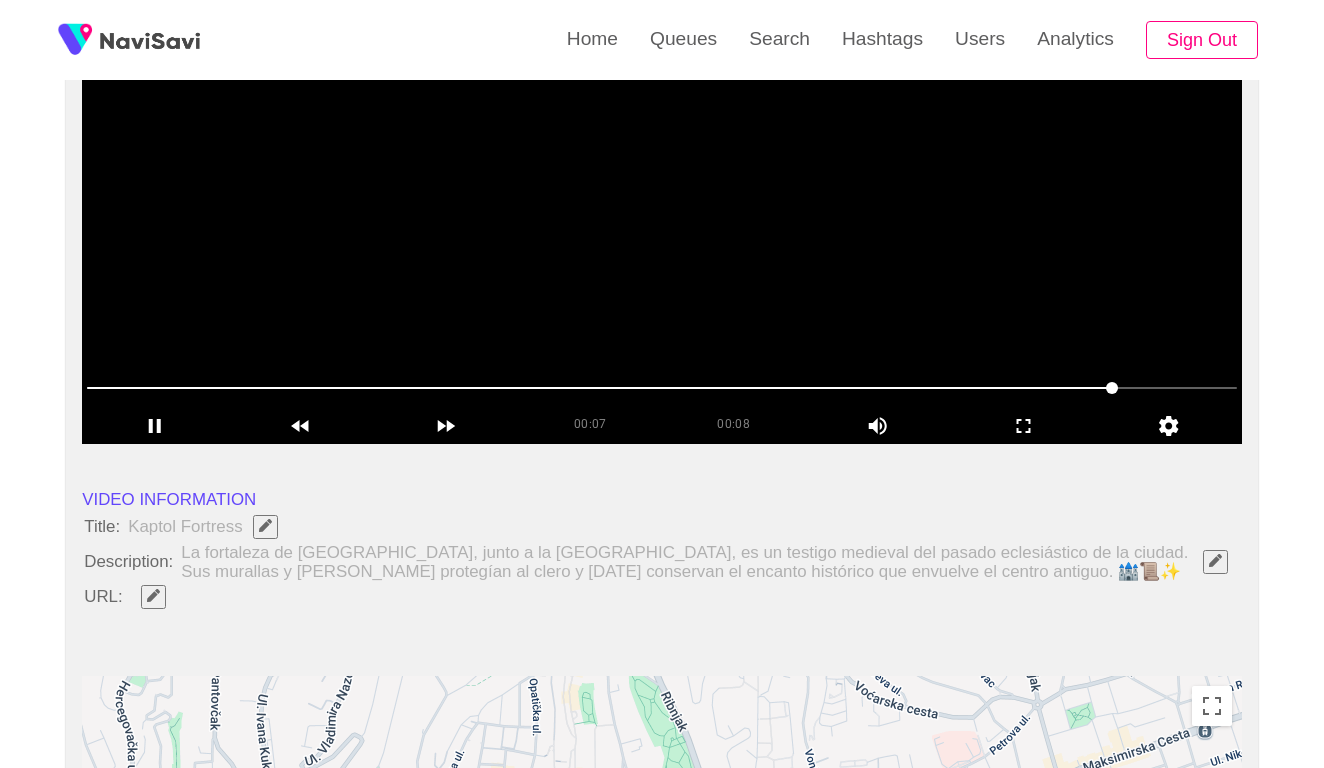 click at bounding box center [662, 194] 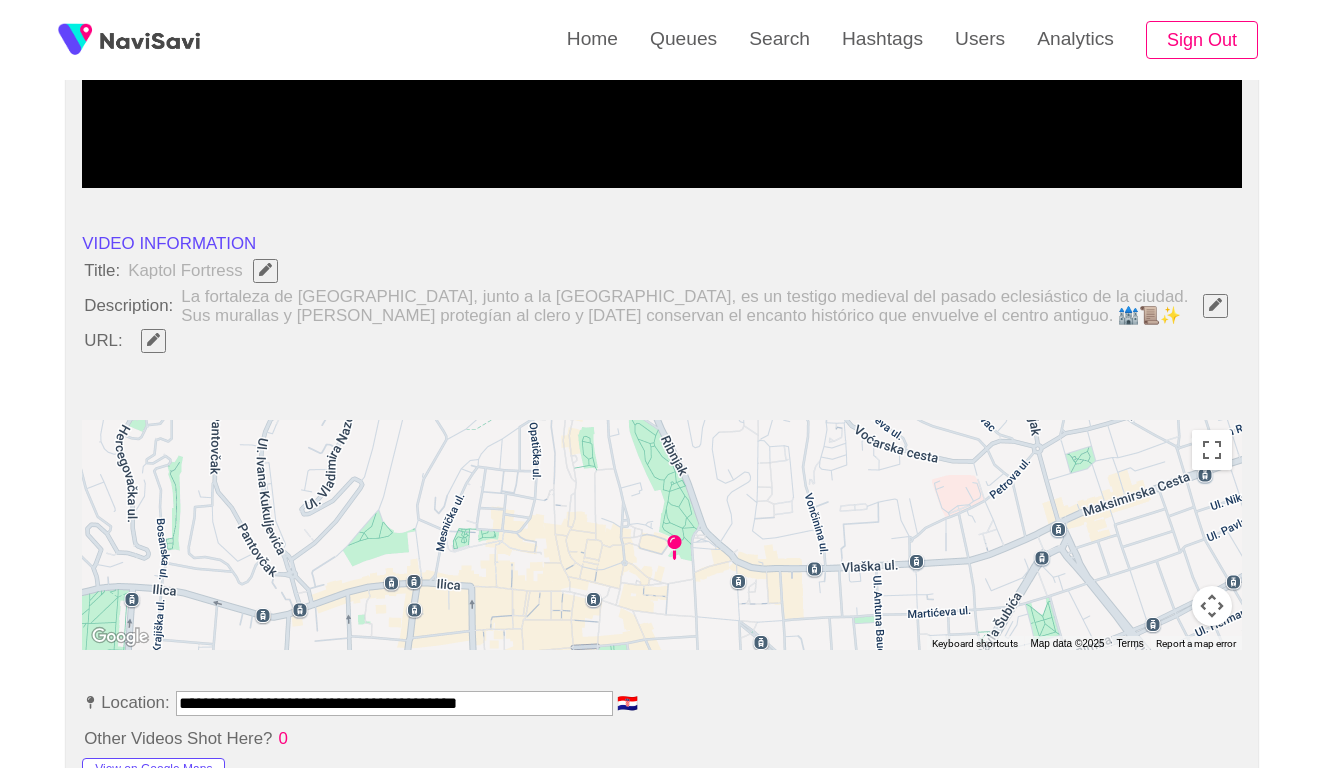 scroll, scrollTop: 560, scrollLeft: 0, axis: vertical 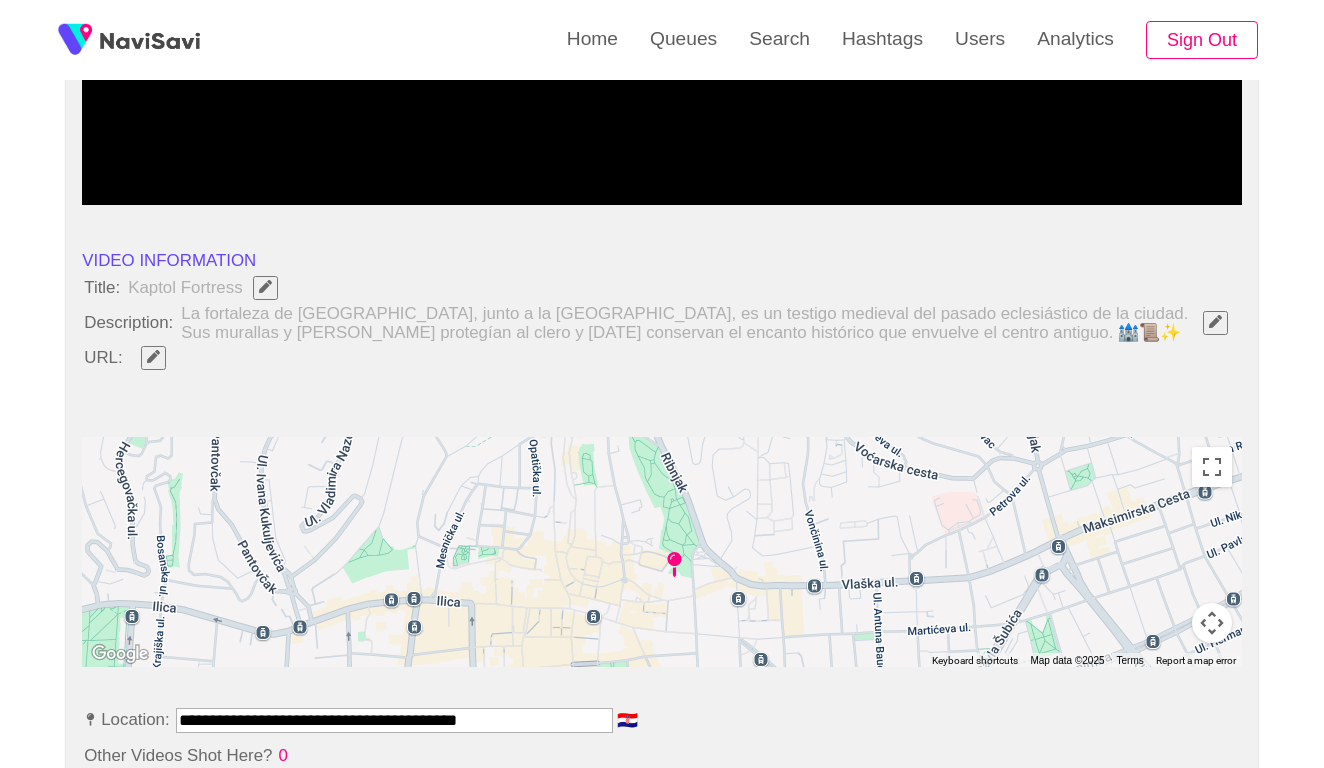 click 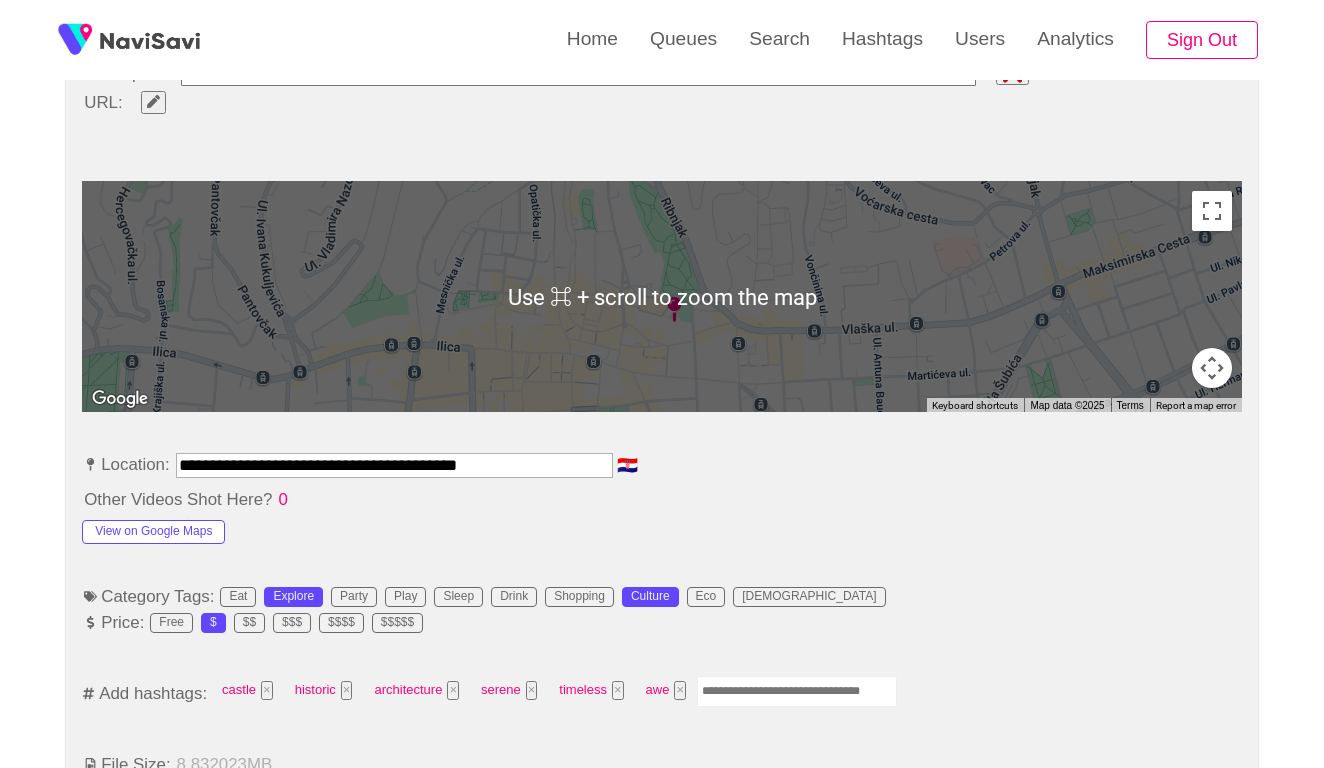 scroll, scrollTop: 988, scrollLeft: 0, axis: vertical 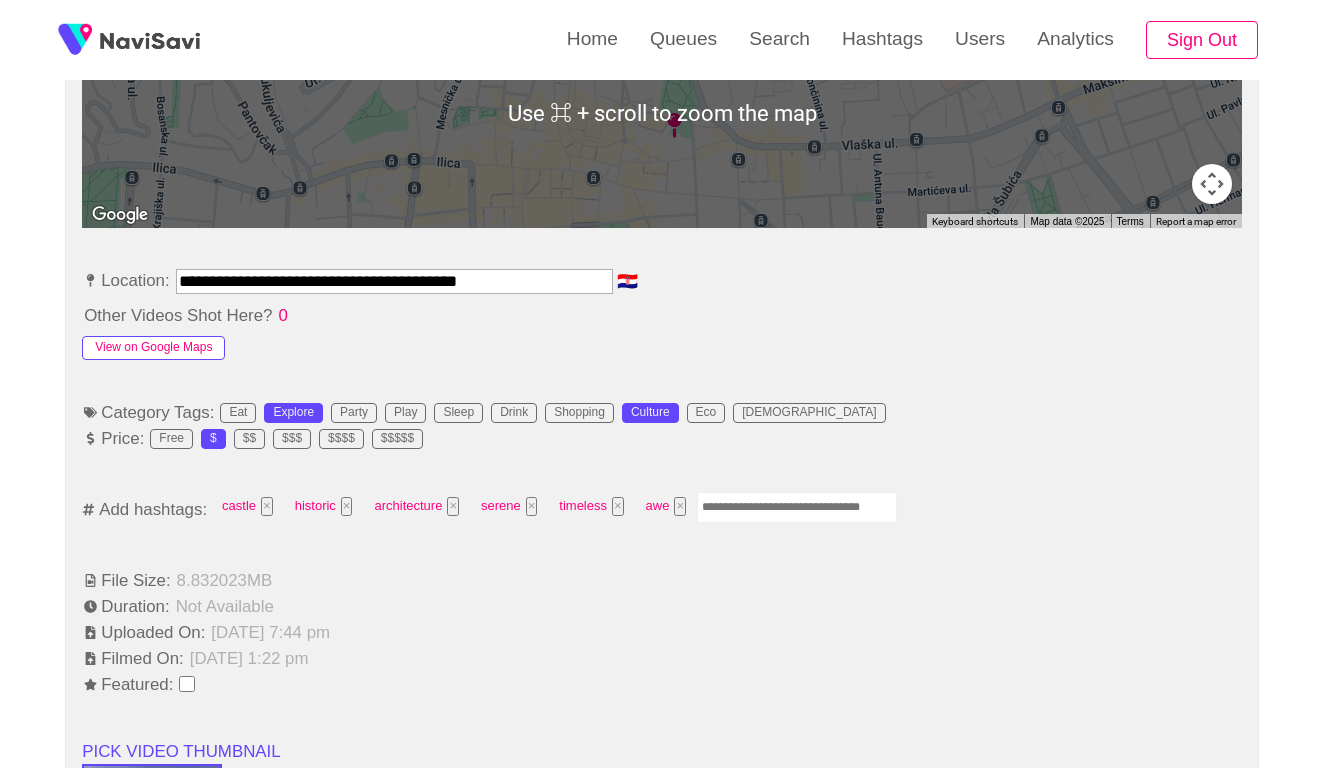 click on "View on Google Maps" at bounding box center [153, 348] 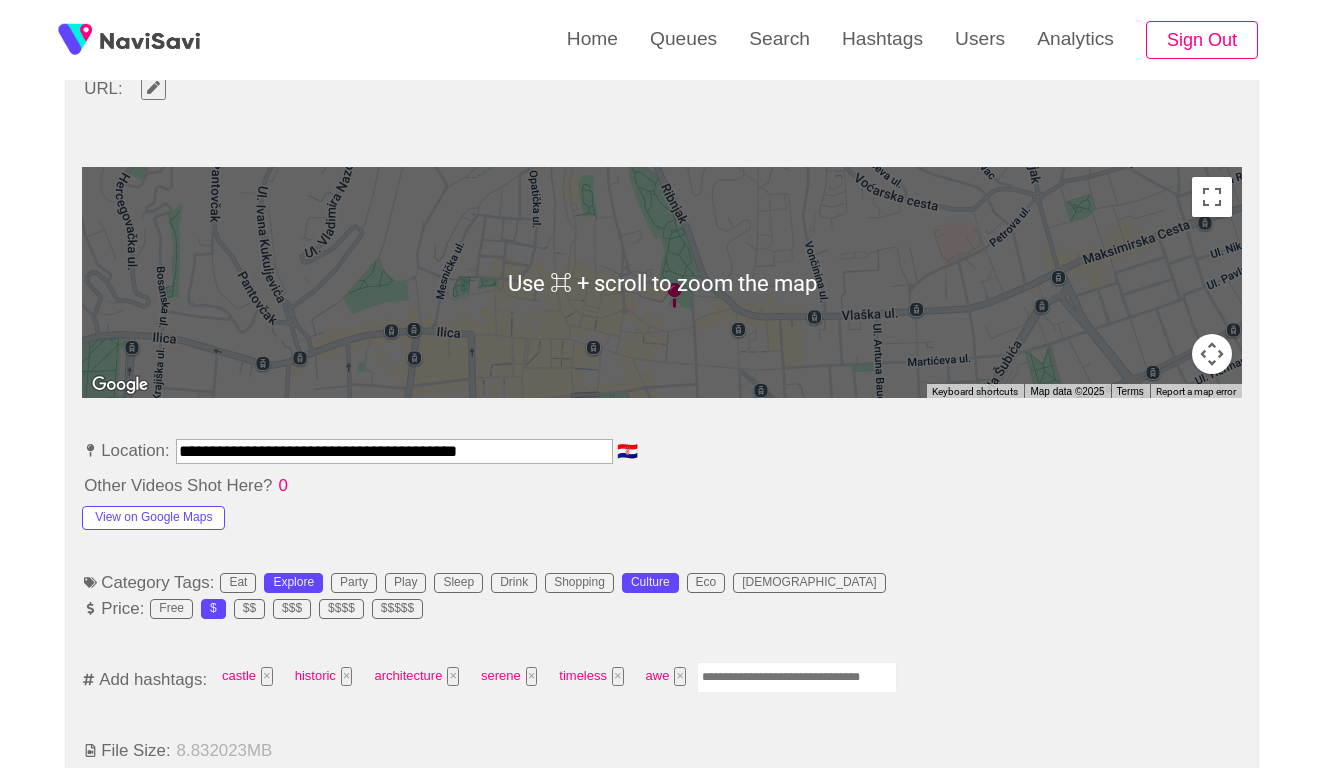 scroll, scrollTop: 839, scrollLeft: 0, axis: vertical 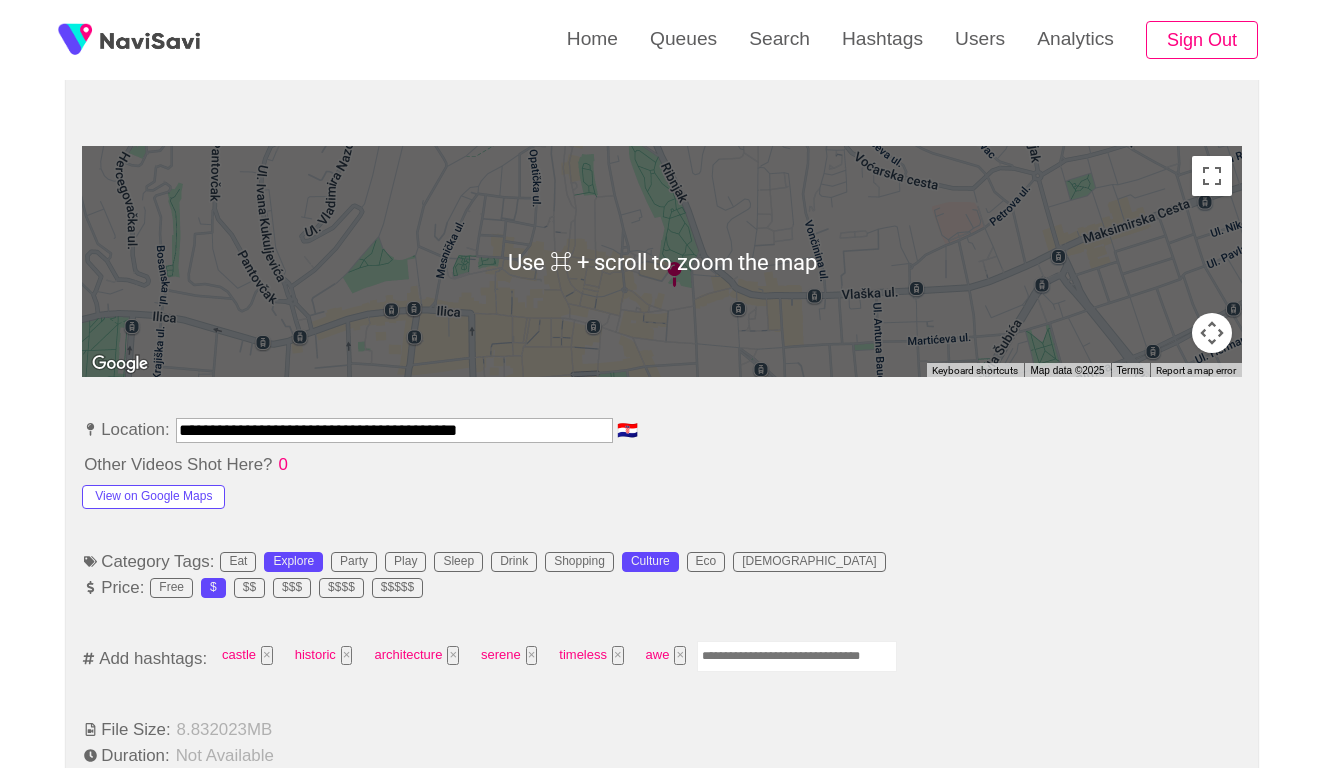 click on "**********" at bounding box center (394, 430) 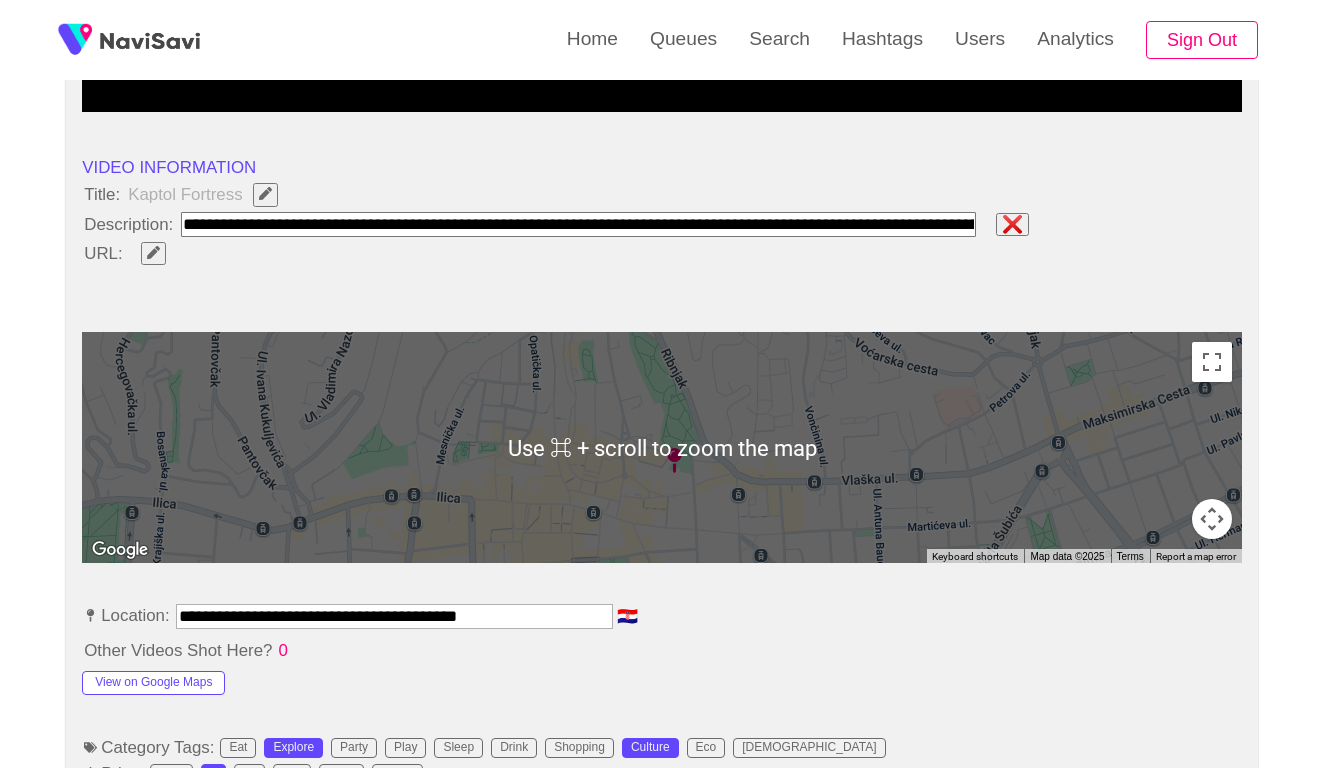 scroll, scrollTop: 576, scrollLeft: 0, axis: vertical 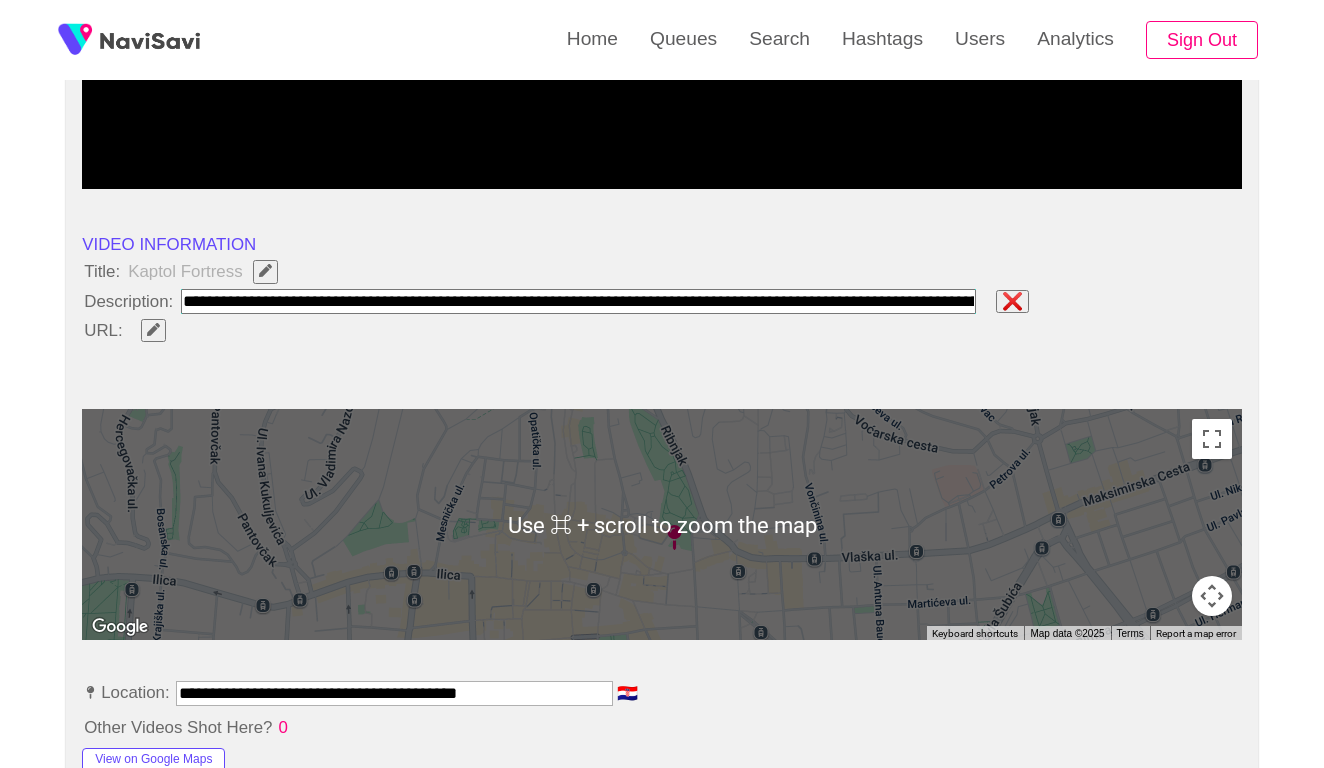 click 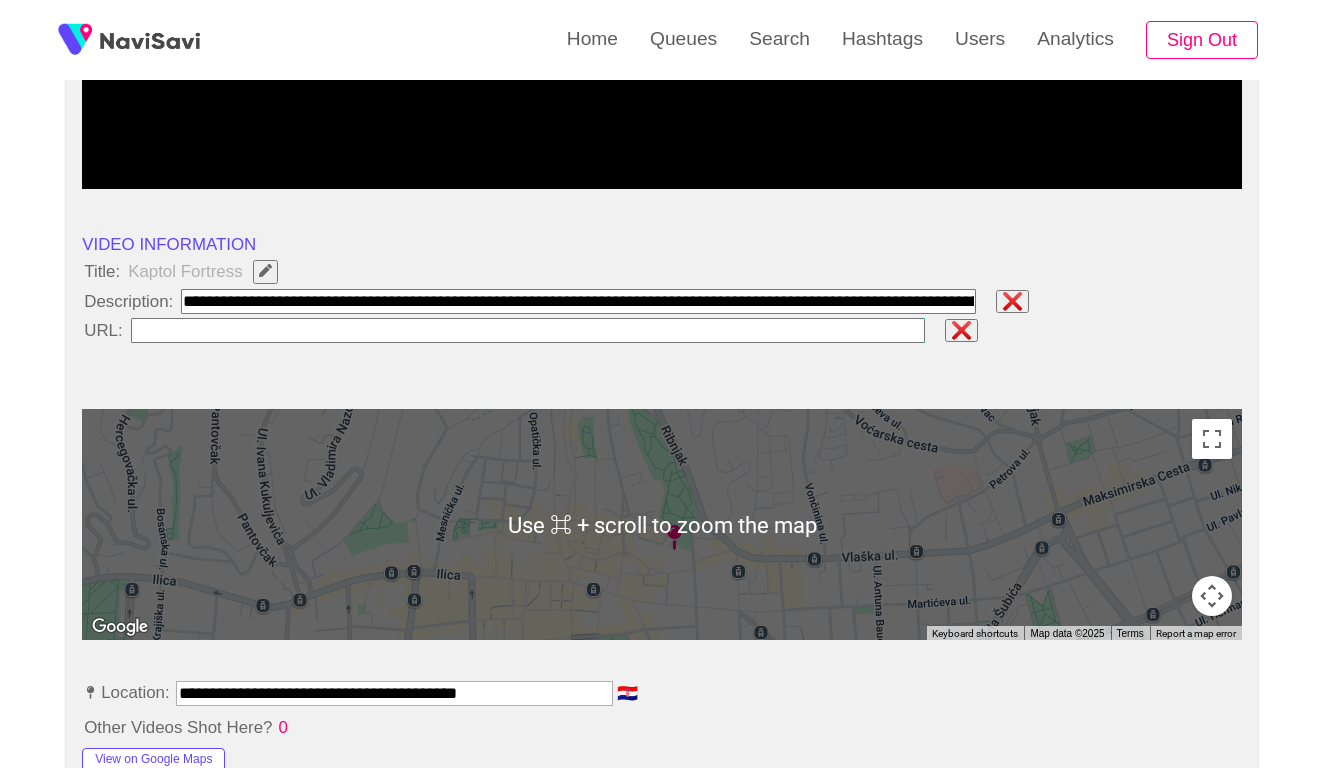 type on "**********" 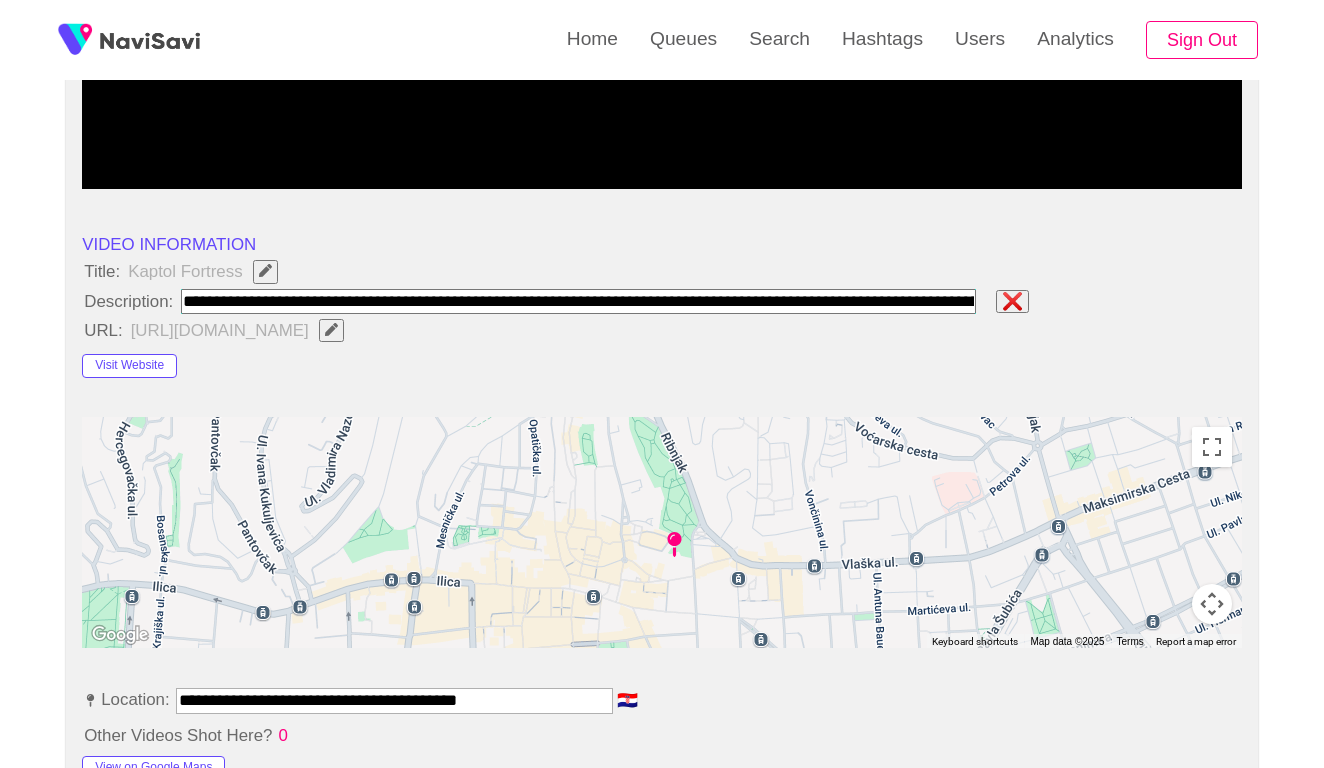 click at bounding box center (578, 301) 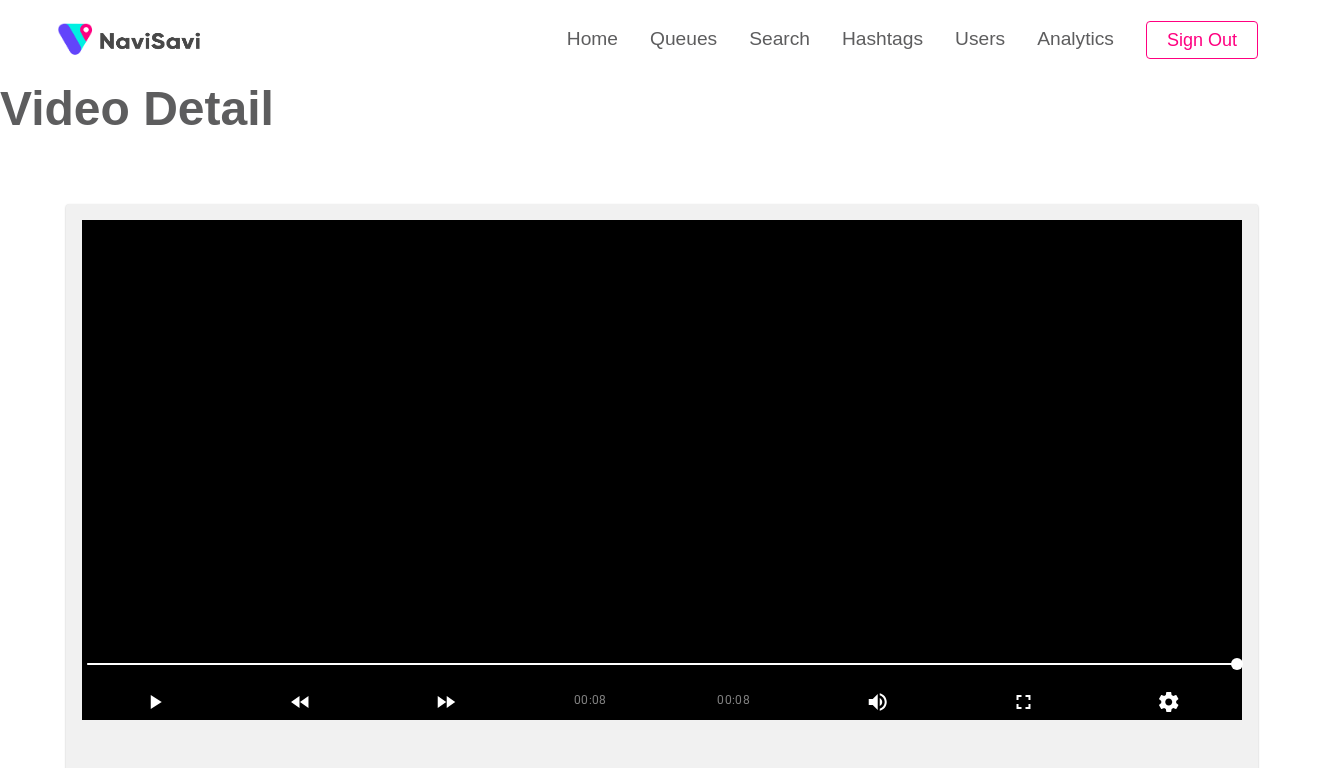 click at bounding box center (662, 470) 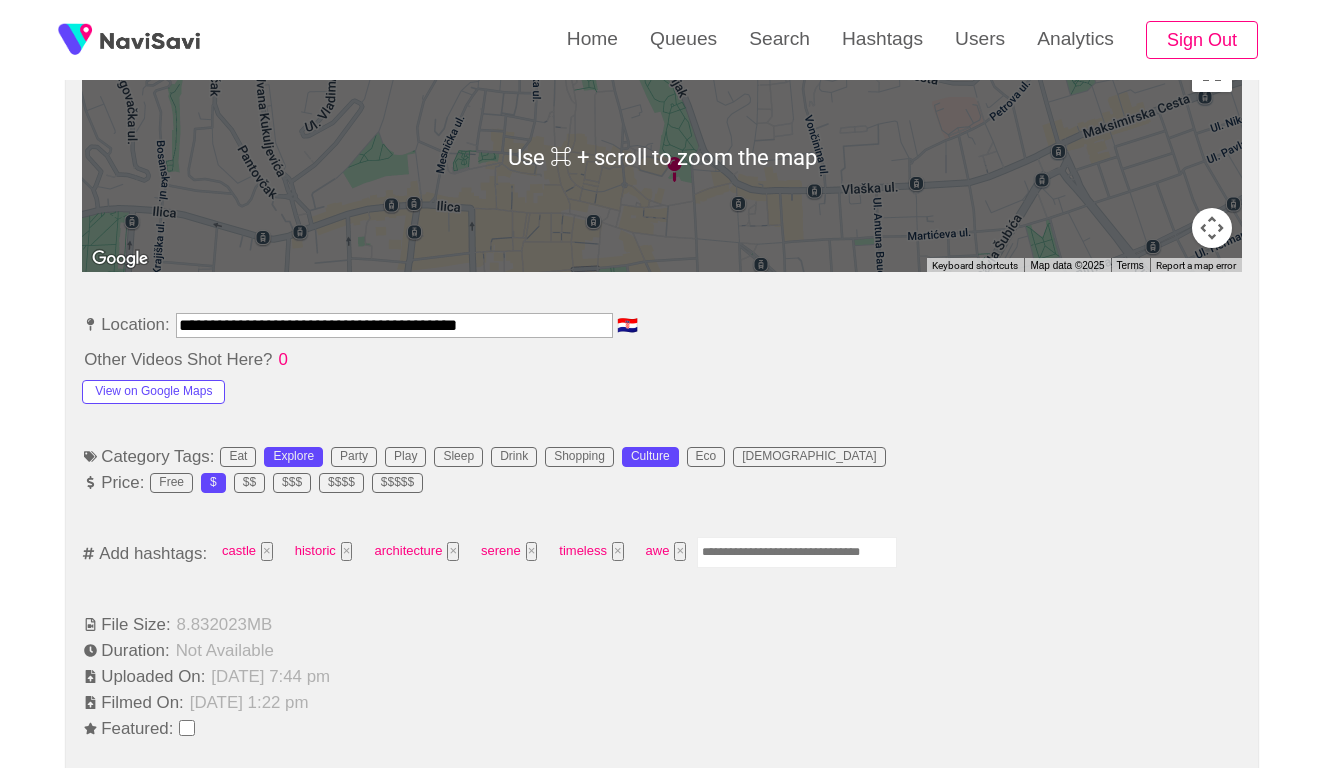 scroll, scrollTop: 1193, scrollLeft: 0, axis: vertical 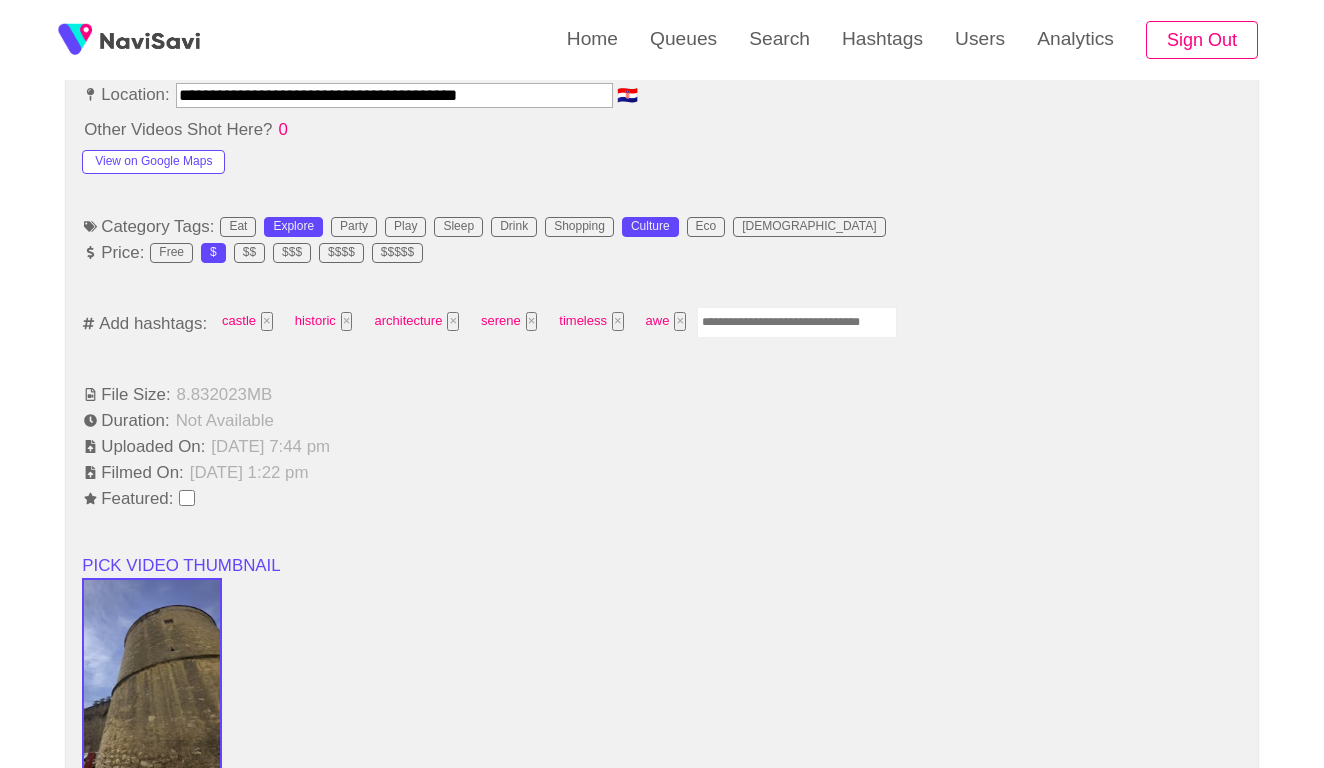 click at bounding box center (797, 322) 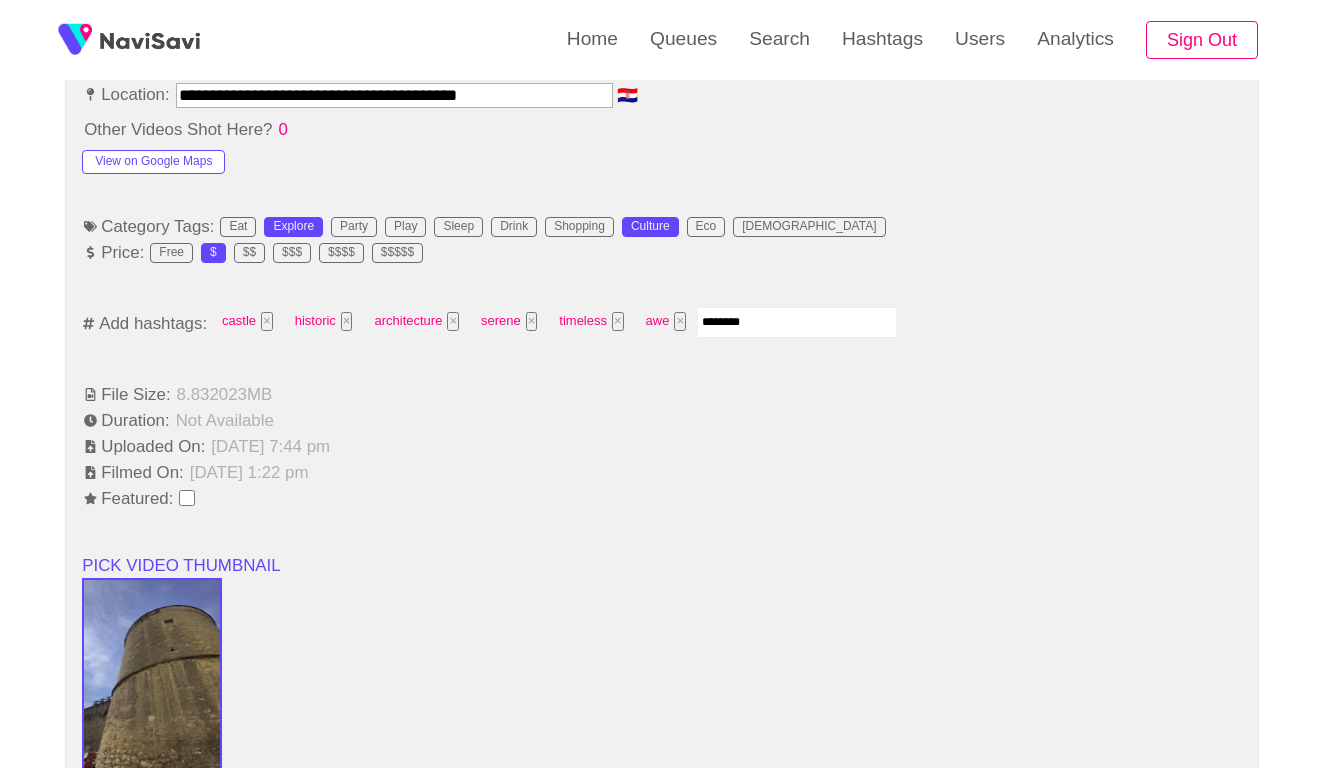type on "*********" 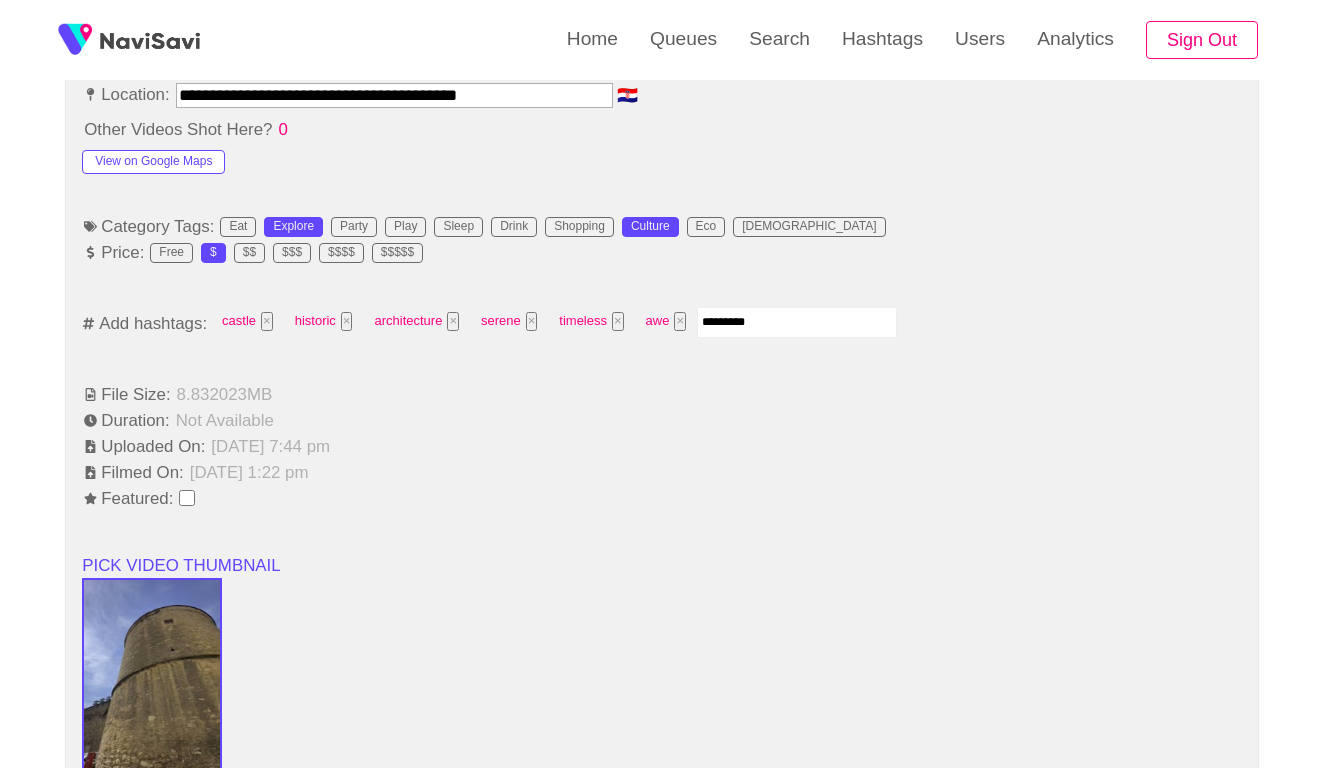 type 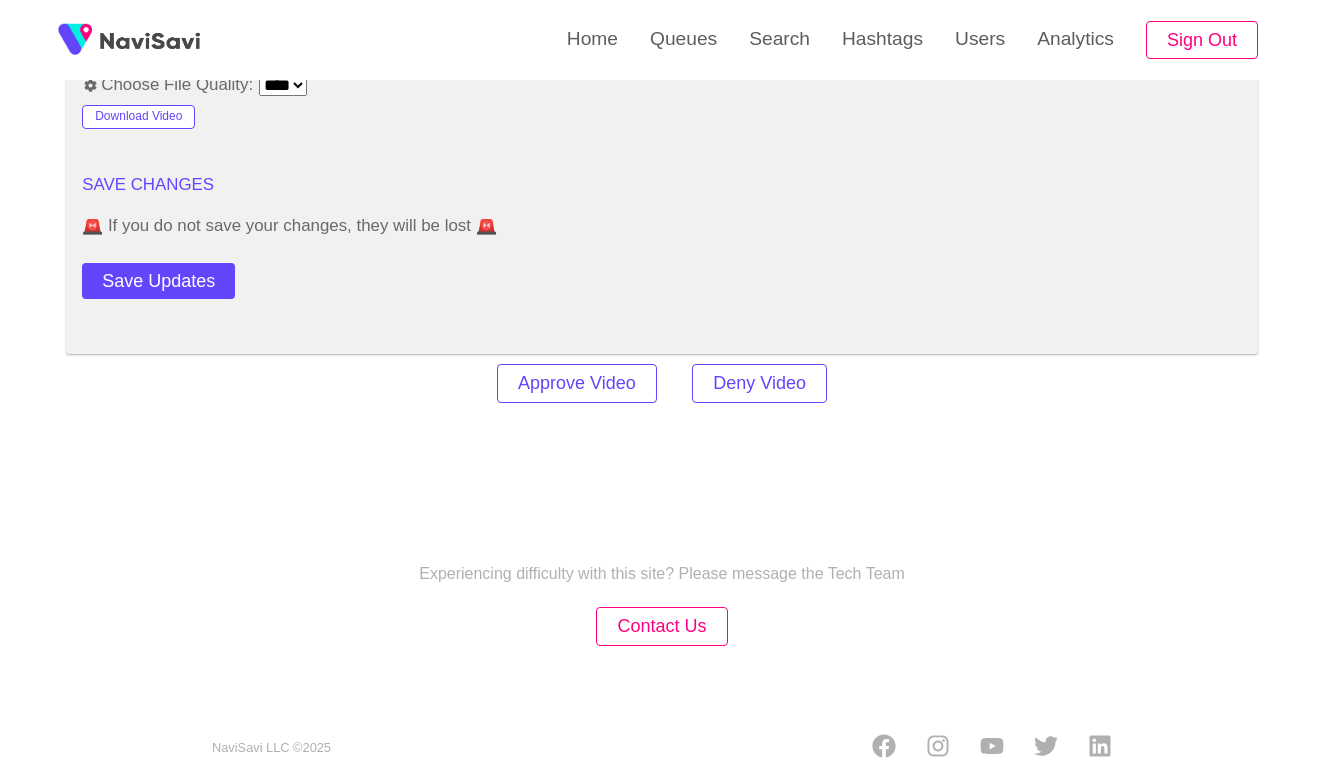 scroll, scrollTop: 2402, scrollLeft: 0, axis: vertical 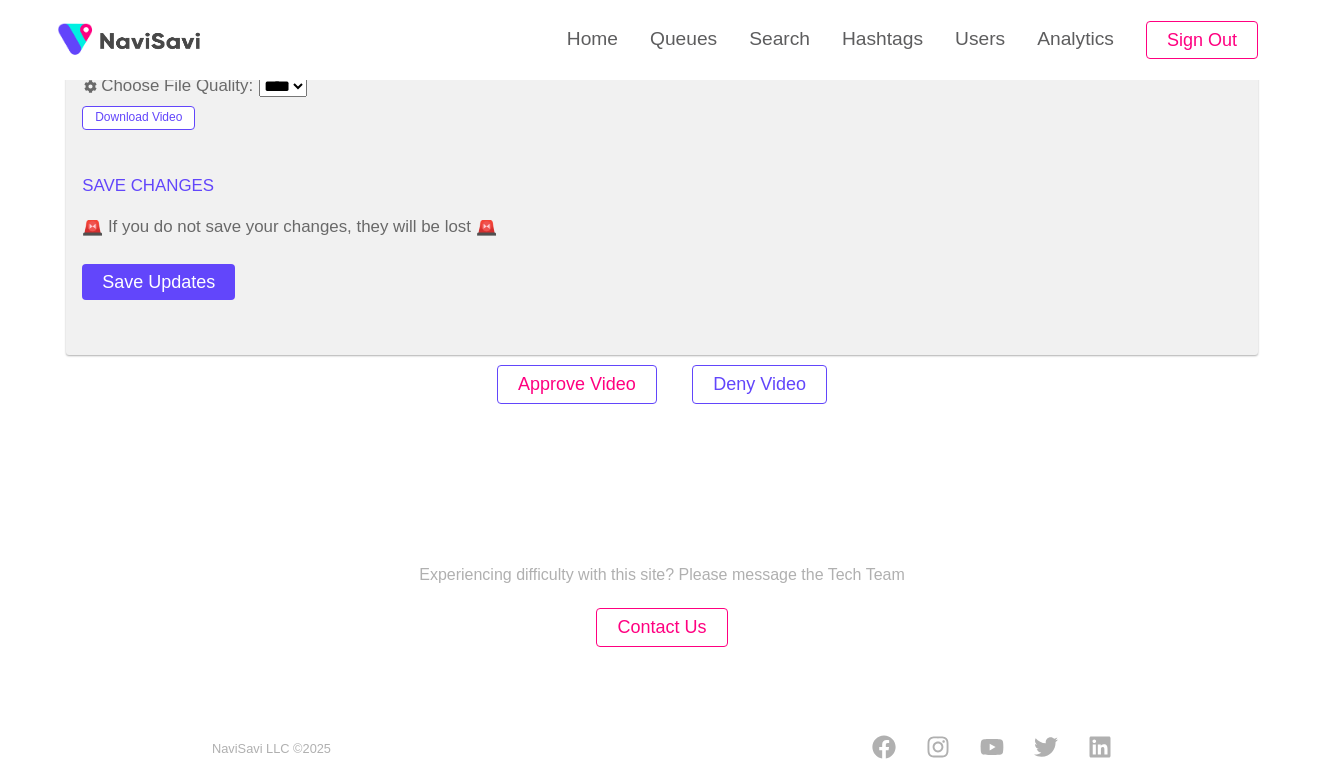 click on "Approve Video" at bounding box center (577, 384) 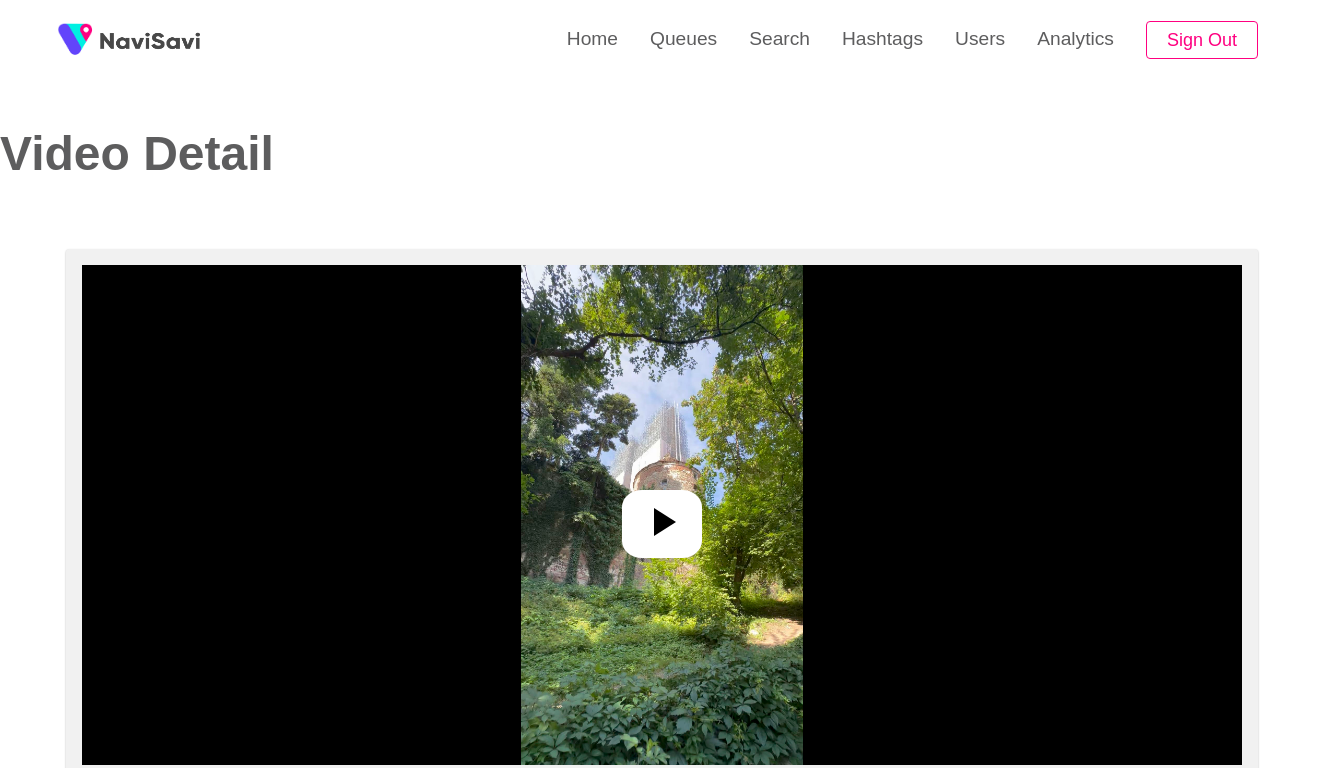 select on "**********" 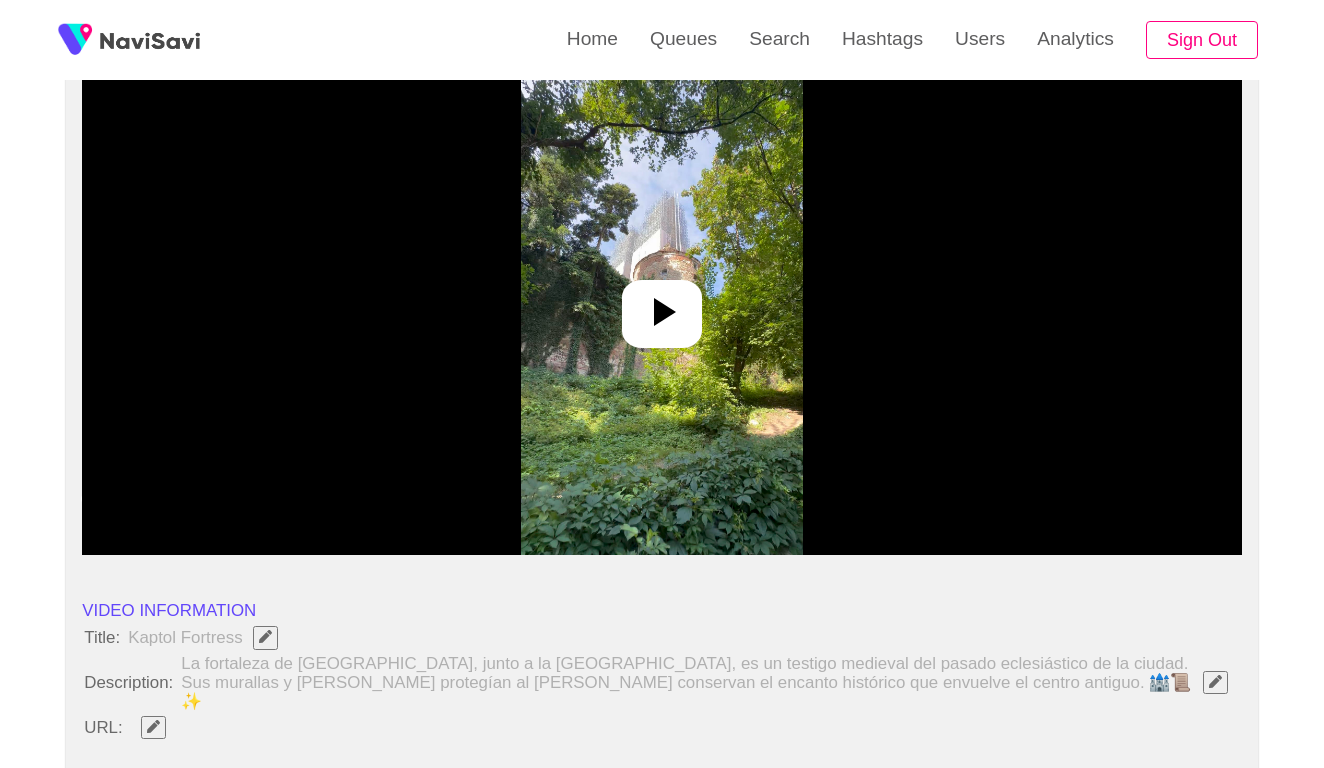 click at bounding box center [661, 305] 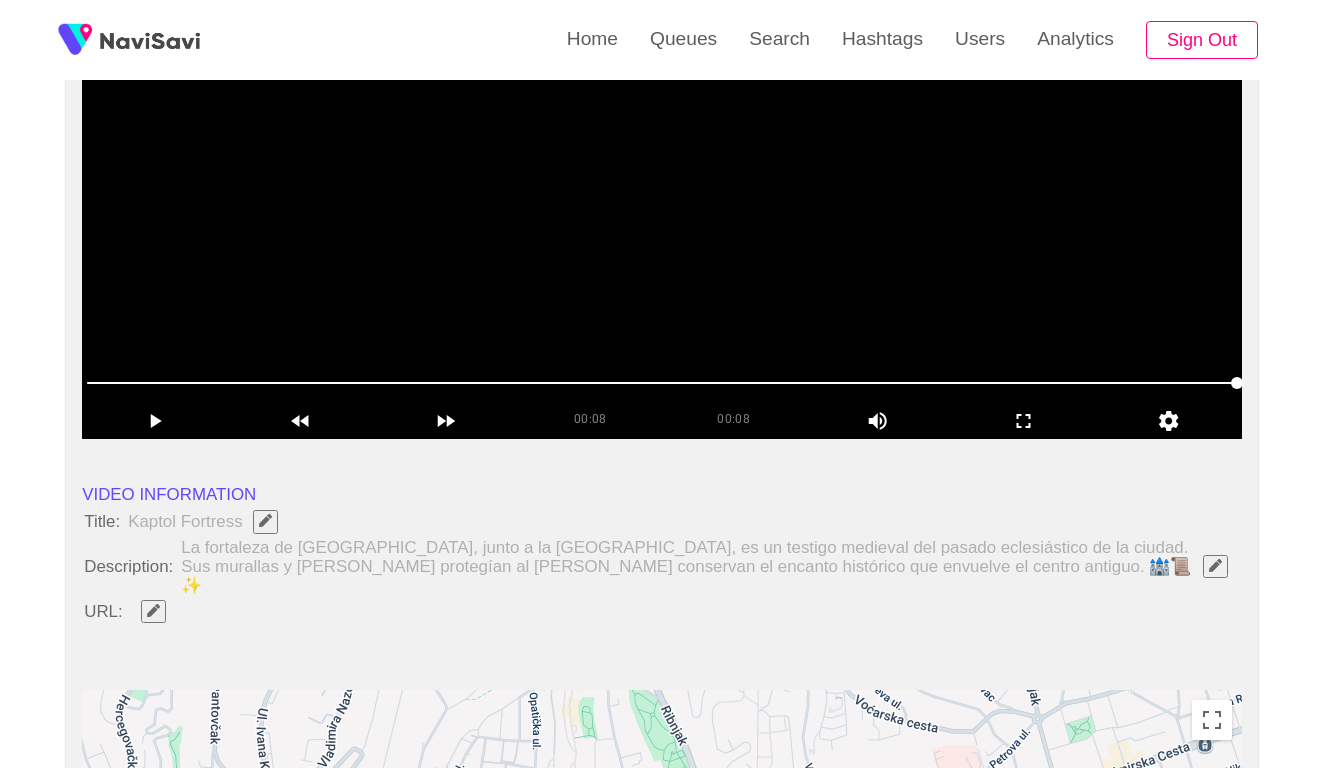 scroll, scrollTop: 434, scrollLeft: 0, axis: vertical 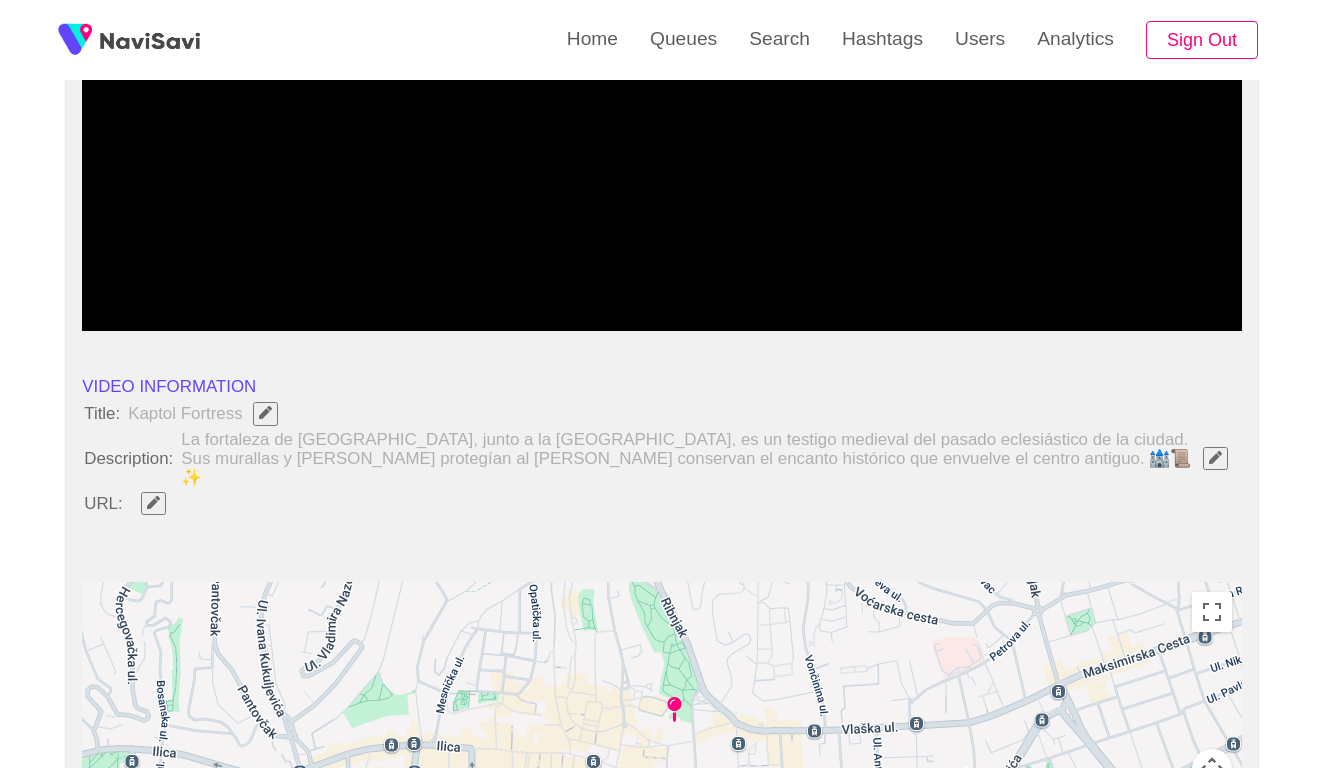 click 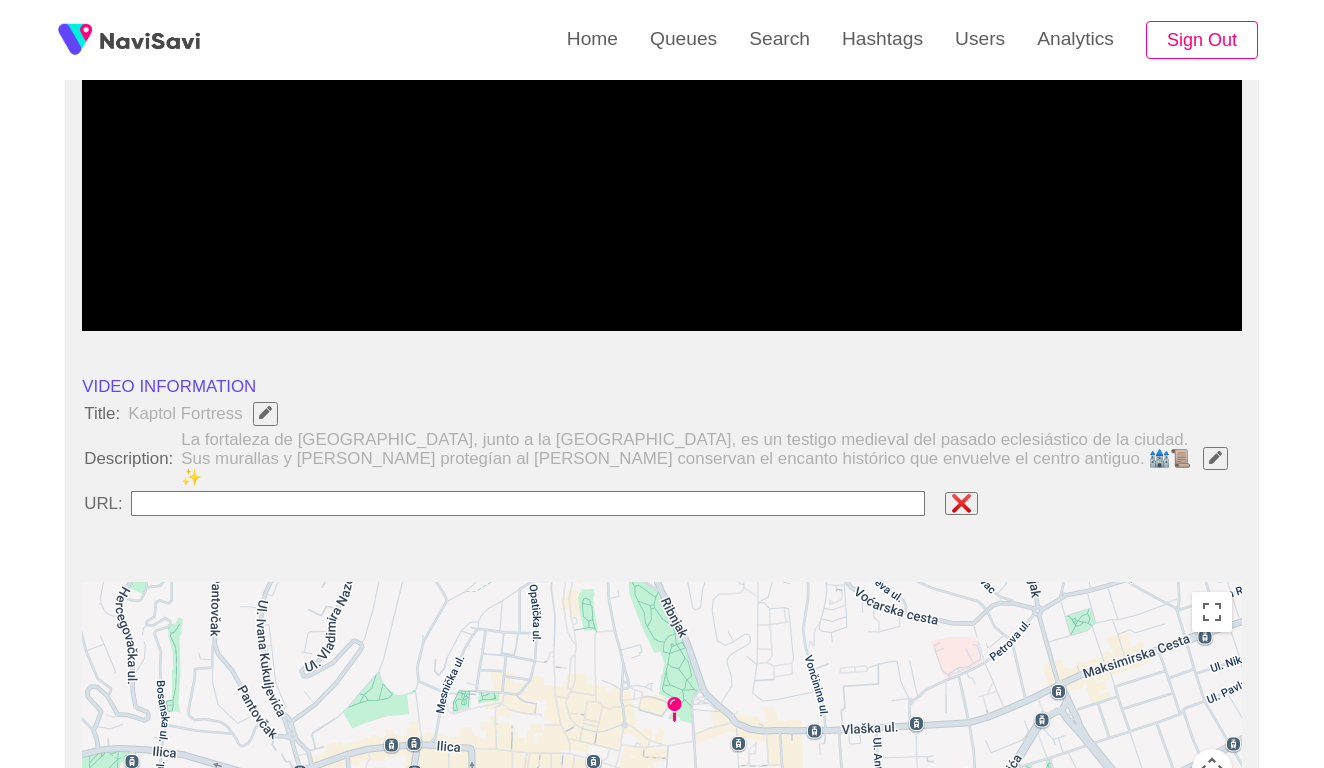type on "*" 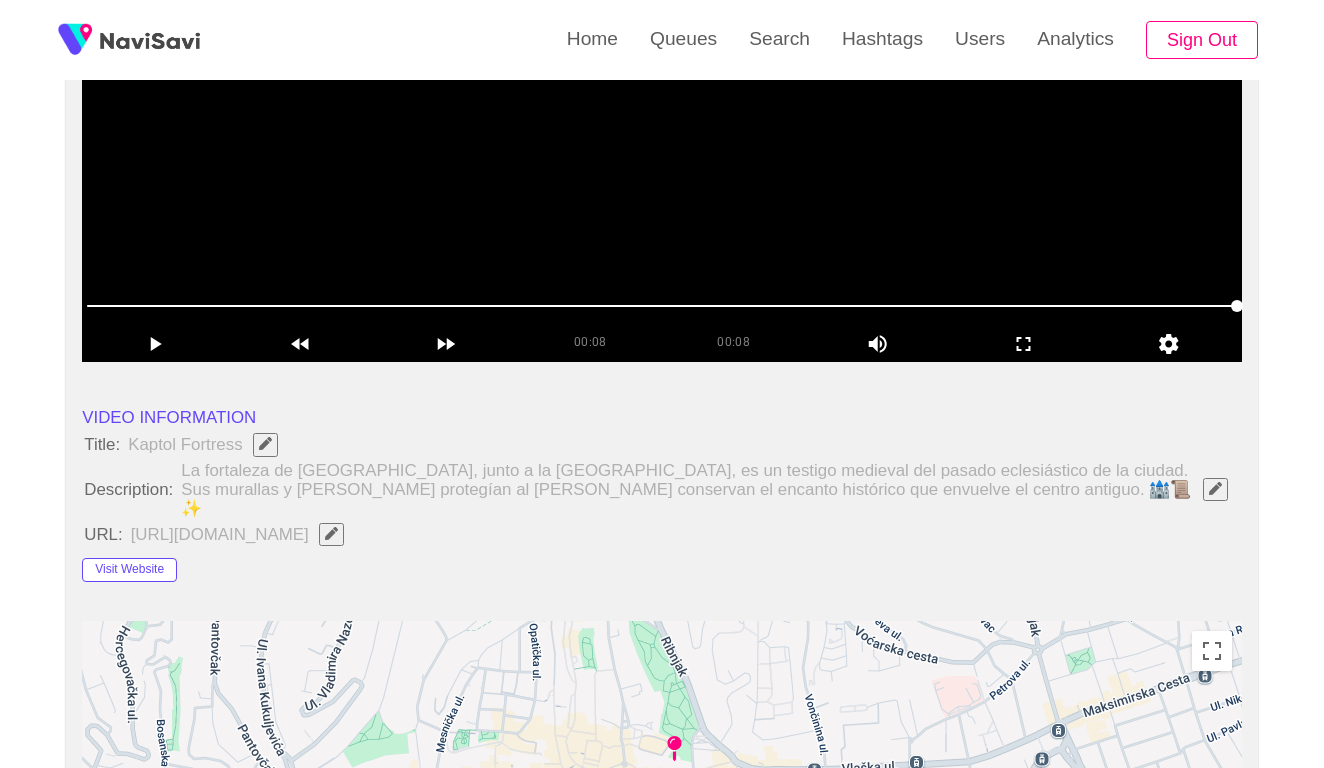 scroll, scrollTop: 195, scrollLeft: 0, axis: vertical 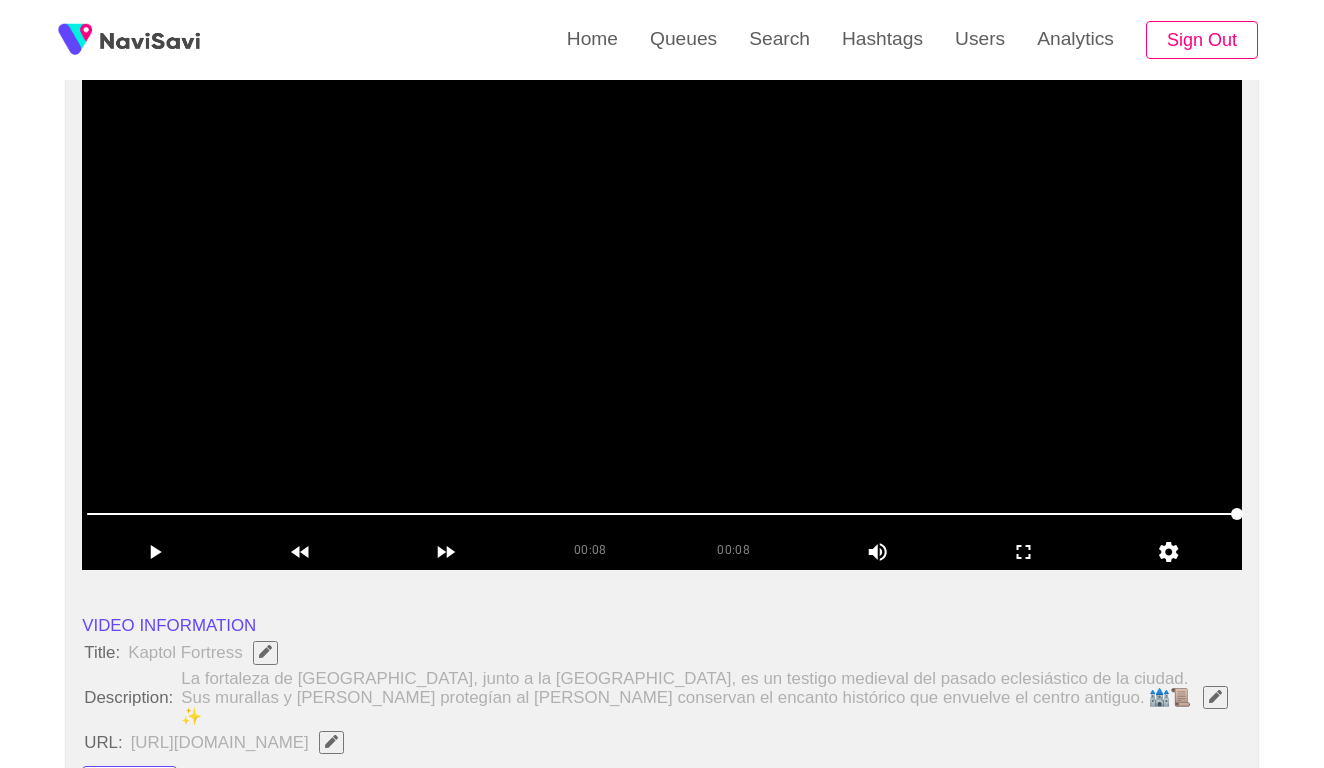 click at bounding box center [662, 320] 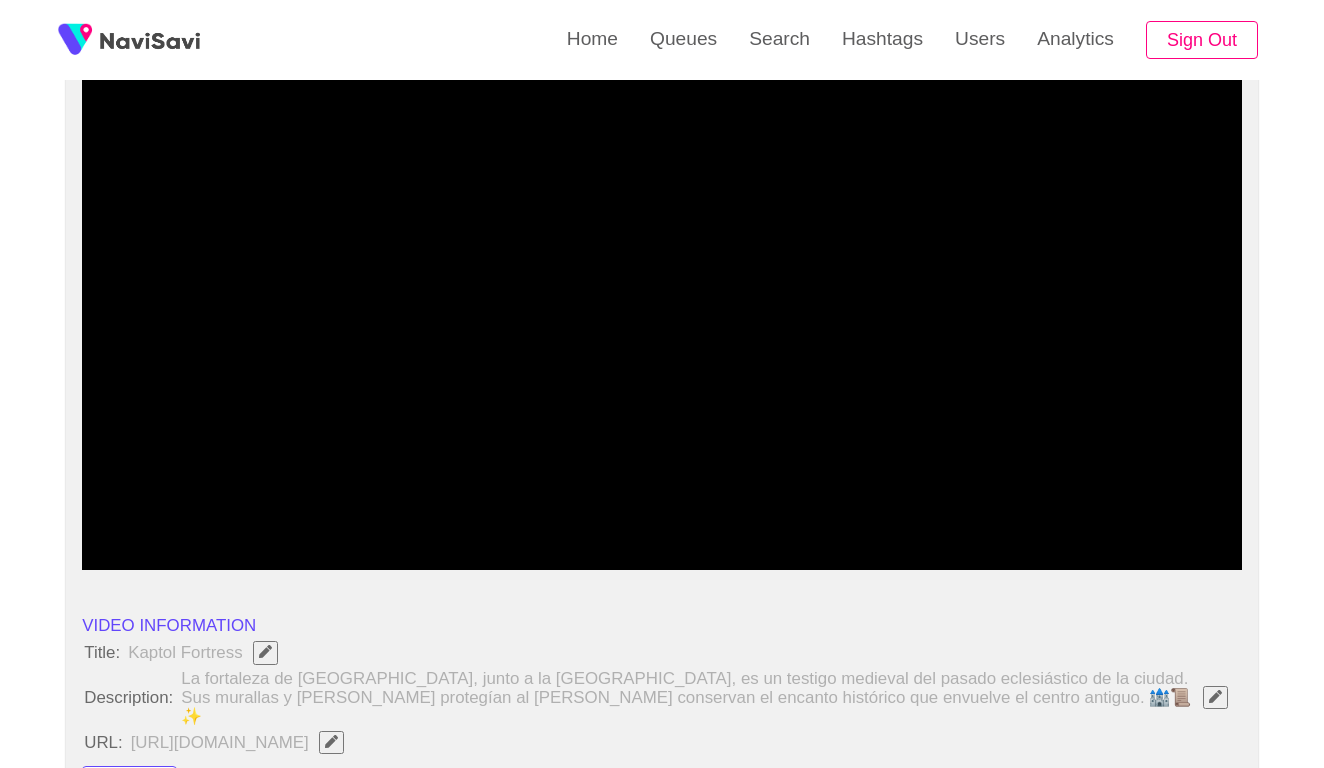click at bounding box center (1215, 697) 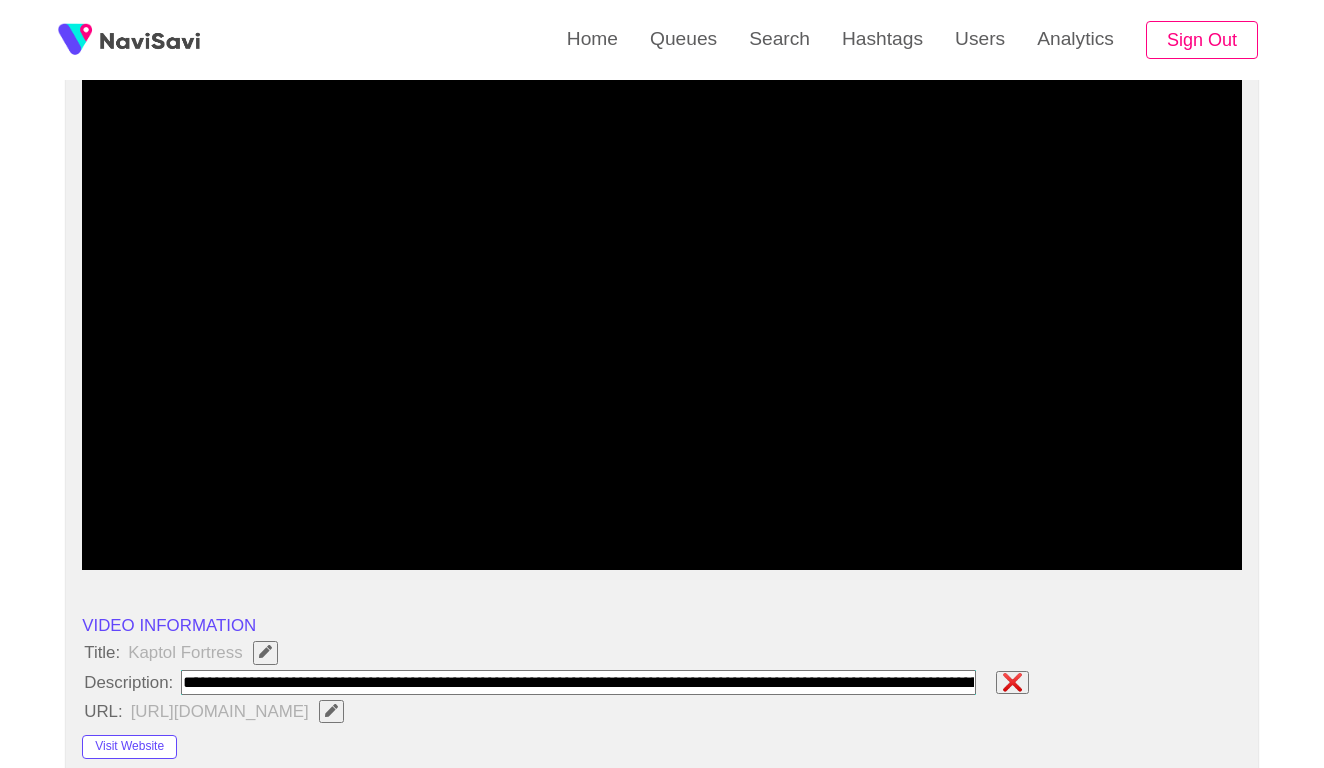 type on "**********" 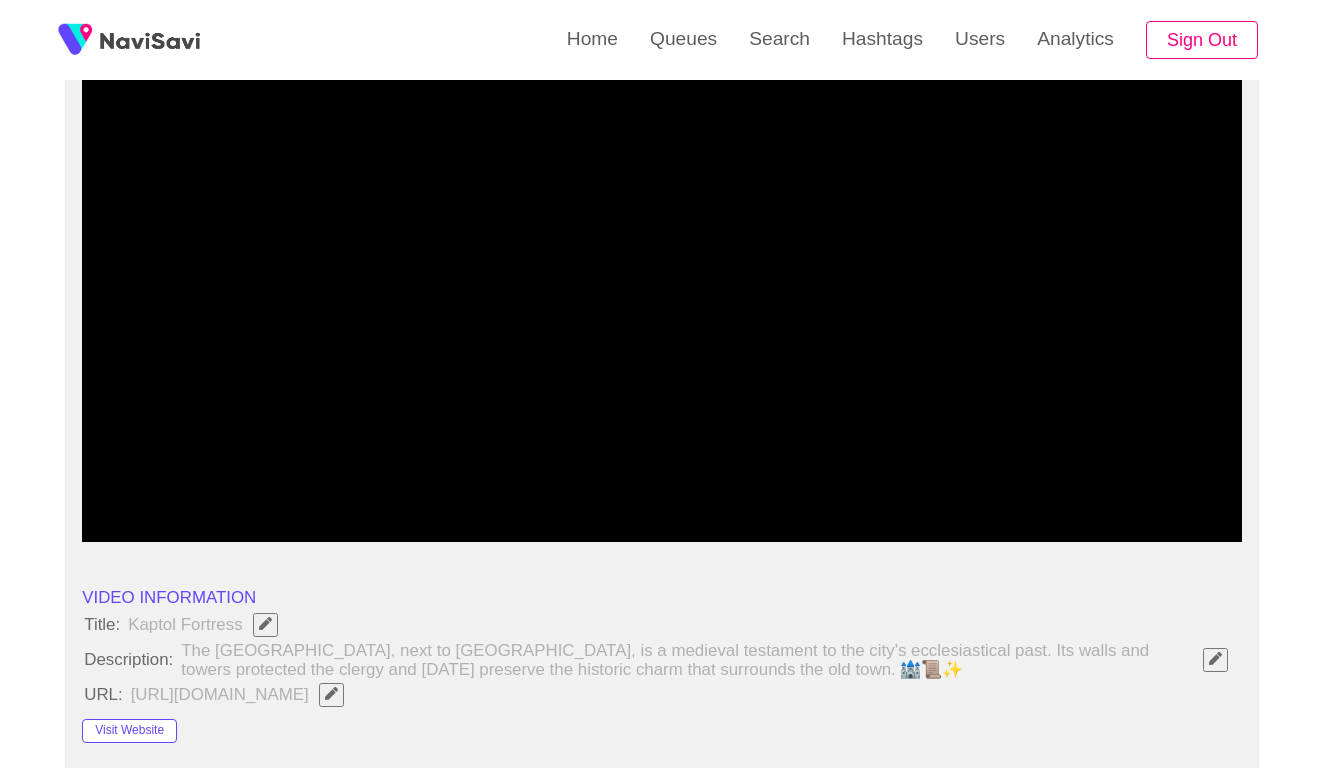 scroll, scrollTop: 224, scrollLeft: 0, axis: vertical 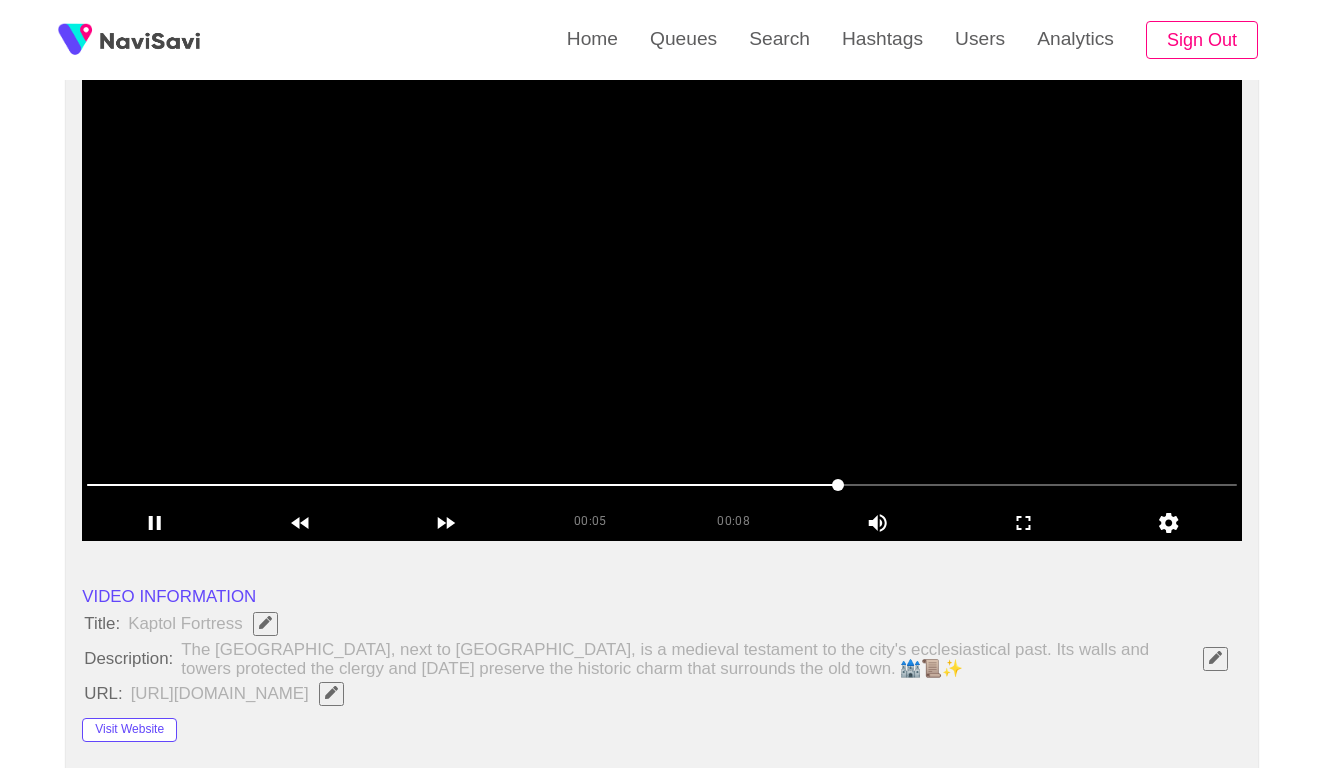 click at bounding box center (838, 485) 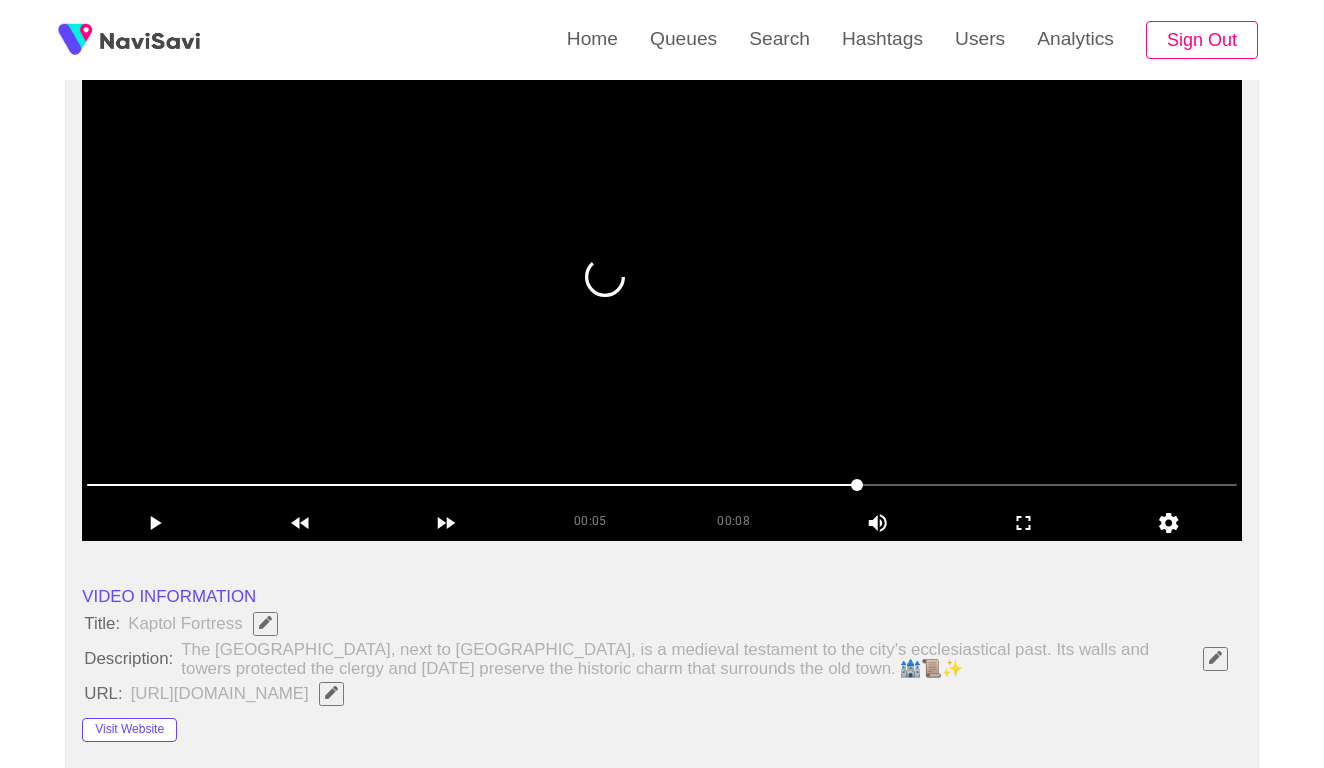 click at bounding box center (662, 485) 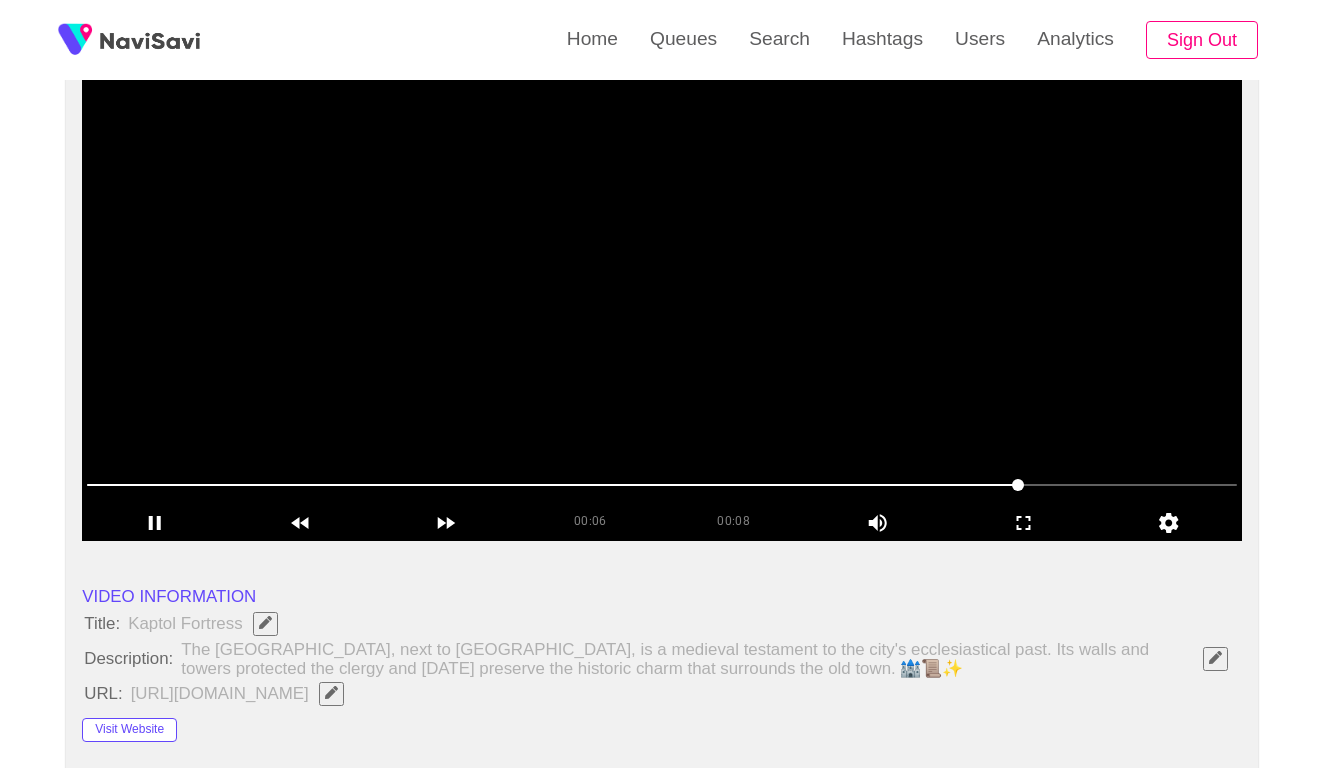 click at bounding box center (662, 485) 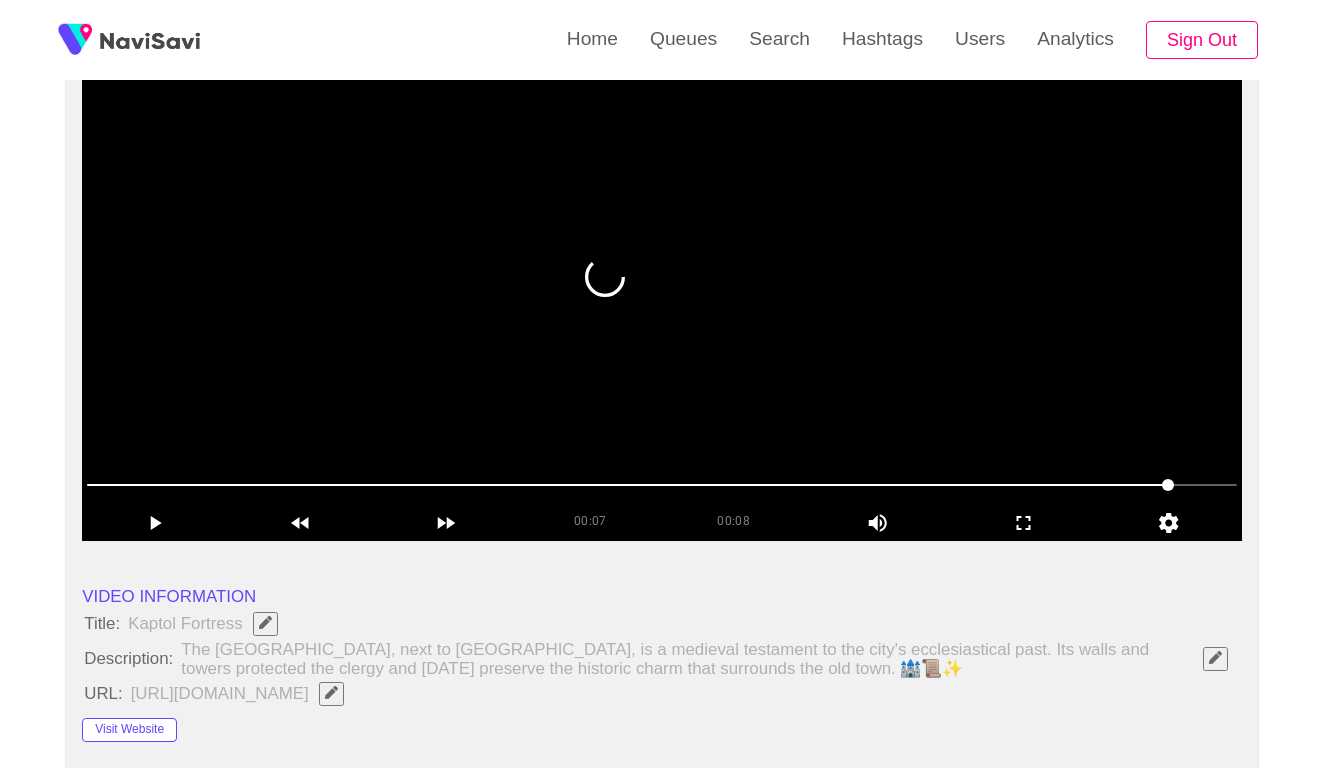 click at bounding box center (662, 485) 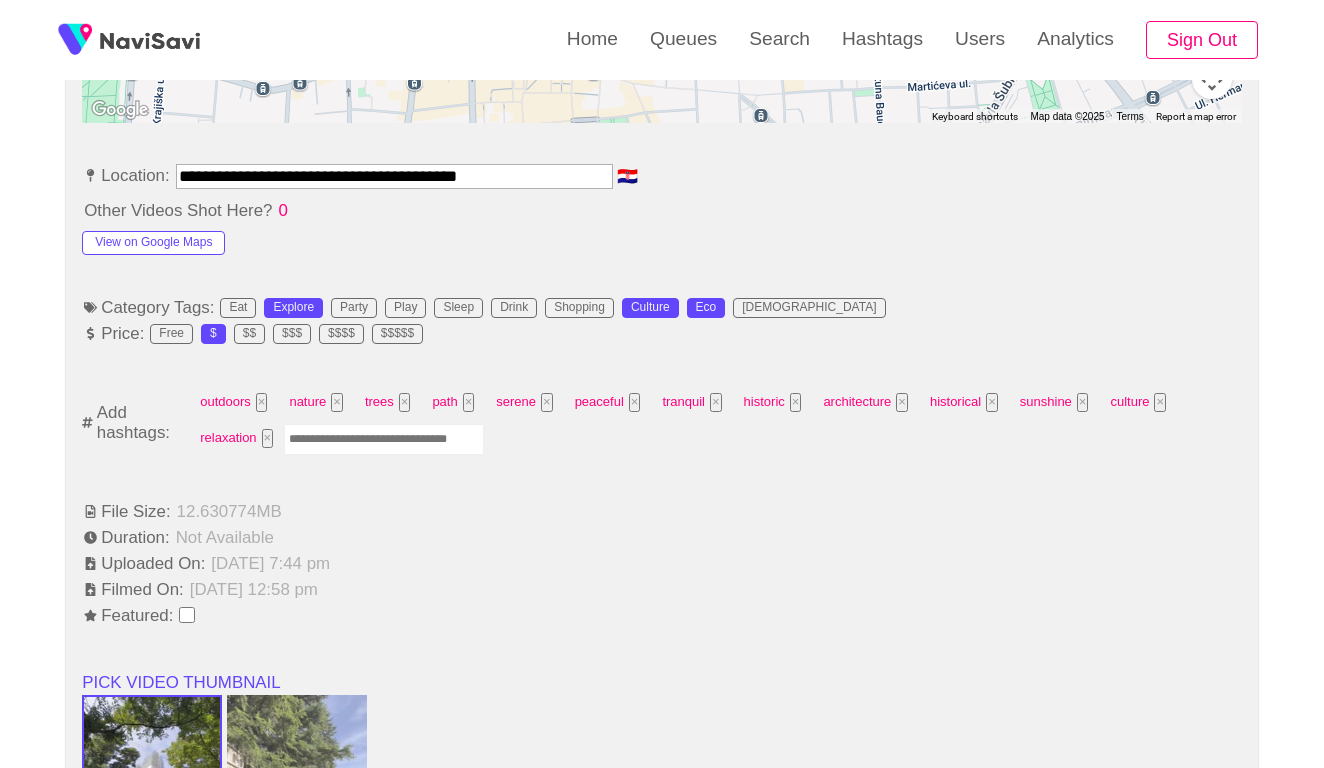 scroll, scrollTop: 891, scrollLeft: 0, axis: vertical 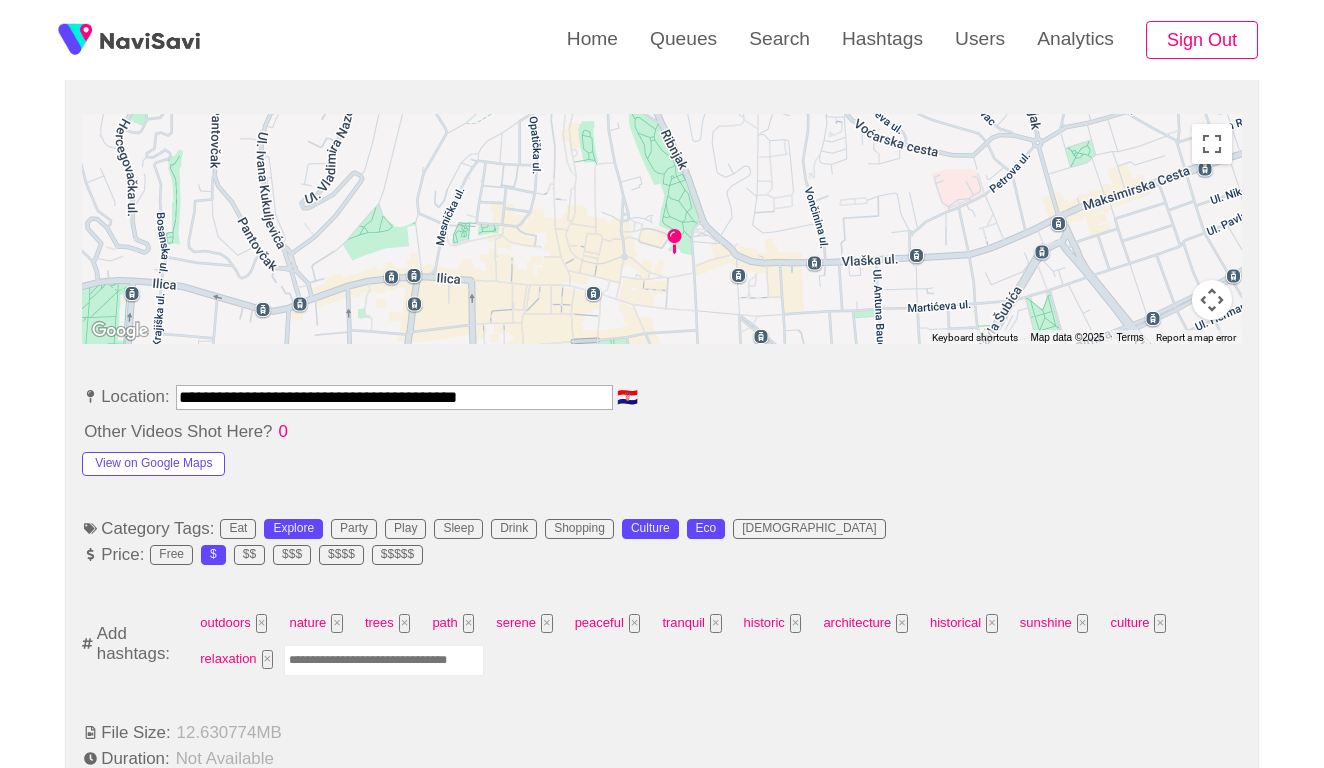 click at bounding box center (384, 660) 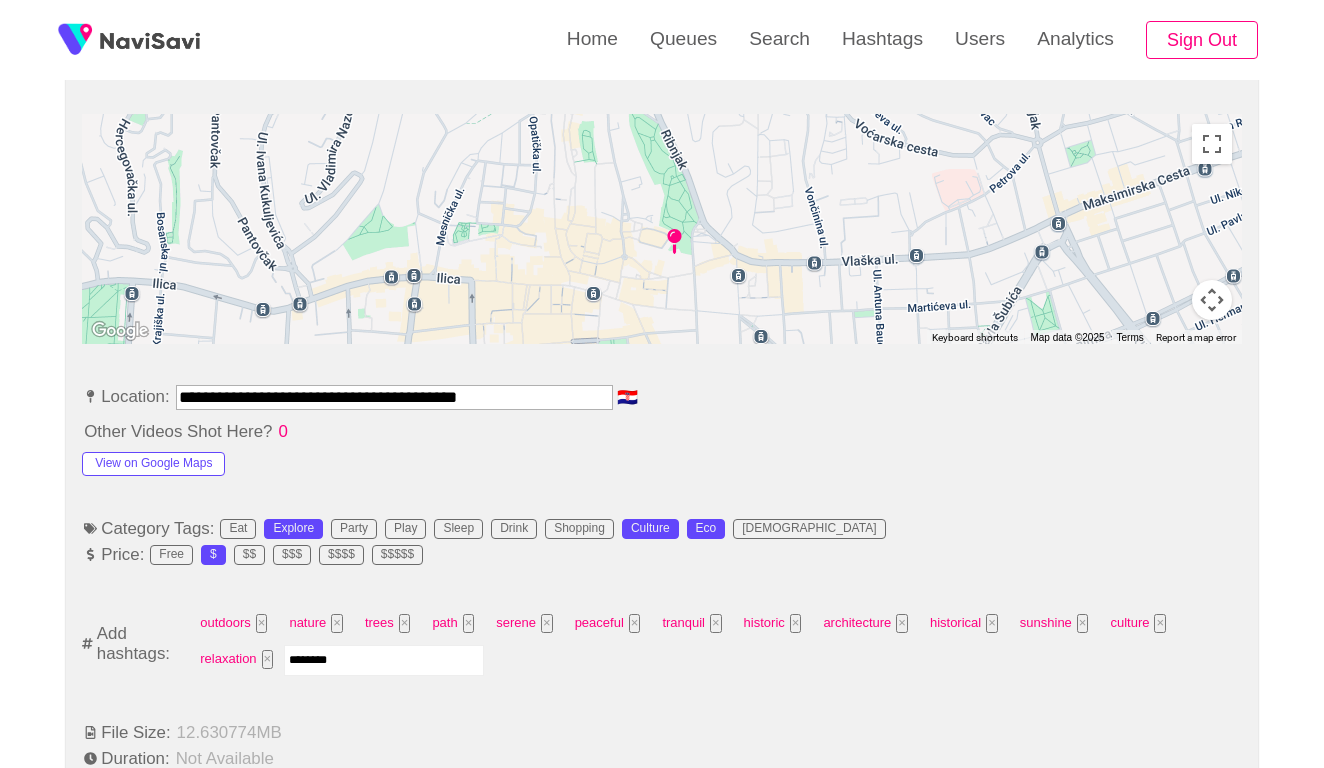 type on "*********" 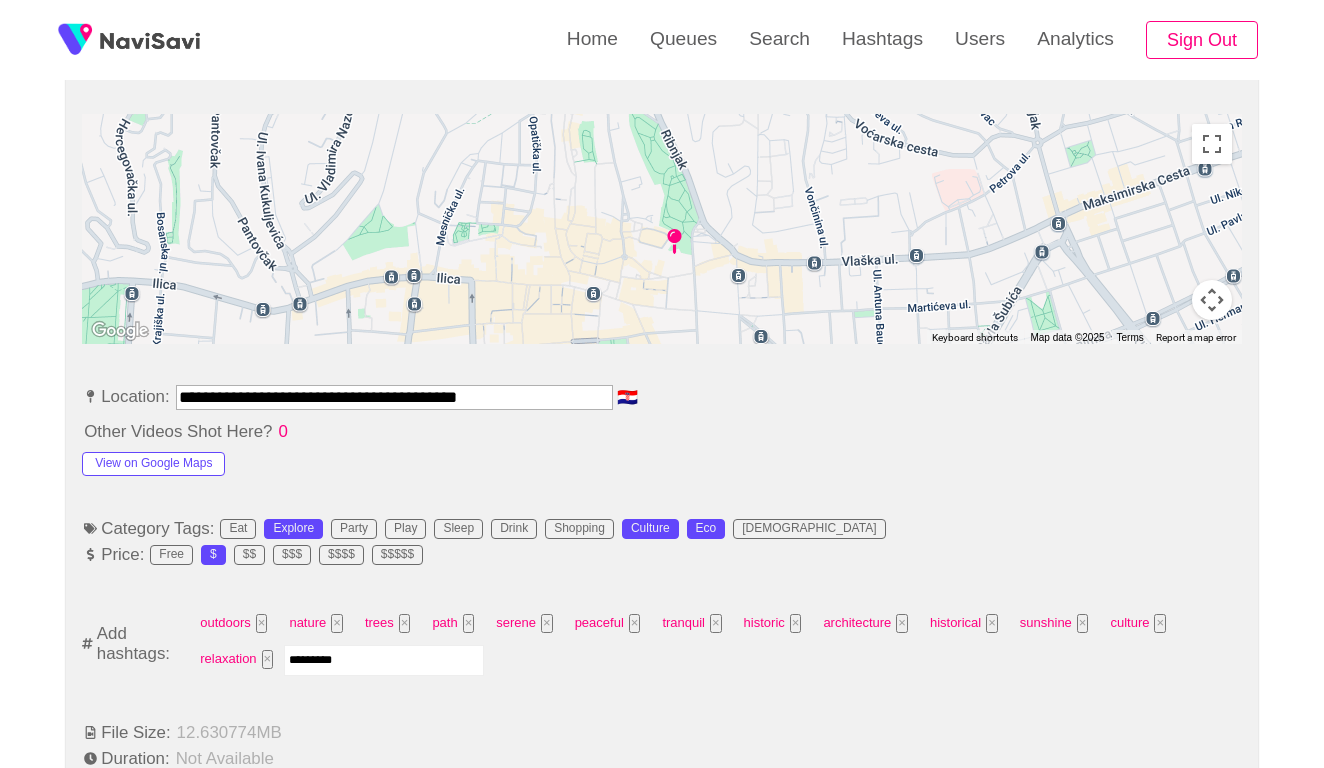 type 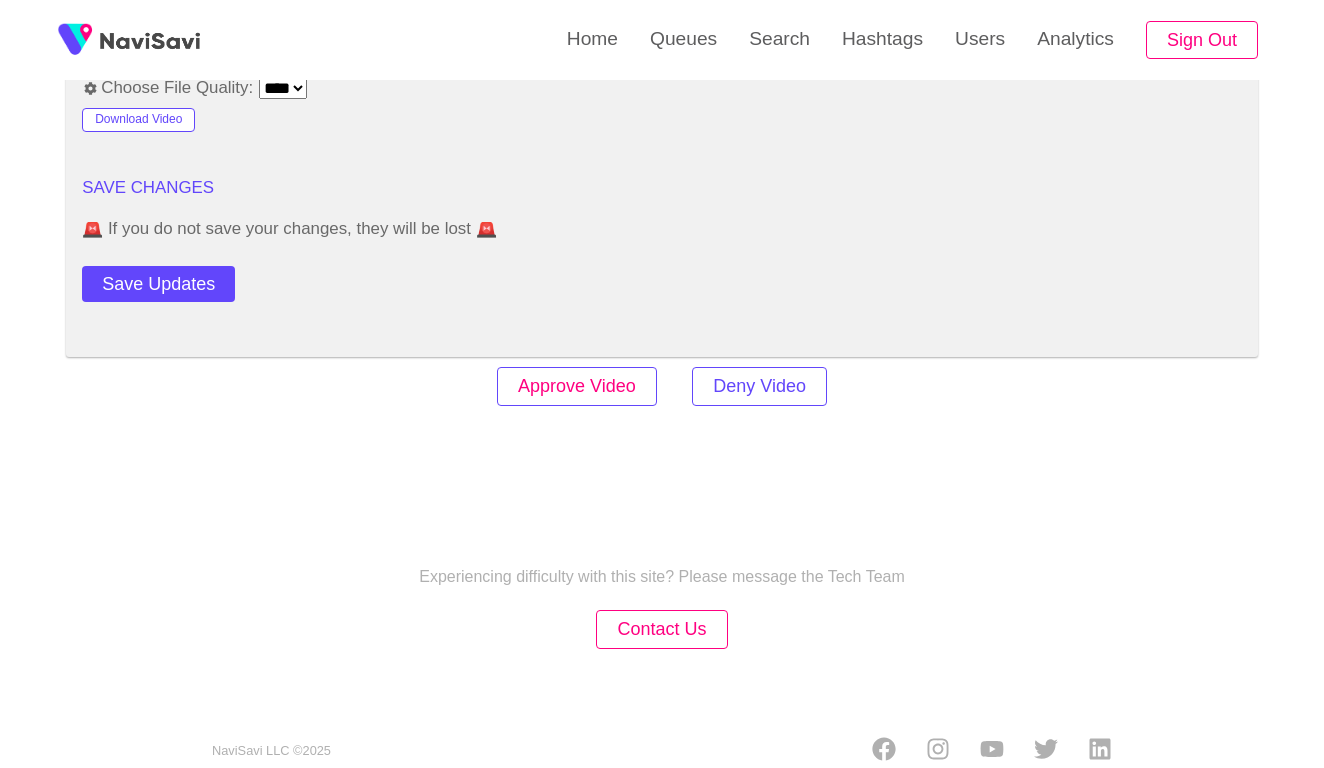 scroll, scrollTop: 2434, scrollLeft: 0, axis: vertical 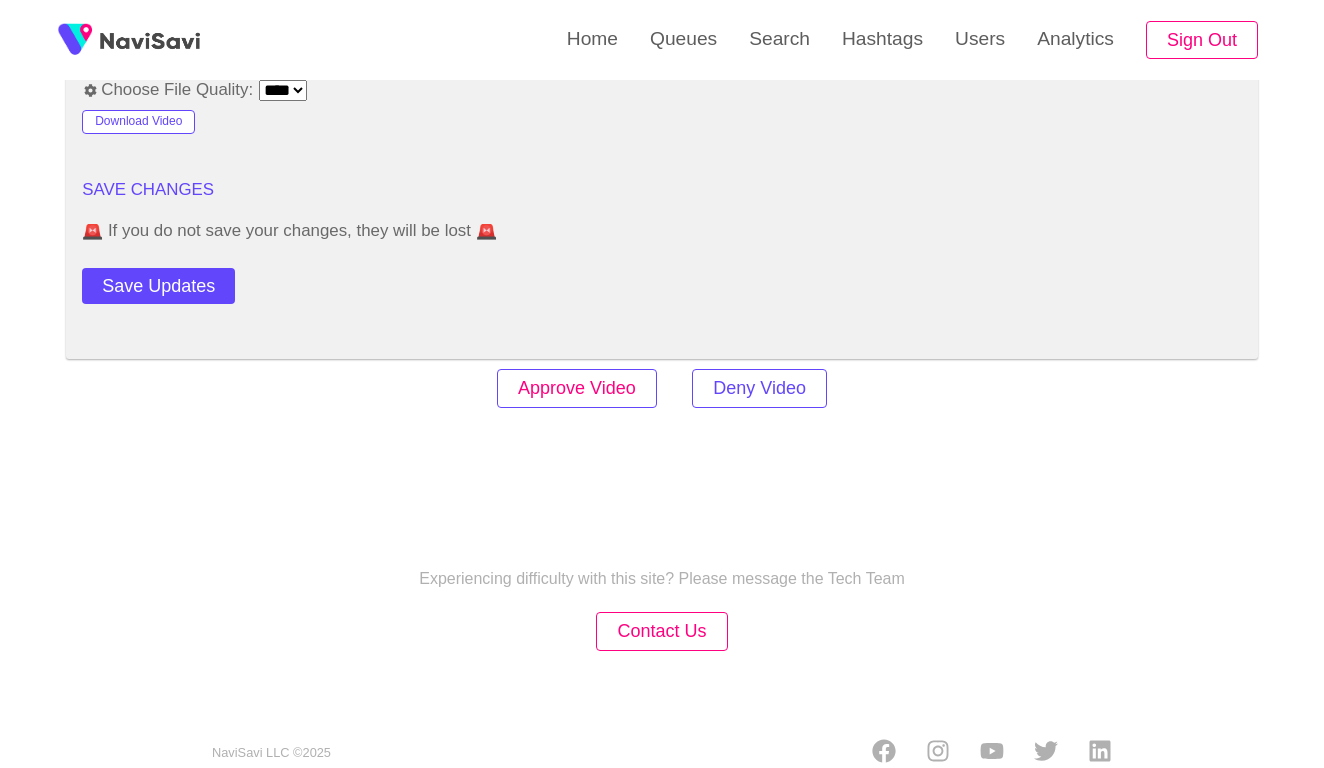 click on "Approve Video" at bounding box center (577, 388) 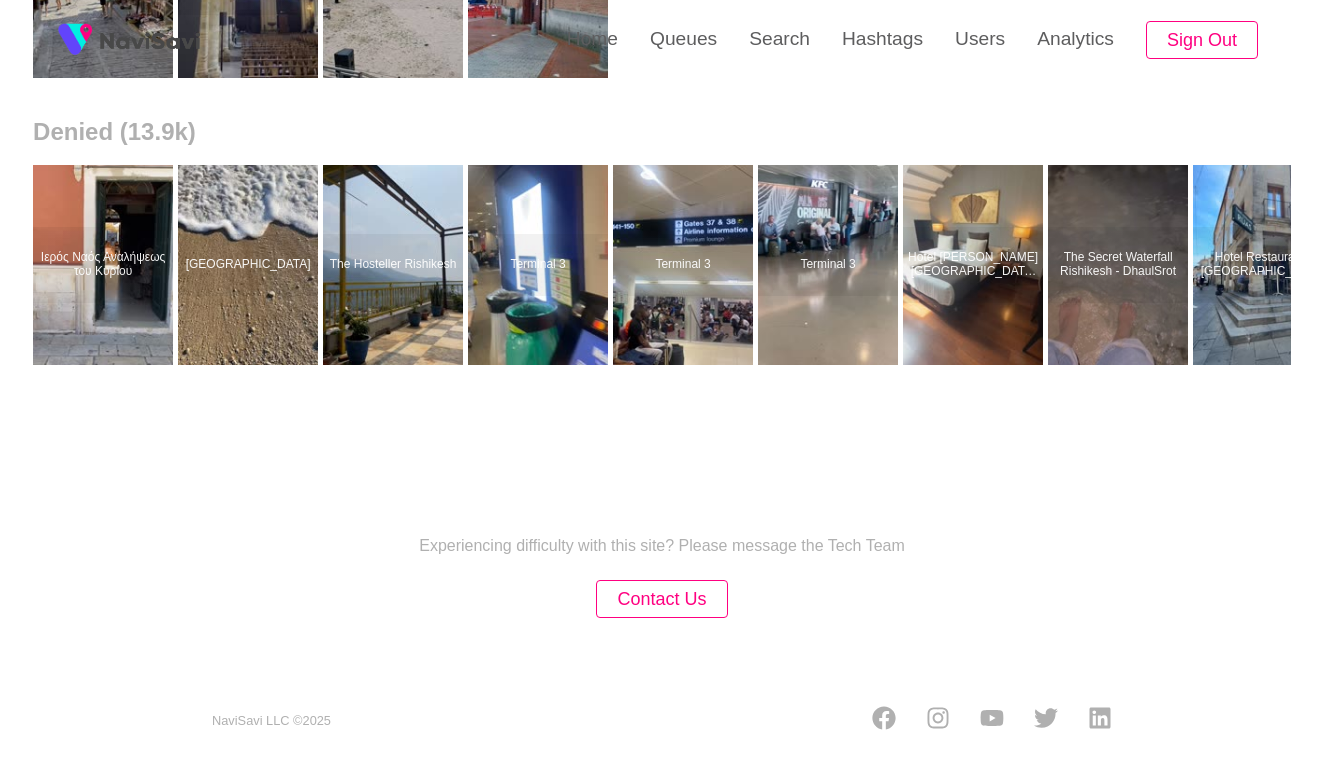scroll, scrollTop: 0, scrollLeft: 0, axis: both 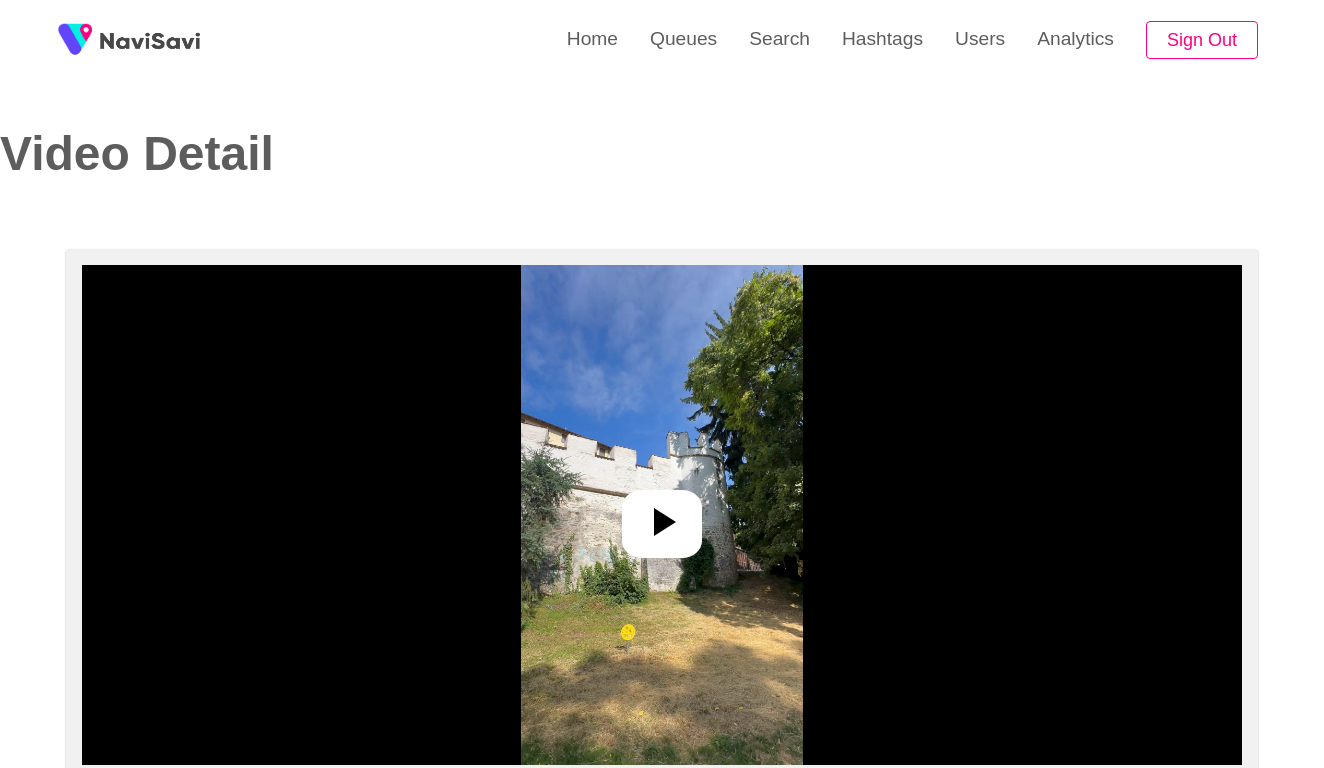 select on "**********" 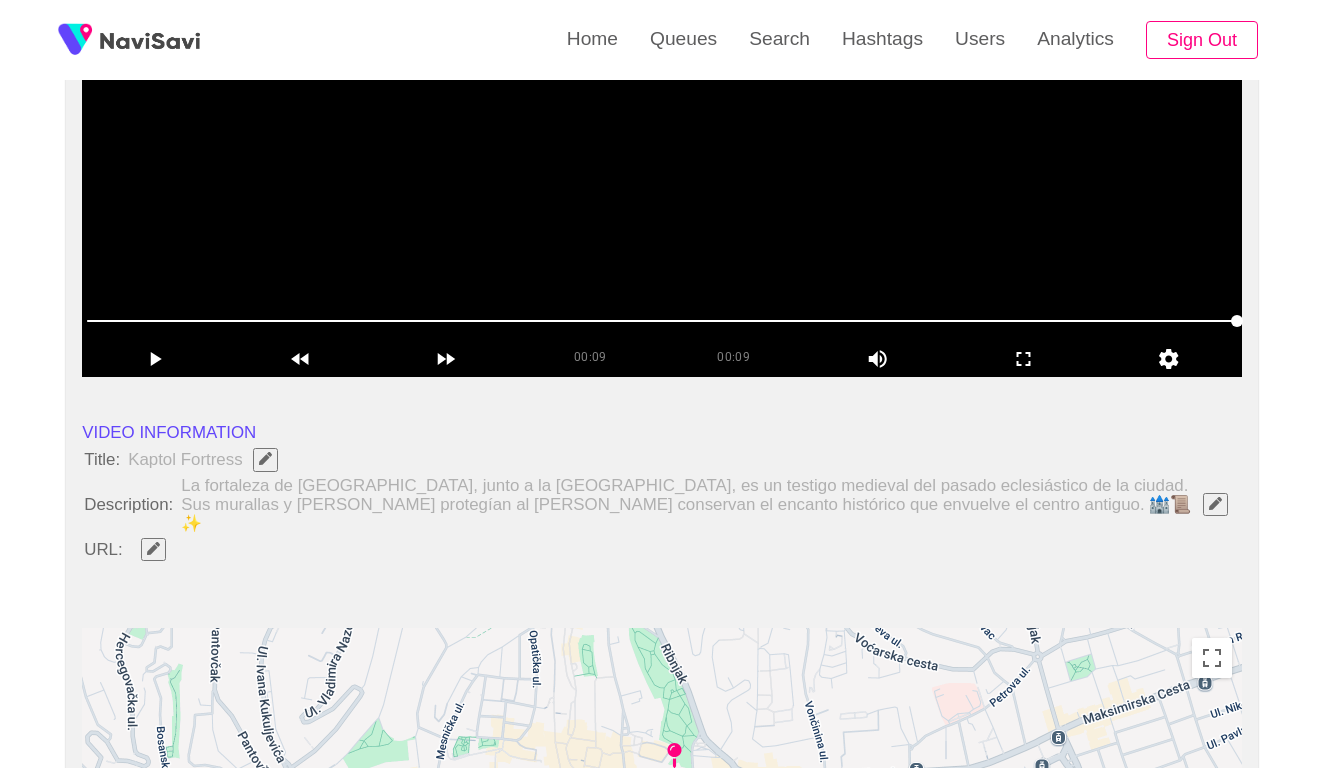 scroll, scrollTop: 660, scrollLeft: 0, axis: vertical 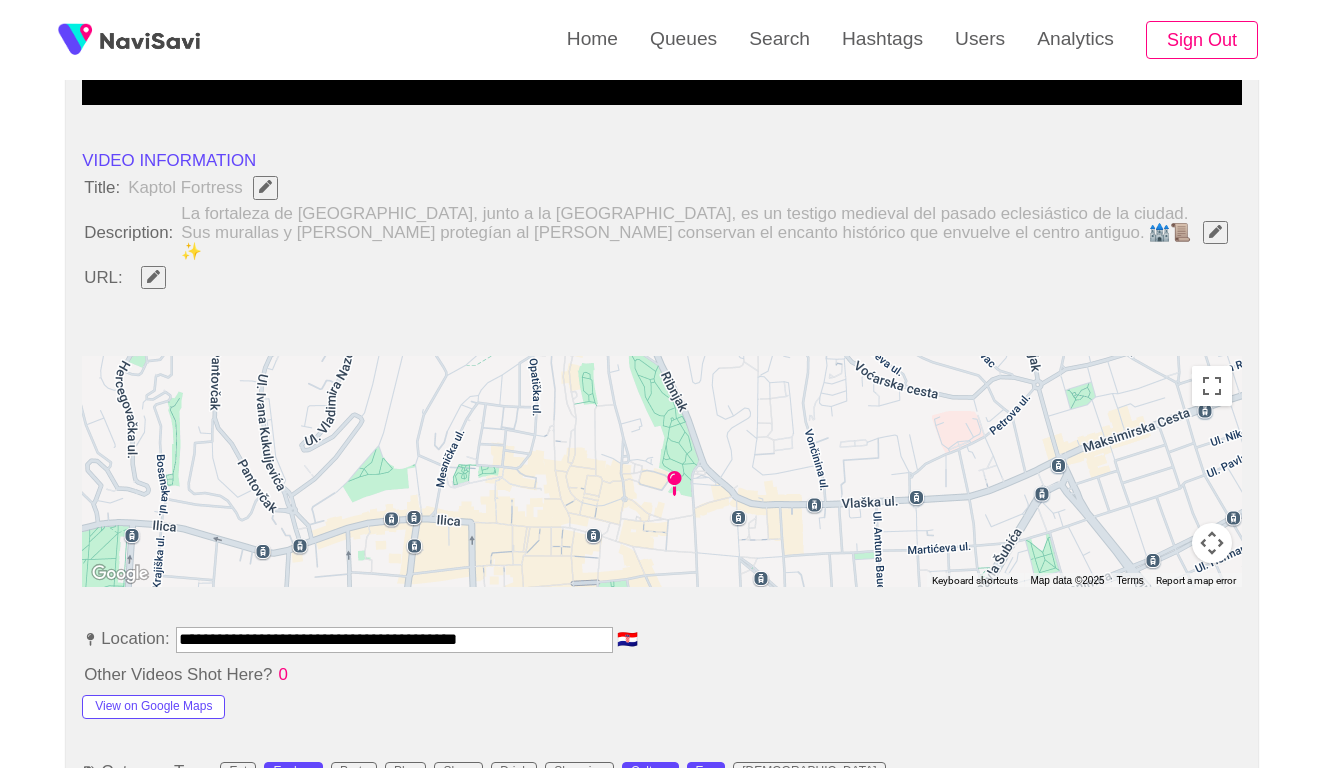 click at bounding box center [153, 276] 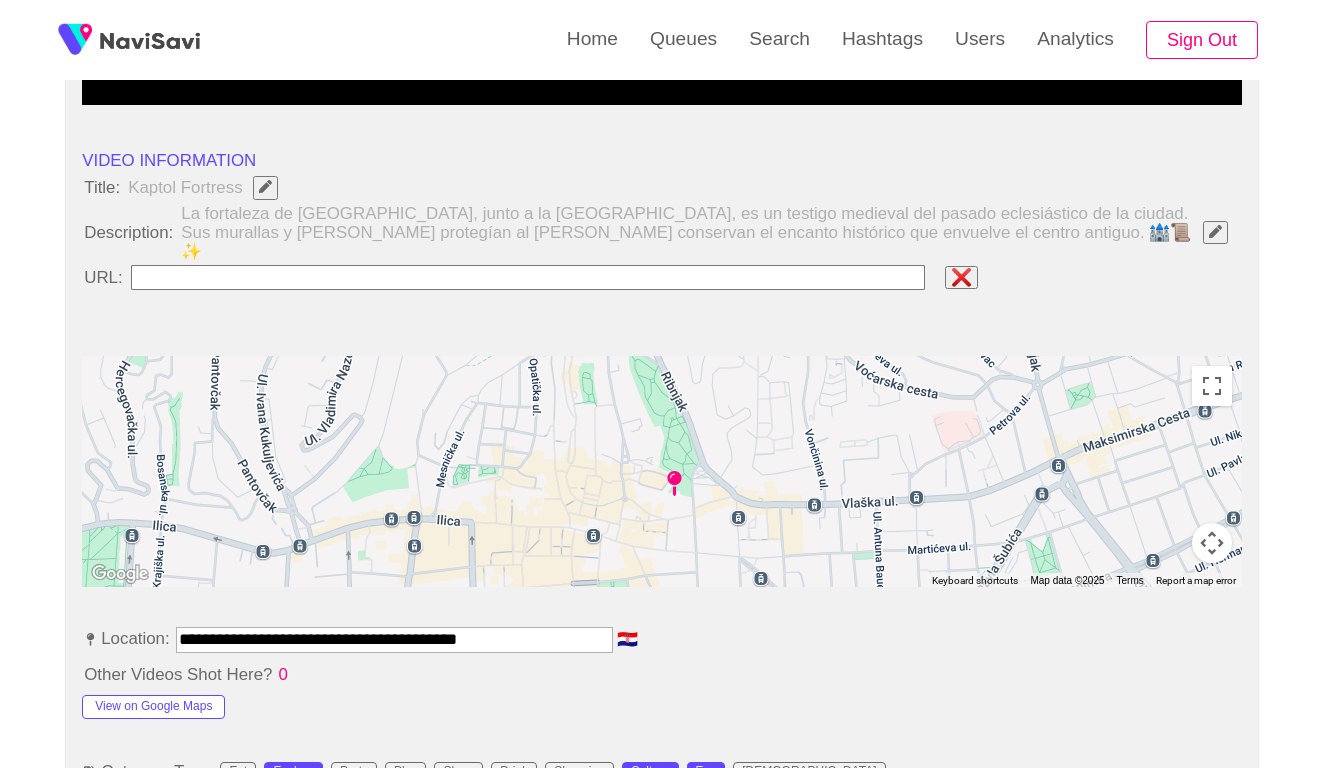 type on "**********" 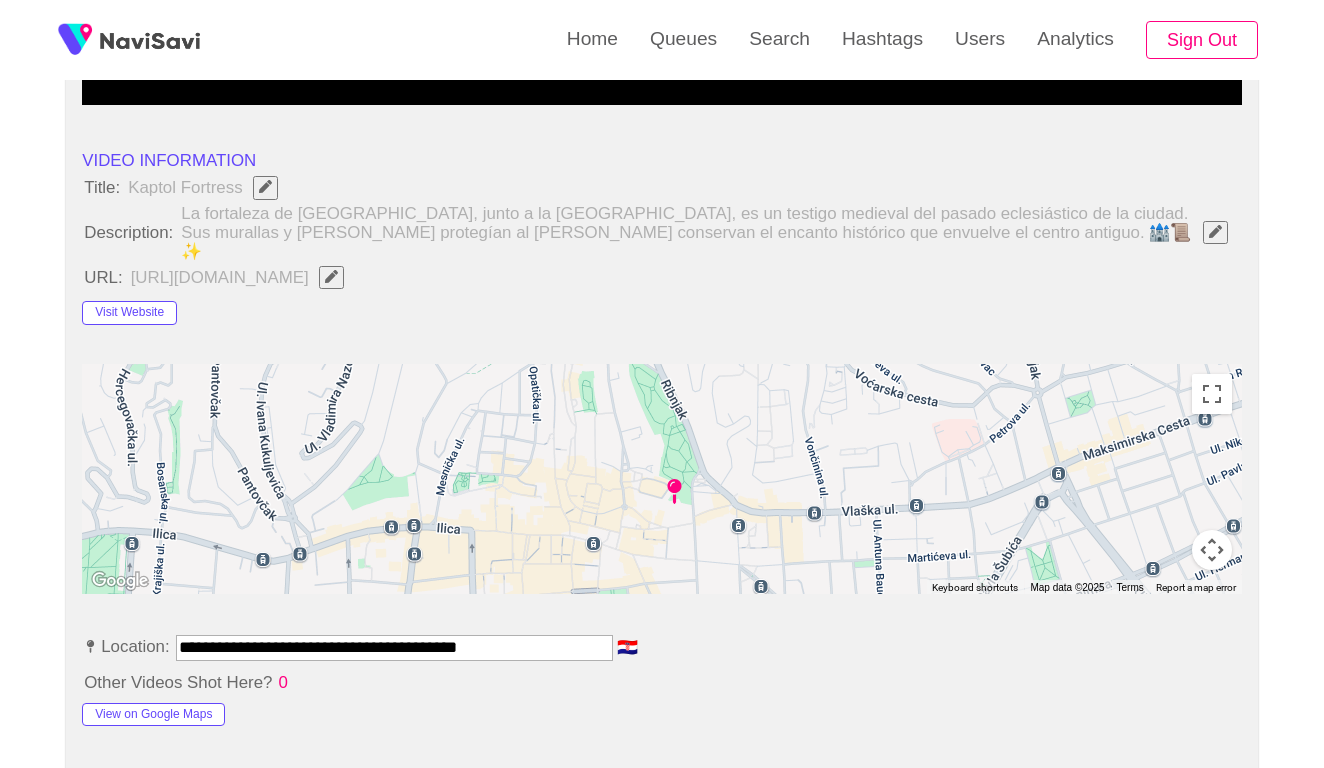 click 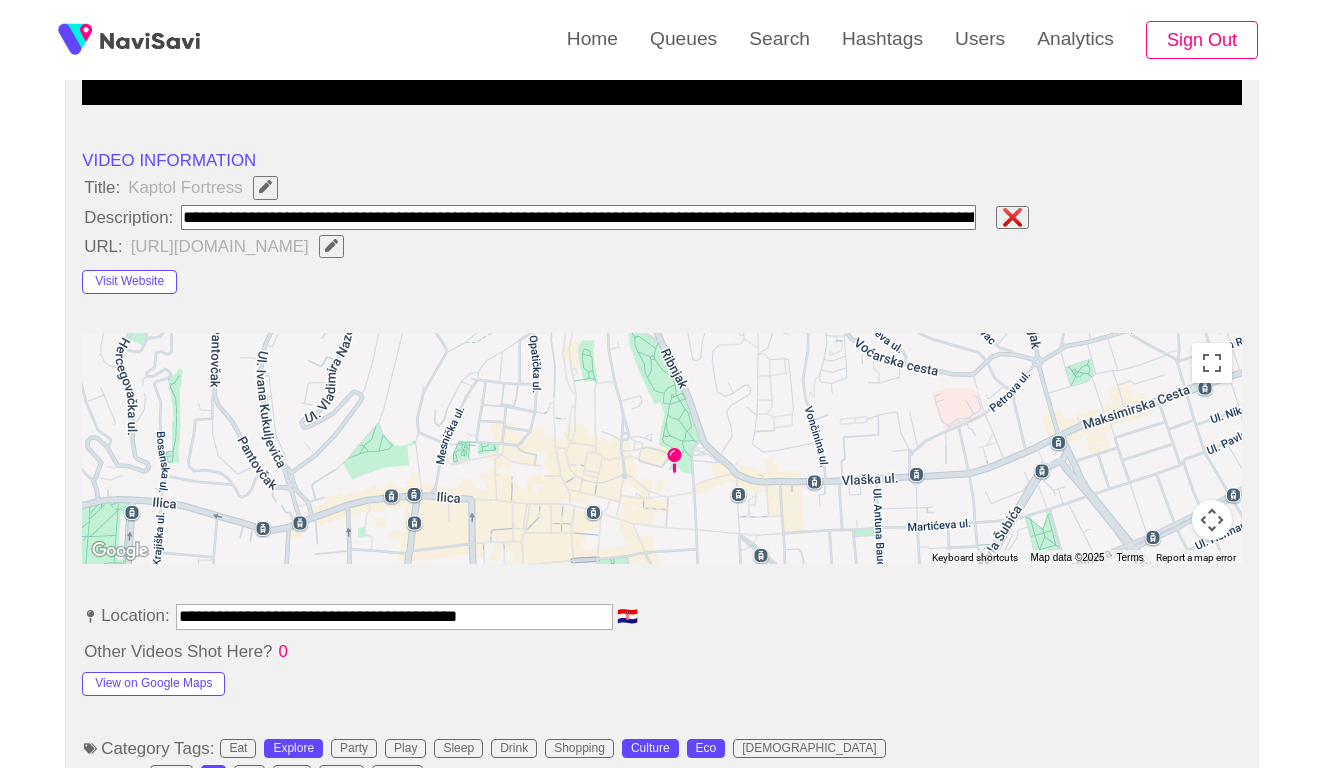type on "**********" 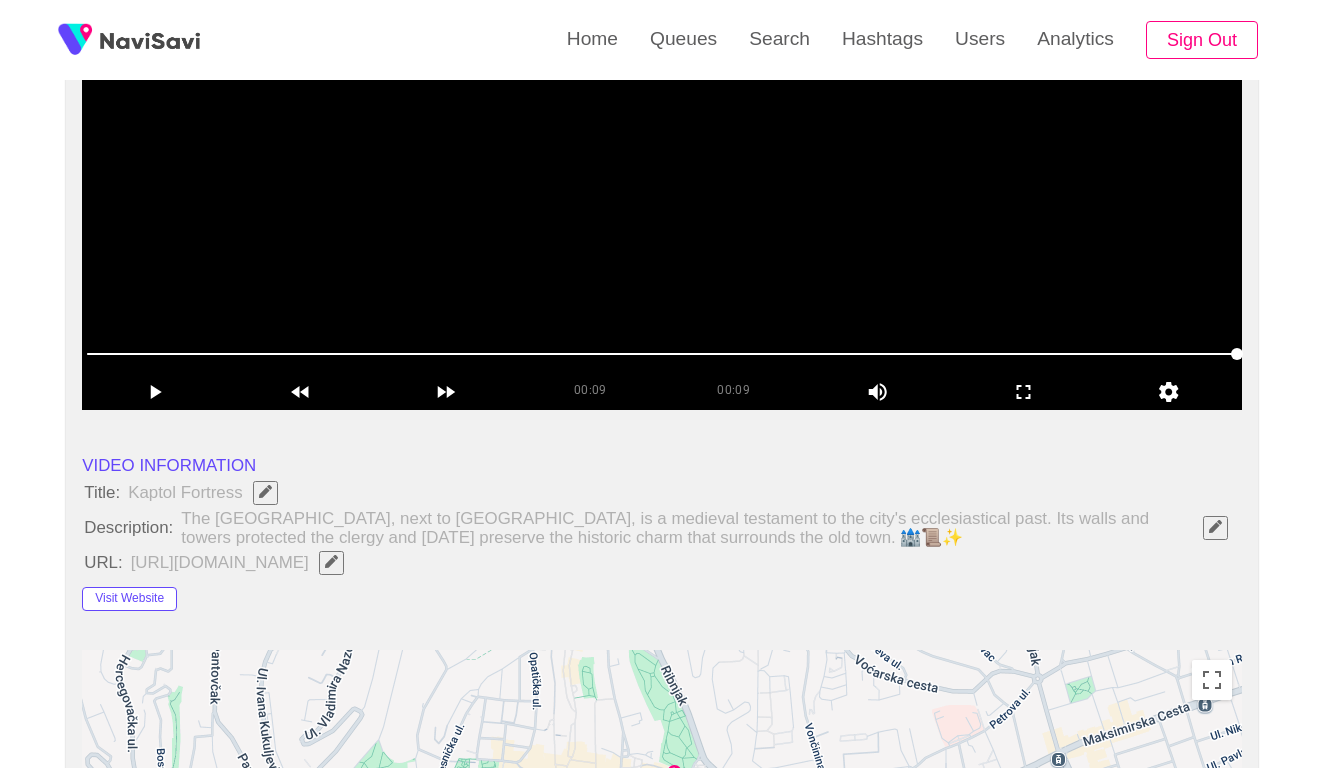 scroll, scrollTop: 76, scrollLeft: 0, axis: vertical 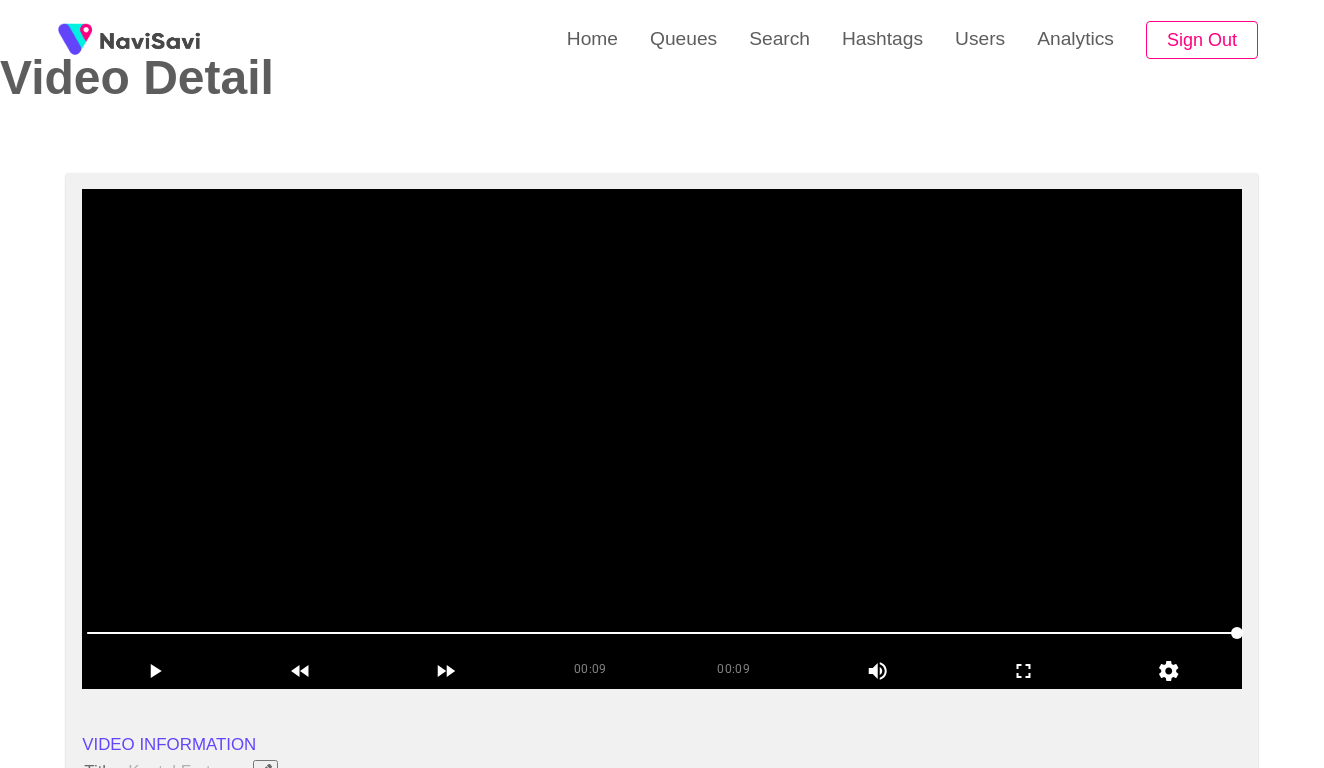 click at bounding box center (662, 439) 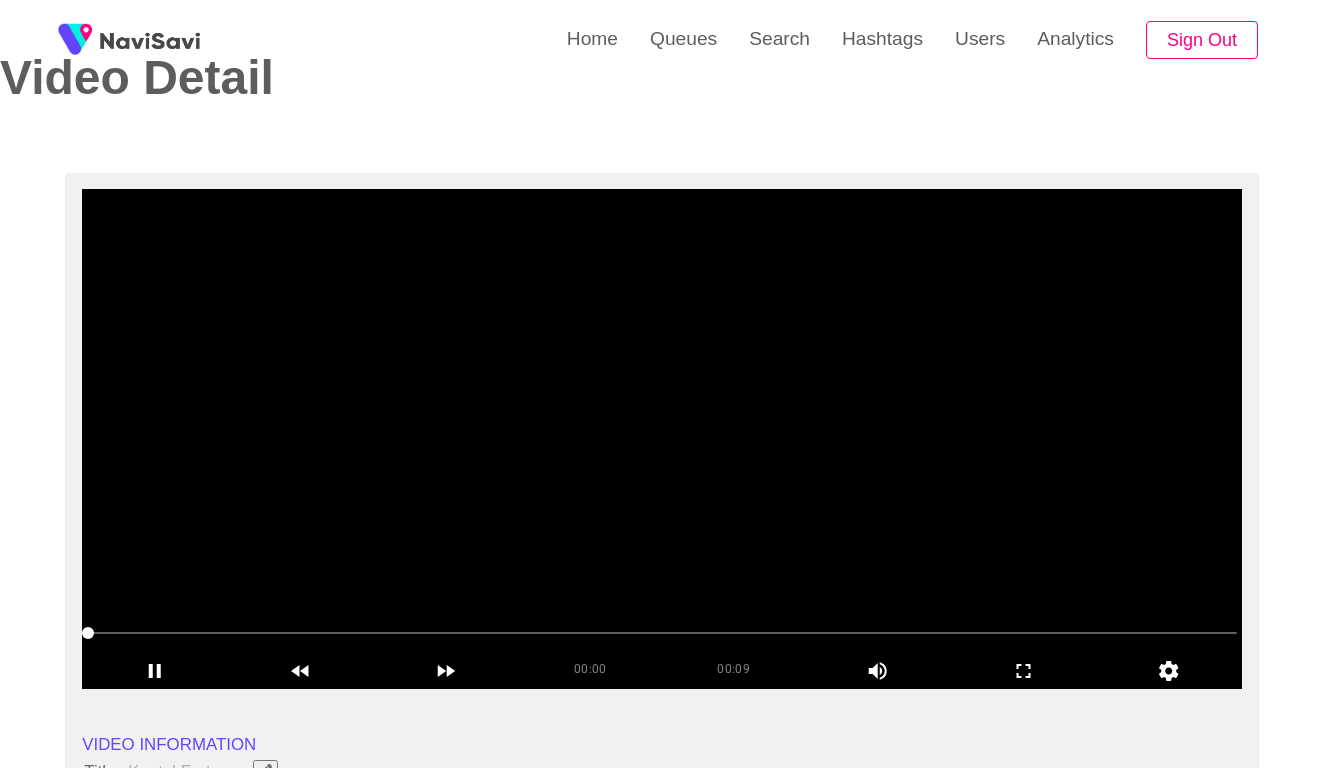 click at bounding box center [662, 633] 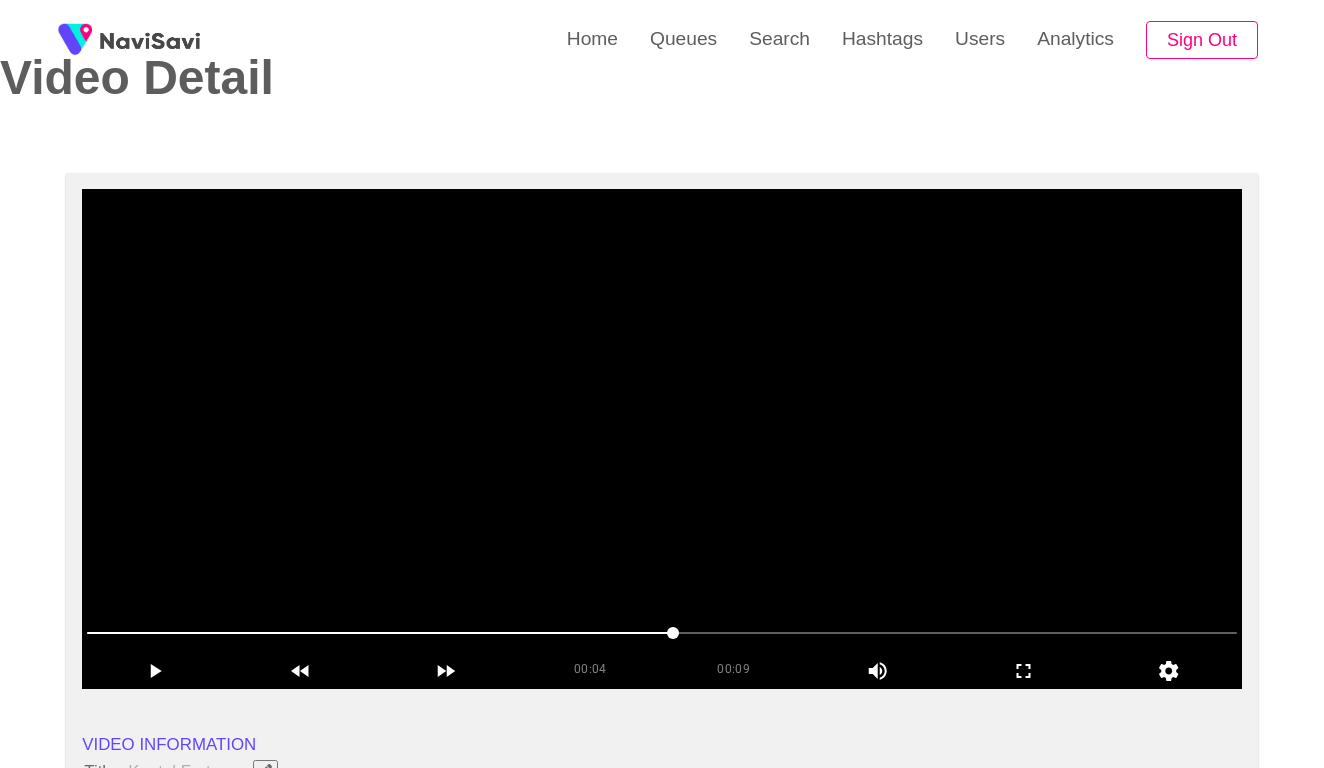 click at bounding box center (662, 635) 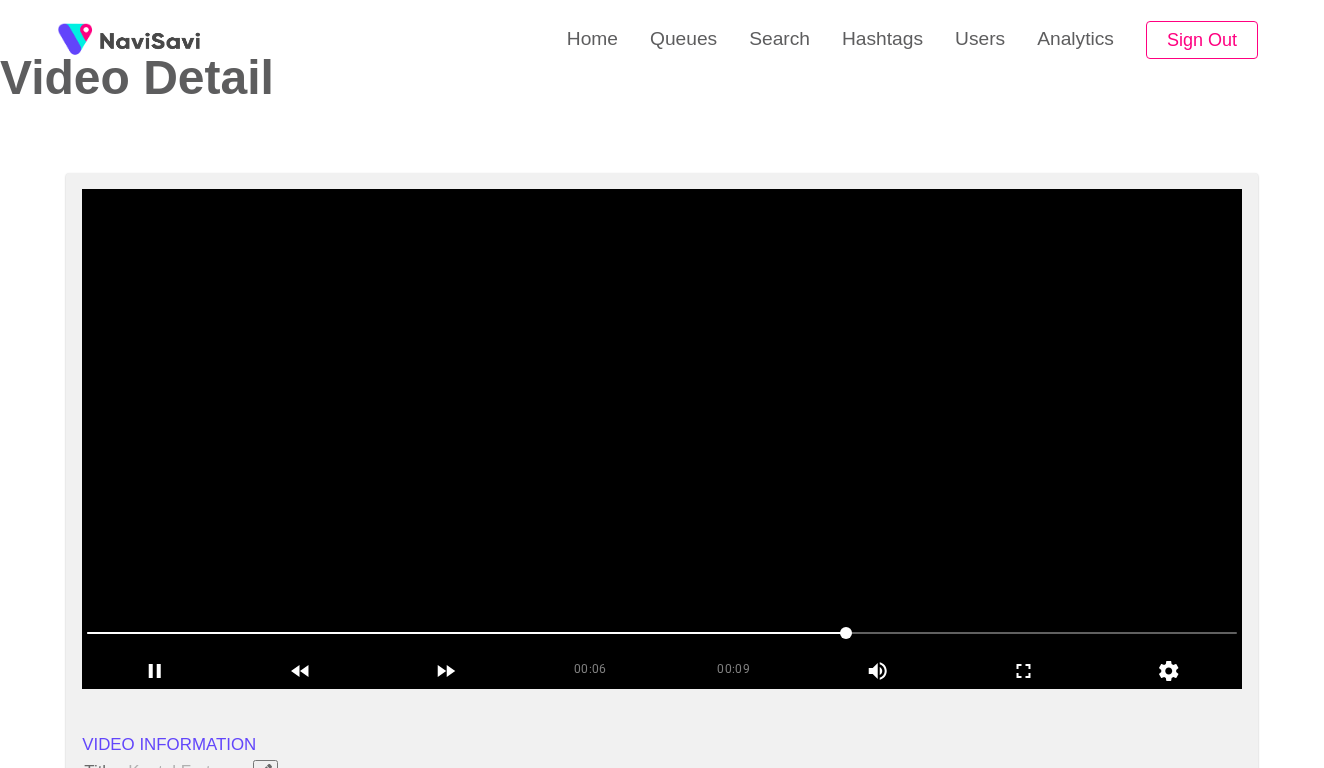 click at bounding box center [662, 633] 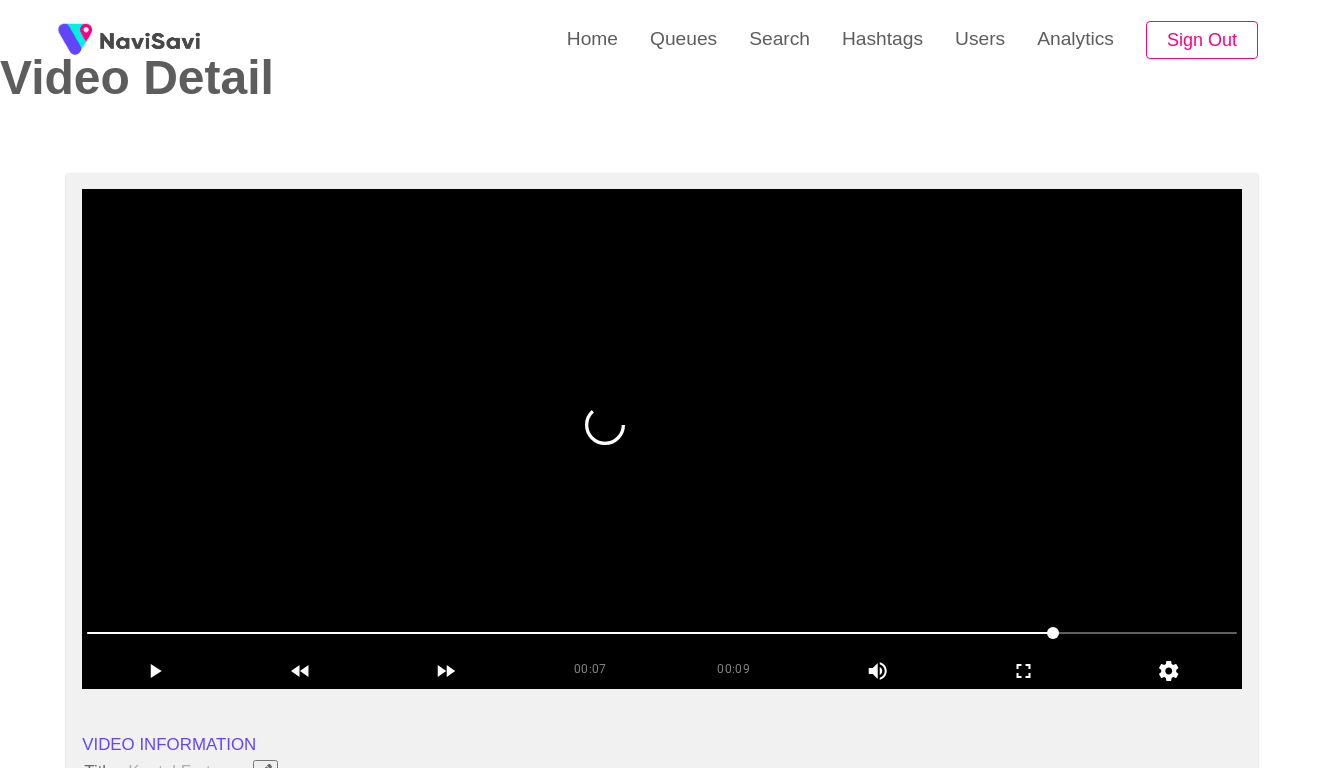 click at bounding box center (662, 633) 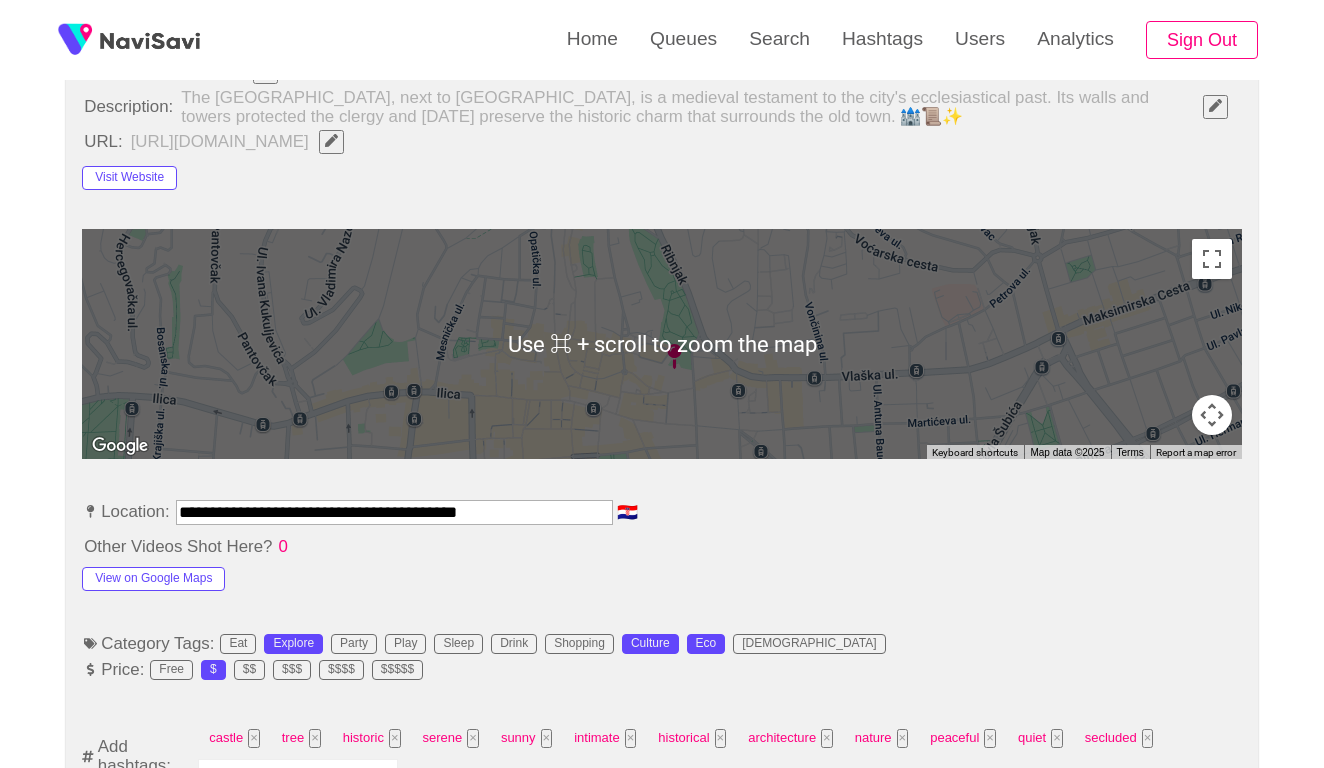 scroll, scrollTop: 913, scrollLeft: 0, axis: vertical 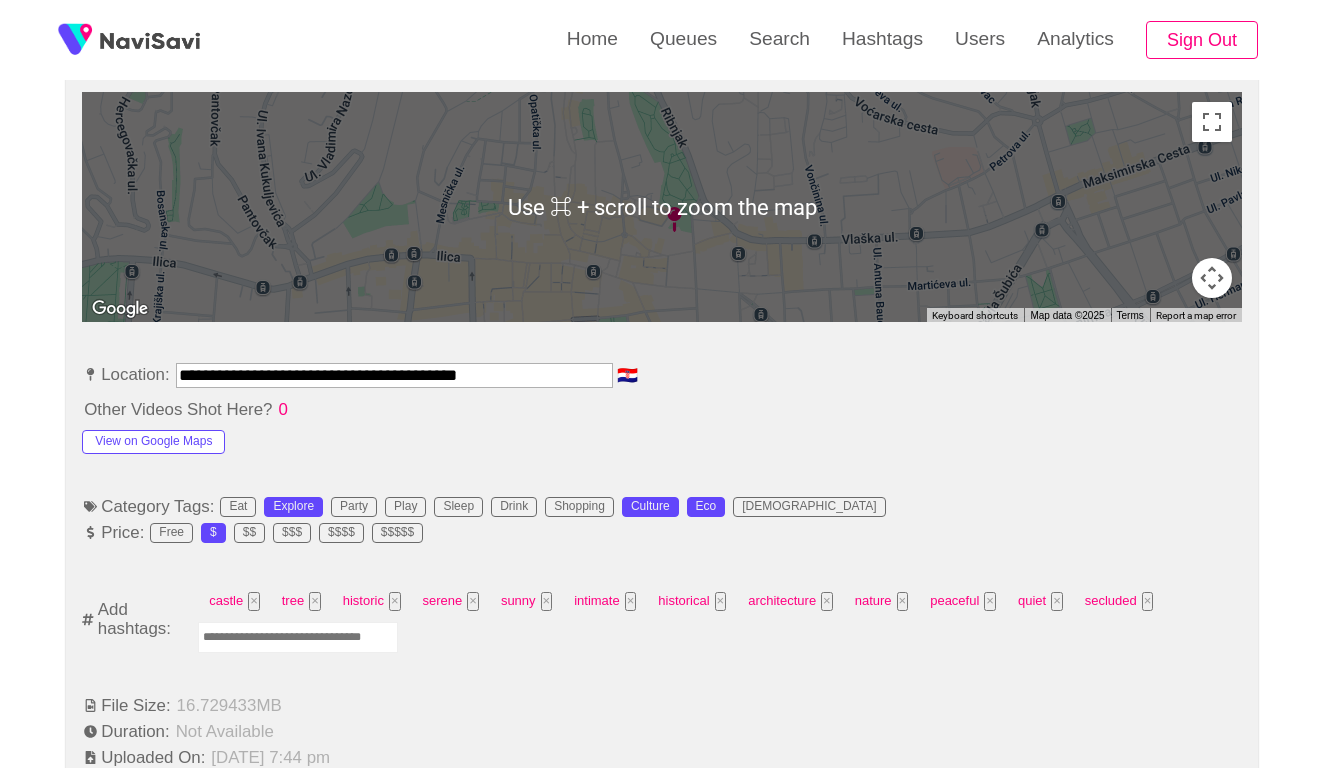 click at bounding box center [298, 637] 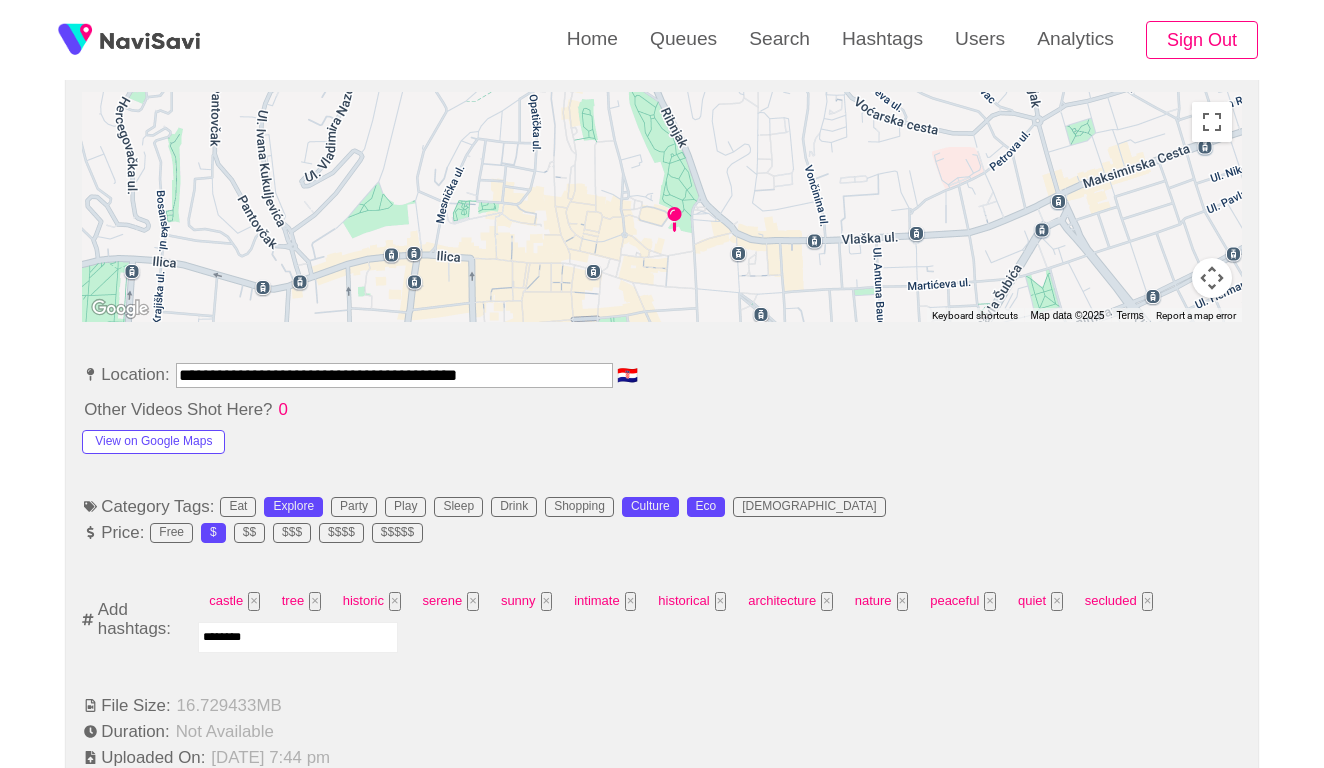 type on "*********" 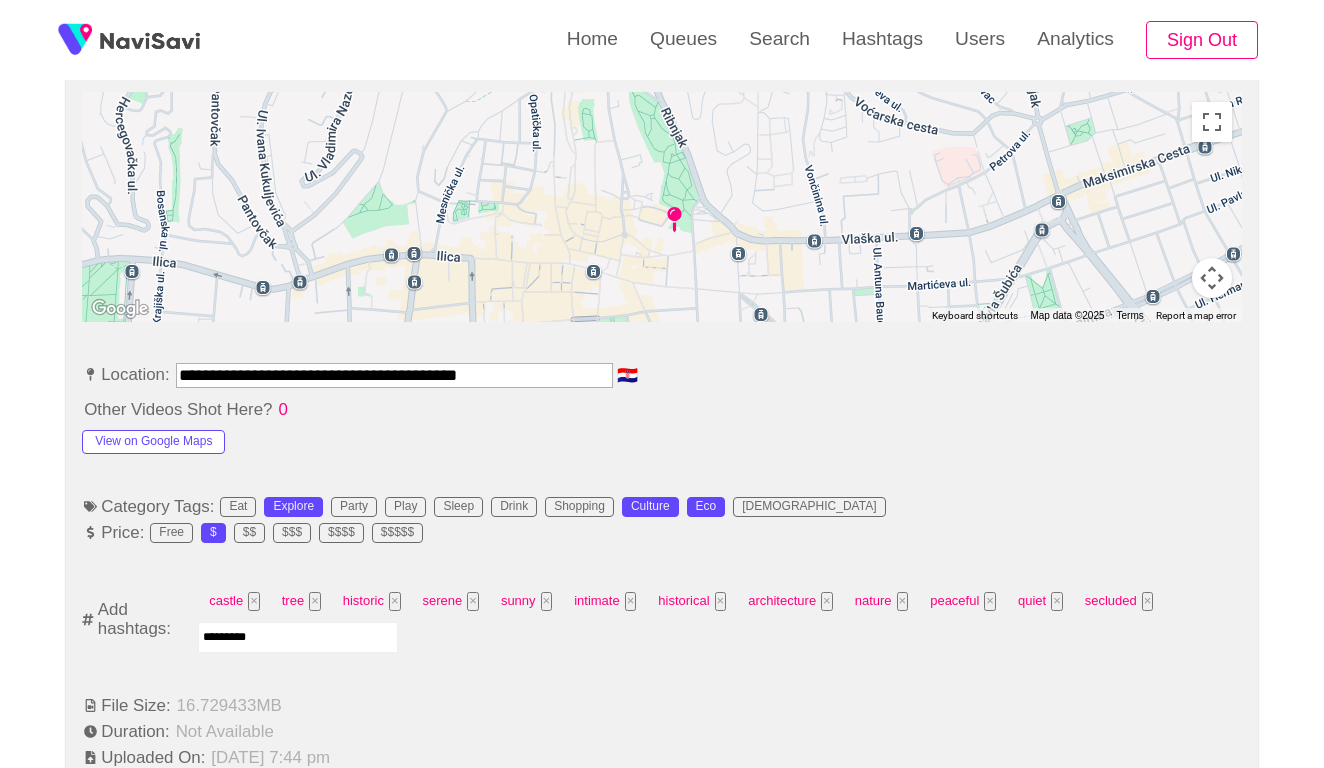 type 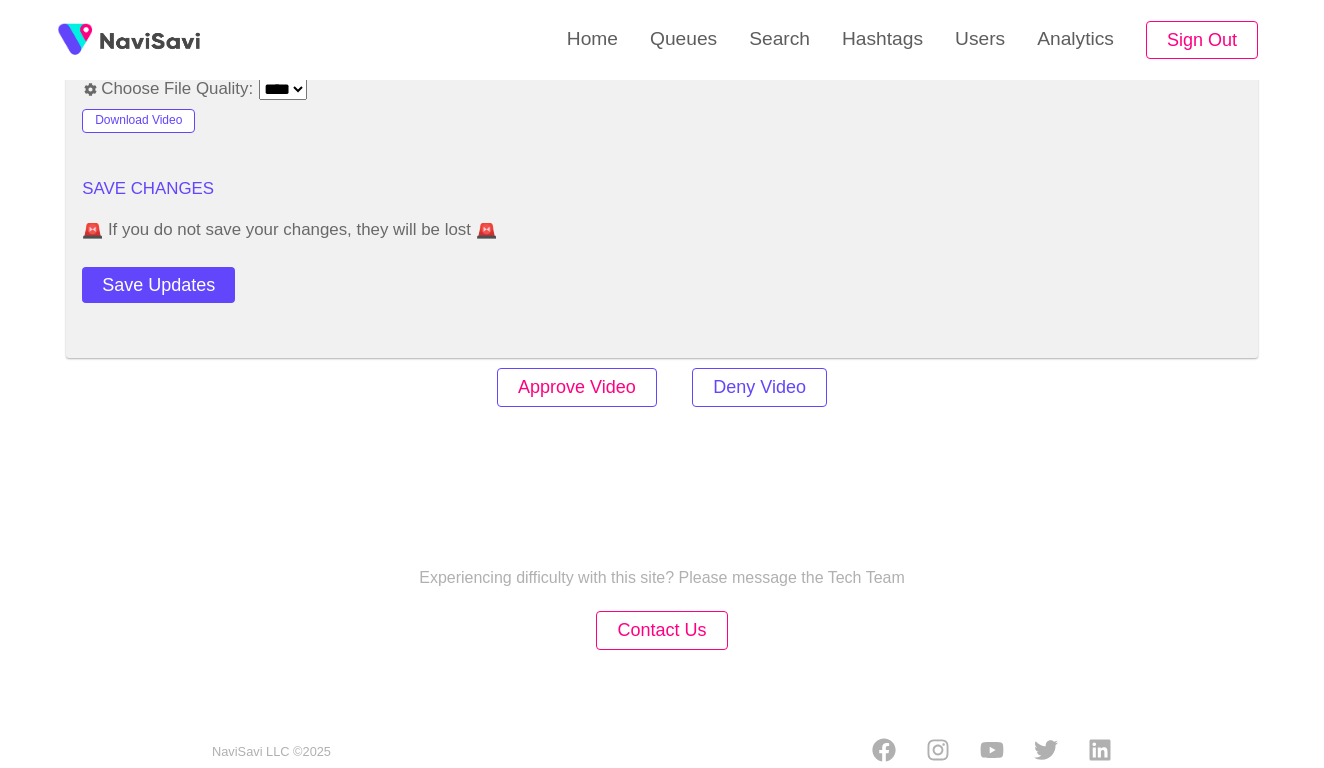 scroll, scrollTop: 2434, scrollLeft: 0, axis: vertical 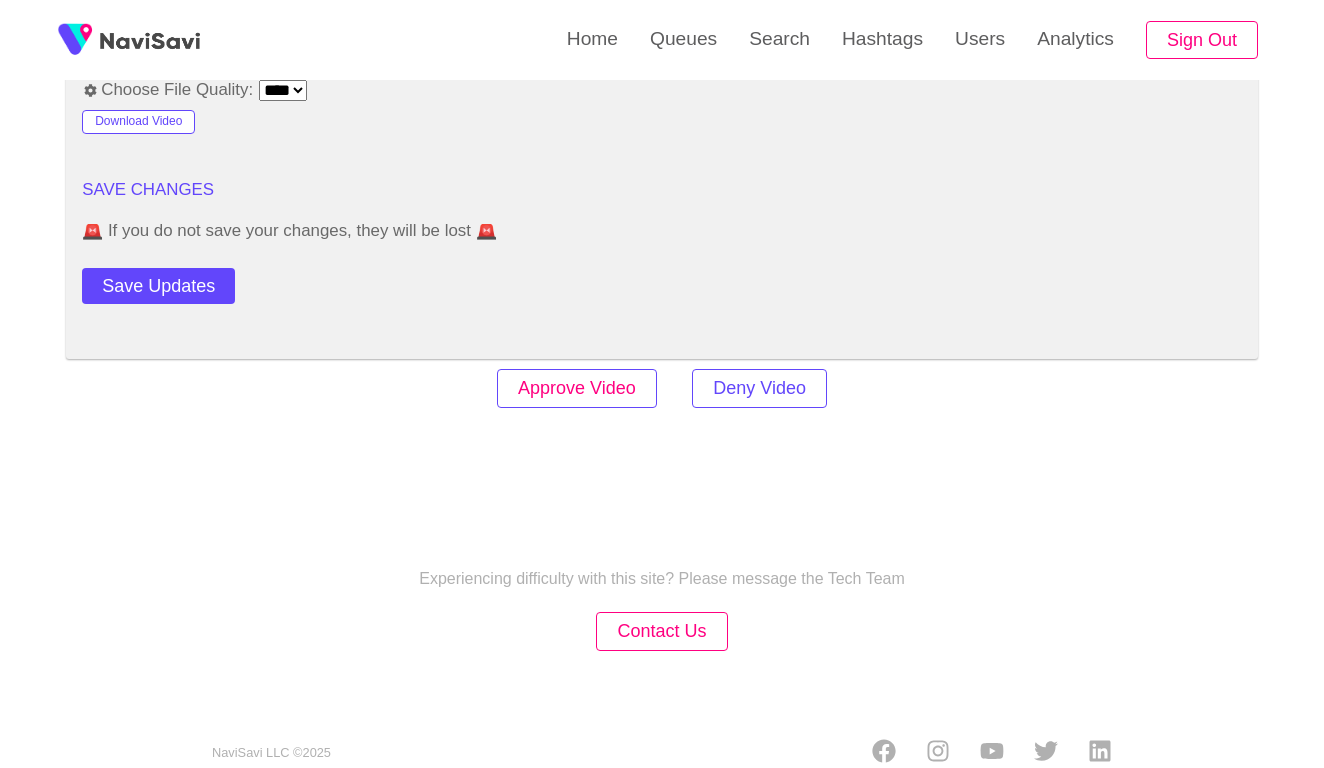click on "Approve Video" at bounding box center [577, 388] 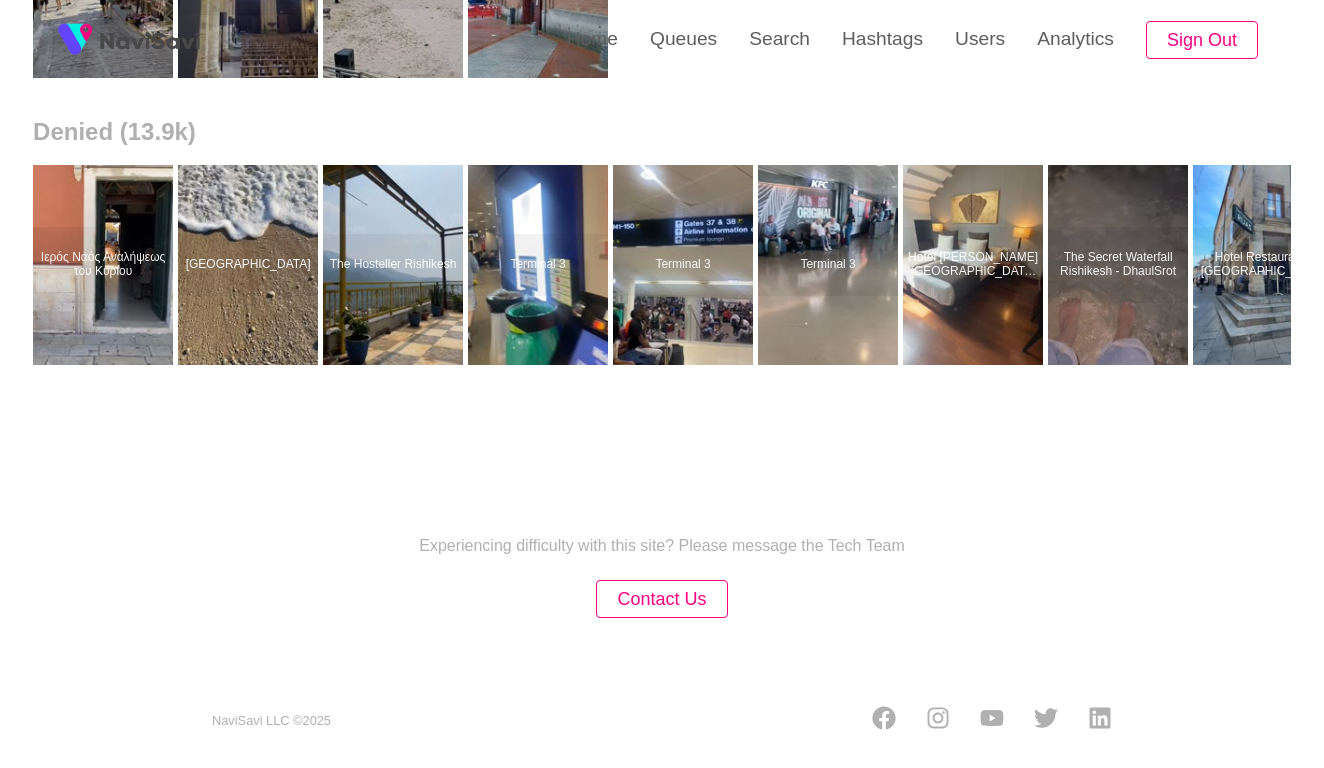 scroll, scrollTop: 0, scrollLeft: 0, axis: both 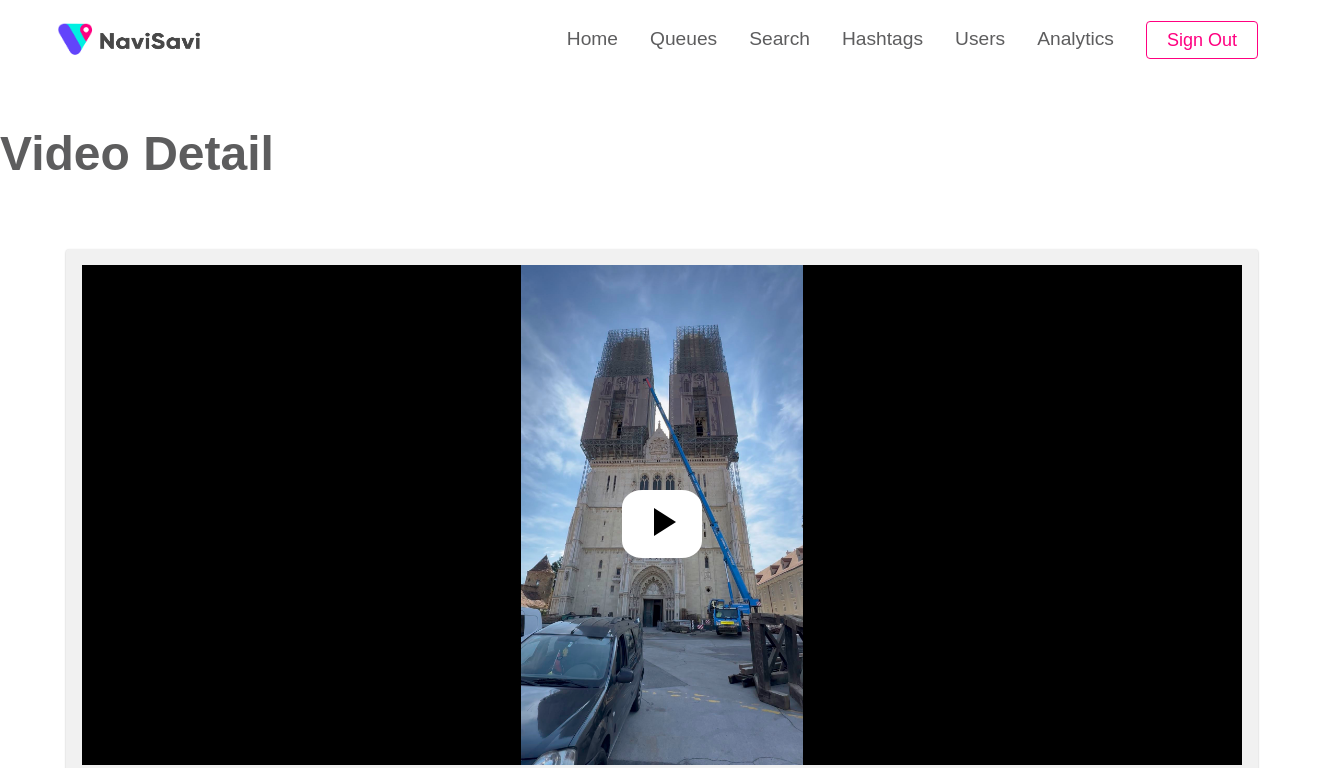 select on "**********" 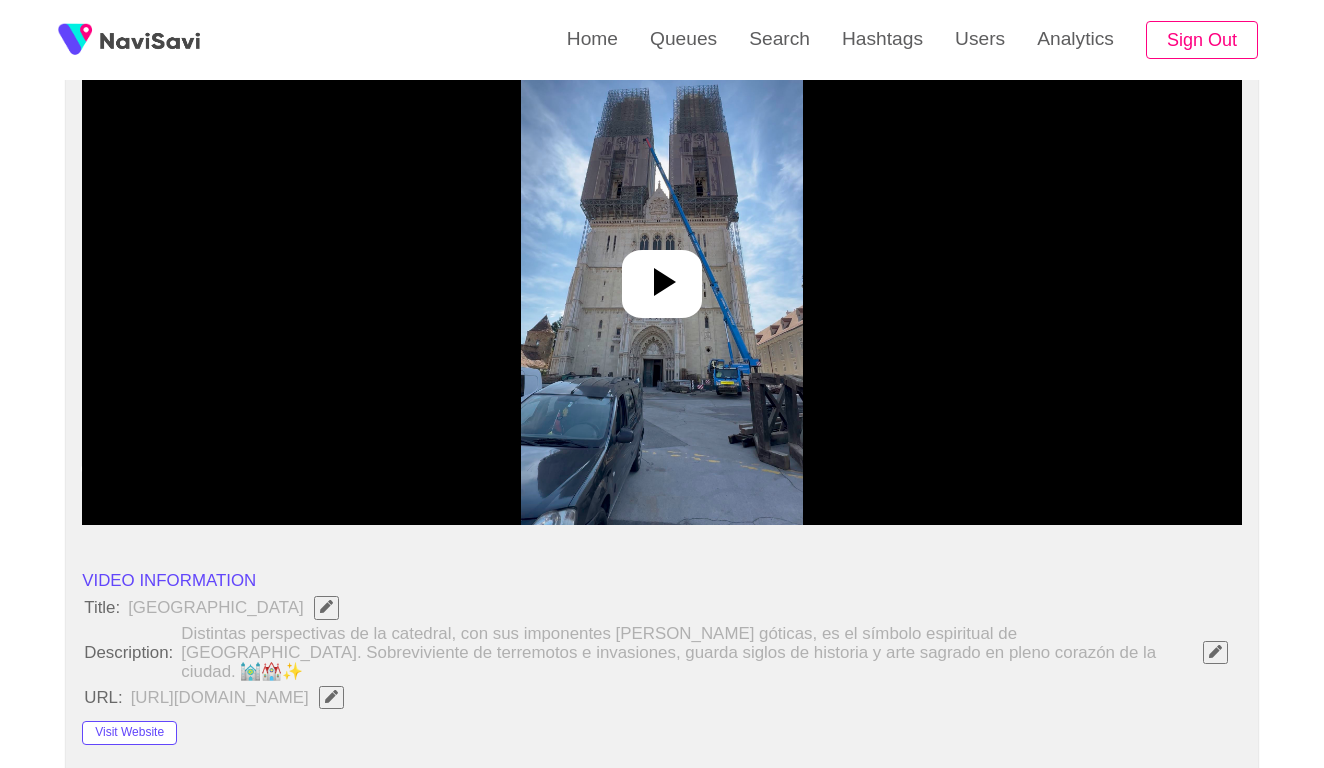 click at bounding box center (662, 275) 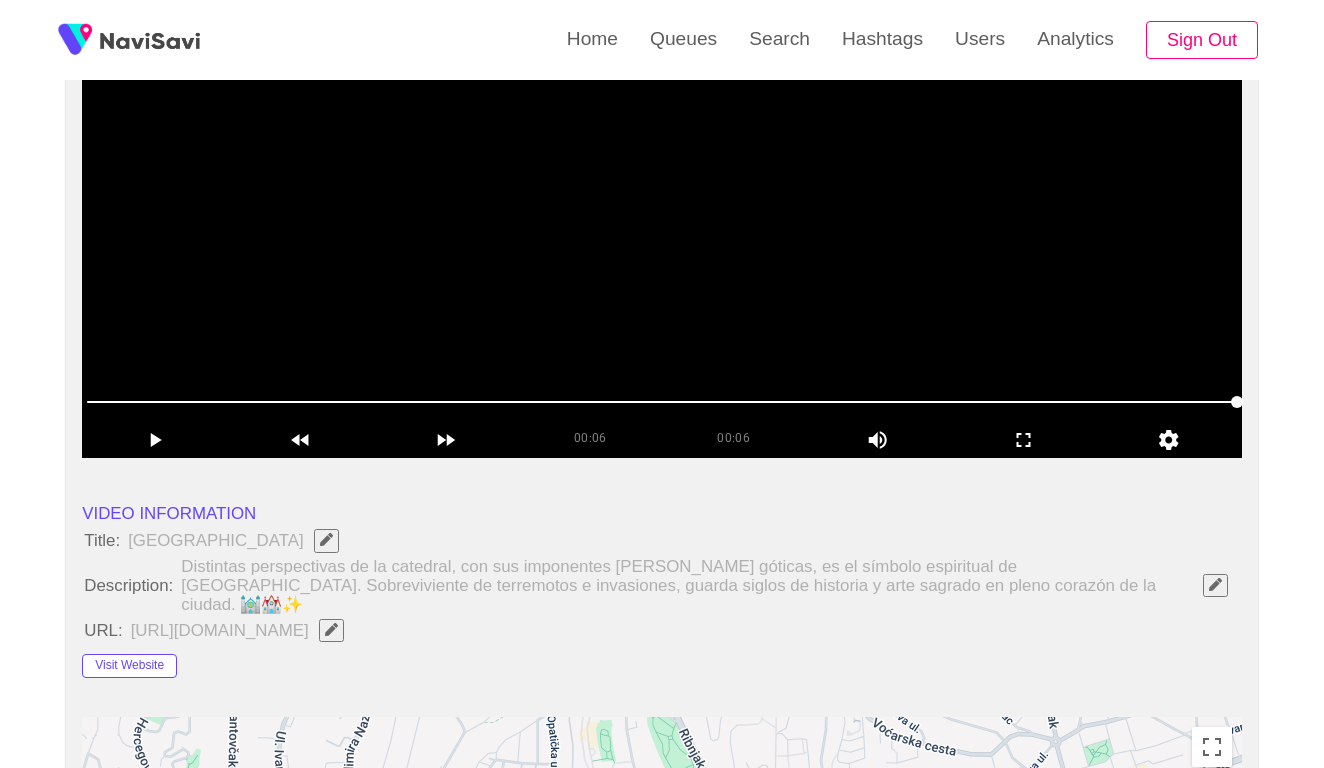 scroll, scrollTop: 334, scrollLeft: 0, axis: vertical 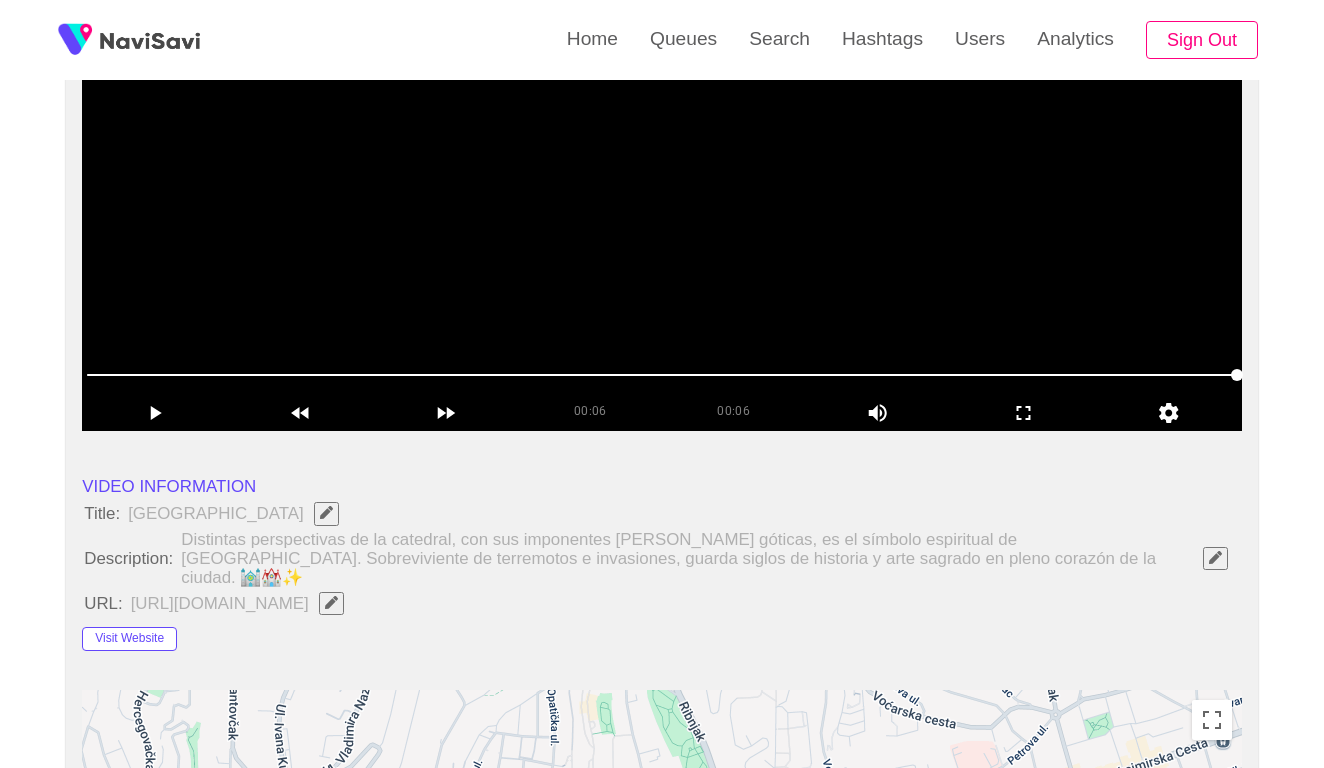 click 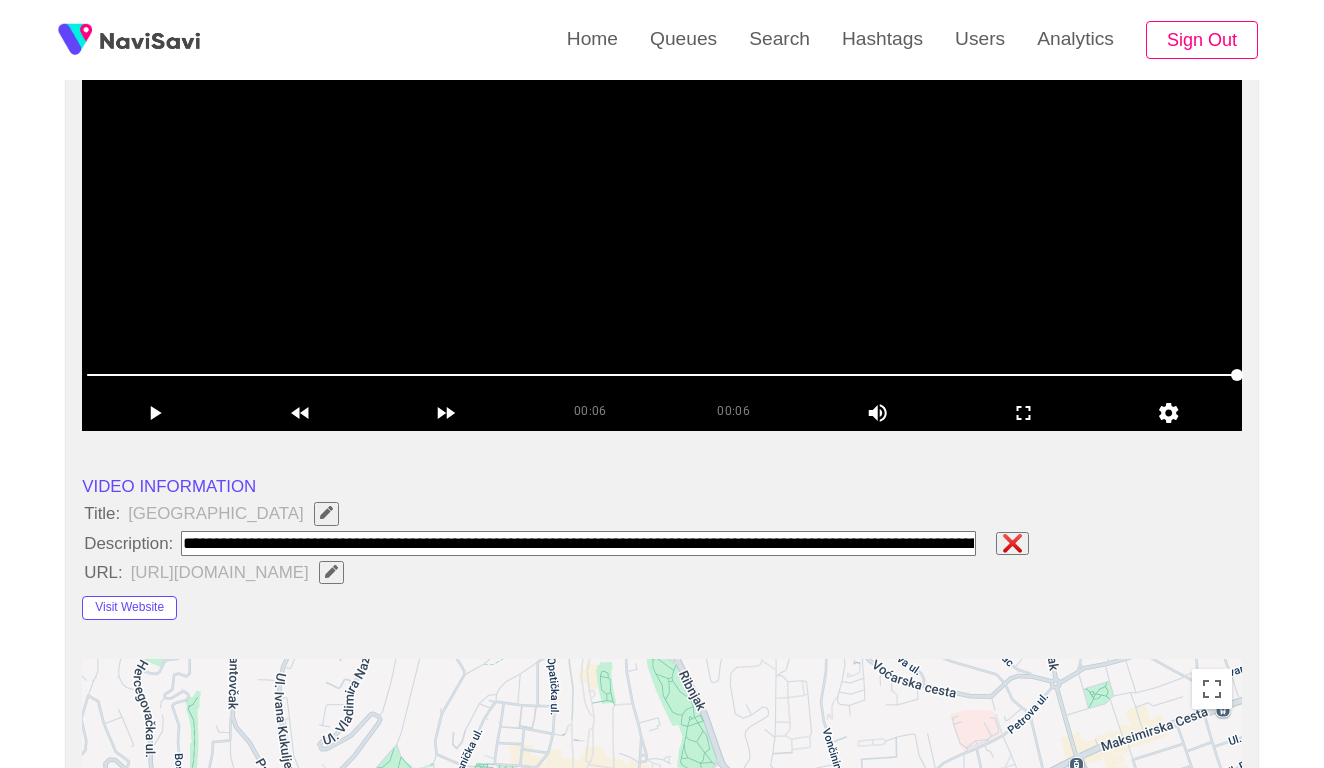 paste on "**********" 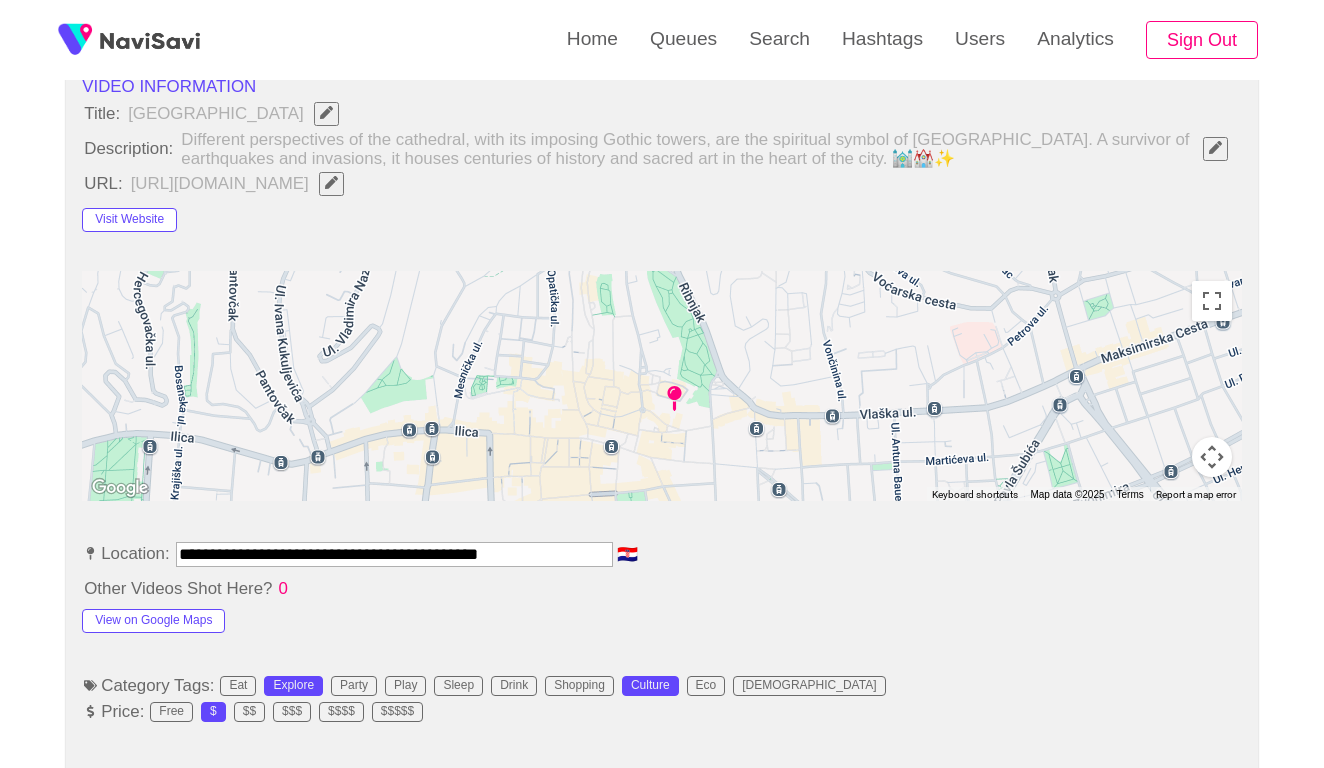 scroll, scrollTop: 750, scrollLeft: 0, axis: vertical 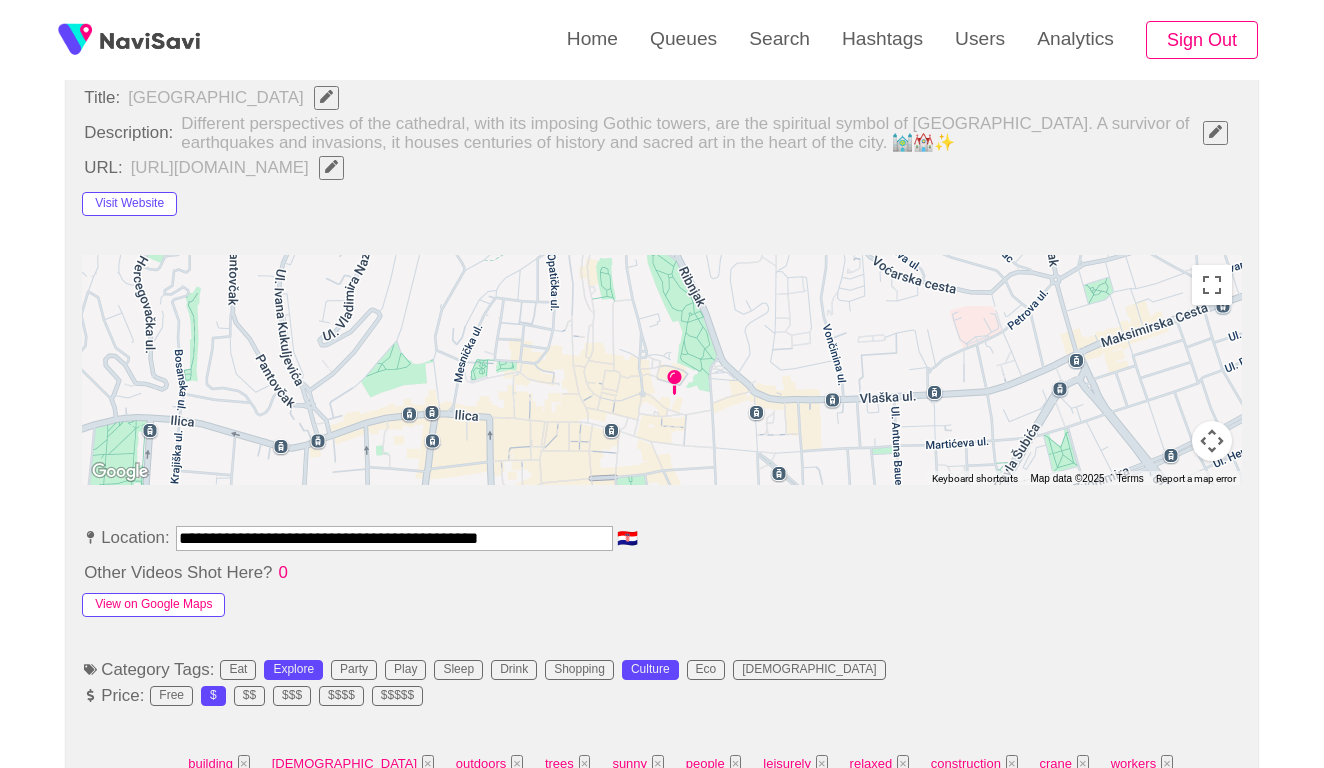 click on "View on Google Maps" at bounding box center [153, 605] 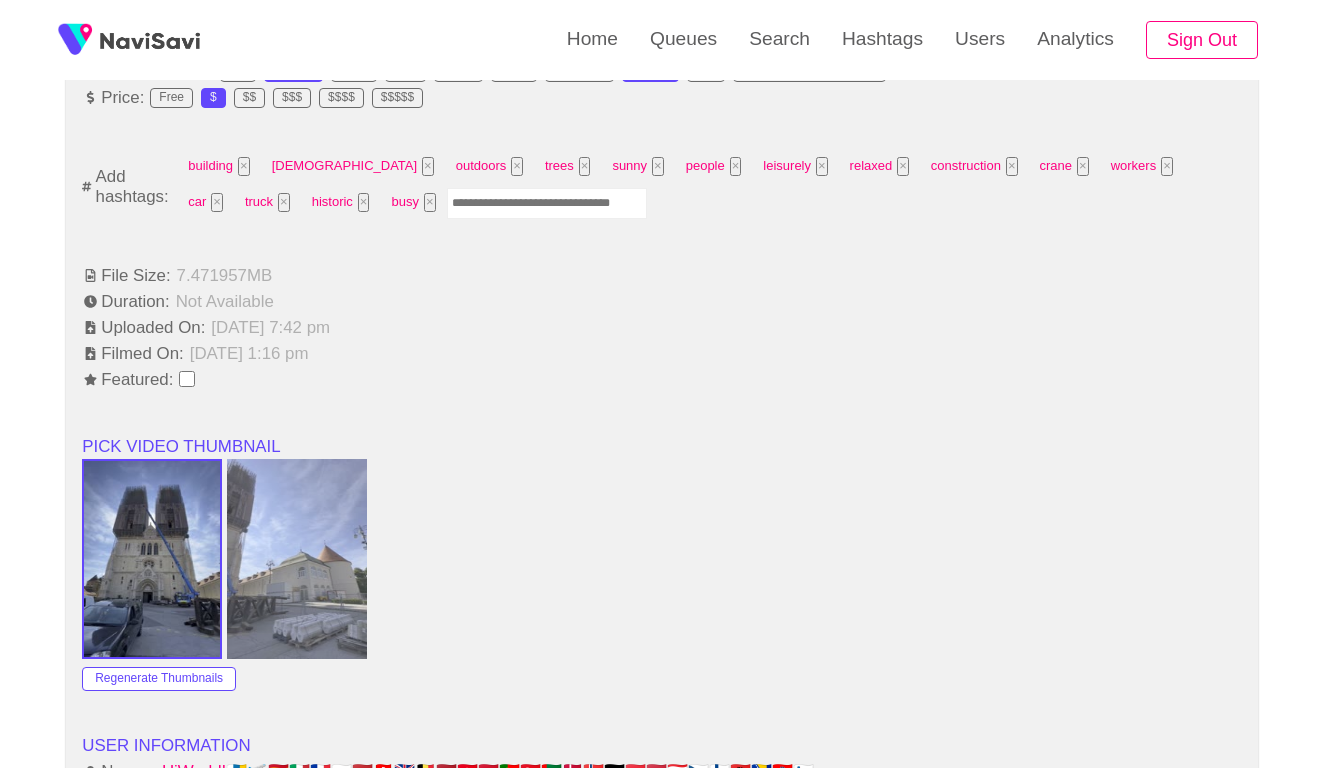 scroll, scrollTop: 1251, scrollLeft: 0, axis: vertical 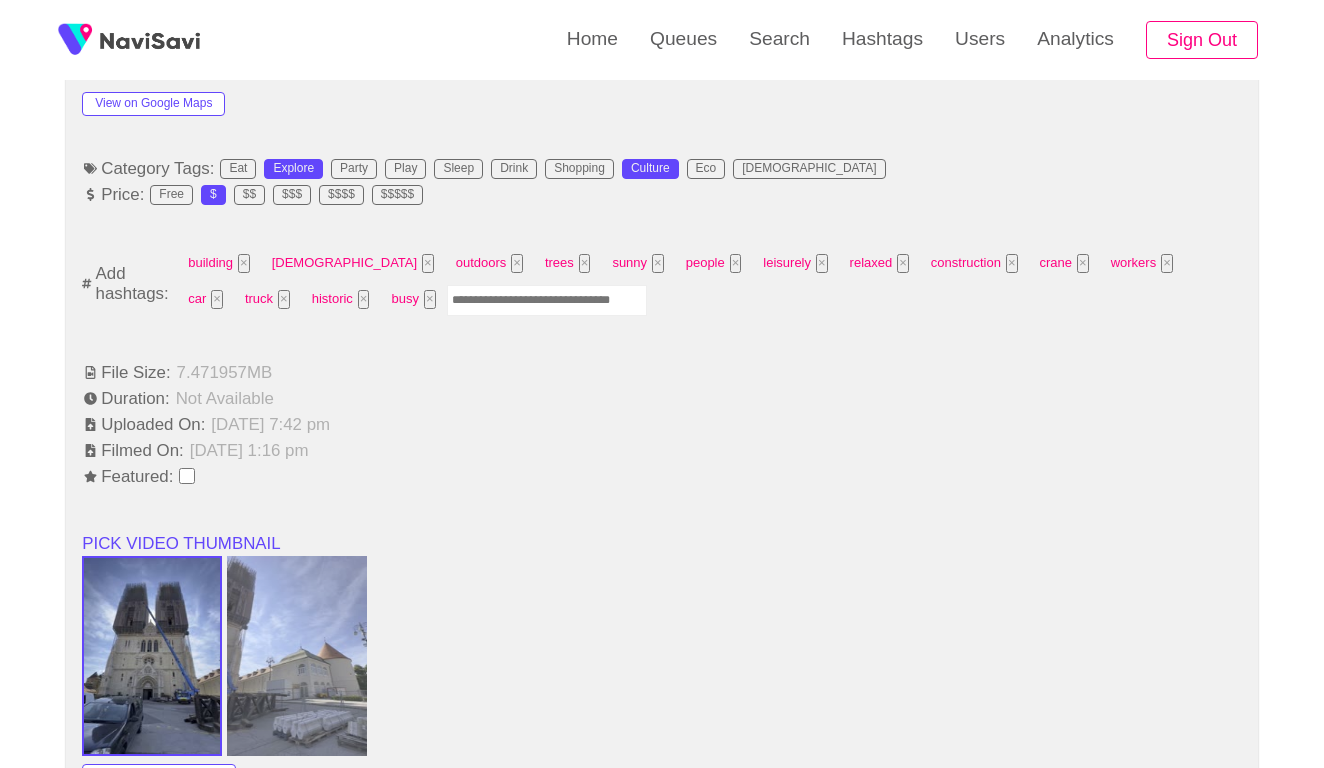 click at bounding box center (547, 300) 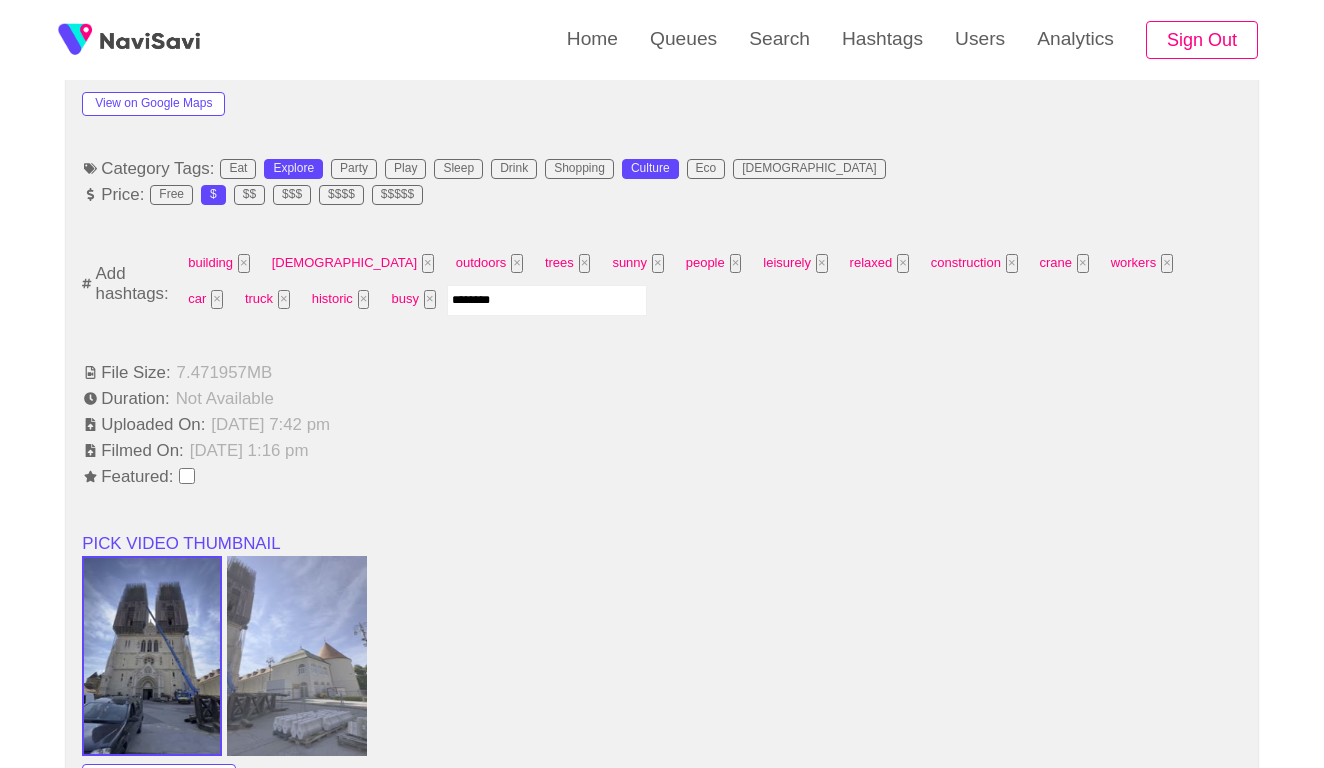 type on "*********" 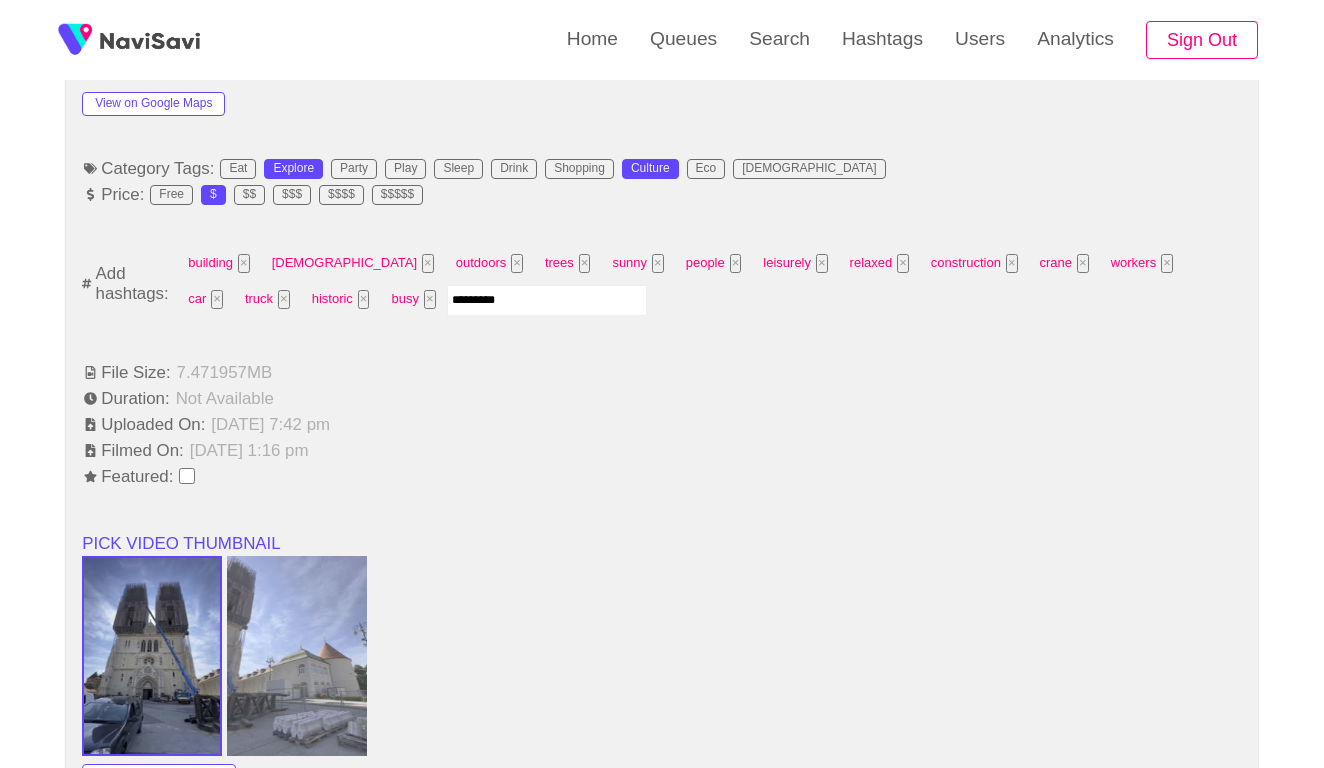 type 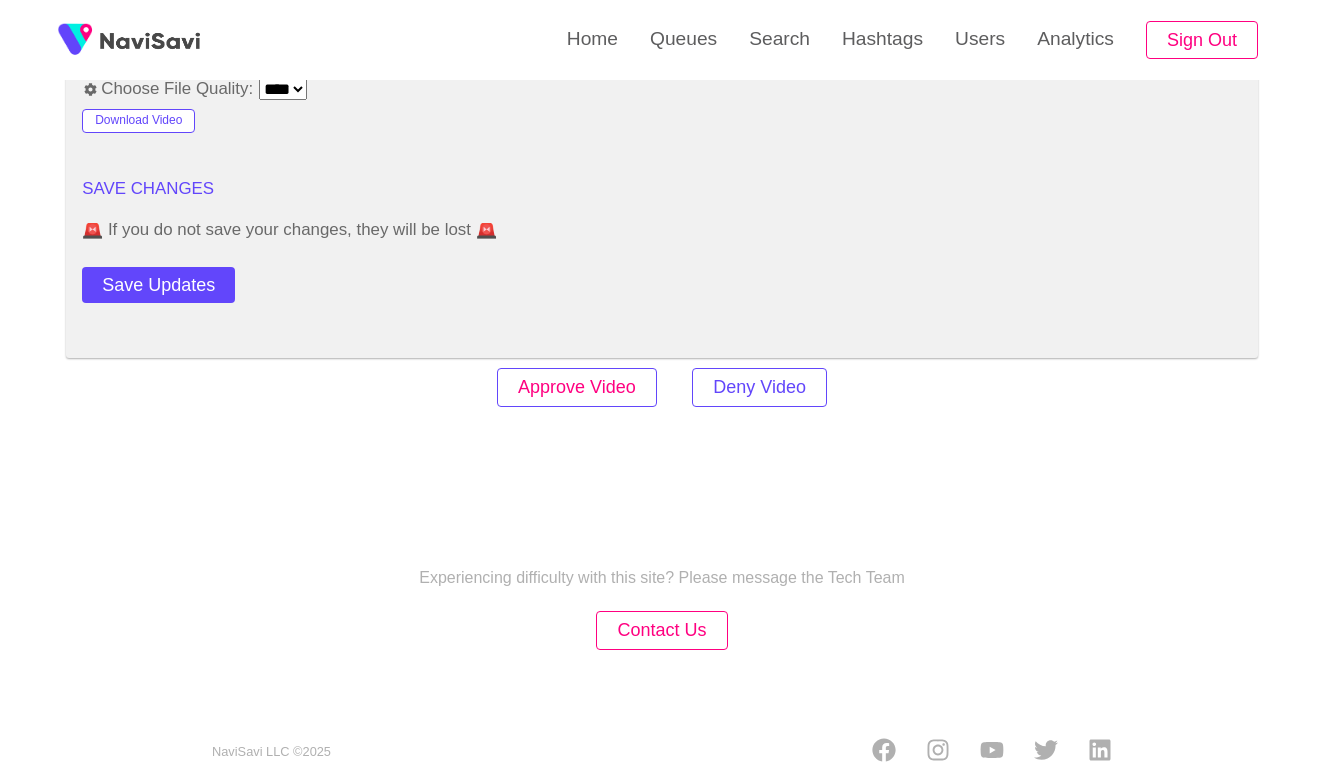 scroll, scrollTop: 2434, scrollLeft: 0, axis: vertical 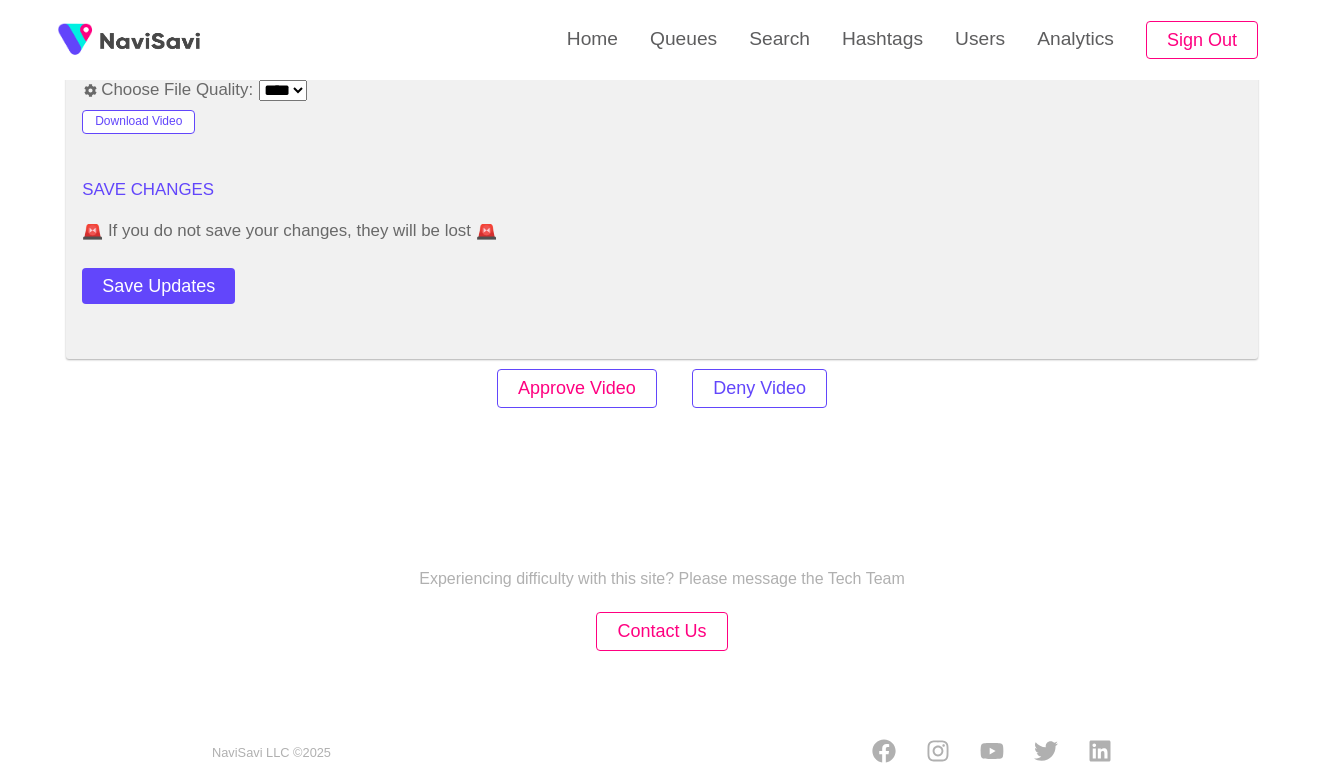click on "Approve Video" at bounding box center [577, 388] 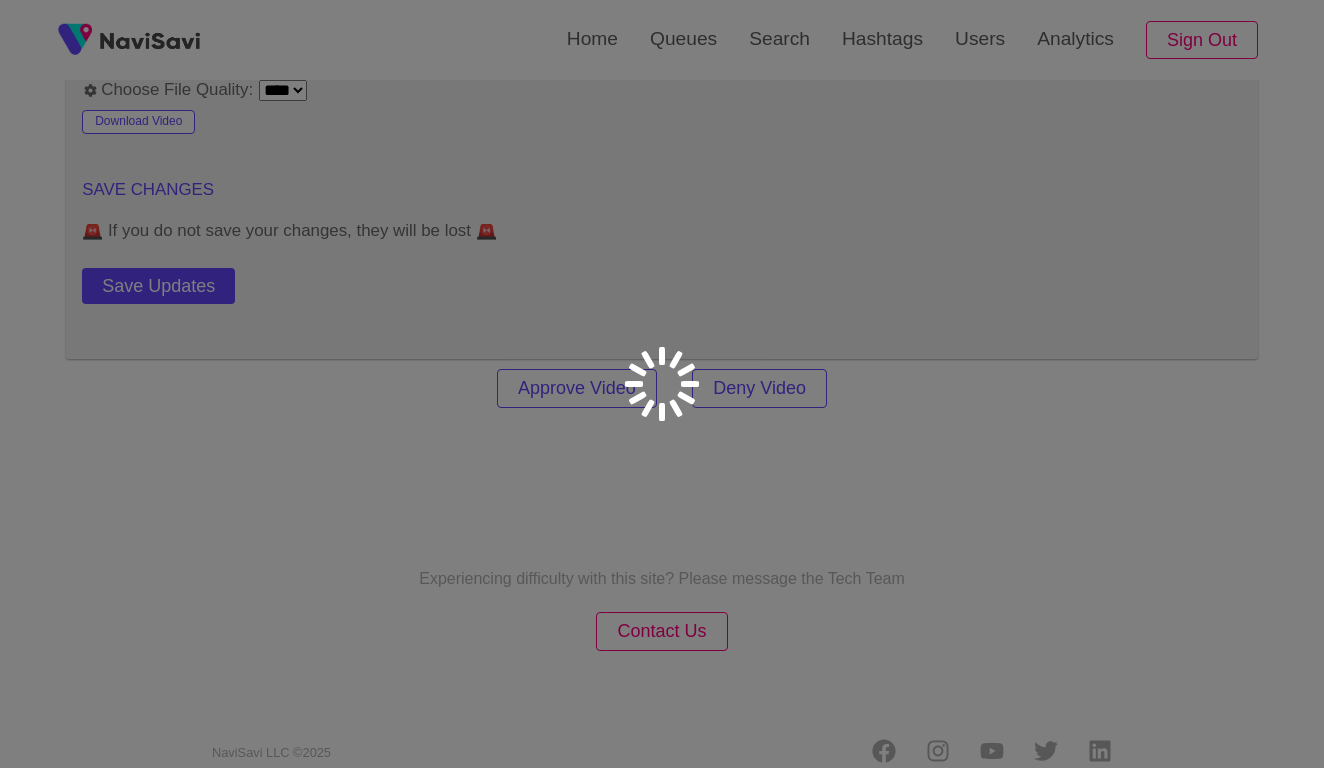 click on "Home Queues Search Hashtags Users Analytics Sign Out" at bounding box center [662, 40] 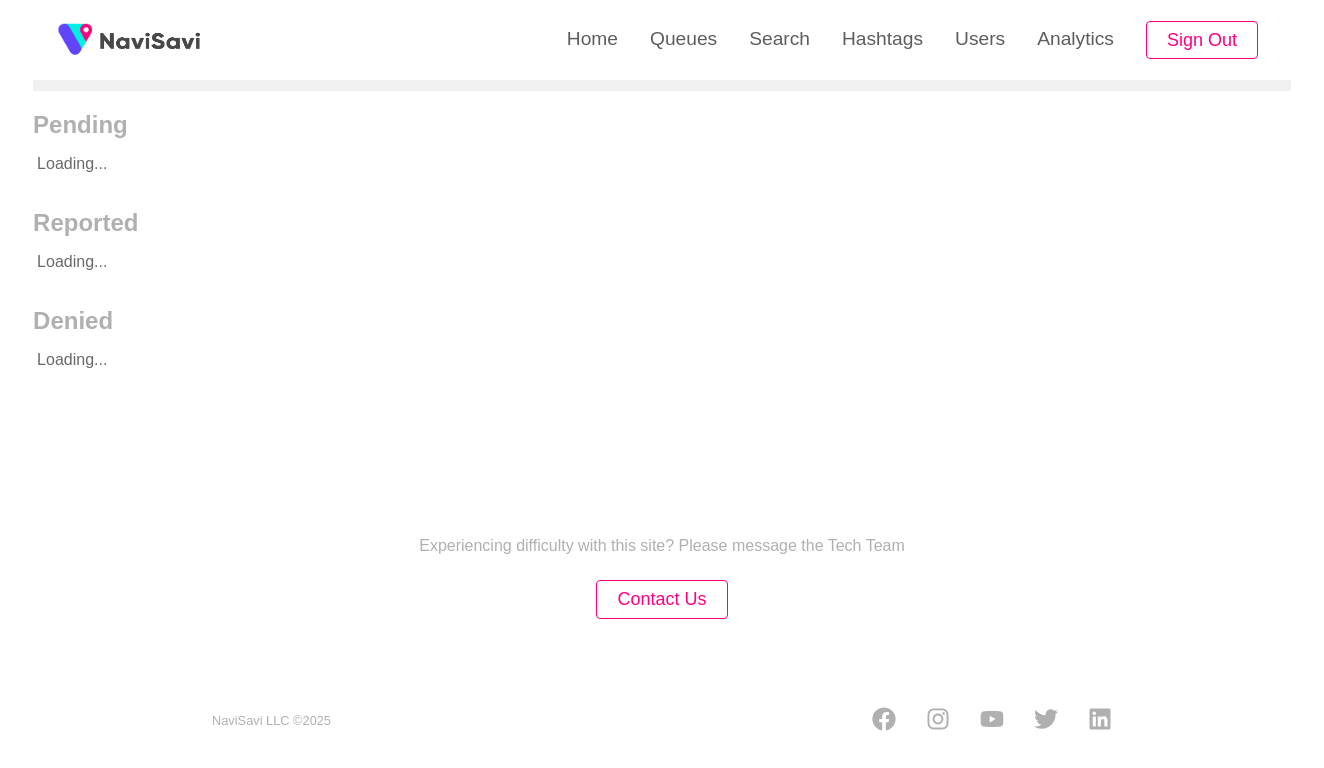 scroll, scrollTop: 0, scrollLeft: 0, axis: both 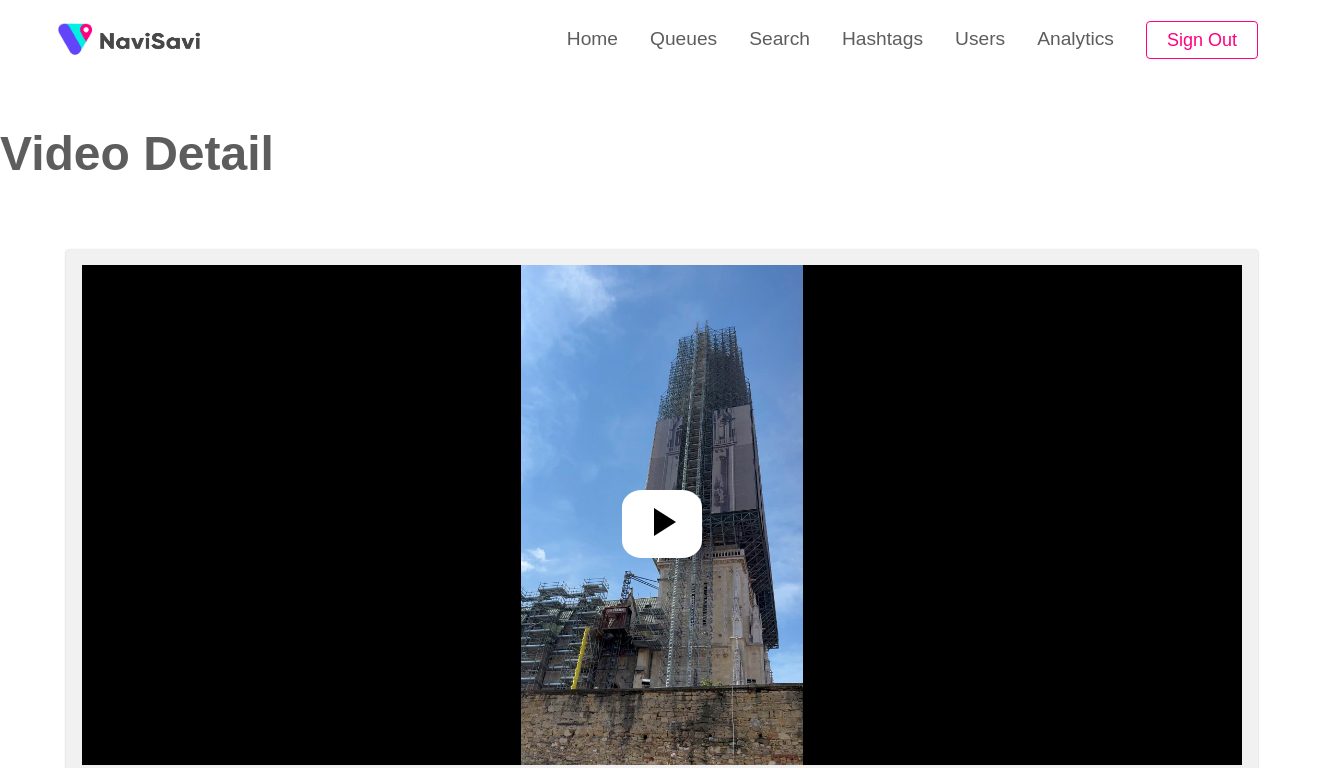 select on "**********" 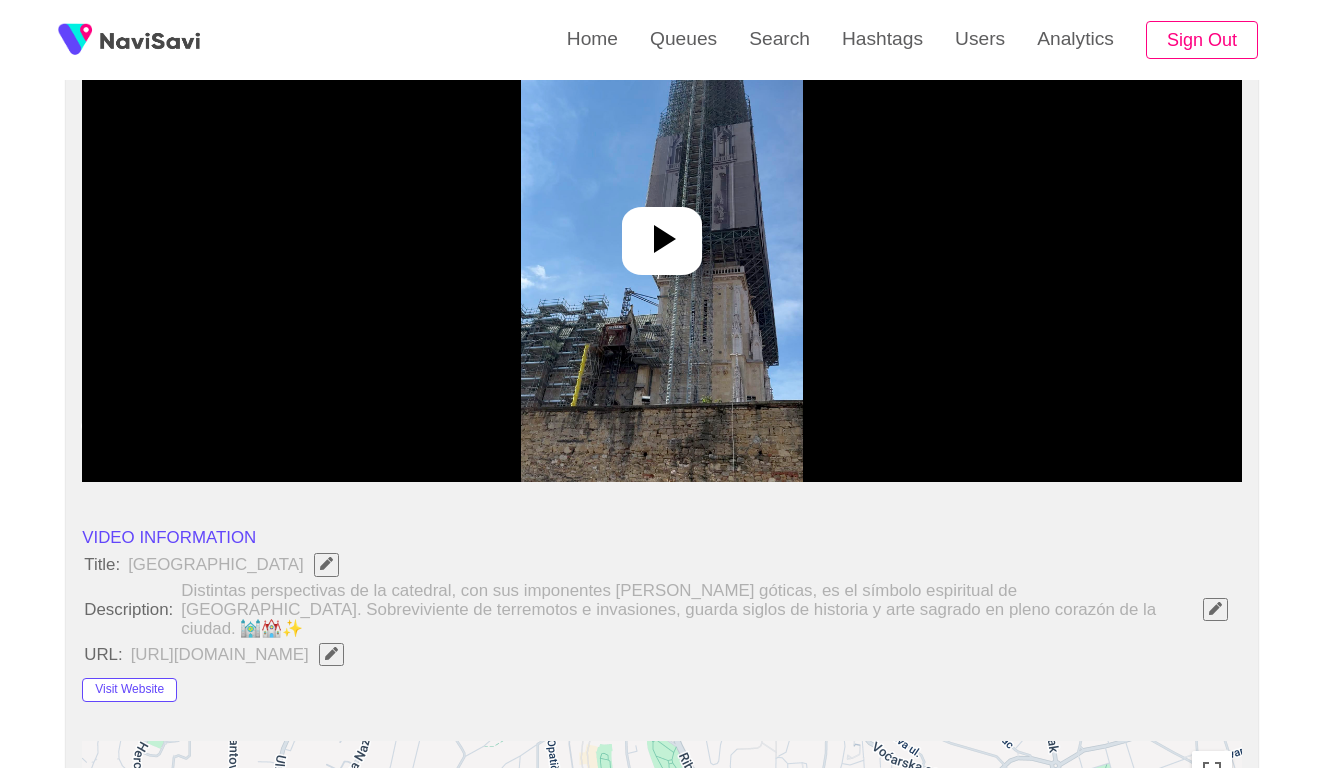 click at bounding box center (661, 232) 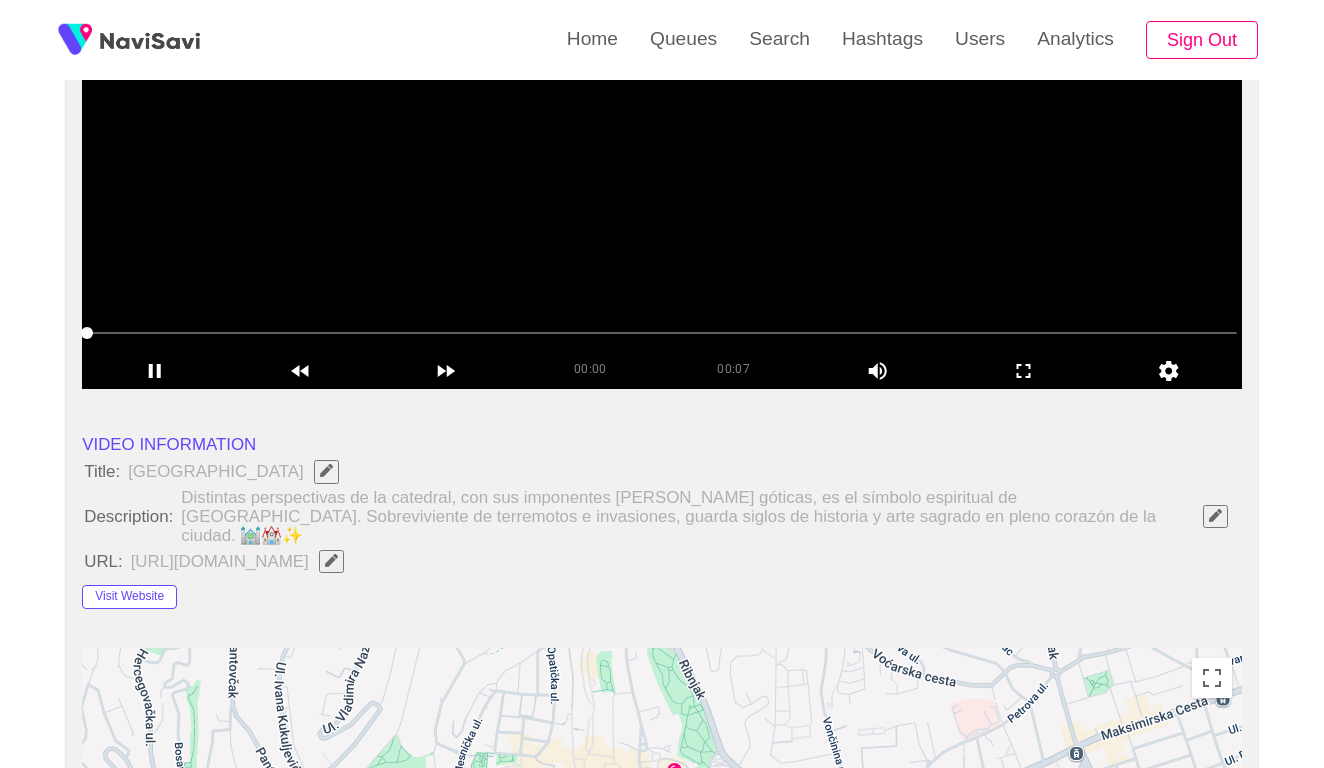 scroll, scrollTop: 378, scrollLeft: 0, axis: vertical 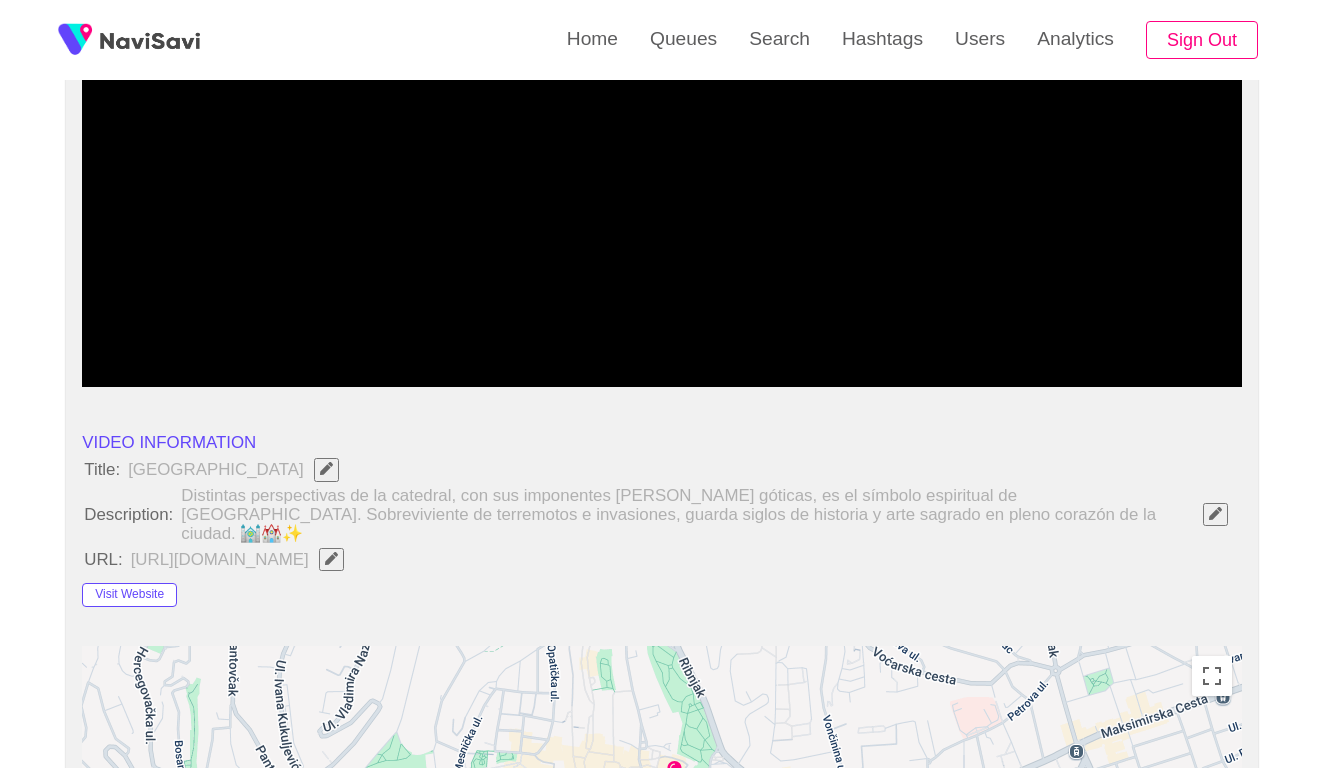 click 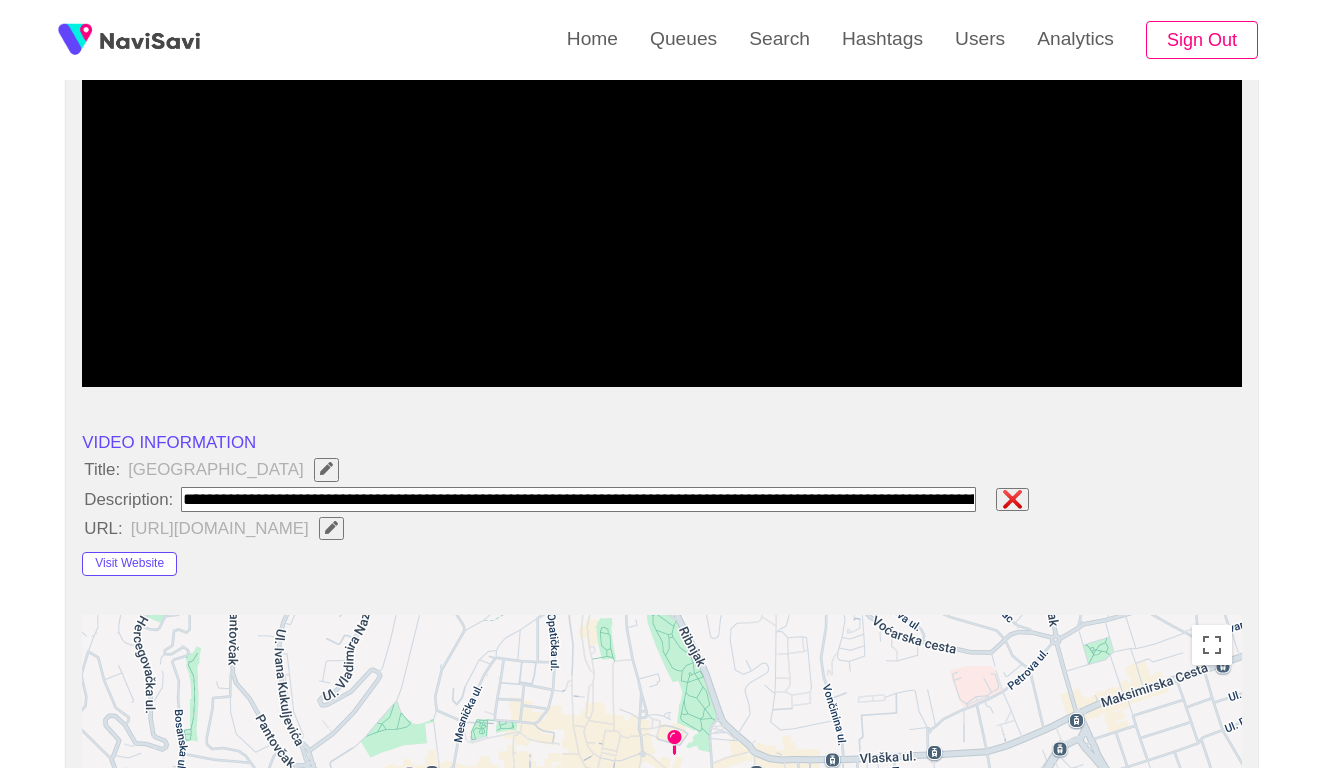 type on "**********" 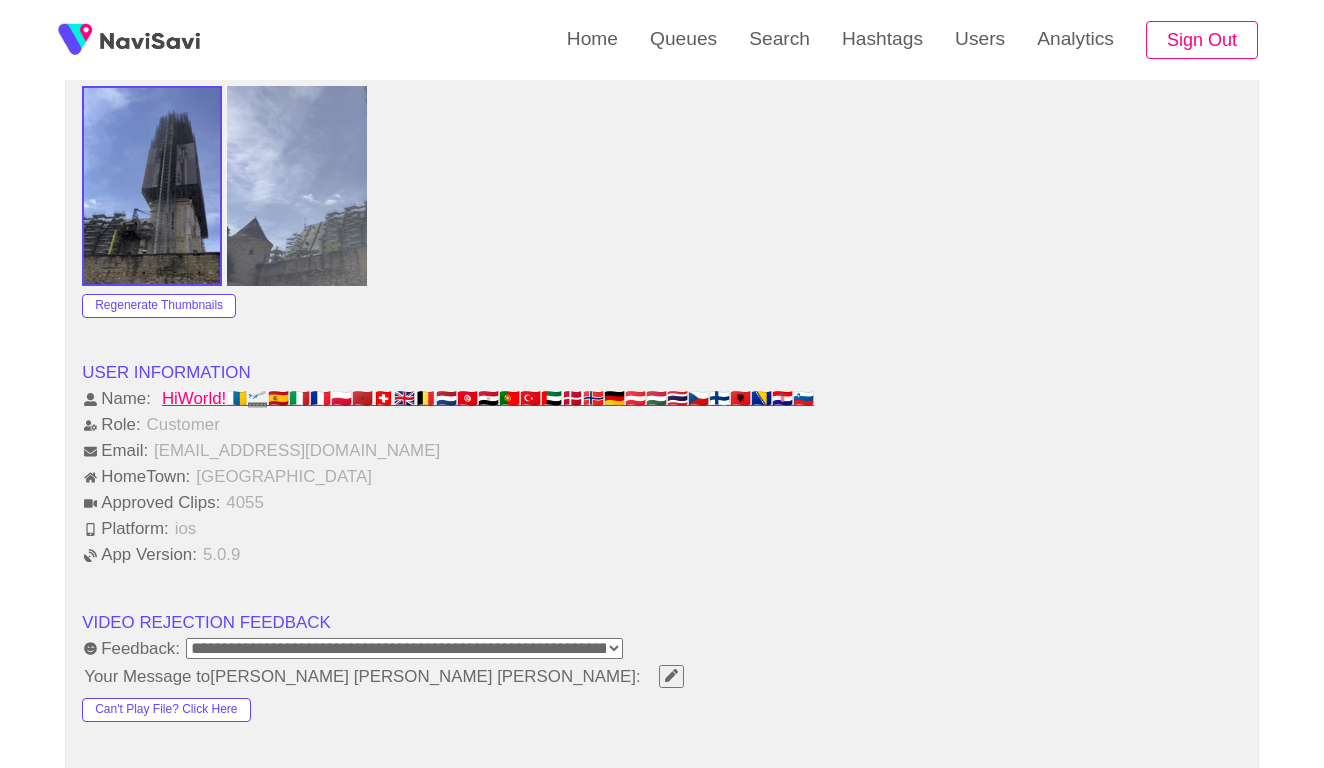 scroll, scrollTop: 1898, scrollLeft: 0, axis: vertical 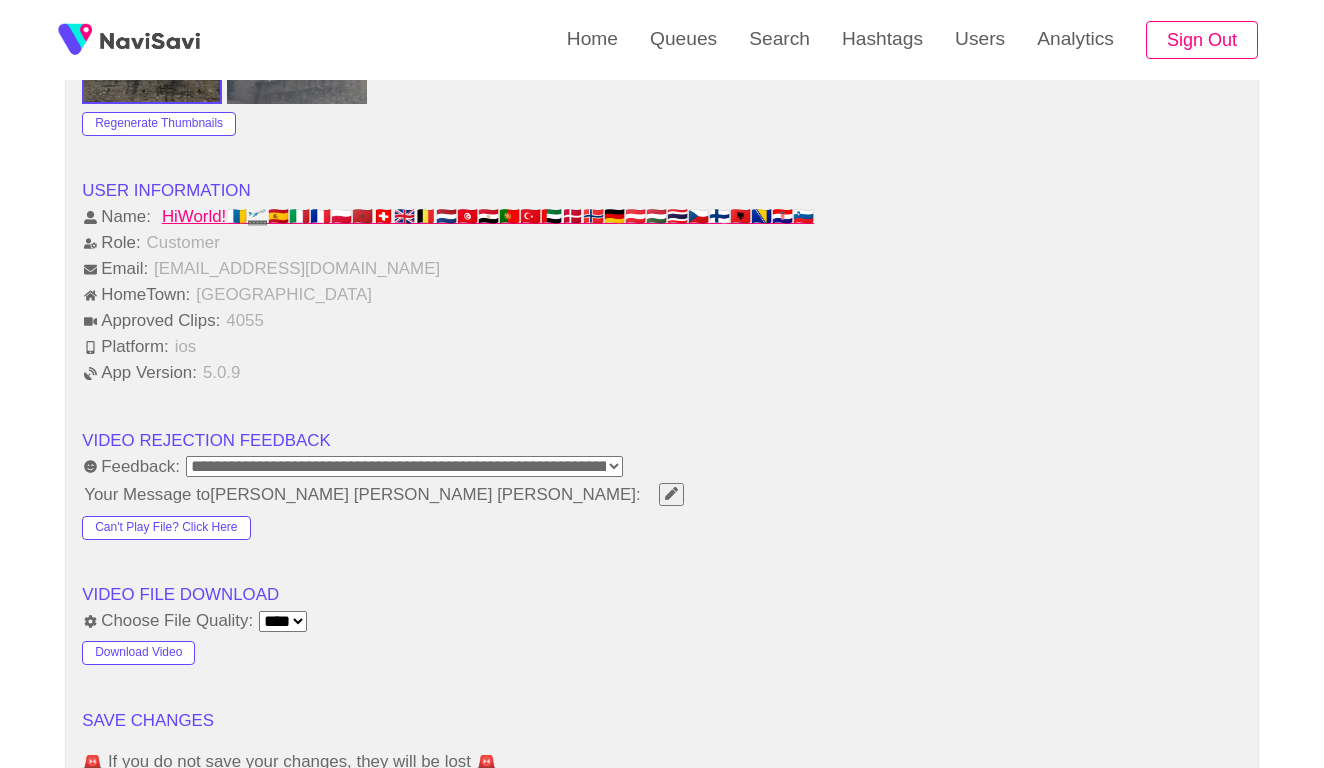 click on "**********" at bounding box center (404, 466) 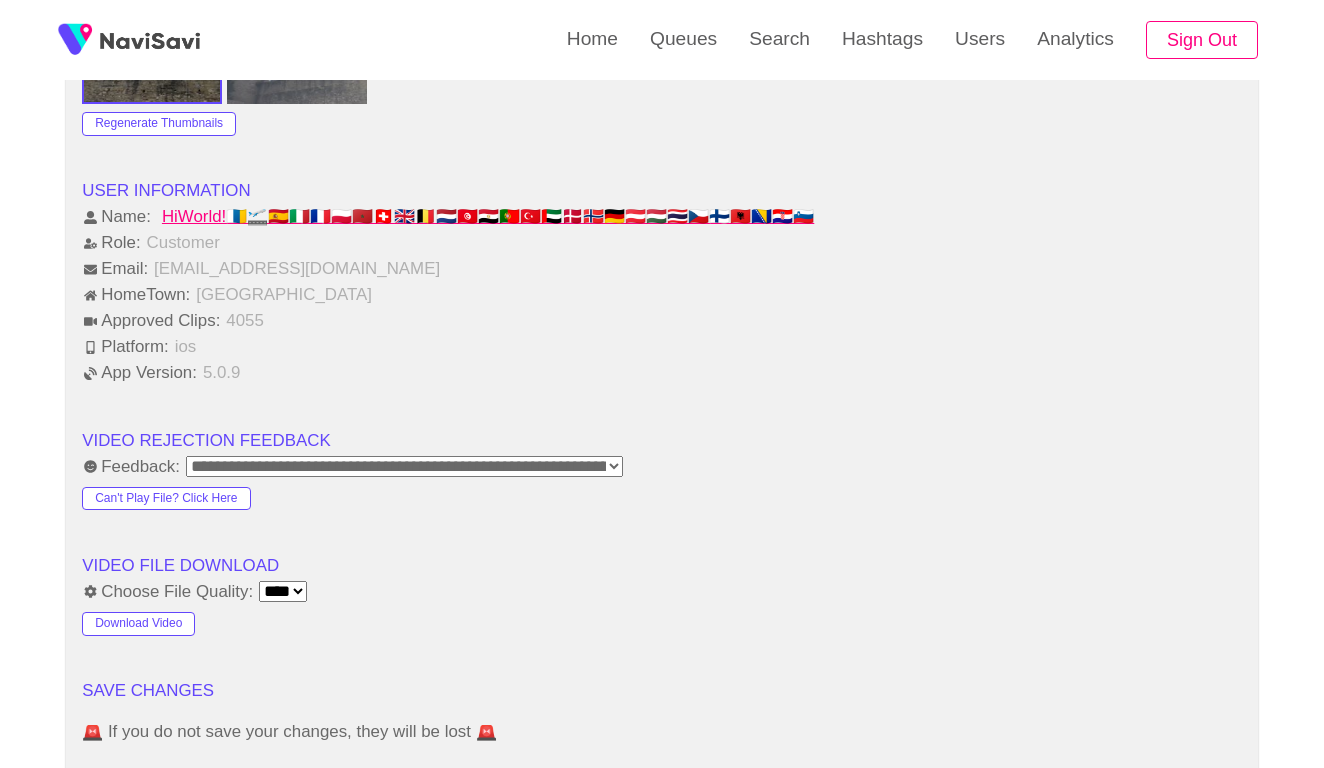 click on "**********" at bounding box center (662, -154) 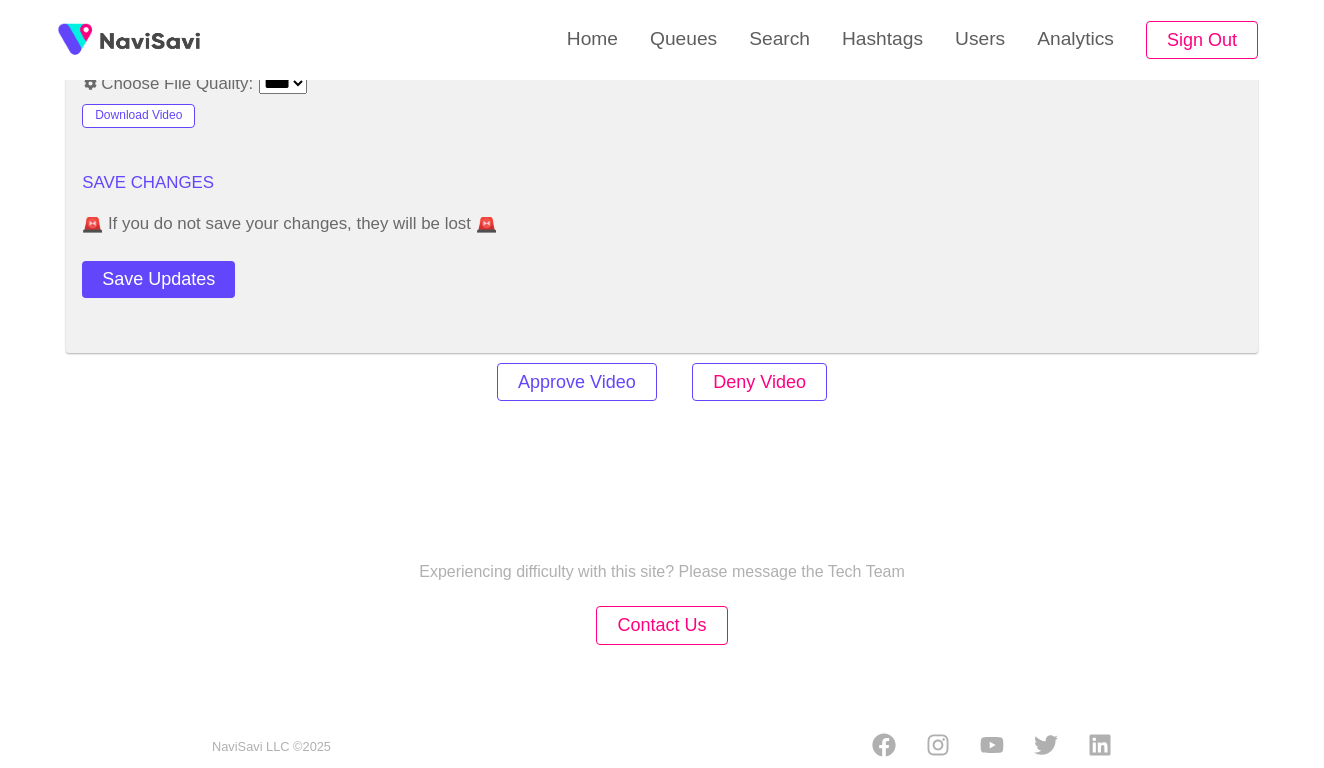 scroll, scrollTop: 2405, scrollLeft: 0, axis: vertical 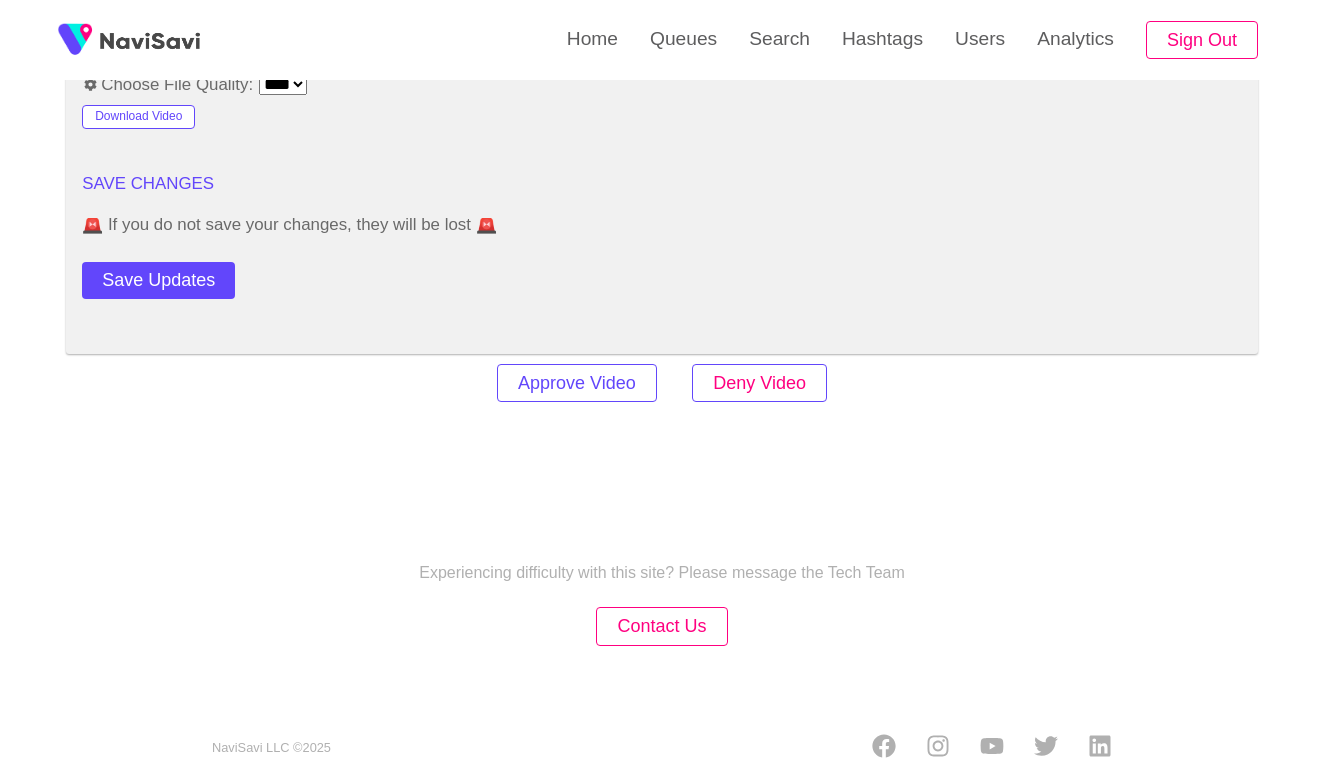 click on "Deny Video" at bounding box center [759, 383] 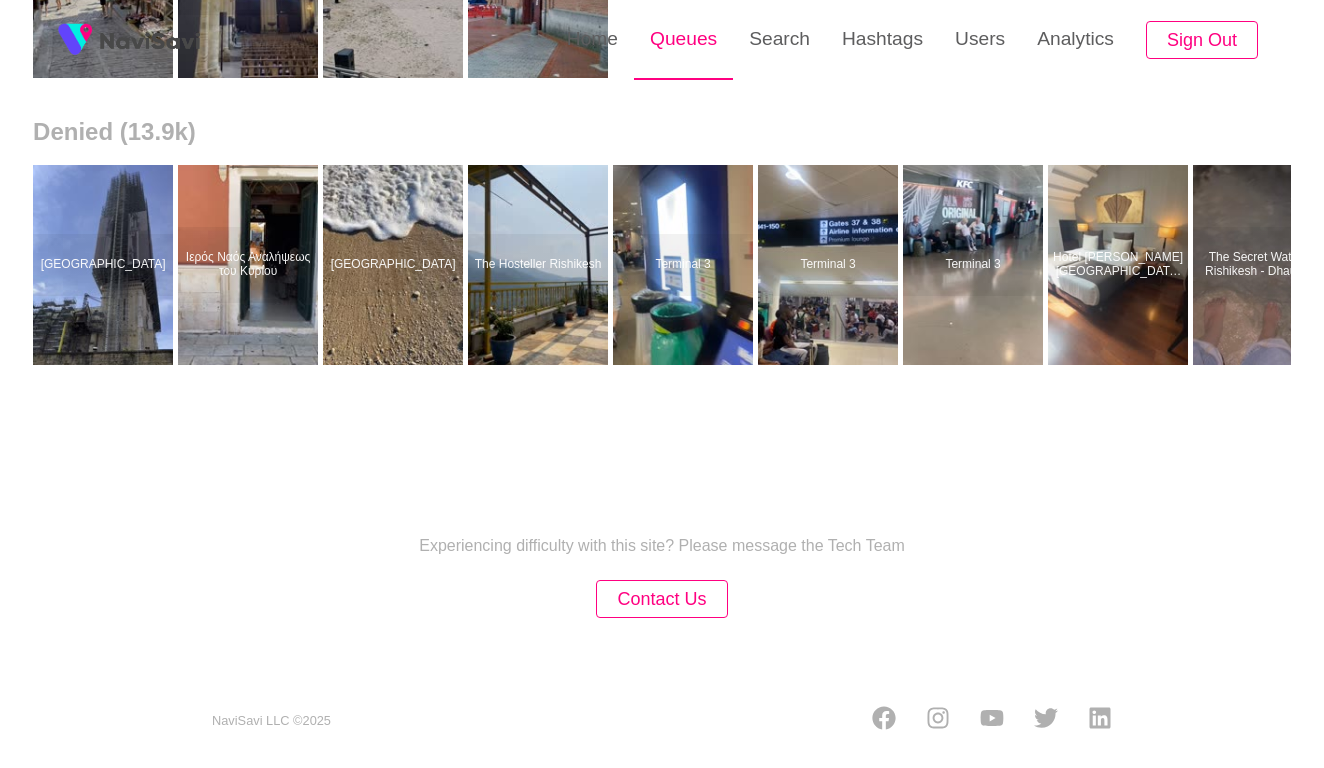 scroll, scrollTop: 0, scrollLeft: 0, axis: both 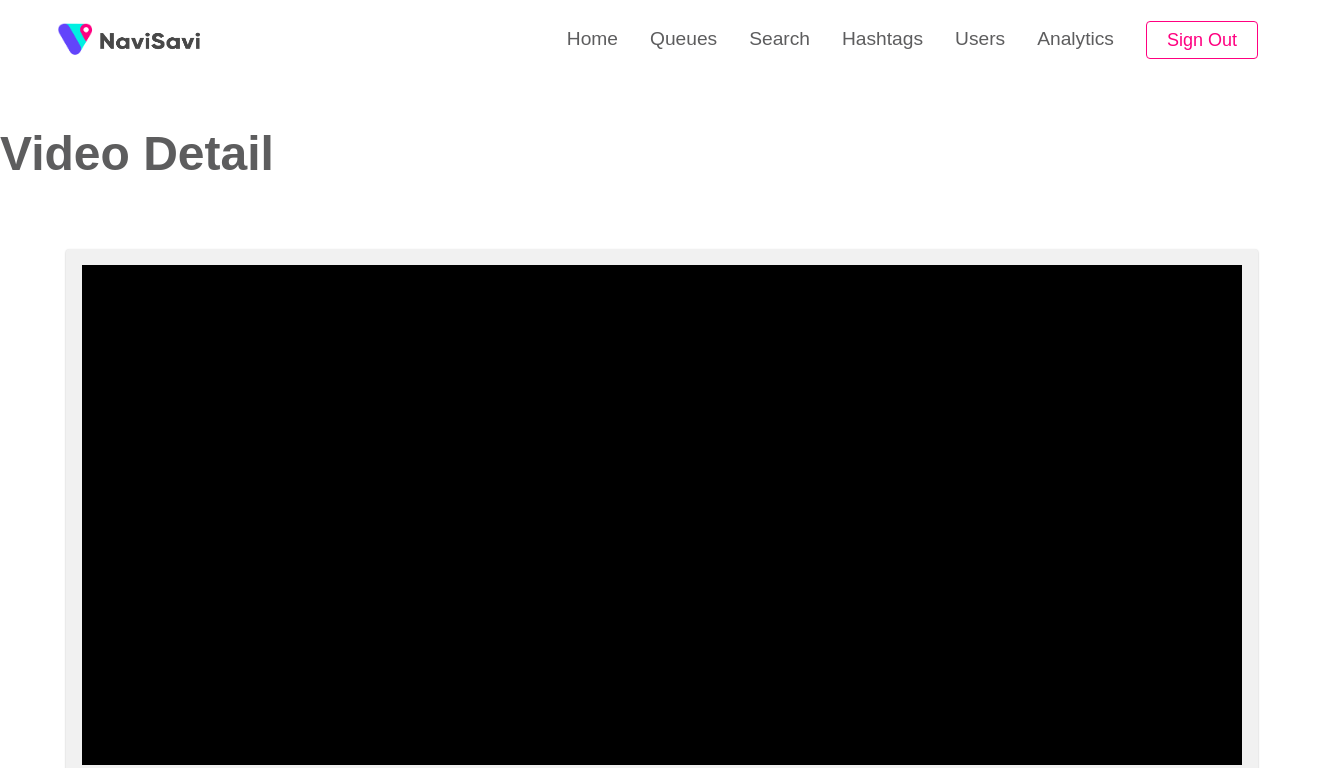 select on "**********" 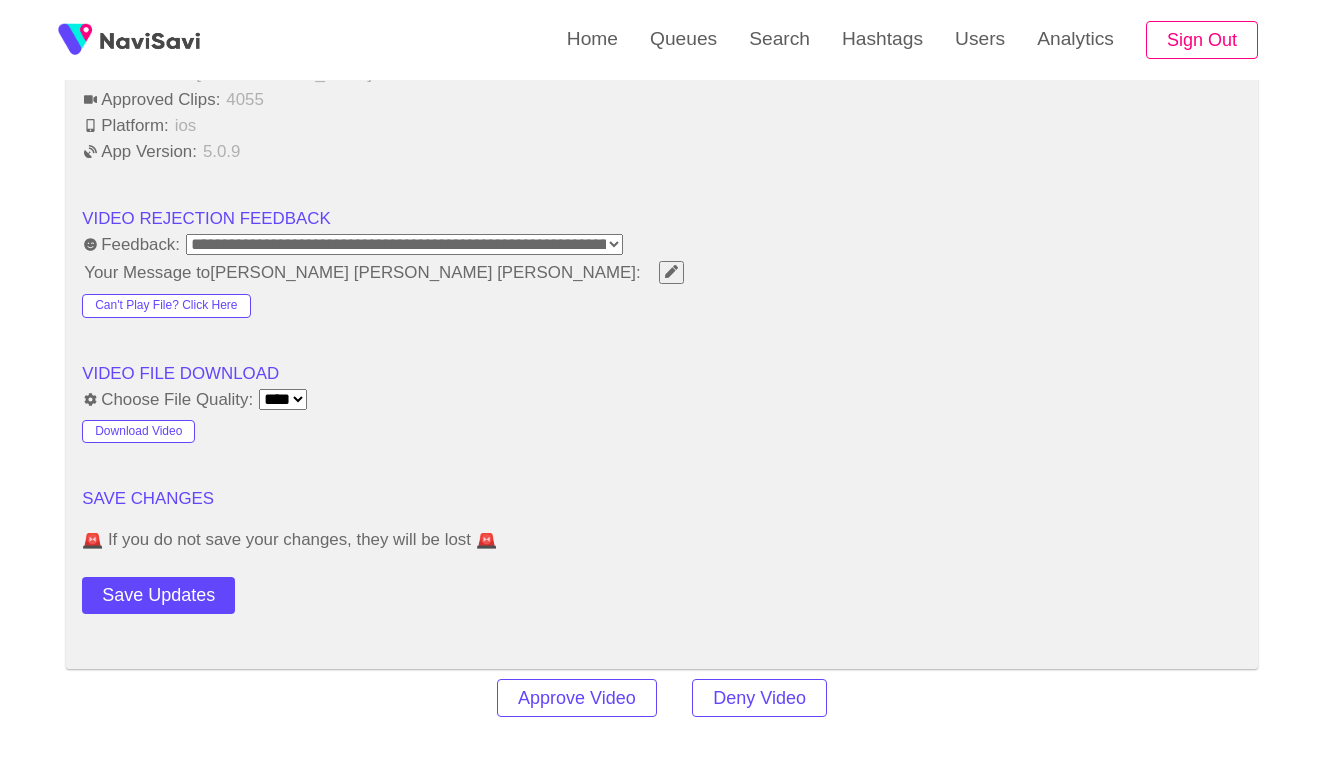 scroll, scrollTop: 1881, scrollLeft: 0, axis: vertical 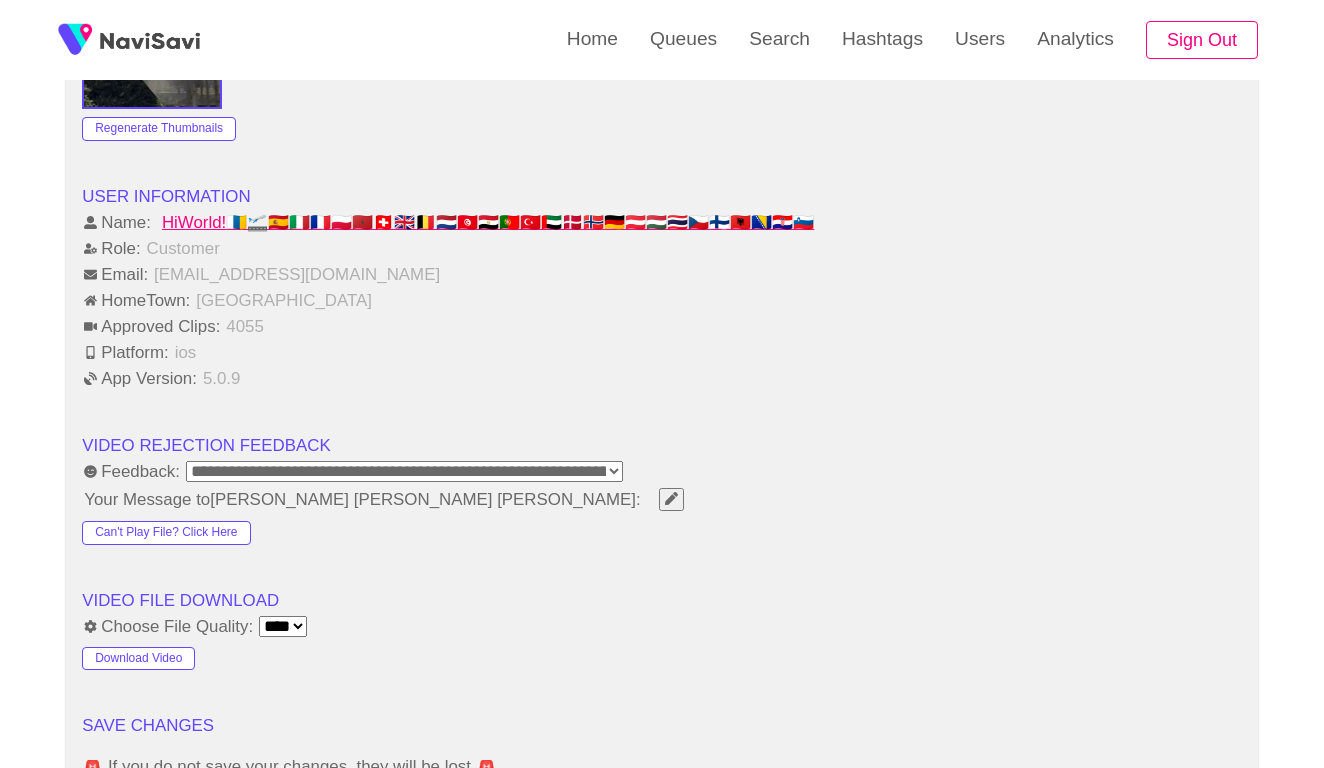 click on "**********" at bounding box center (404, 471) 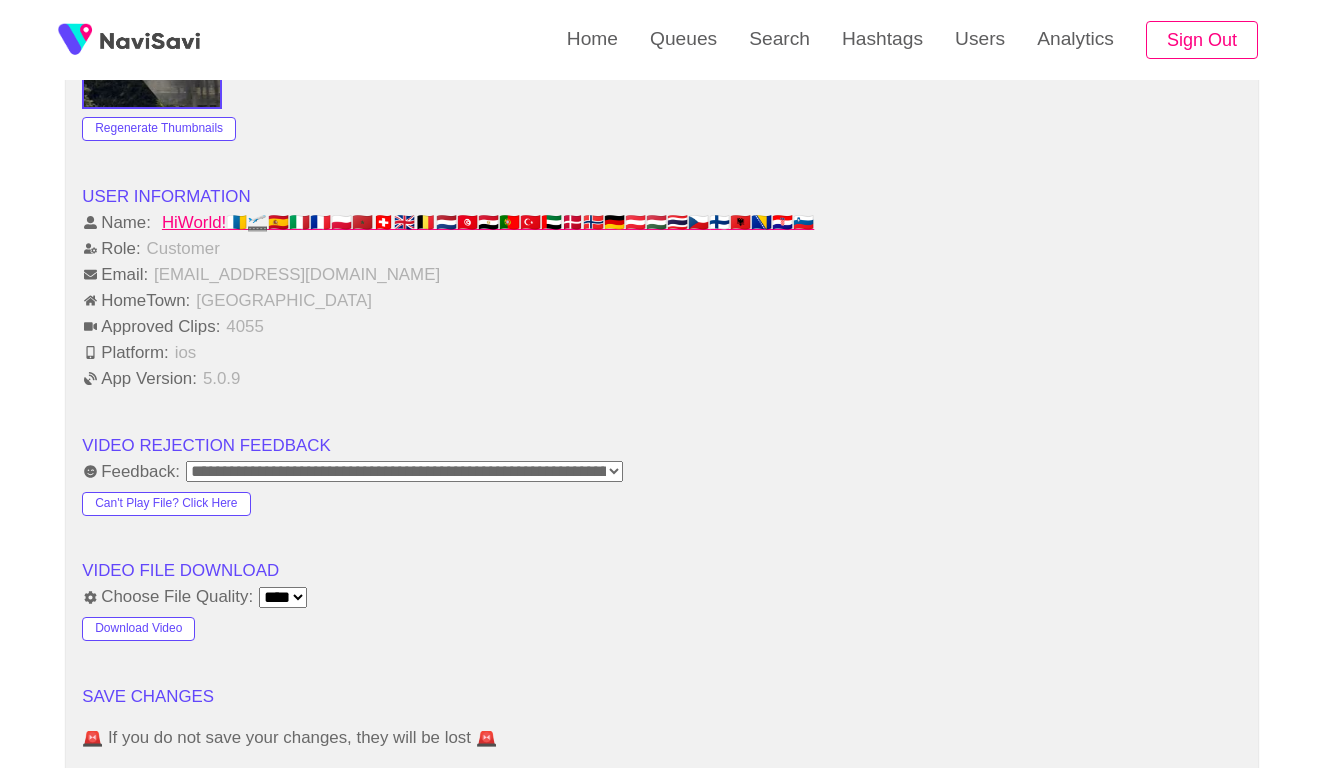 click on "🚨 If you do not save your changes, they will be lost 🚨" at bounding box center [662, 737] 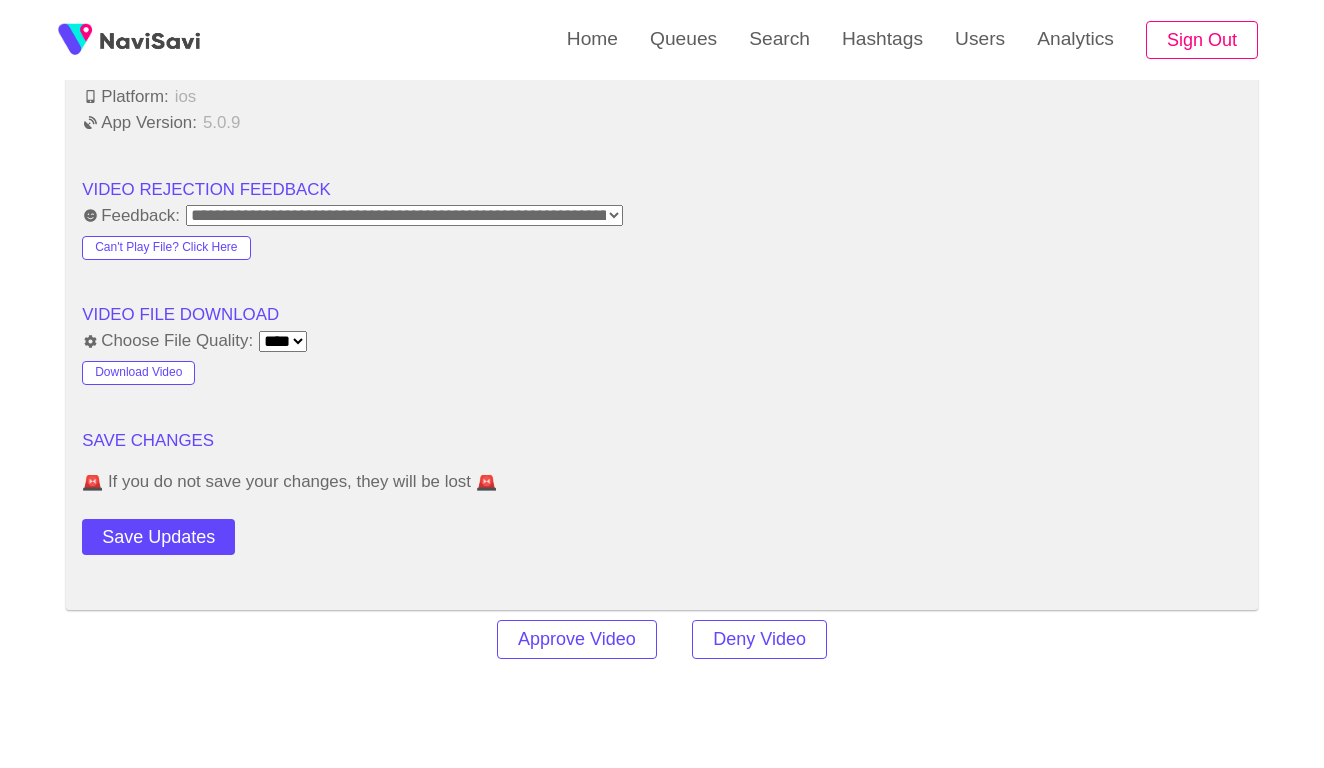 scroll, scrollTop: 2341, scrollLeft: 0, axis: vertical 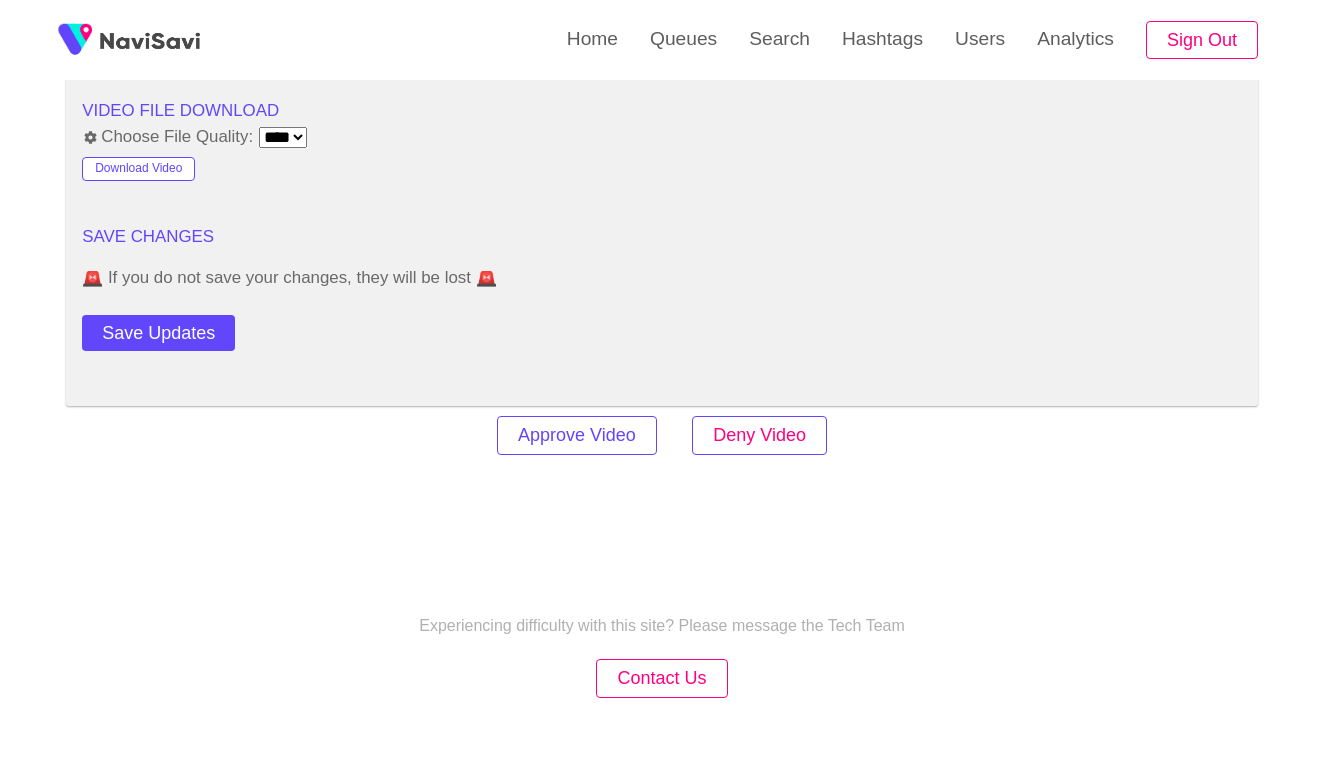 click on "Deny Video" at bounding box center (759, 435) 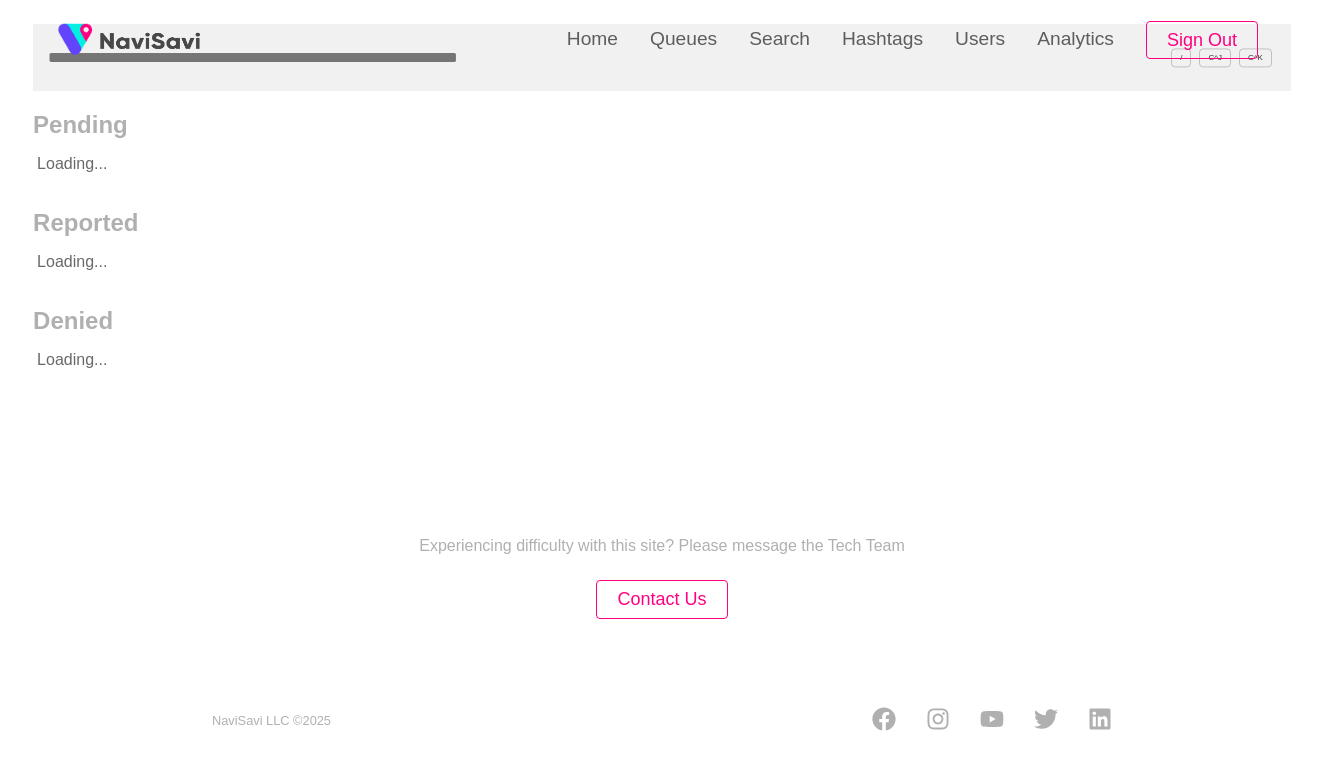 scroll, scrollTop: 0, scrollLeft: 0, axis: both 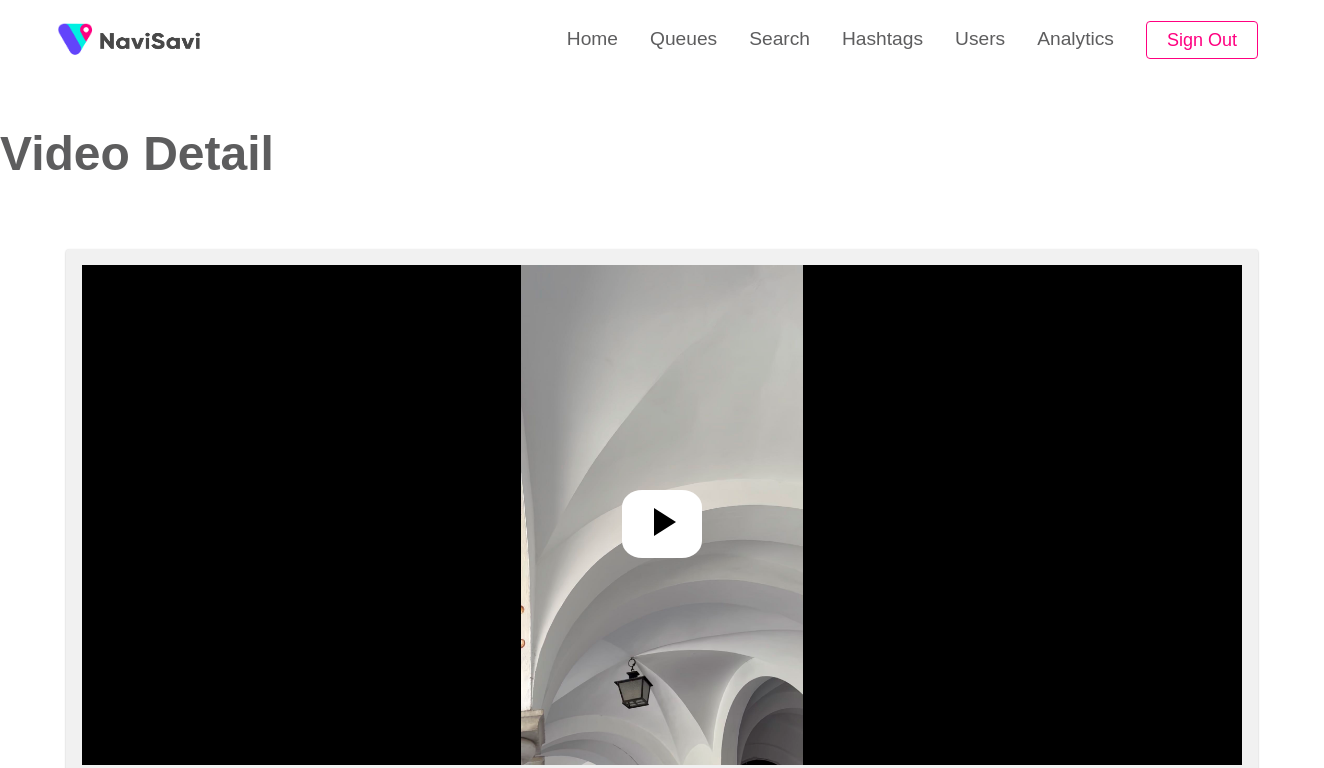 select on "**********" 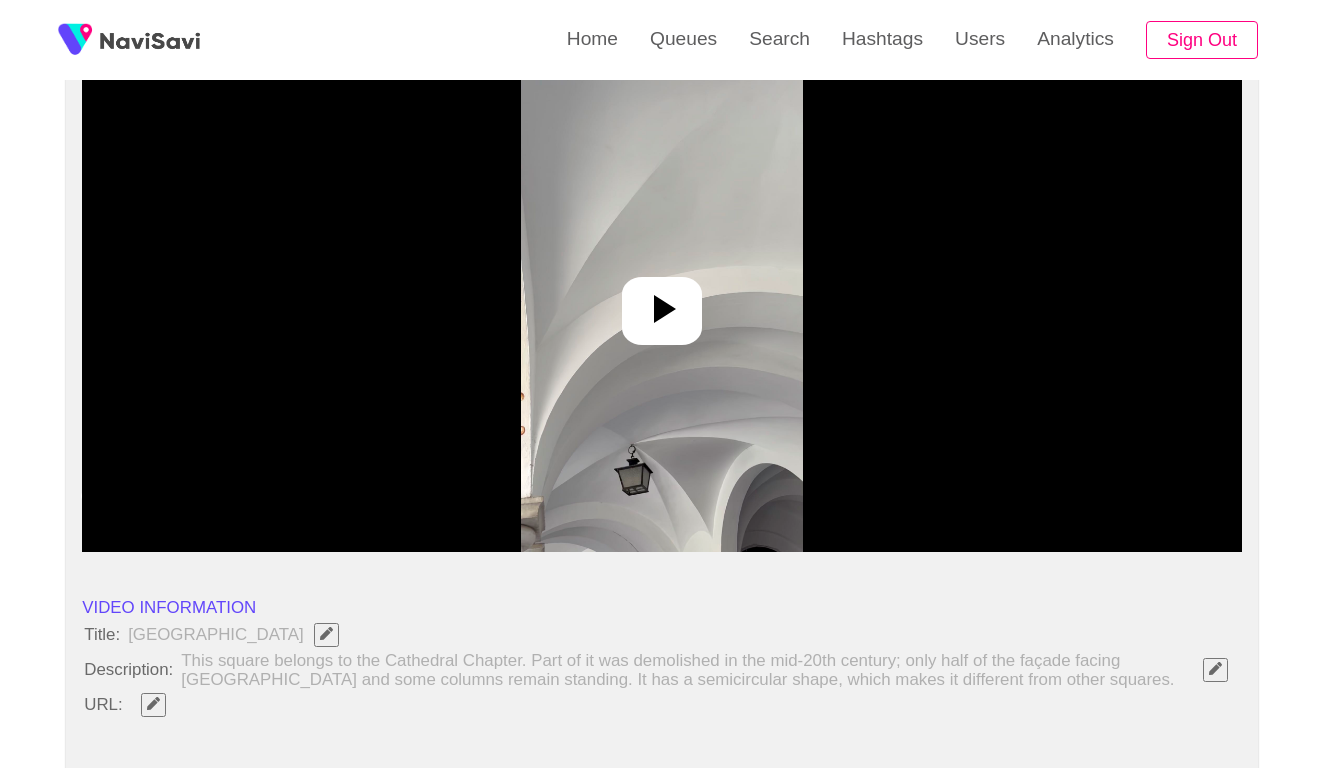 scroll, scrollTop: 301, scrollLeft: 0, axis: vertical 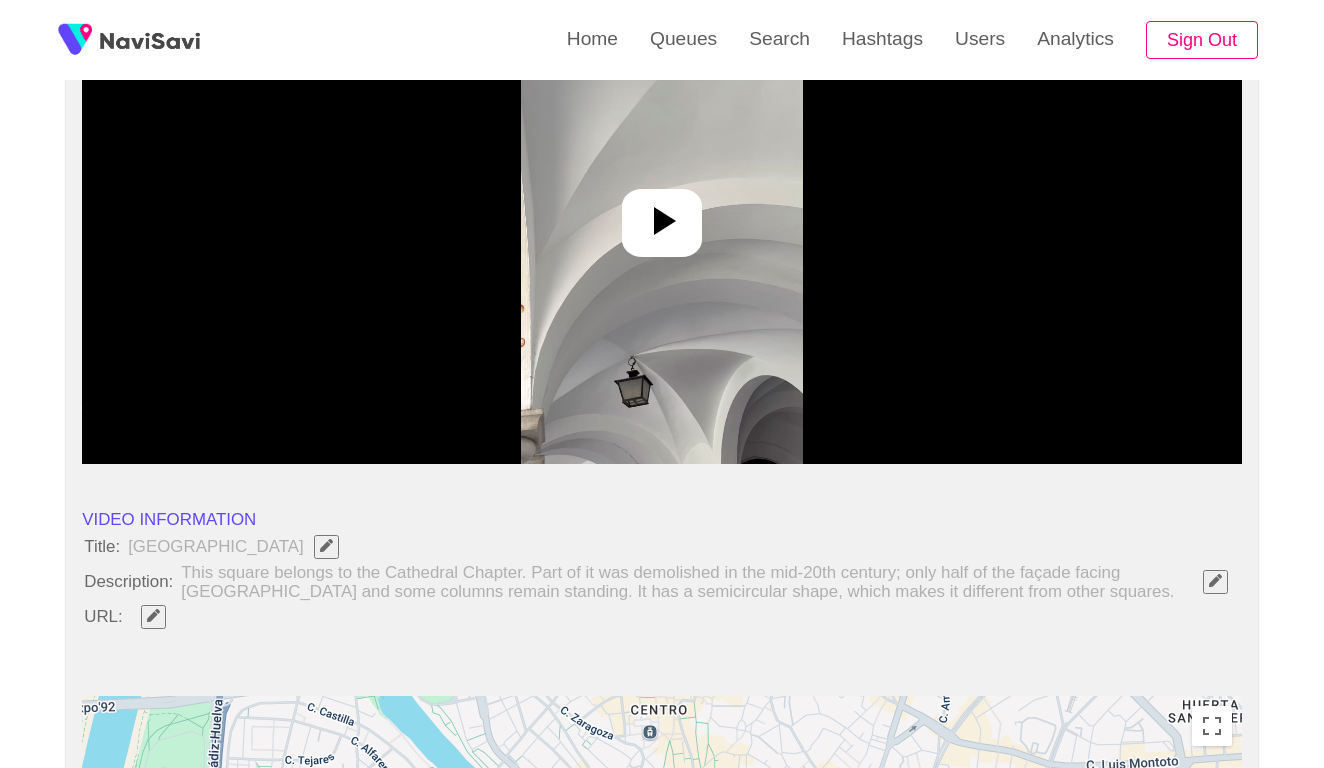 click at bounding box center [661, 214] 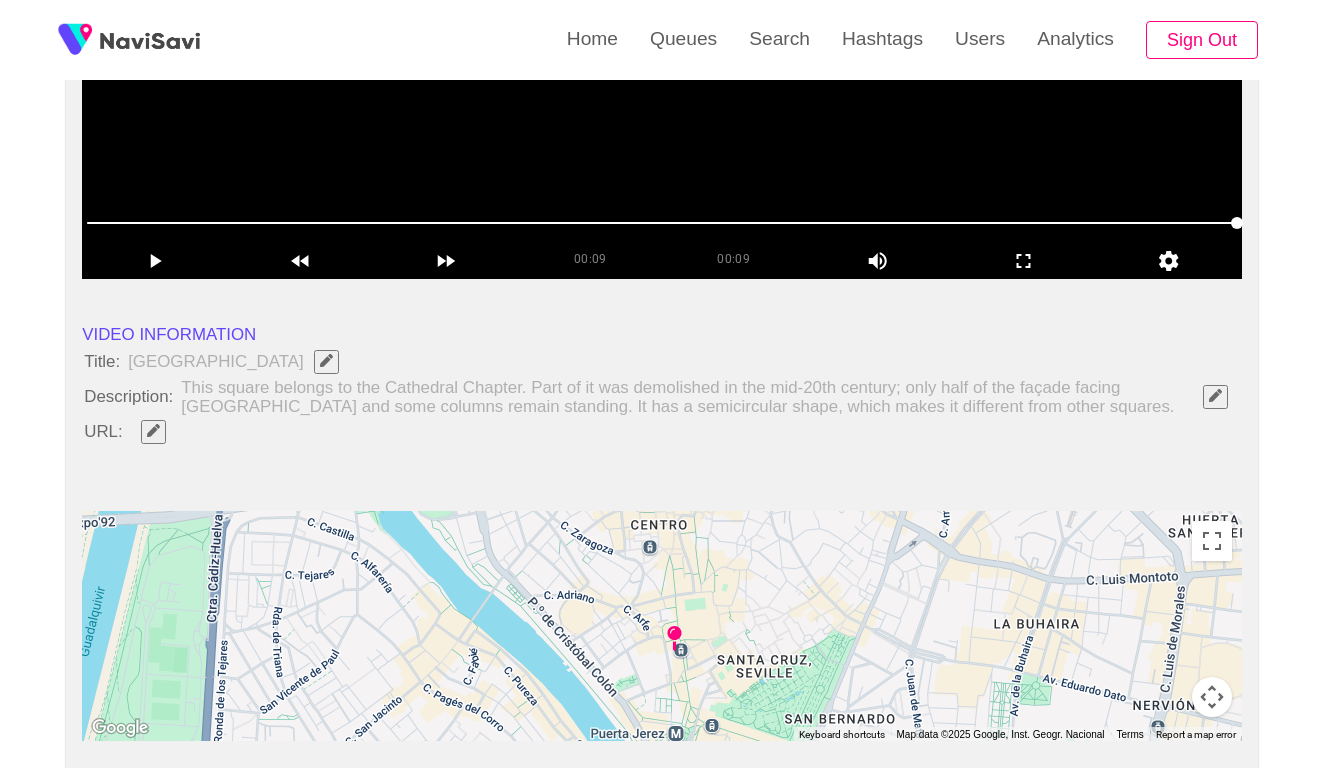scroll, scrollTop: 584, scrollLeft: 0, axis: vertical 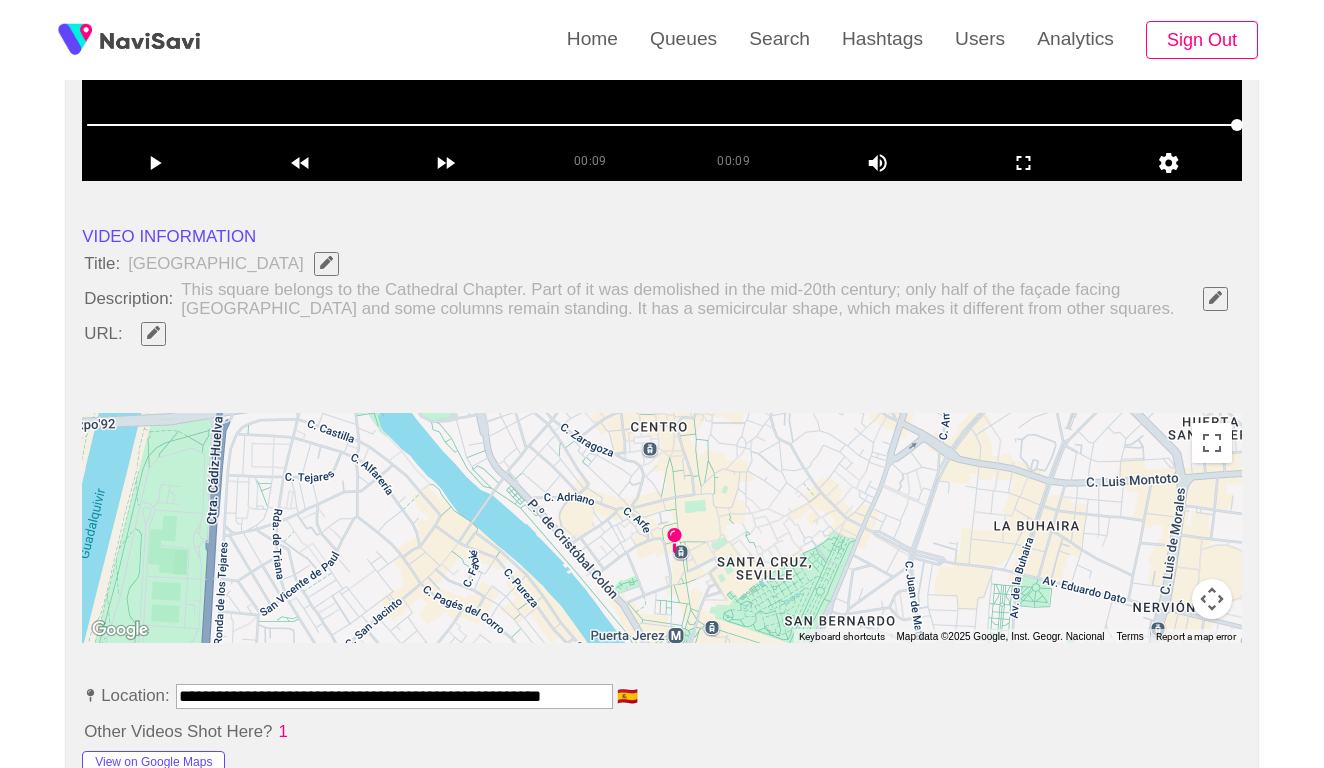 click on "**********" at bounding box center [394, 696] 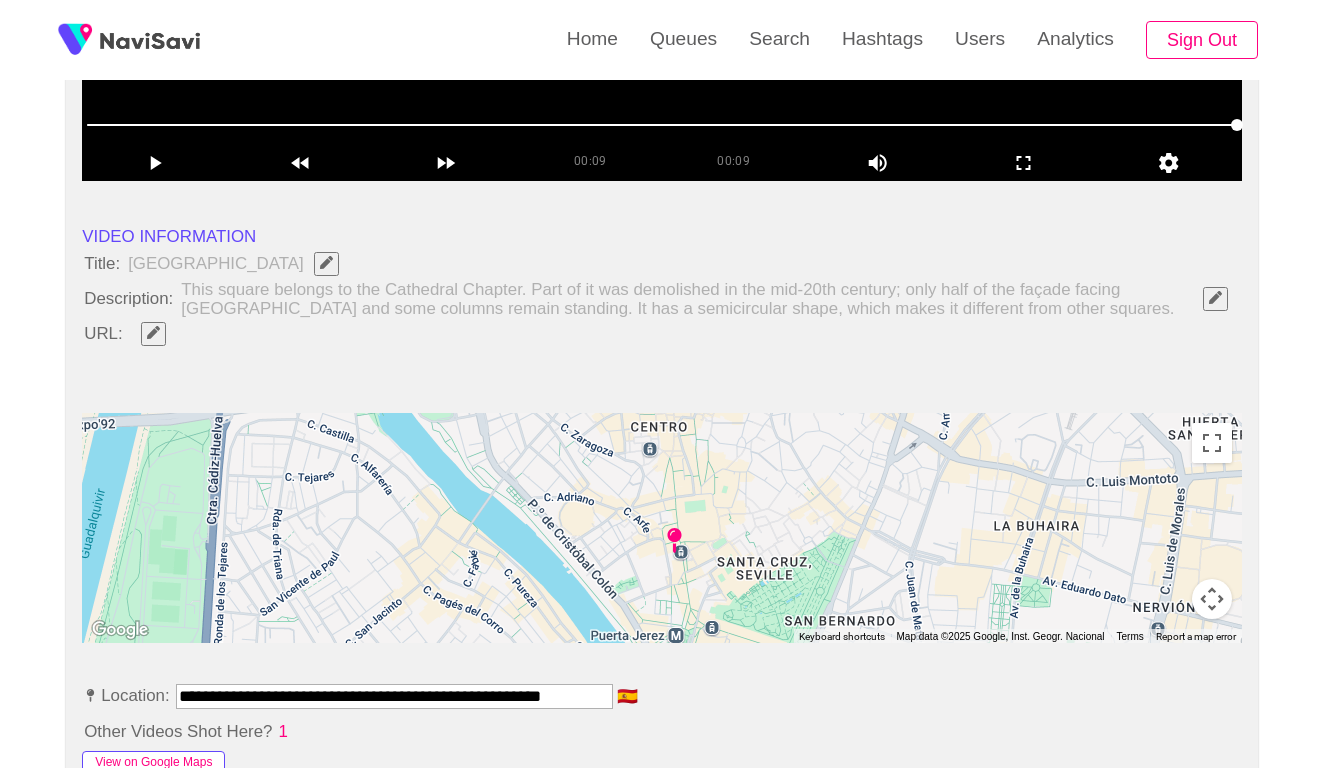 click on "View on Google Maps" at bounding box center [153, 763] 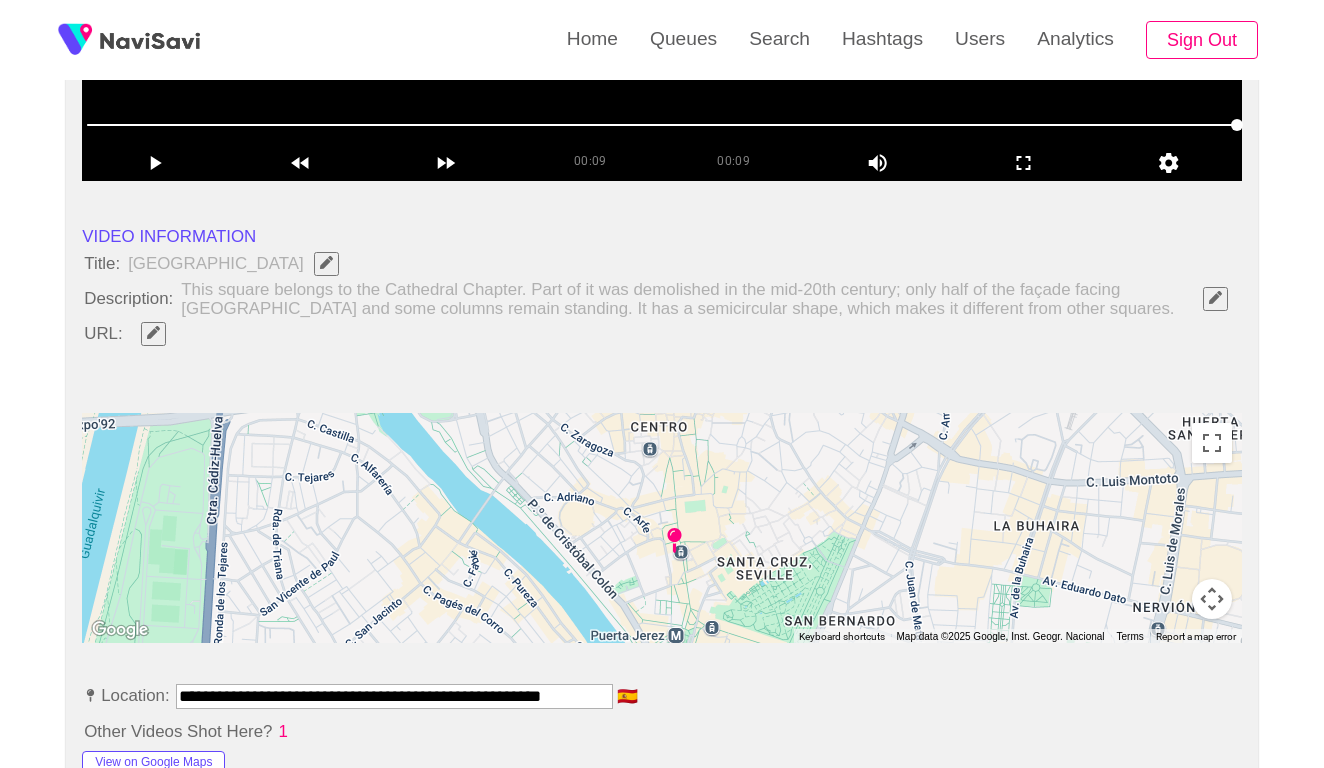 click 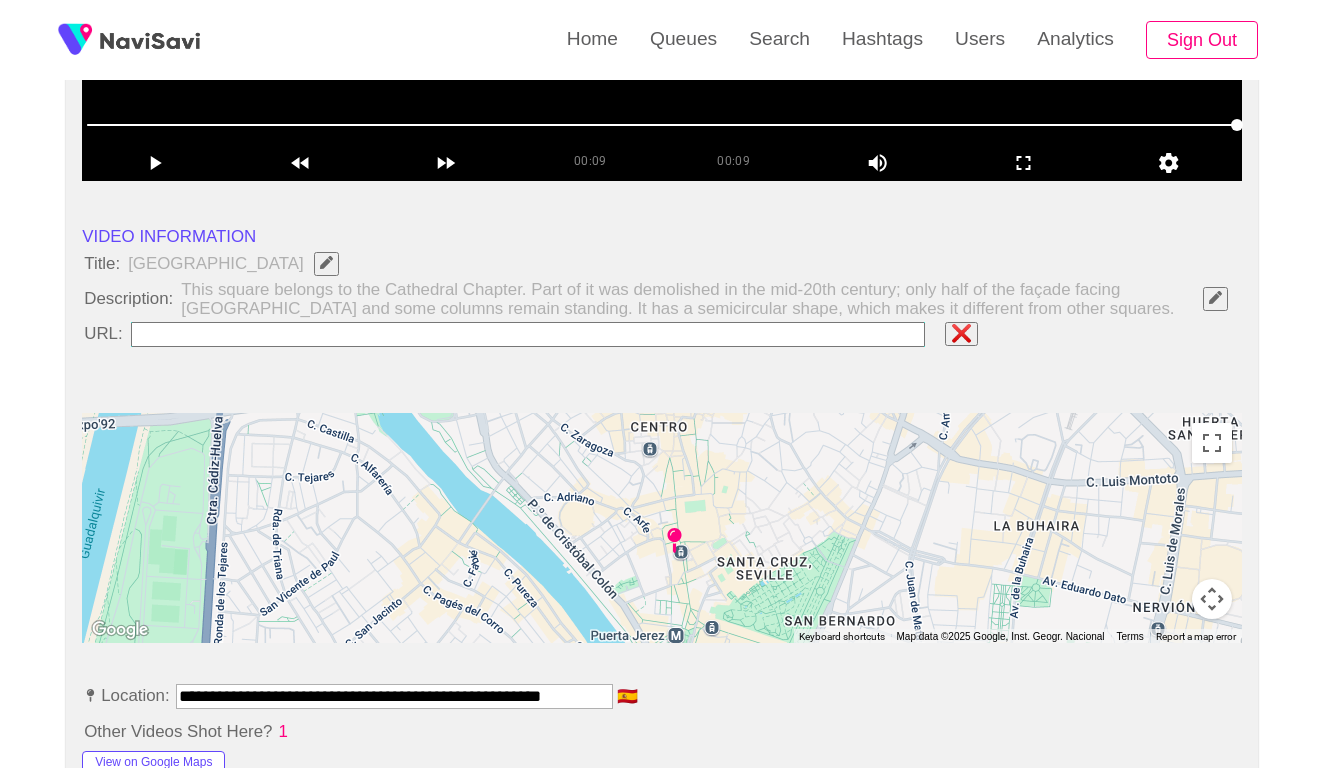 type on "**********" 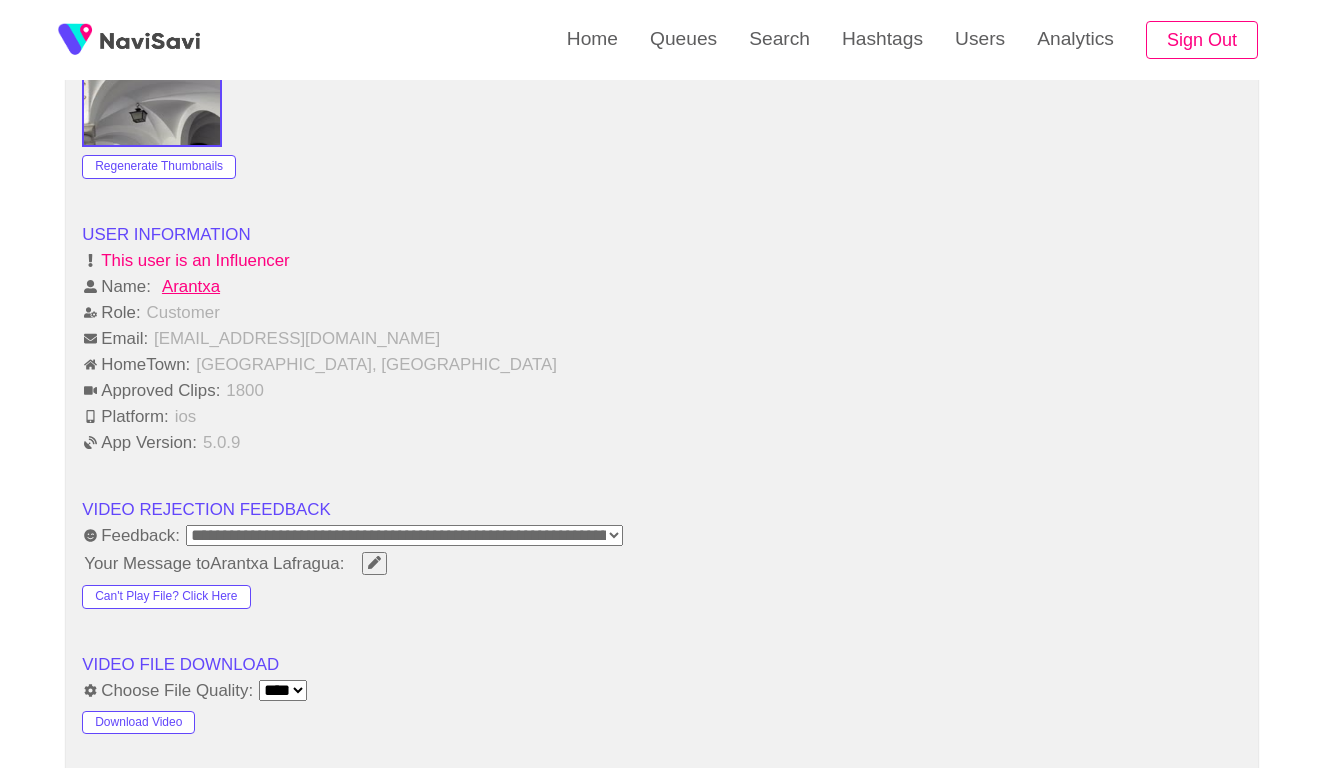 scroll, scrollTop: 2761, scrollLeft: 0, axis: vertical 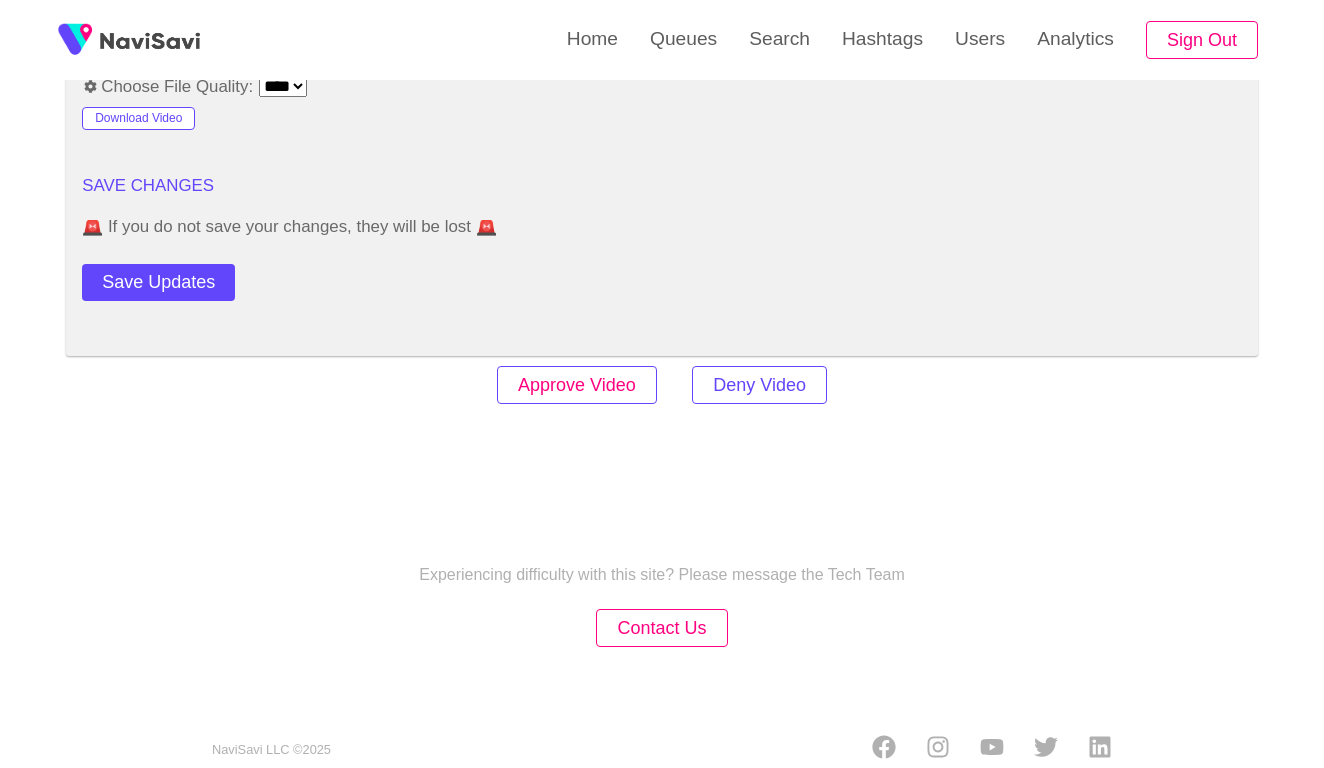 click on "Approve Video" at bounding box center (577, 385) 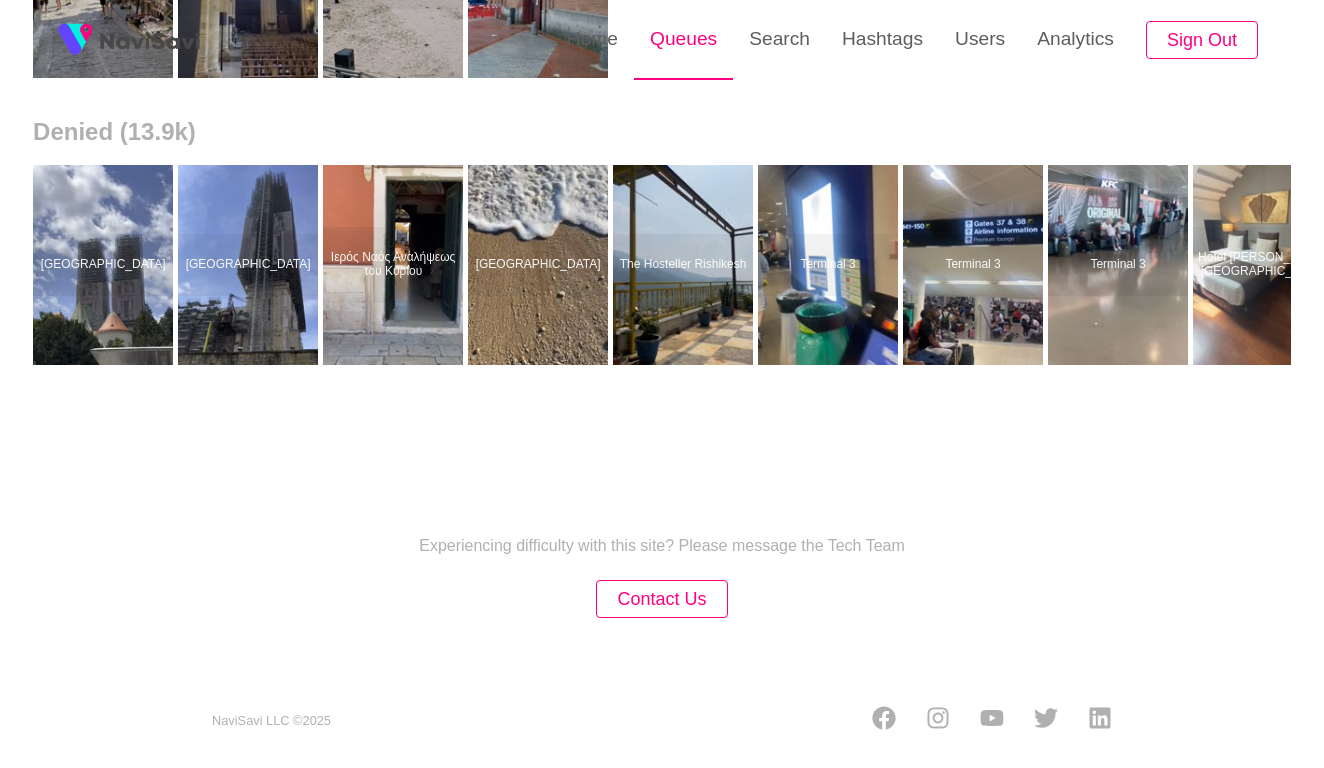 scroll, scrollTop: 0, scrollLeft: 0, axis: both 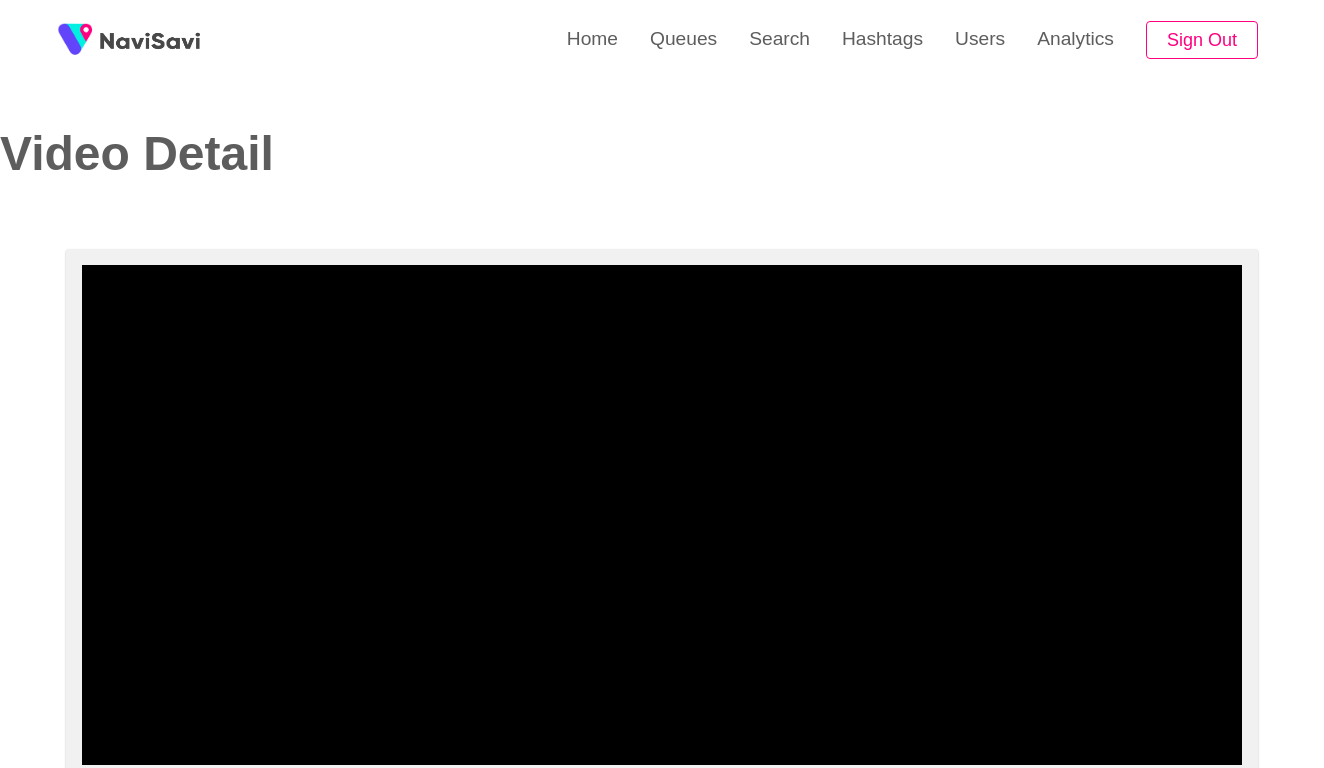 select on "**********" 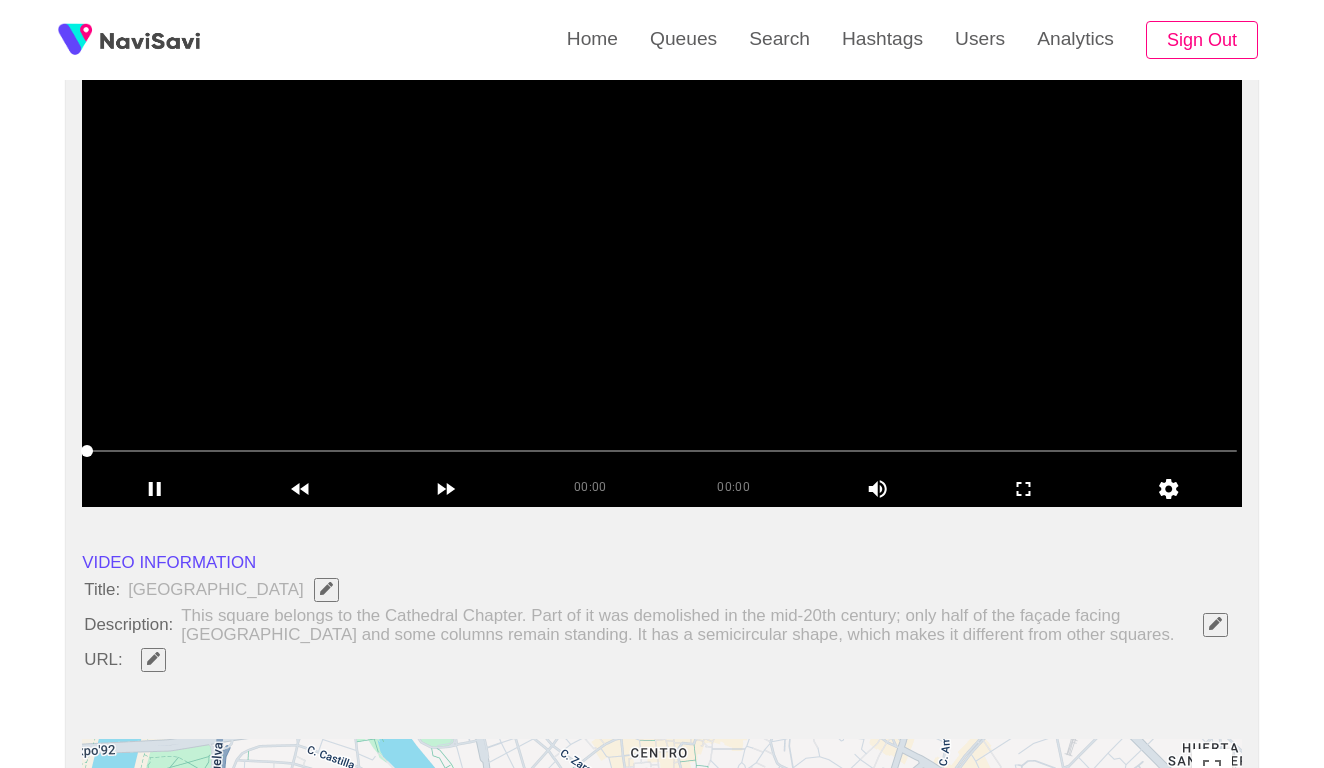 scroll, scrollTop: 266, scrollLeft: 0, axis: vertical 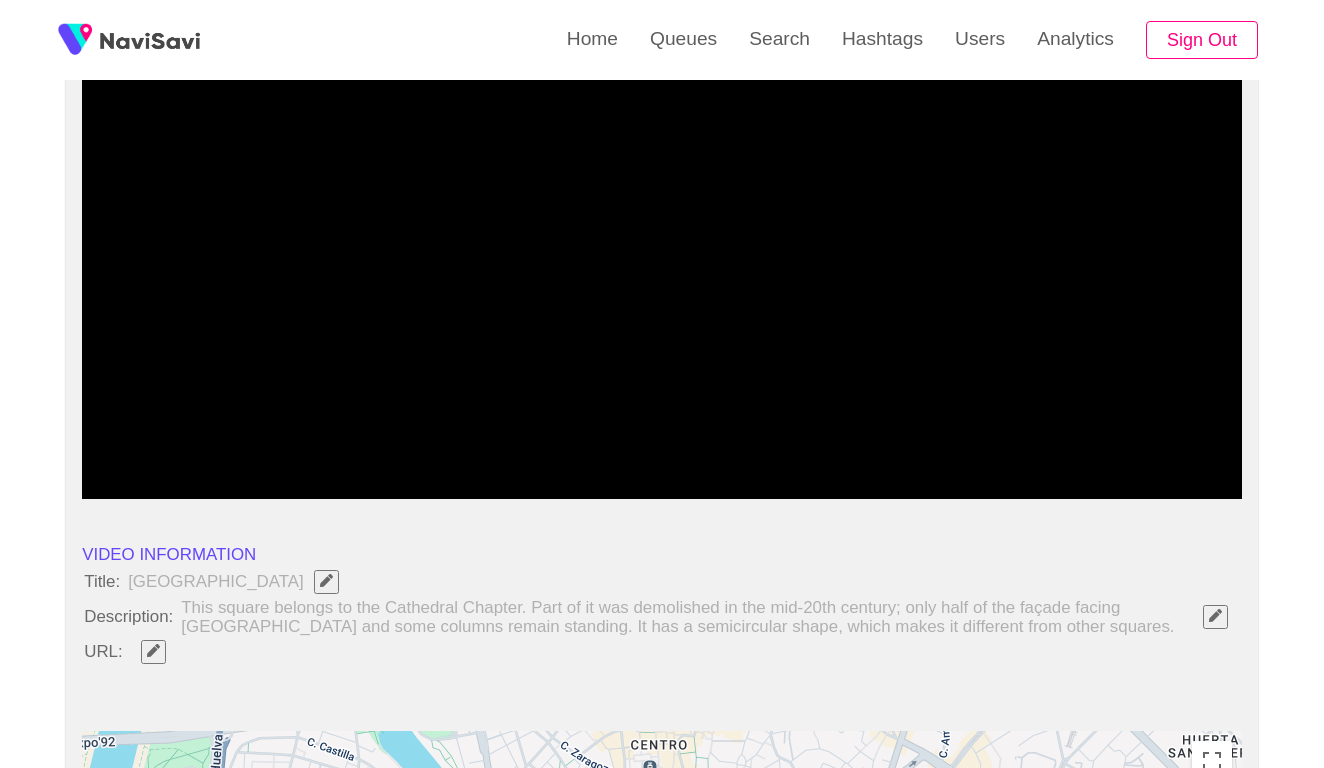 click 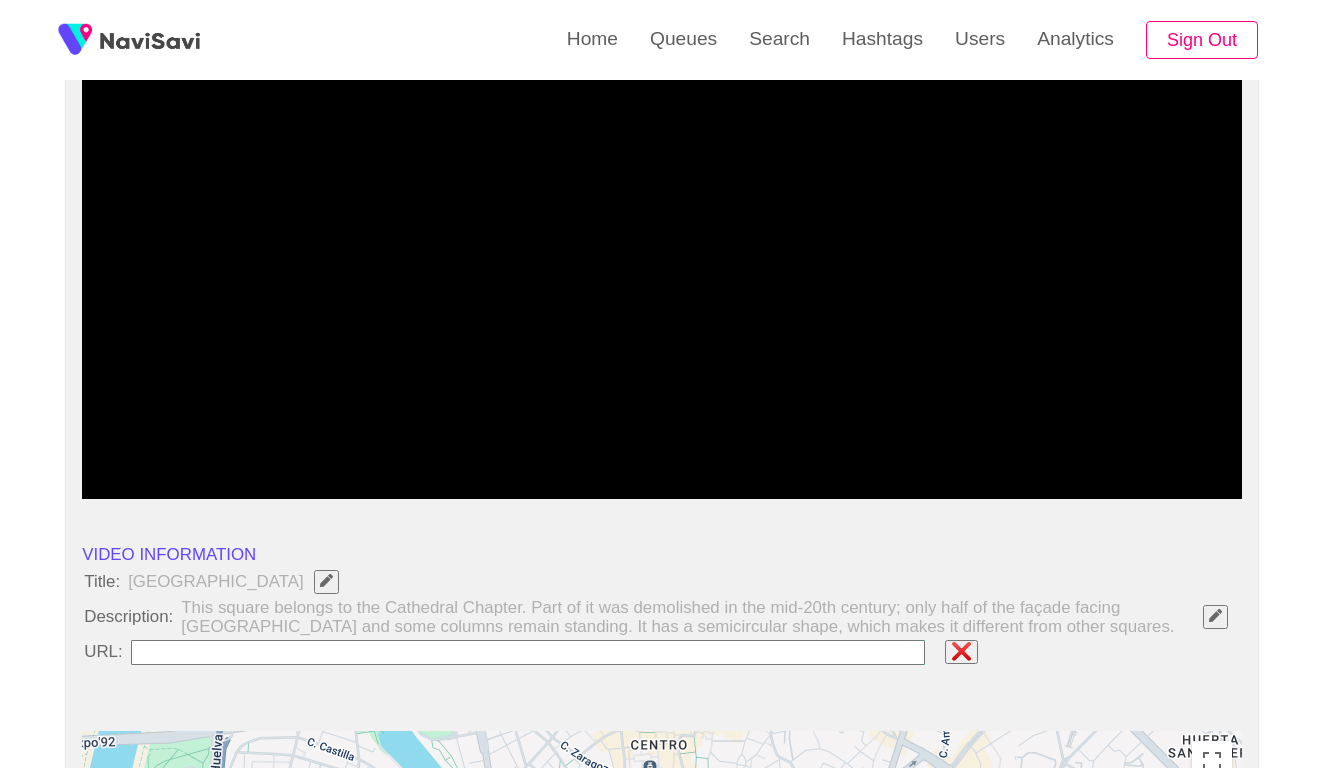 type on "**********" 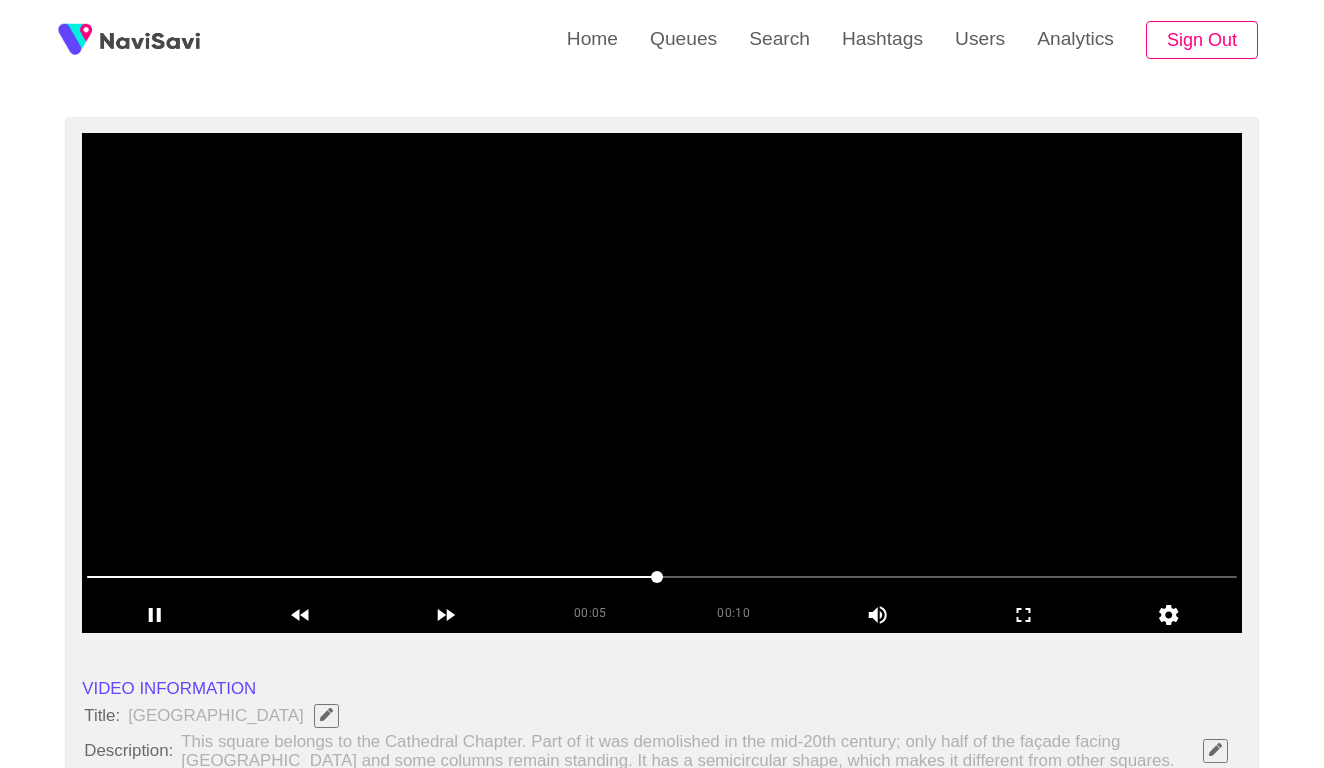 scroll, scrollTop: 114, scrollLeft: 0, axis: vertical 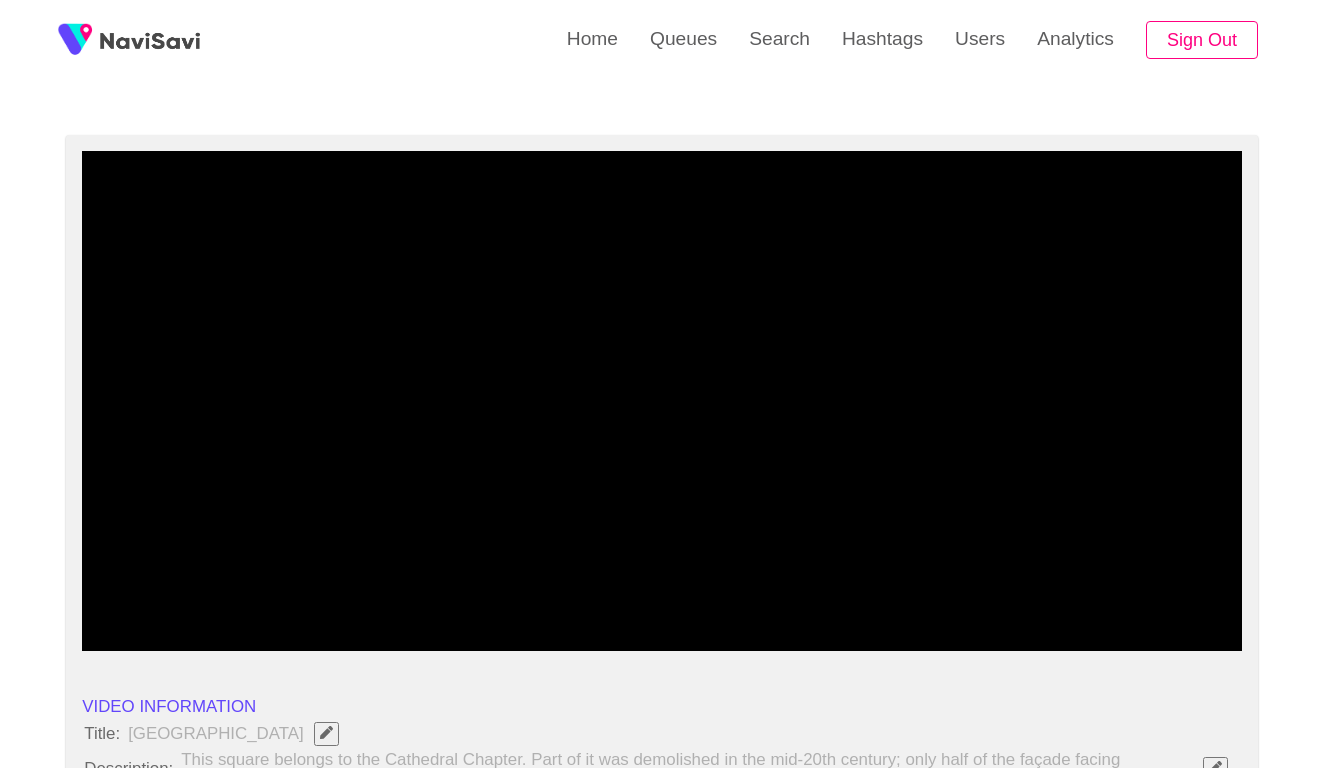 click at bounding box center [662, 595] 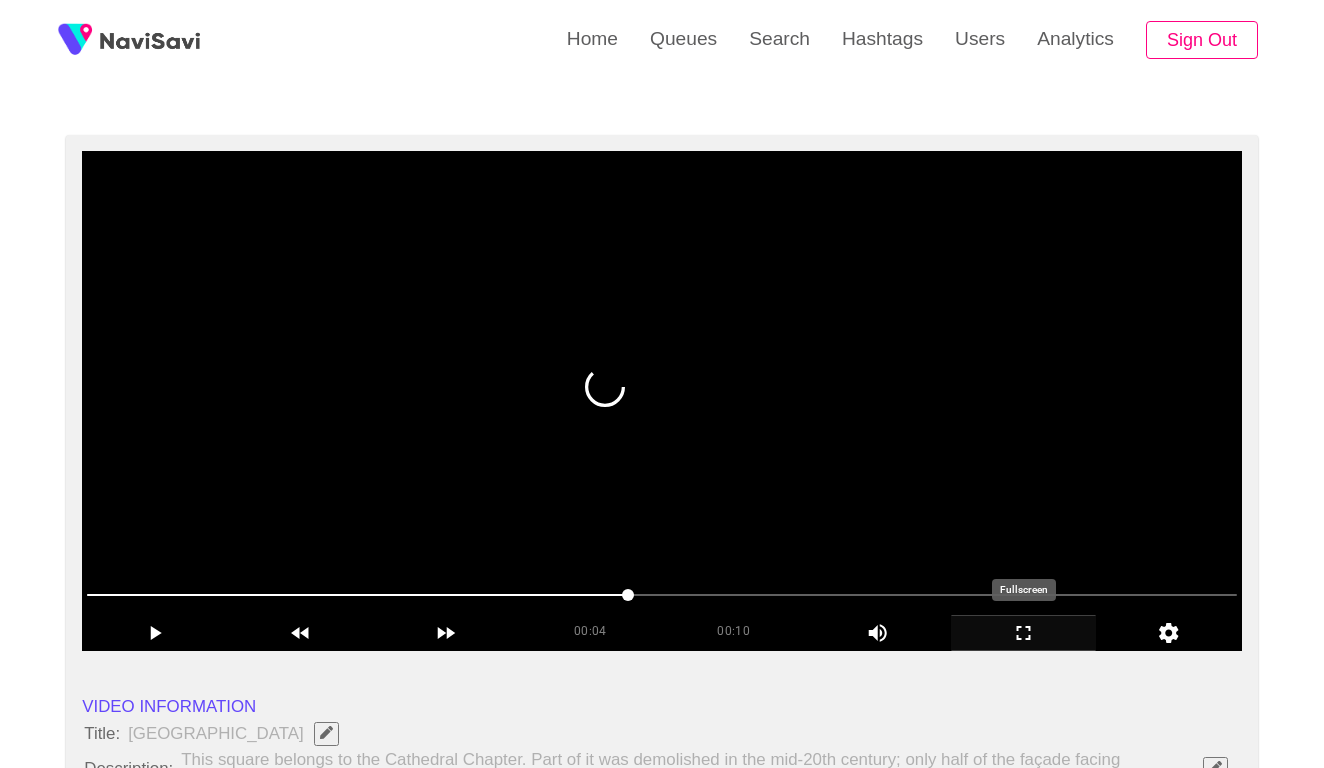 click 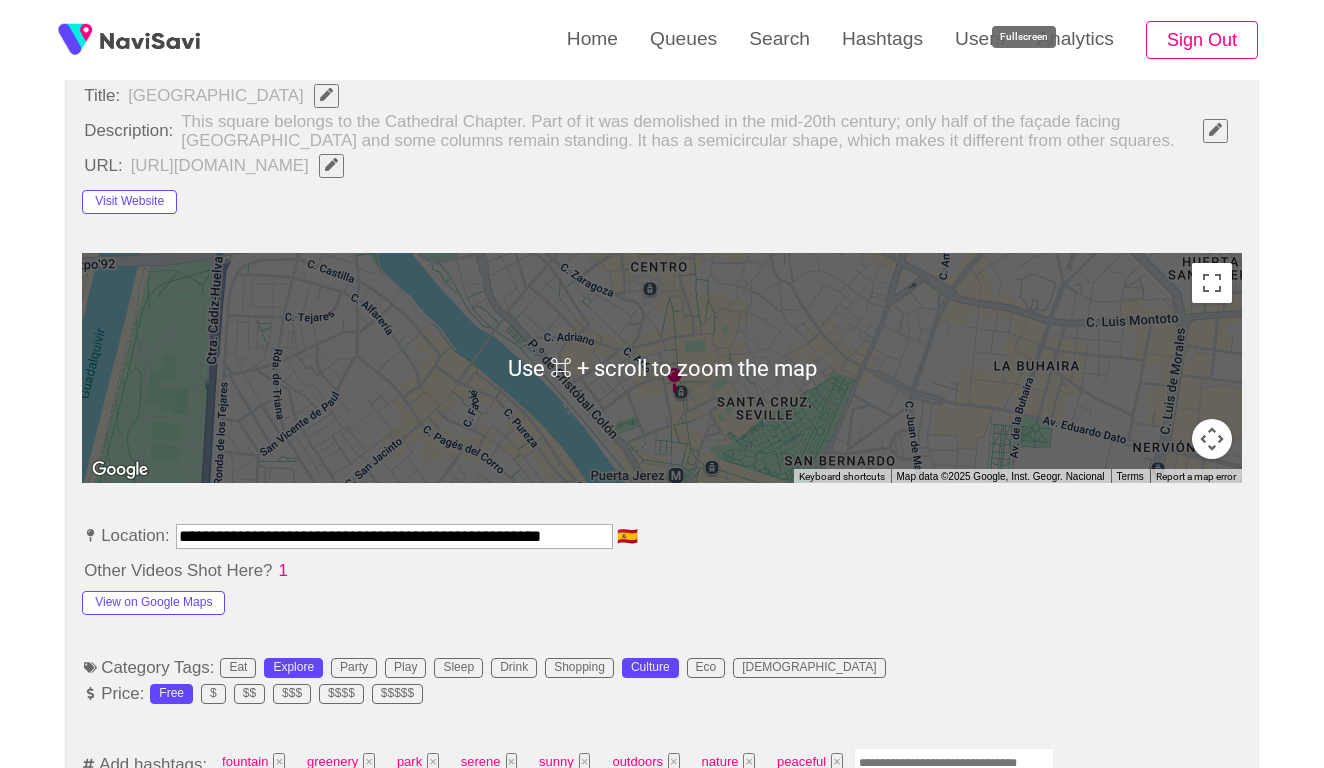 scroll, scrollTop: 772, scrollLeft: 0, axis: vertical 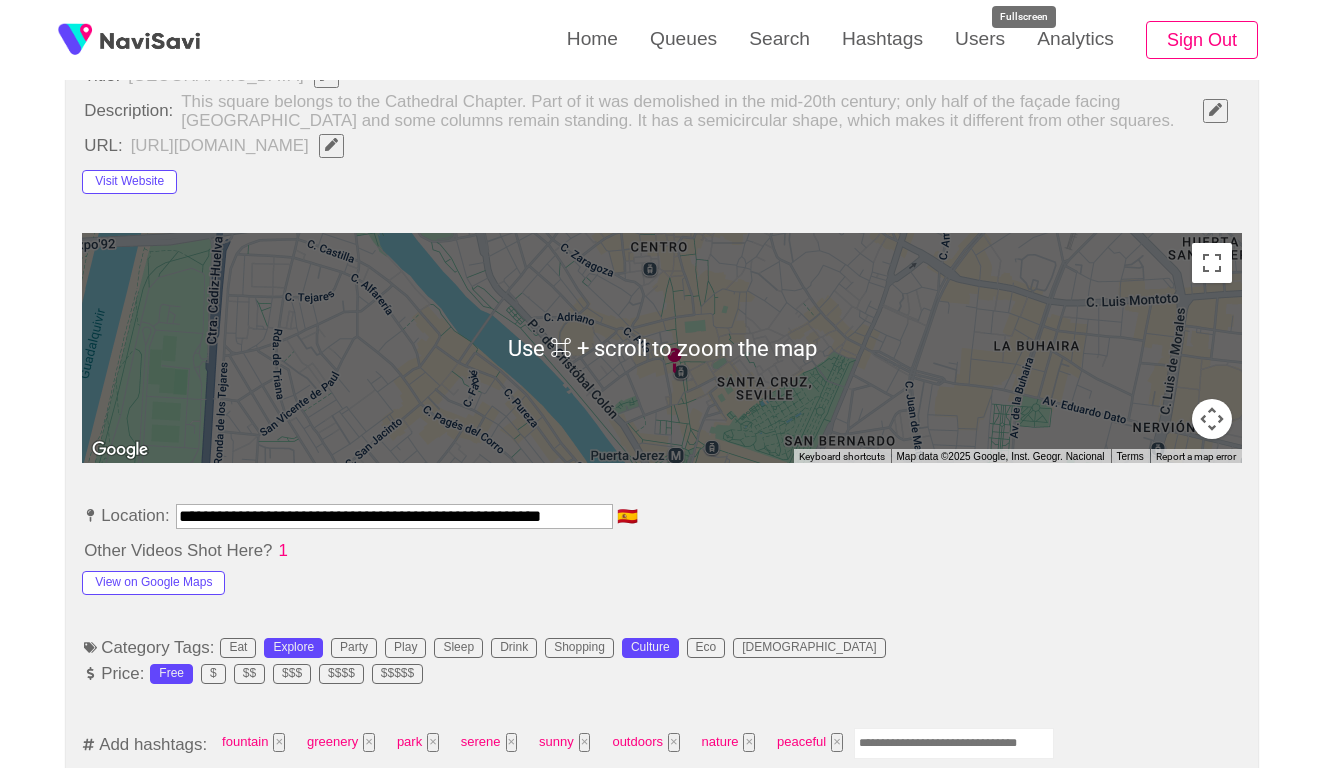 click at bounding box center [954, 743] 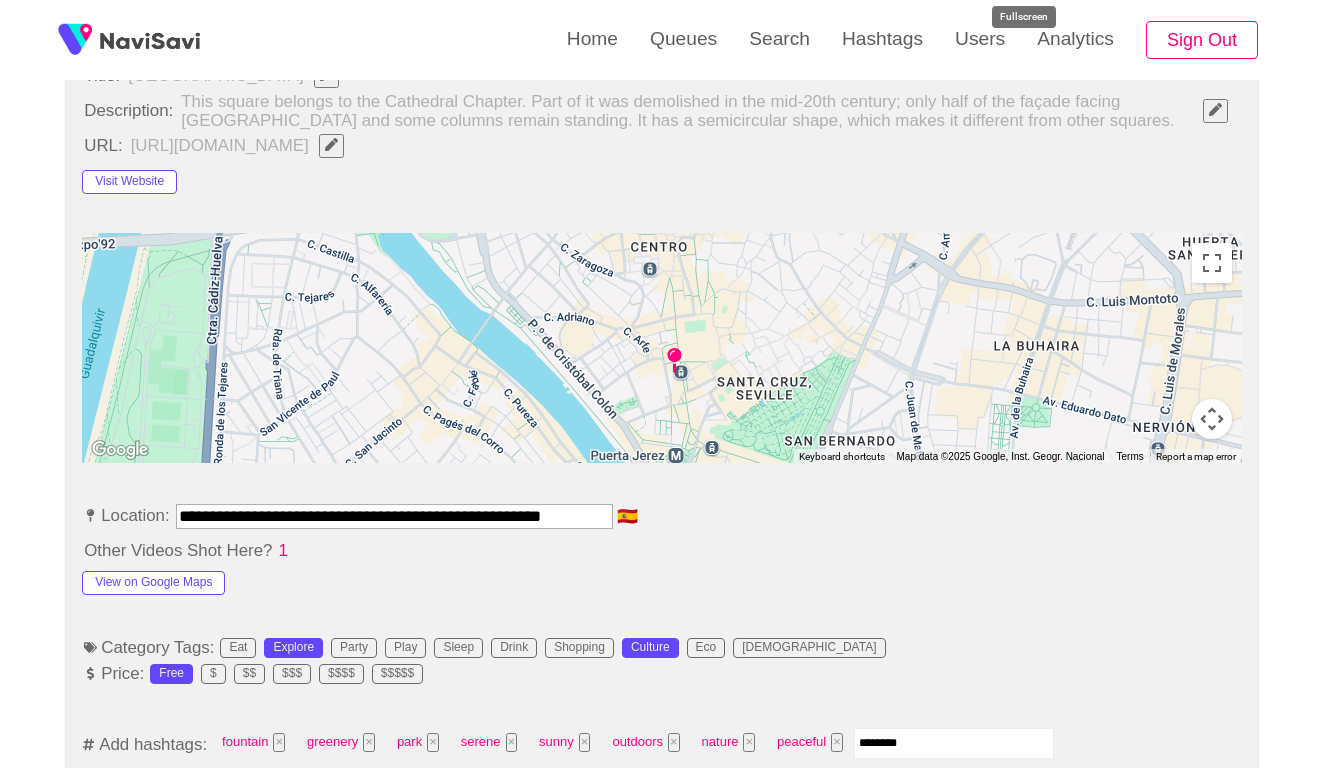 type on "*********" 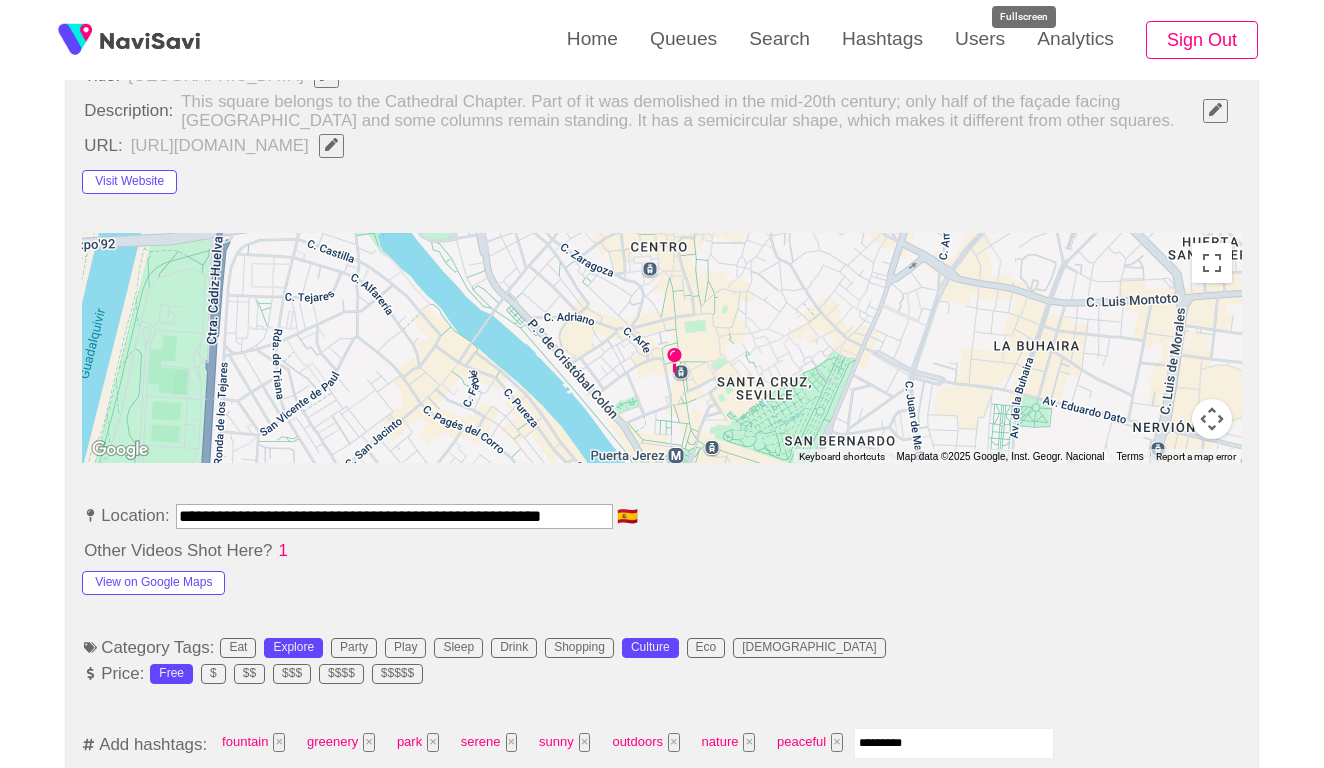 type 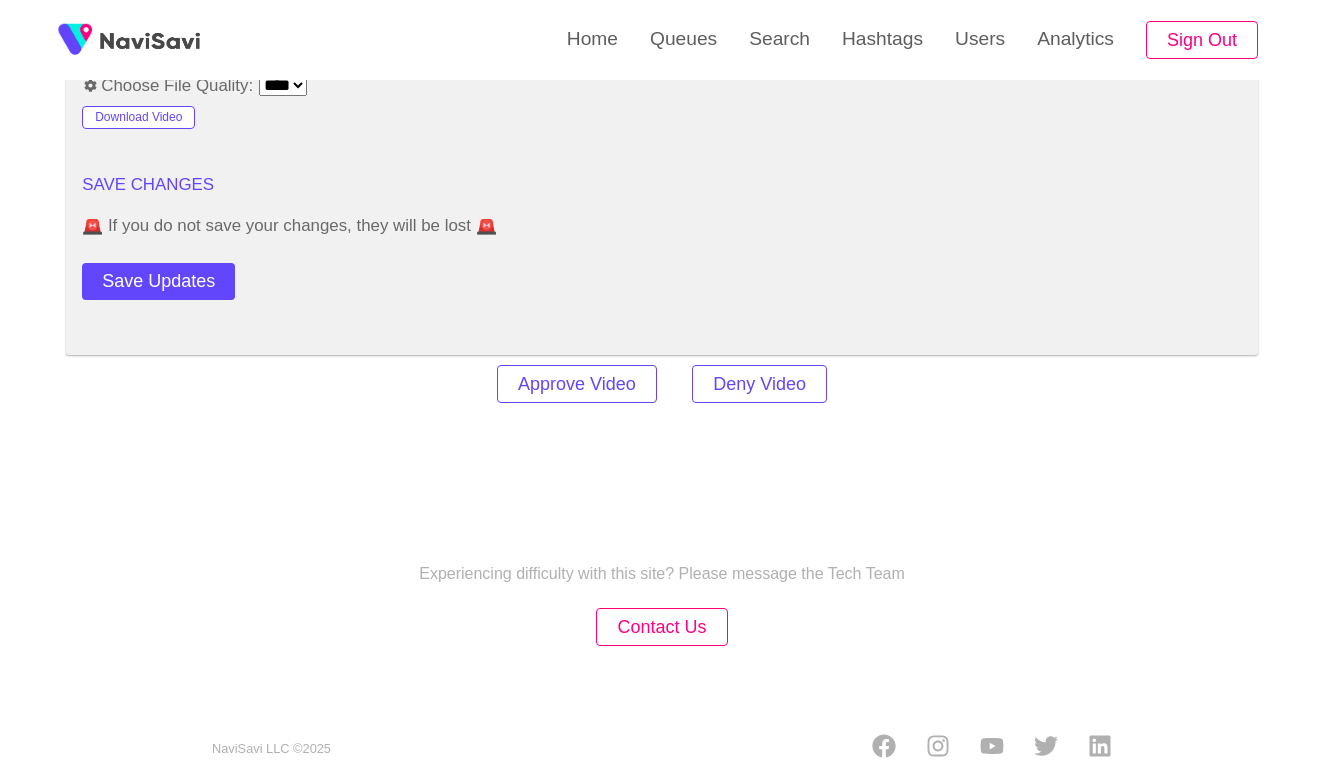 scroll, scrollTop: 2761, scrollLeft: 0, axis: vertical 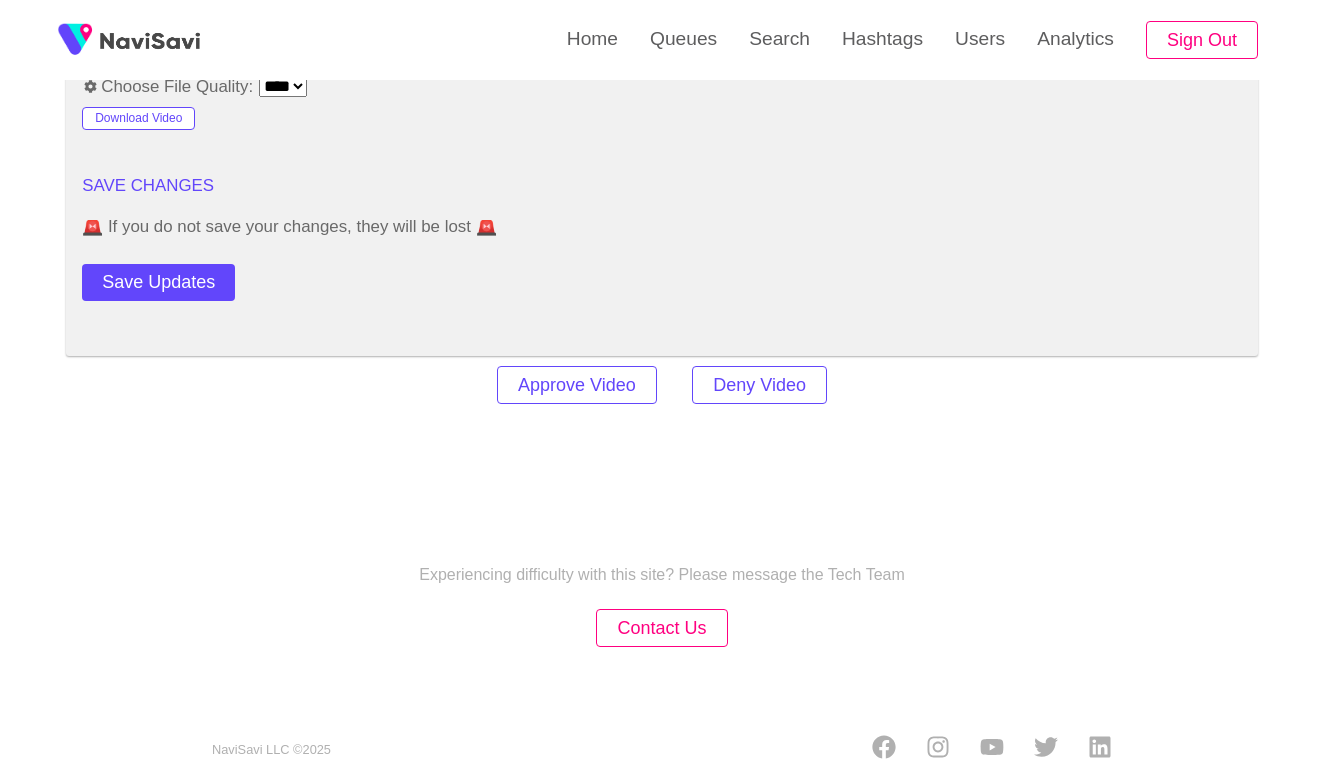 click on "Approve Video Deny Video" at bounding box center (662, 385) 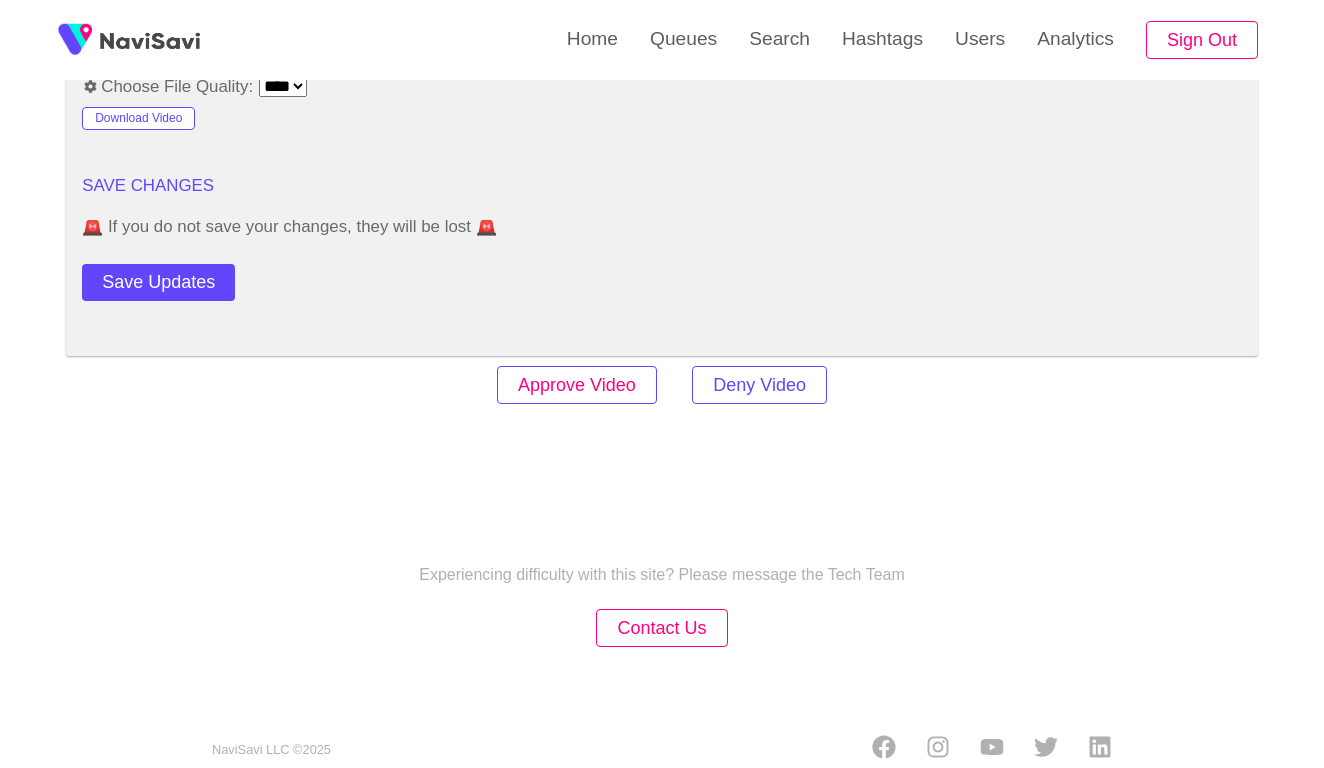 click on "Approve Video" at bounding box center (577, 385) 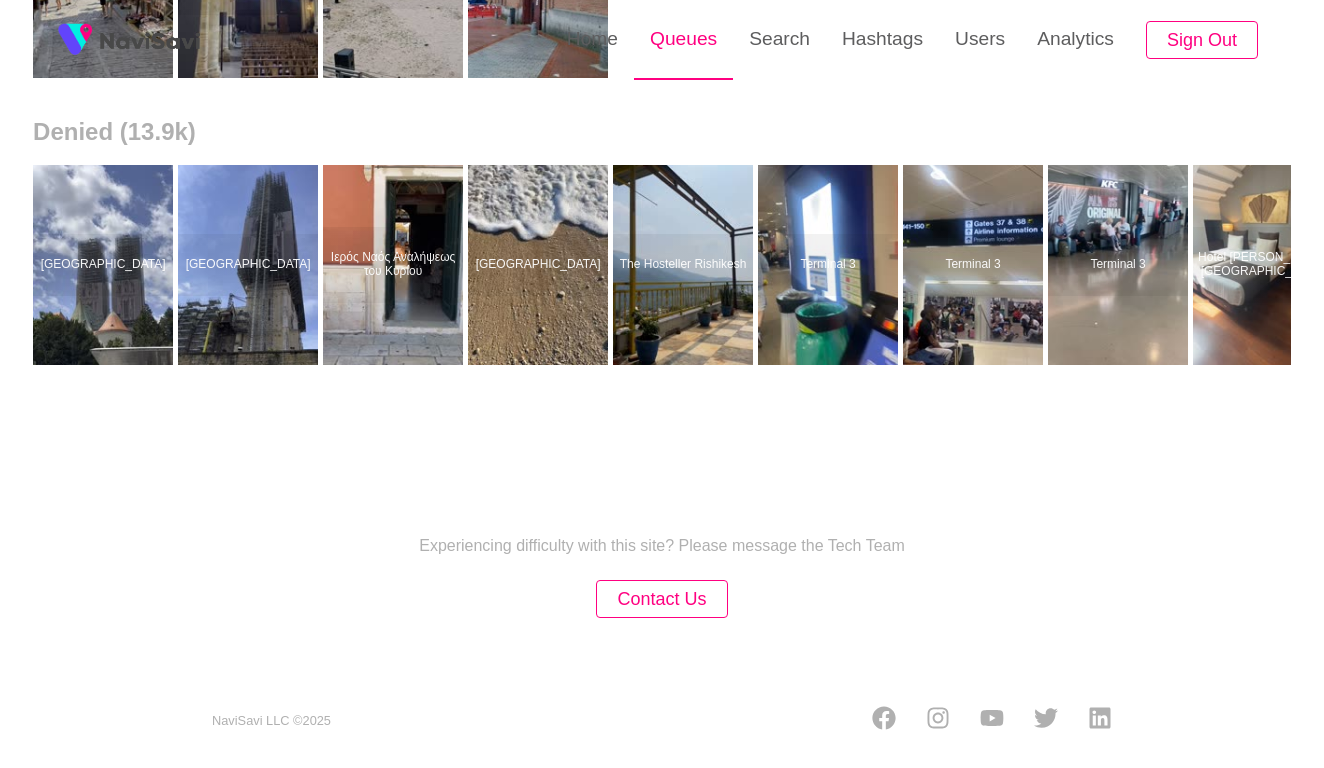 scroll, scrollTop: 0, scrollLeft: 0, axis: both 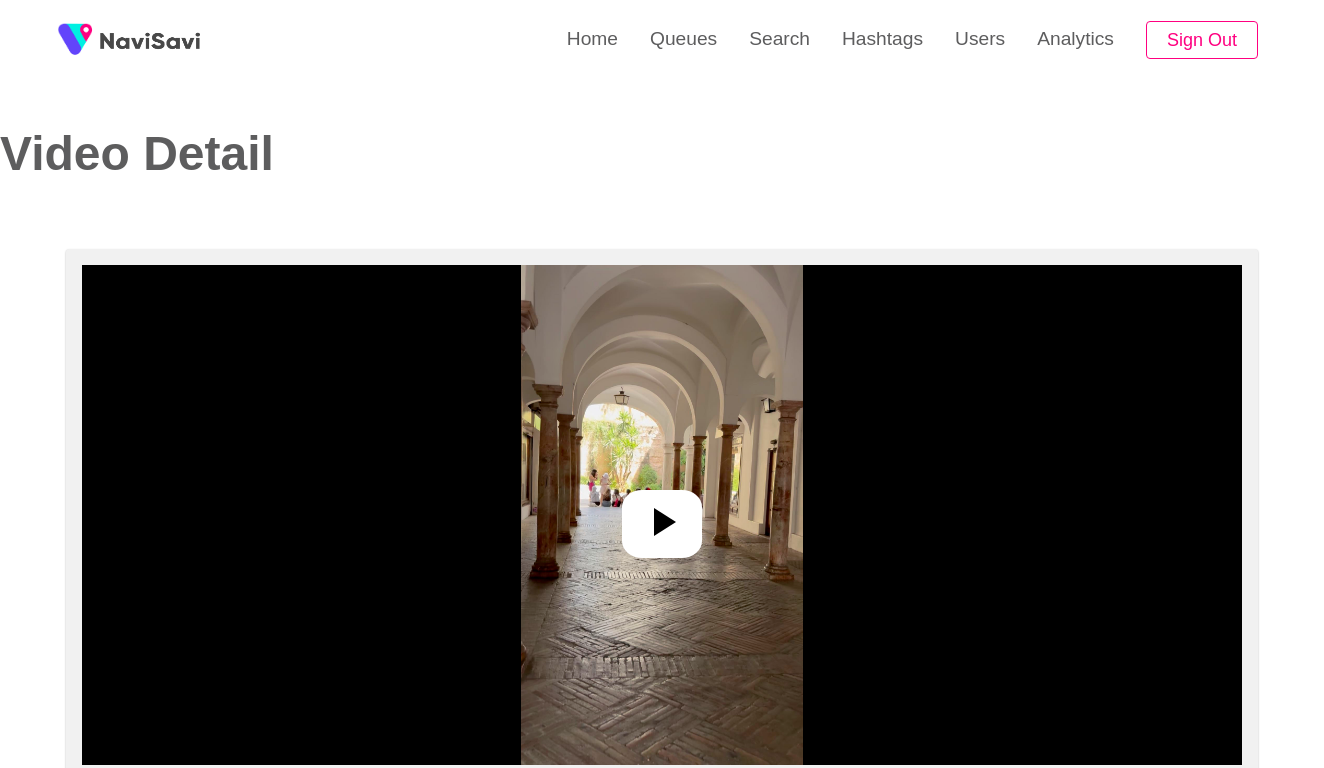 select on "**********" 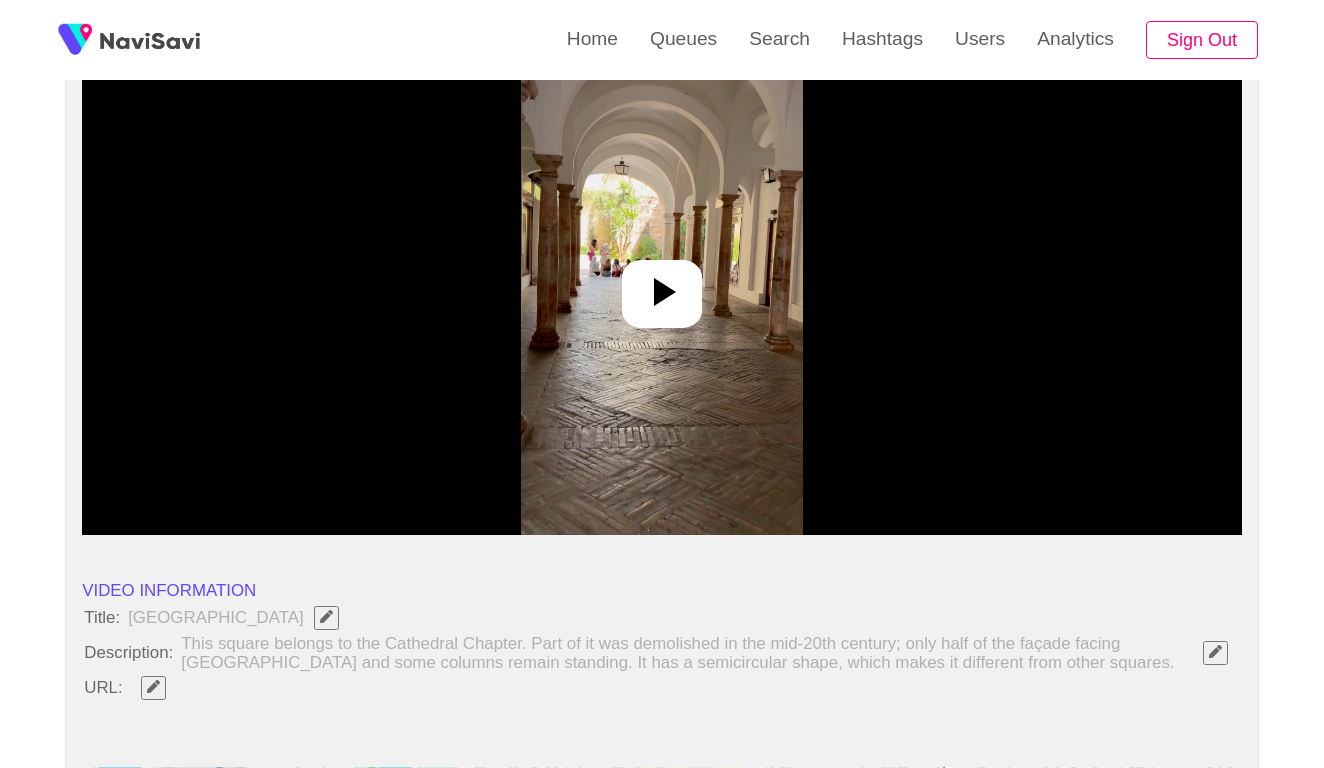 click at bounding box center [661, 285] 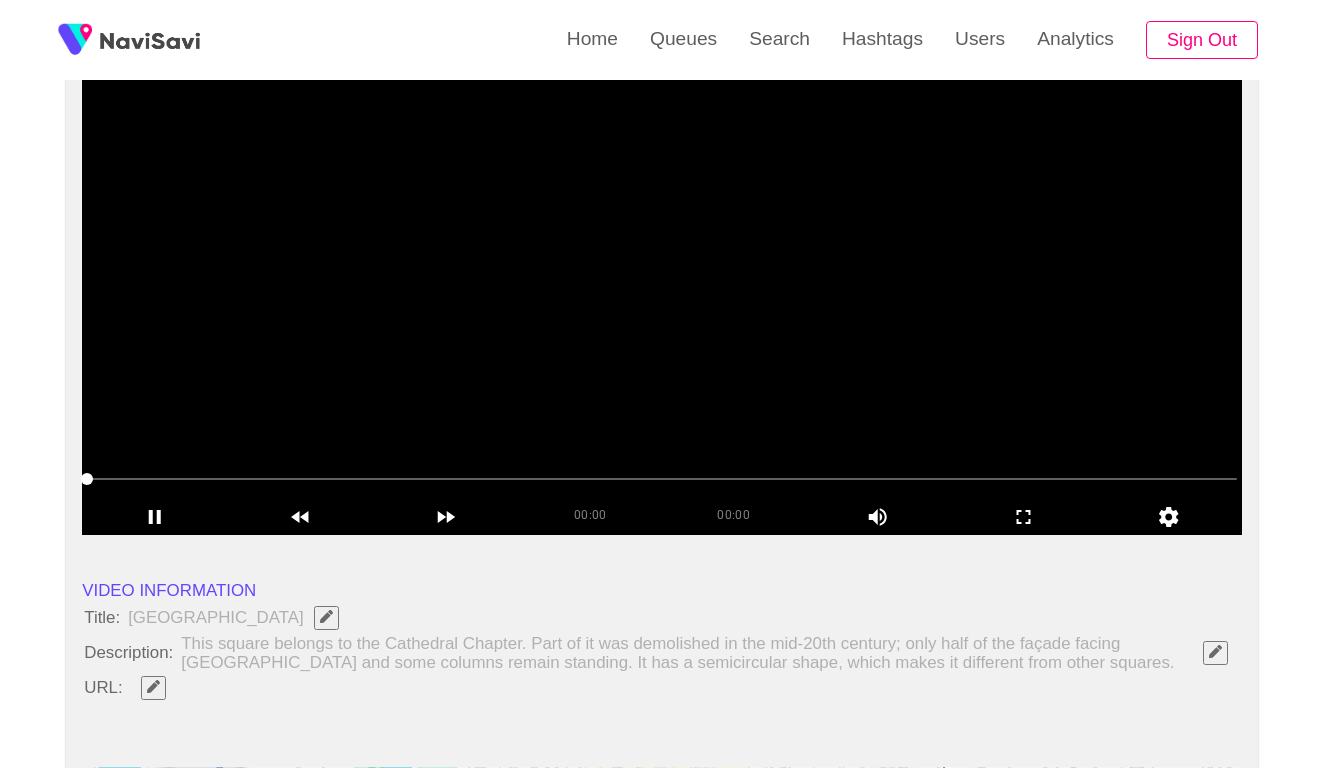 click 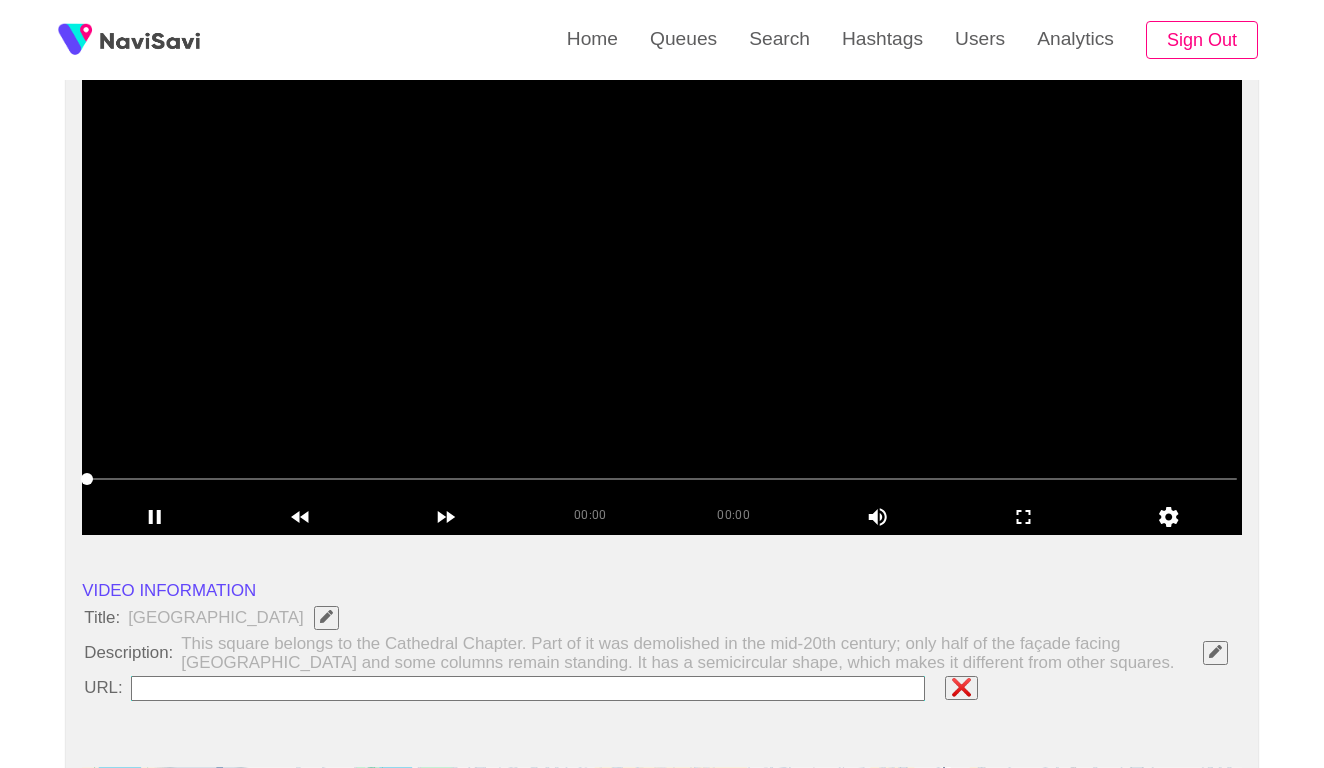 type on "**********" 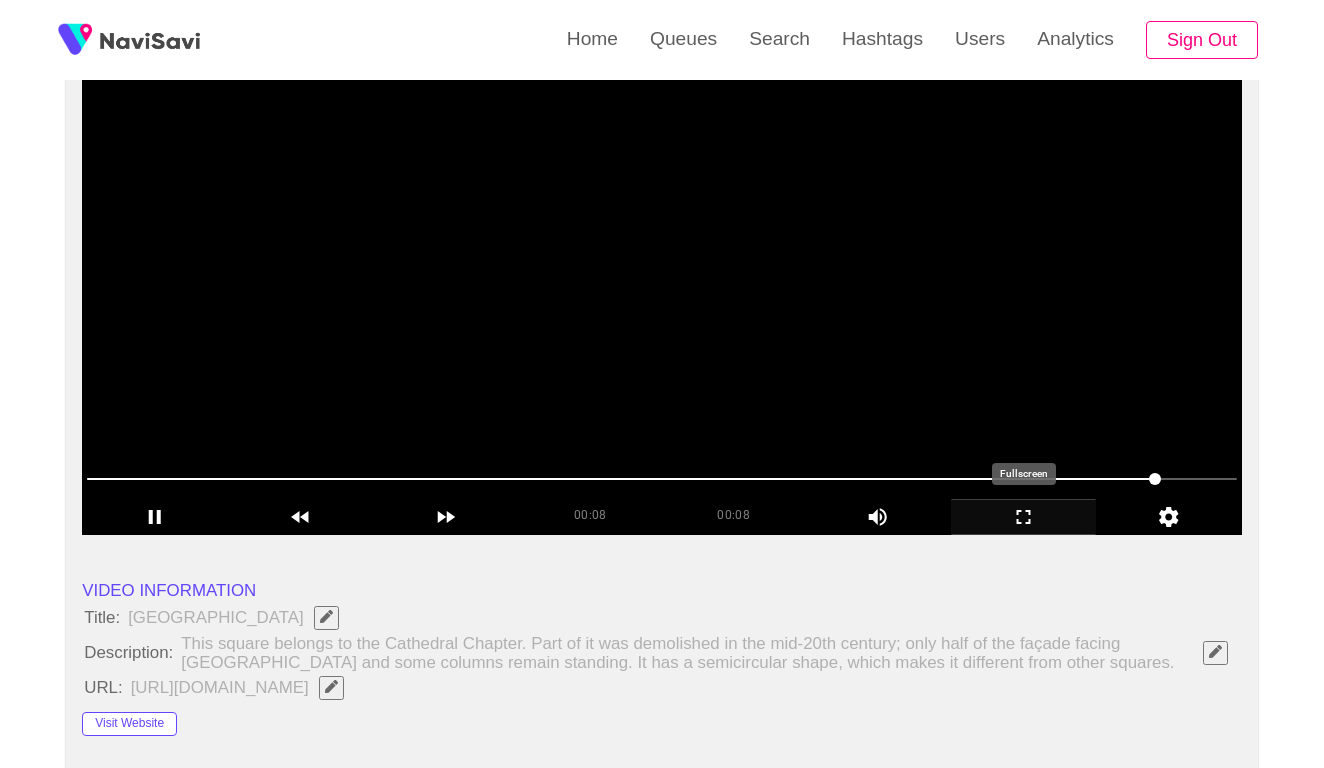click 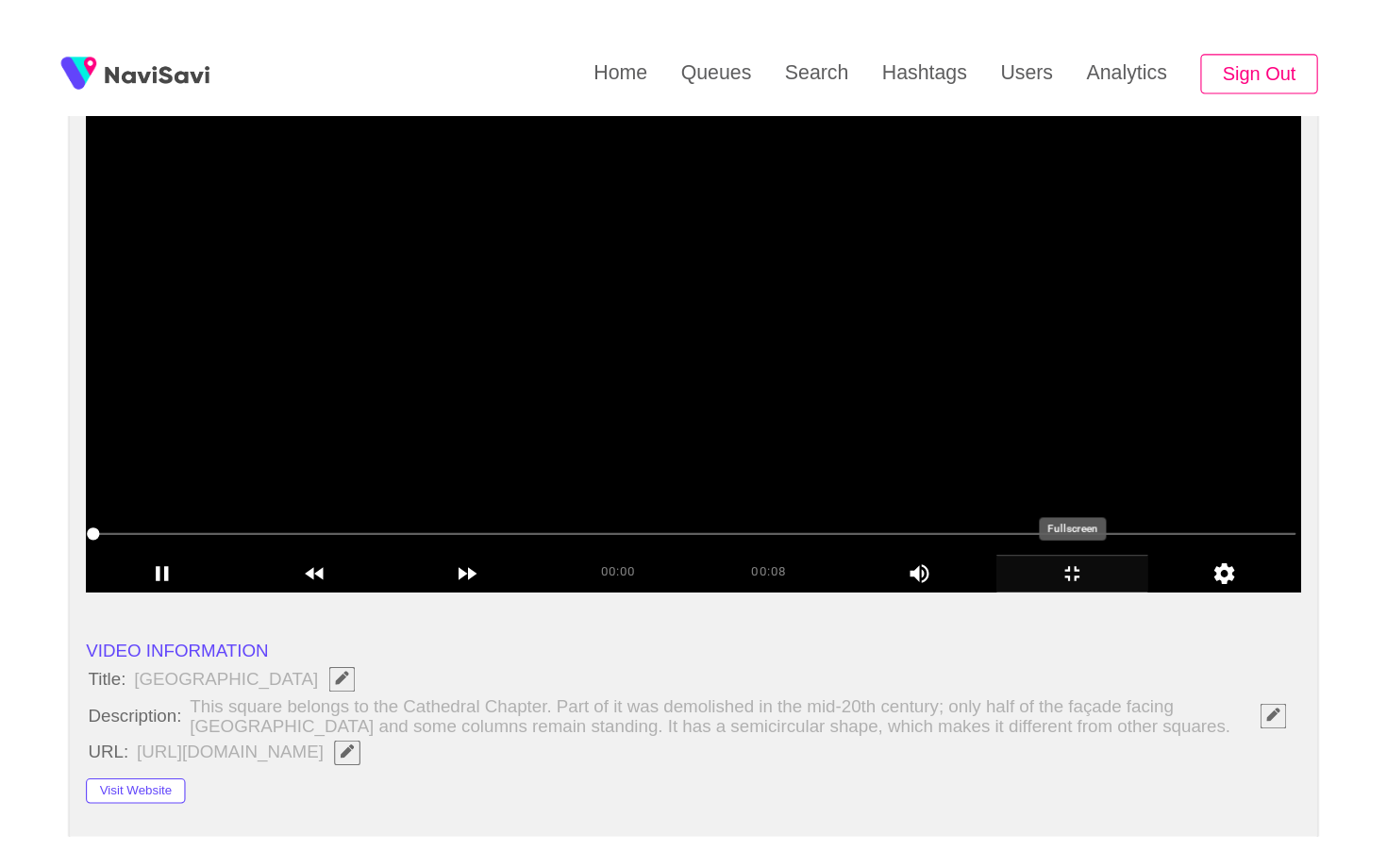 scroll, scrollTop: 0, scrollLeft: 0, axis: both 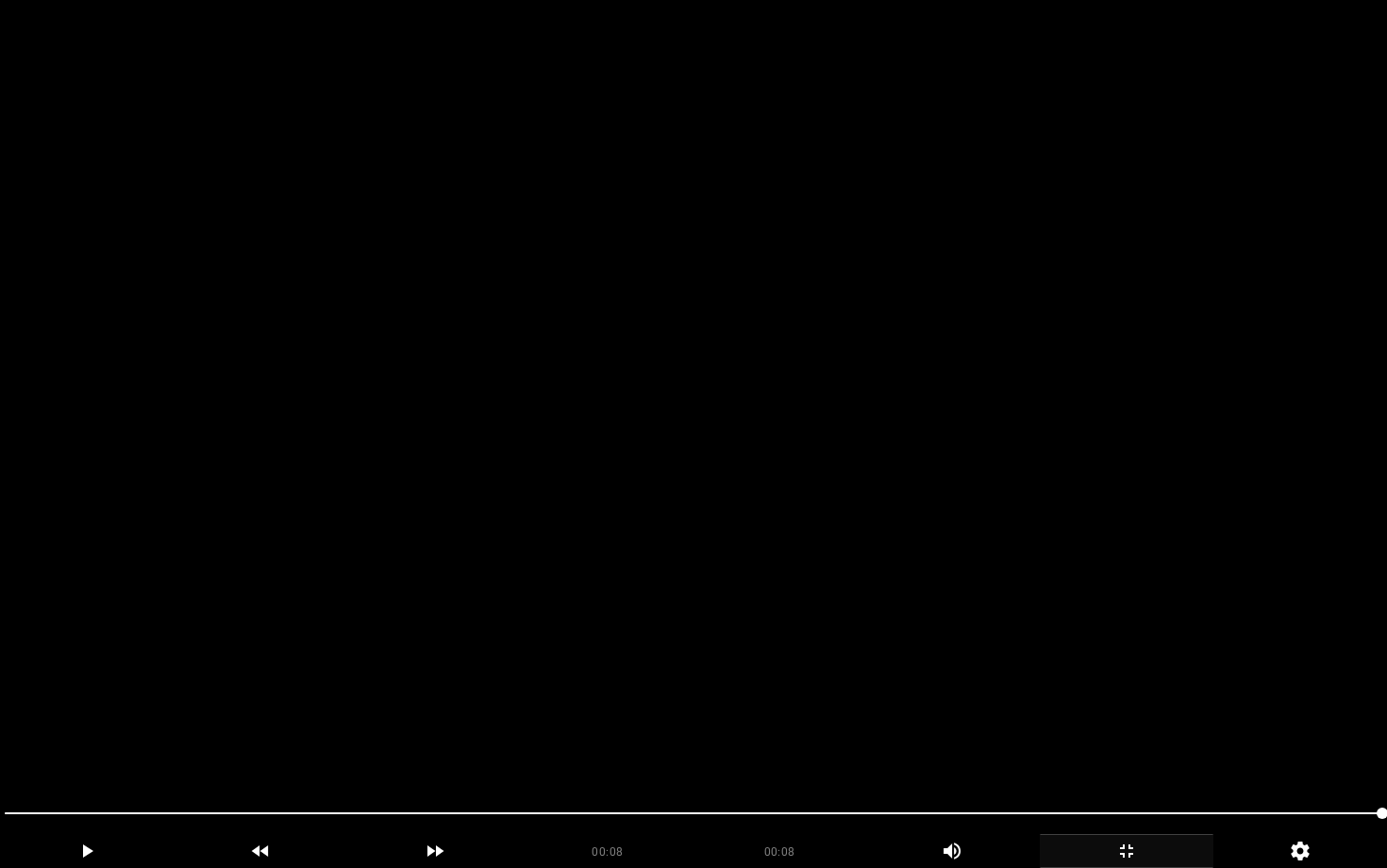 click at bounding box center [1127, 851] 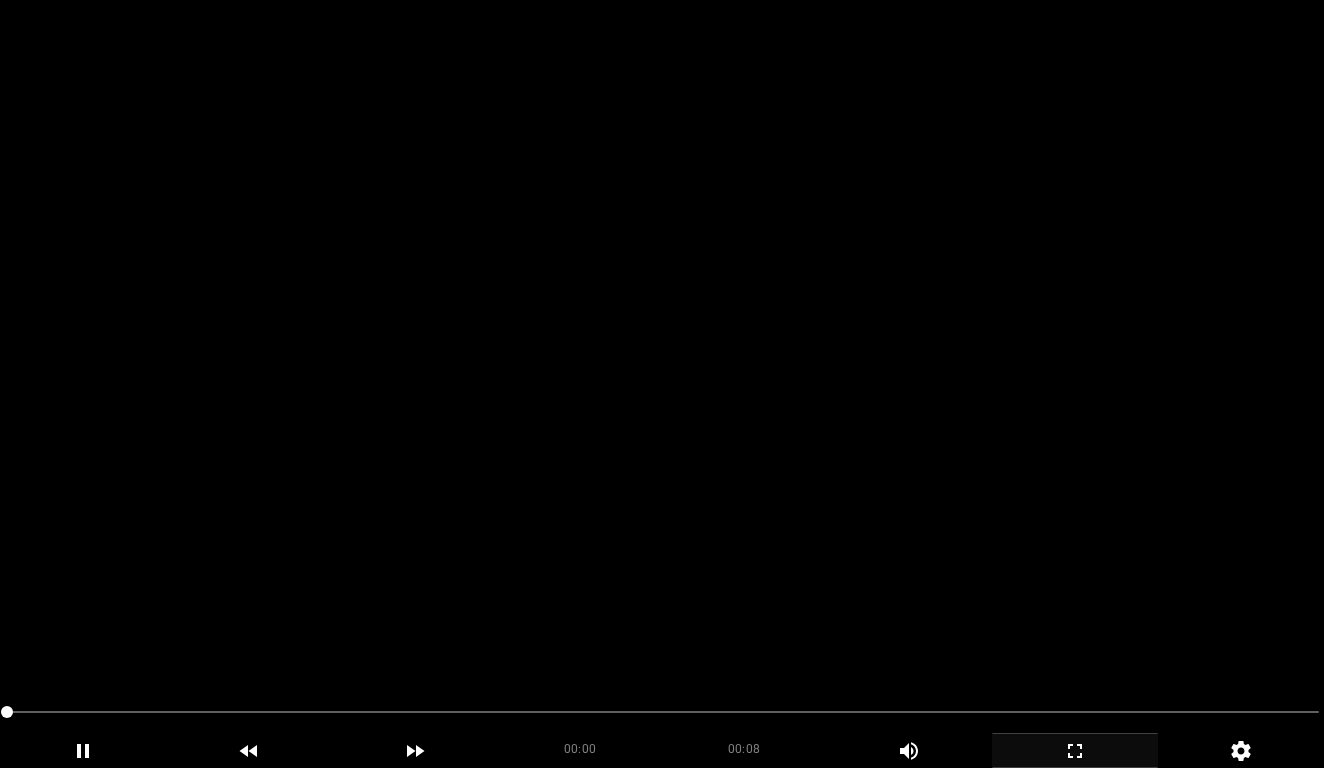 scroll, scrollTop: 1214, scrollLeft: 0, axis: vertical 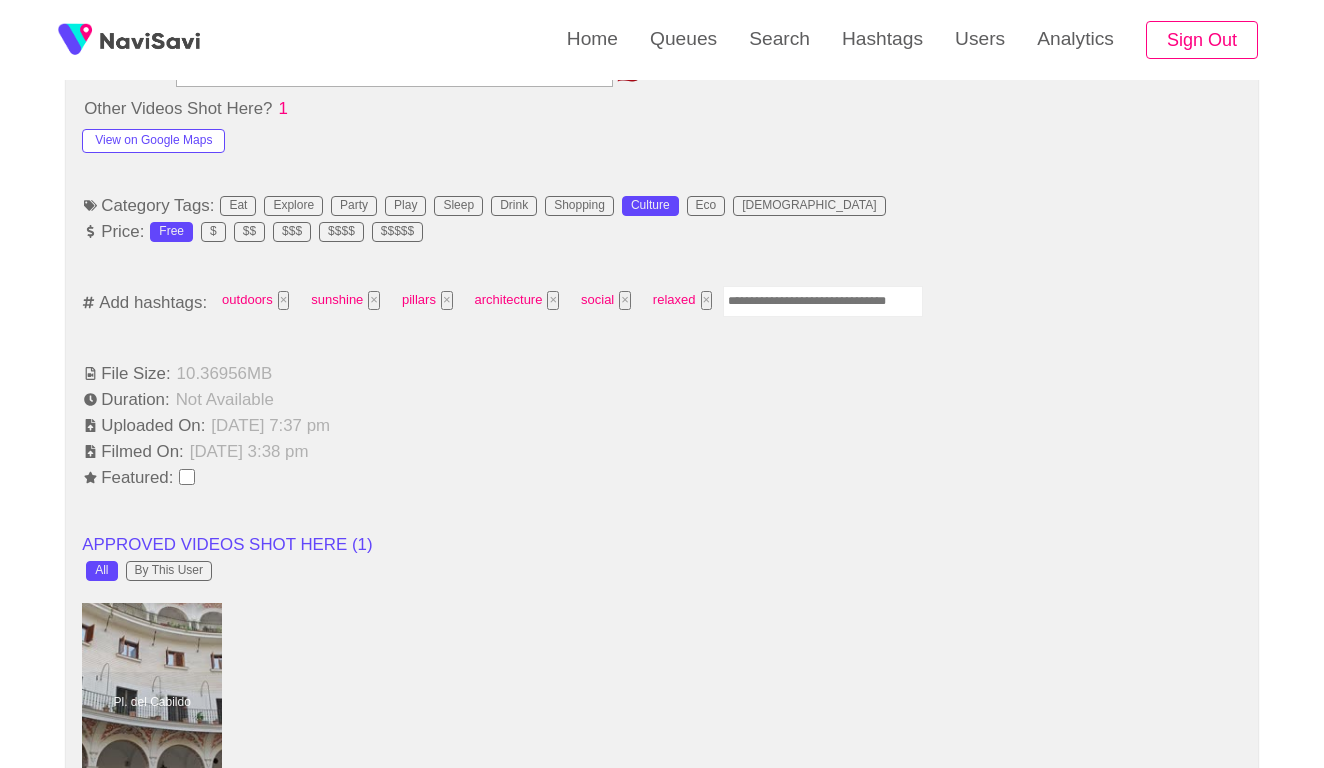 click at bounding box center [823, 301] 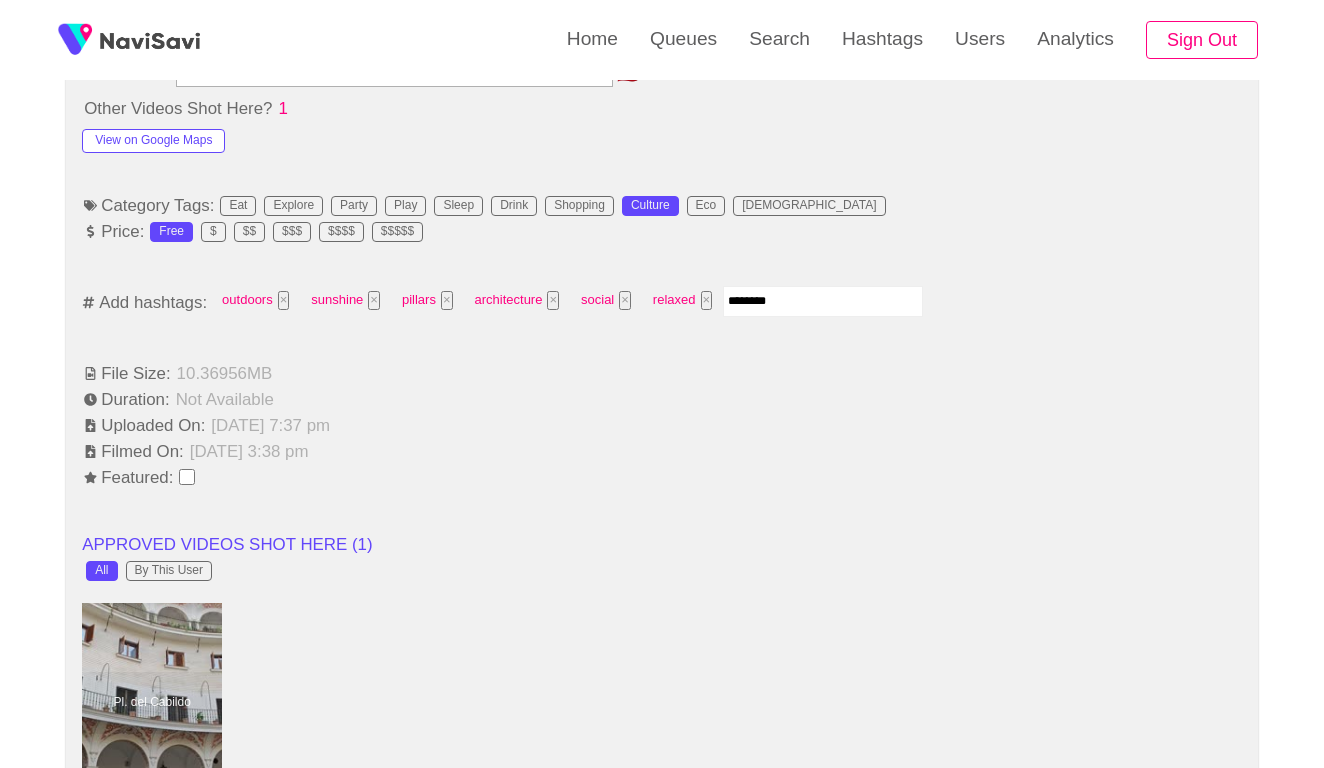 type on "*********" 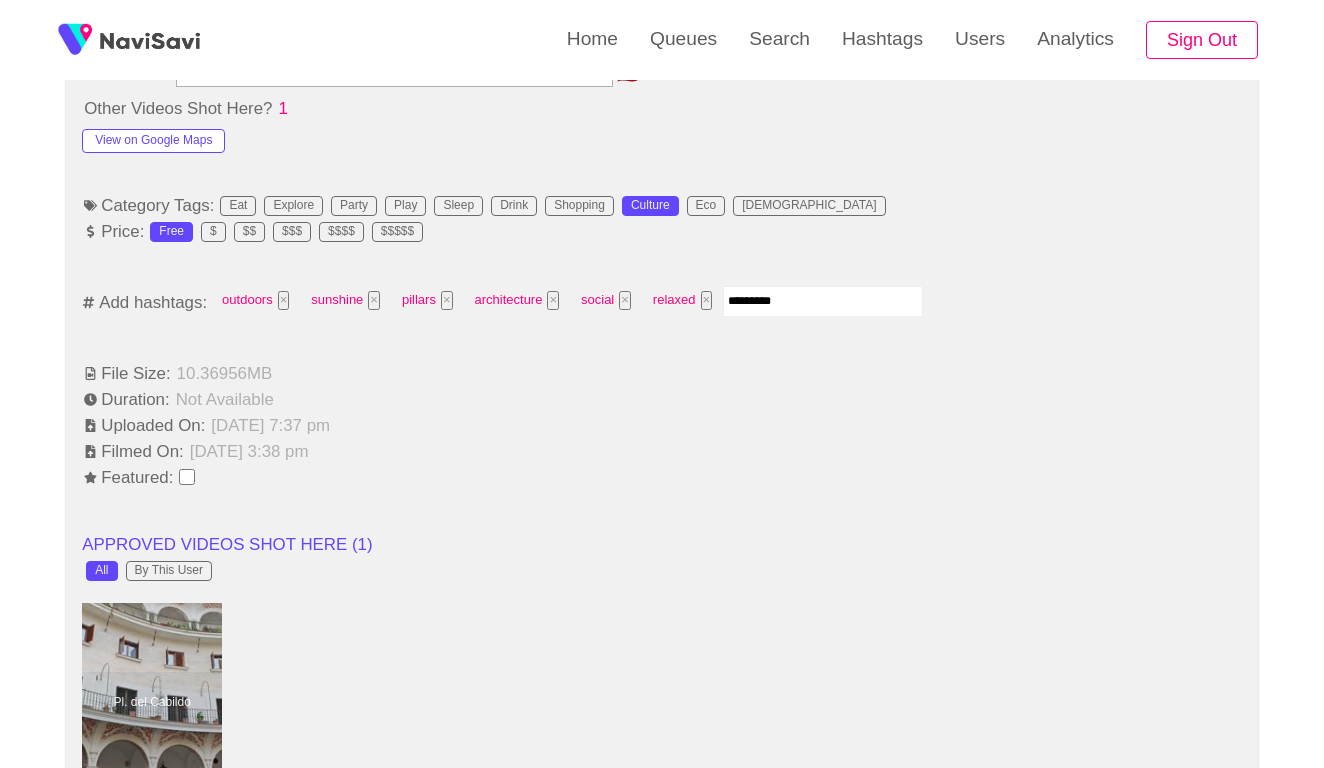 type 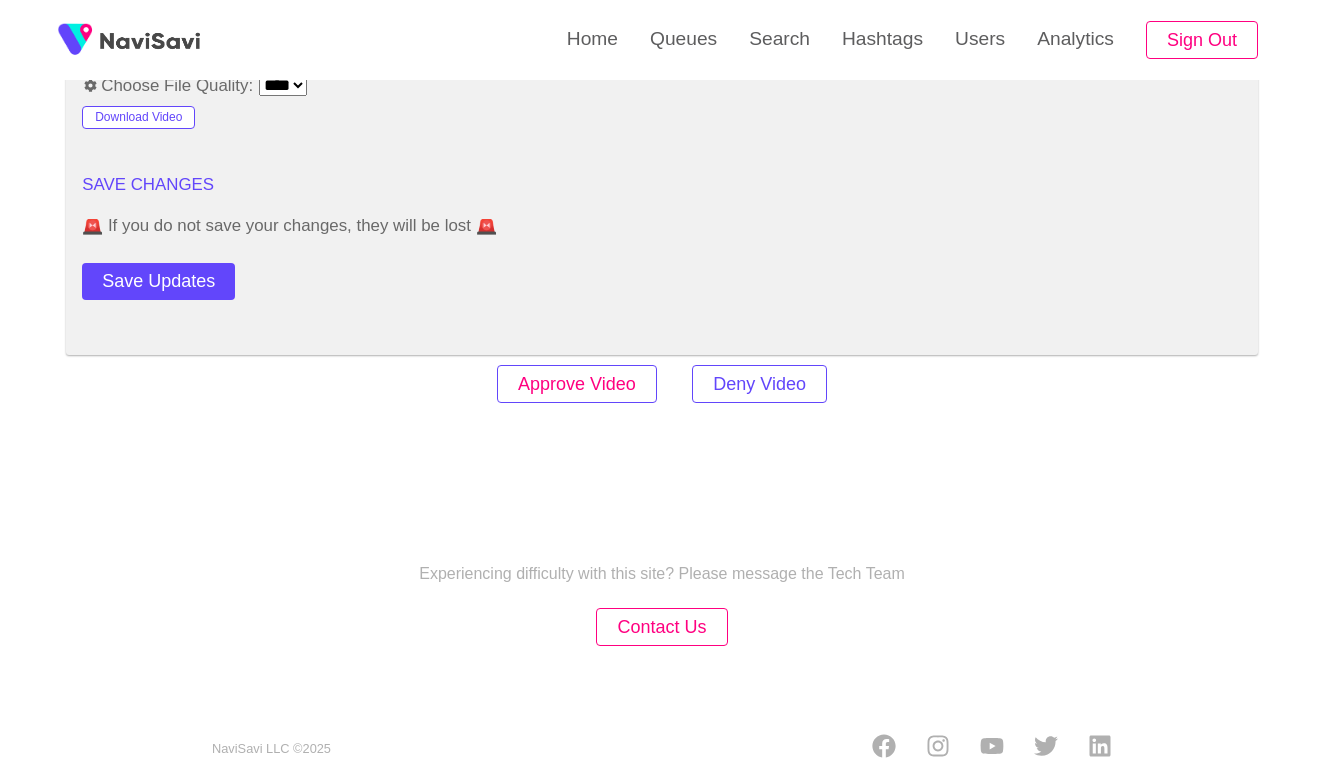 scroll, scrollTop: 2761, scrollLeft: 0, axis: vertical 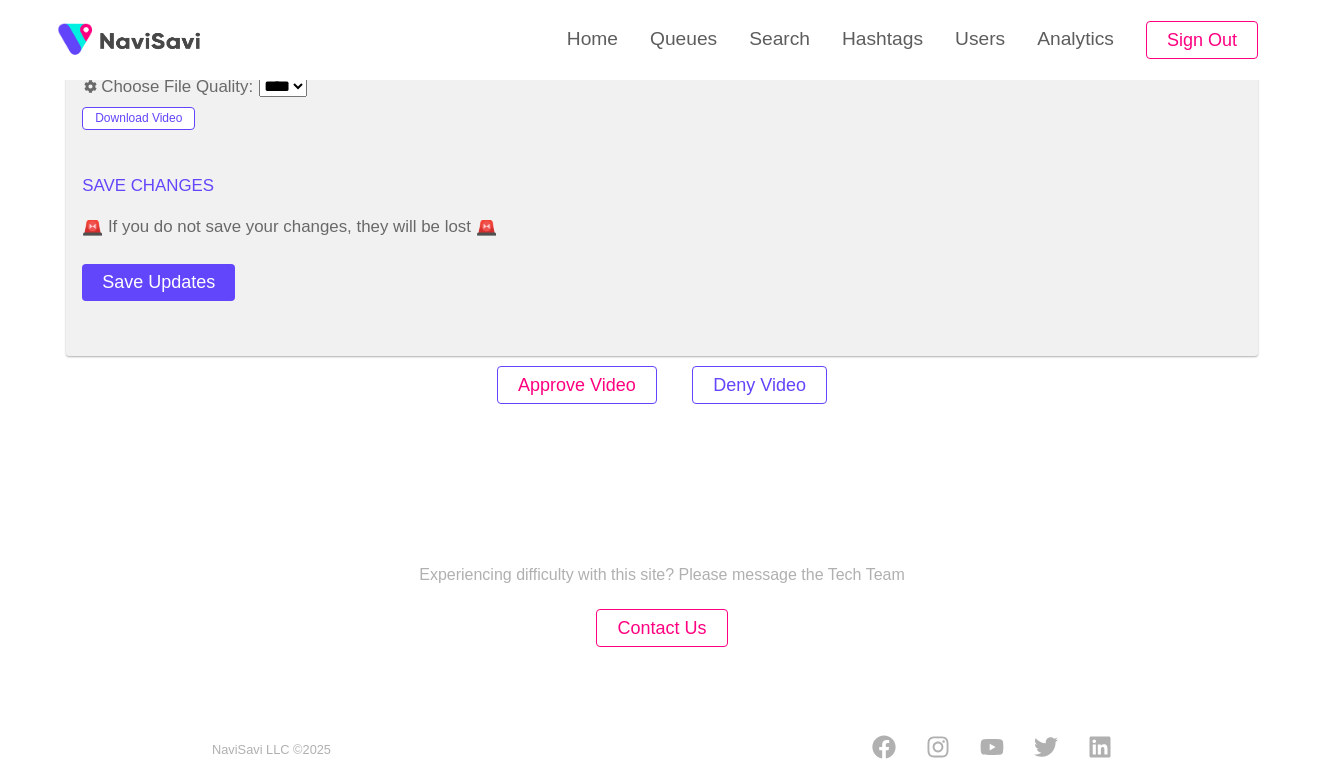 click on "Approve Video" at bounding box center [577, 385] 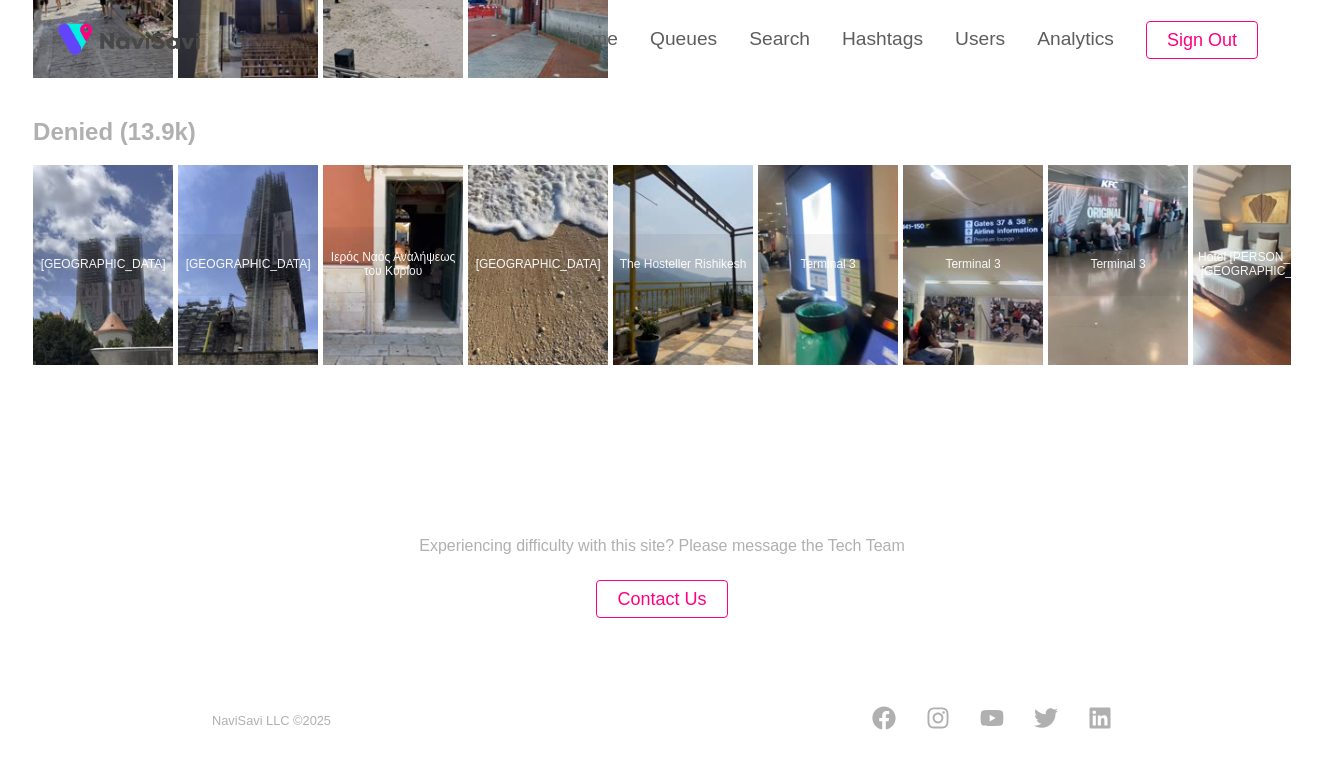 scroll, scrollTop: 0, scrollLeft: 0, axis: both 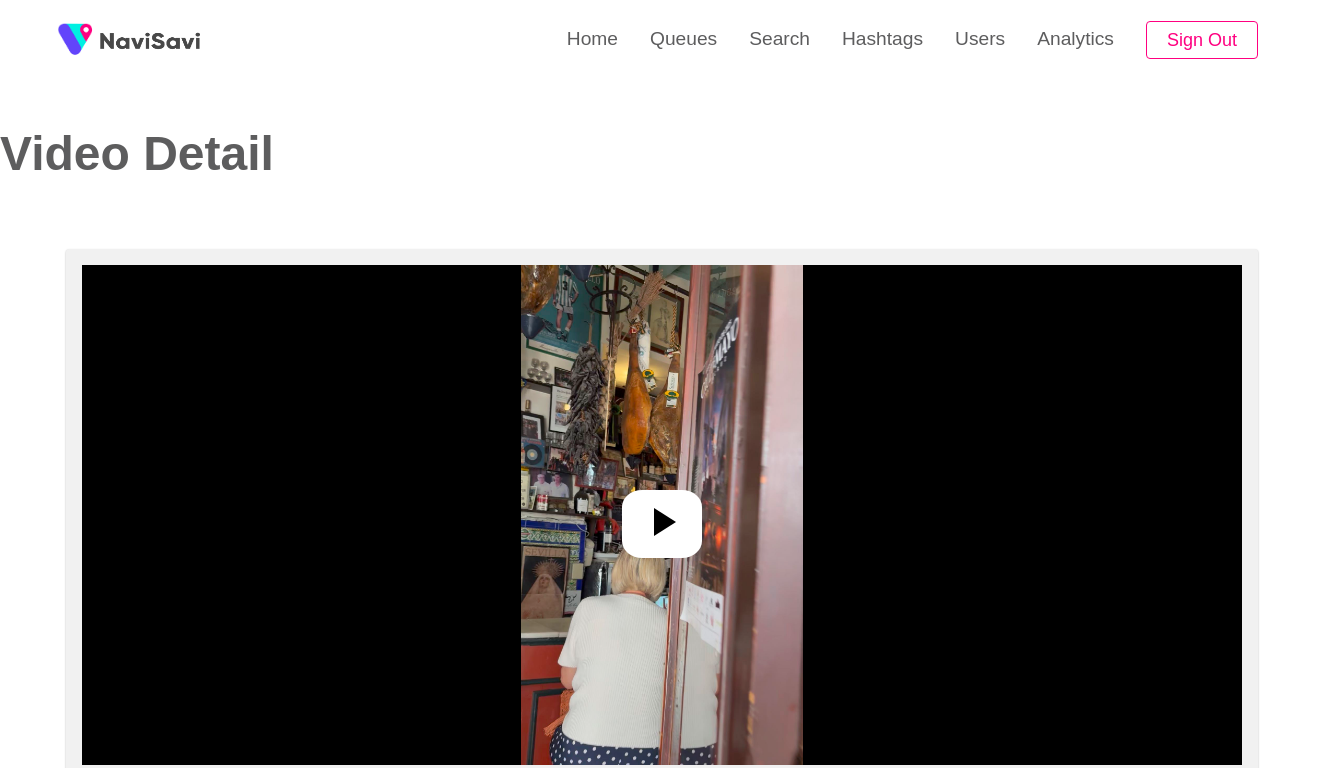 select on "**********" 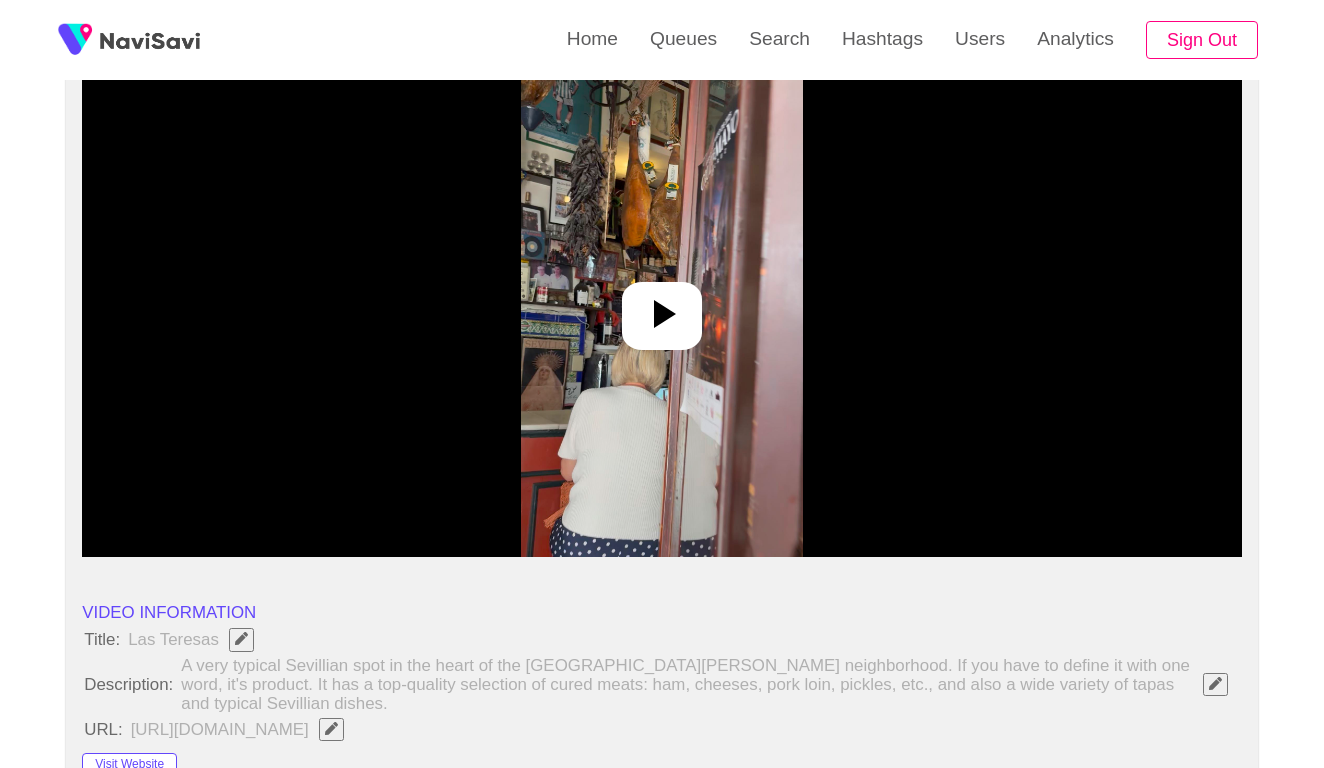 scroll, scrollTop: 300, scrollLeft: 0, axis: vertical 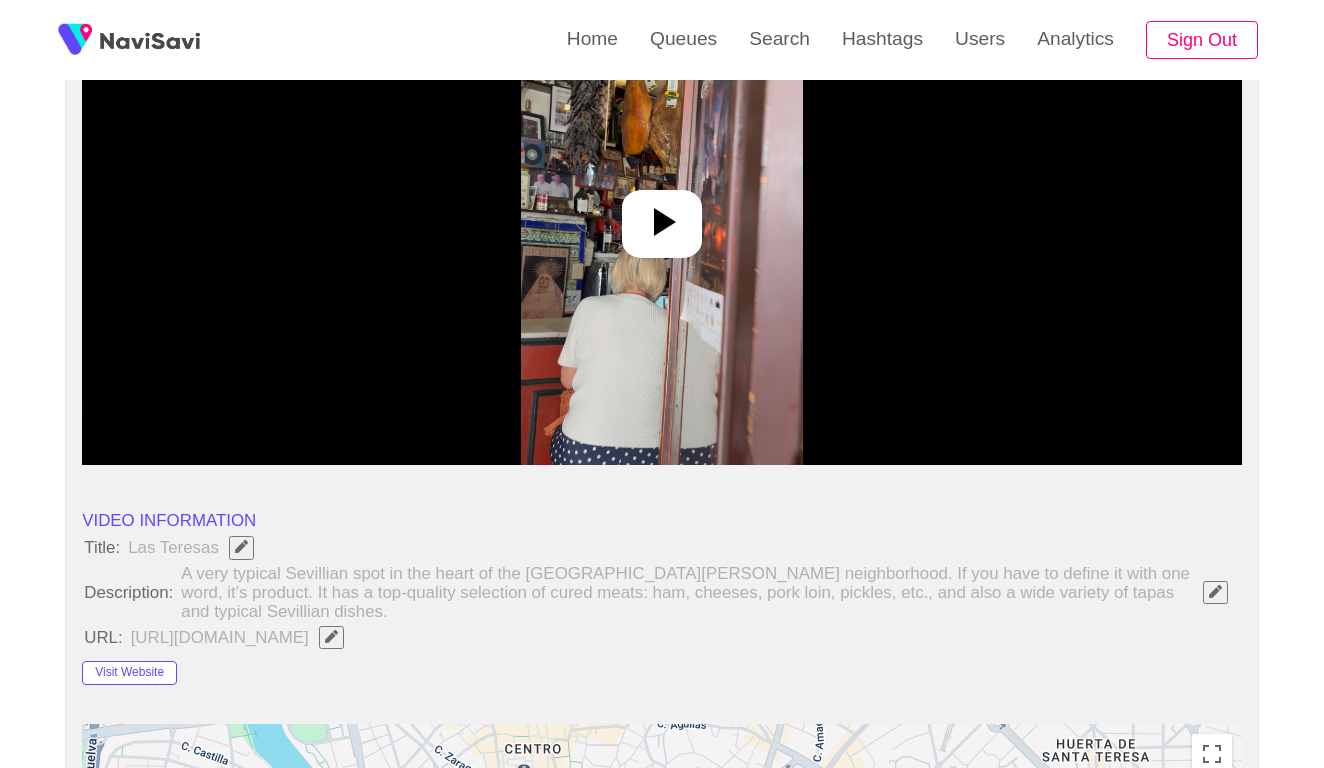 click 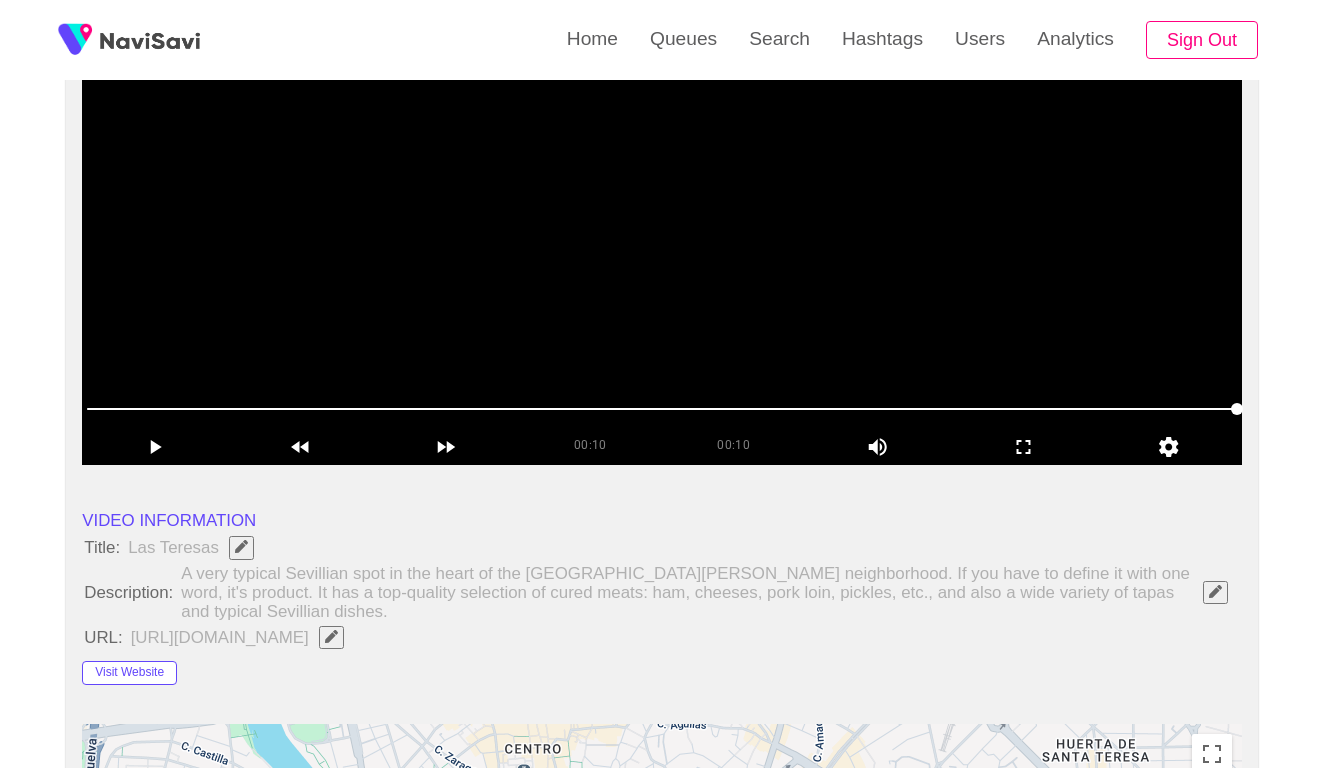 click at bounding box center [662, 215] 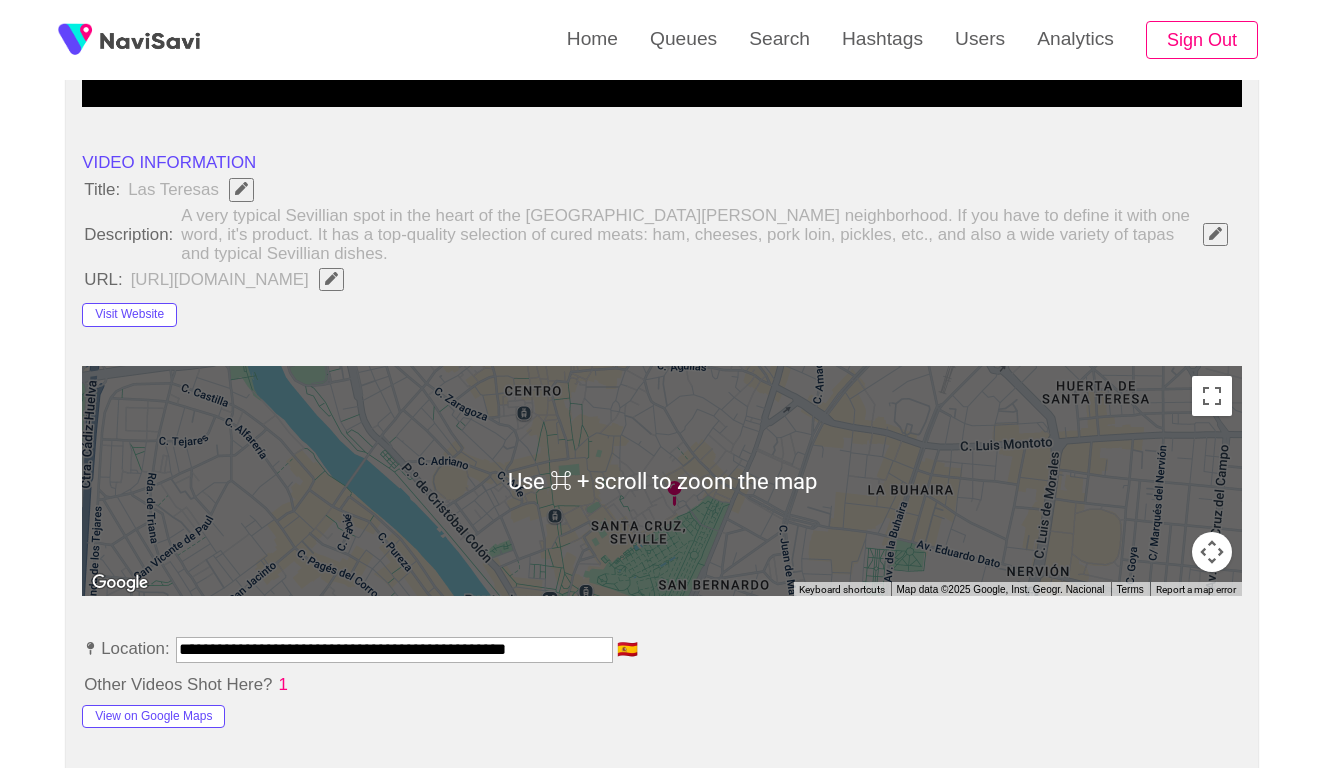 scroll, scrollTop: 668, scrollLeft: 0, axis: vertical 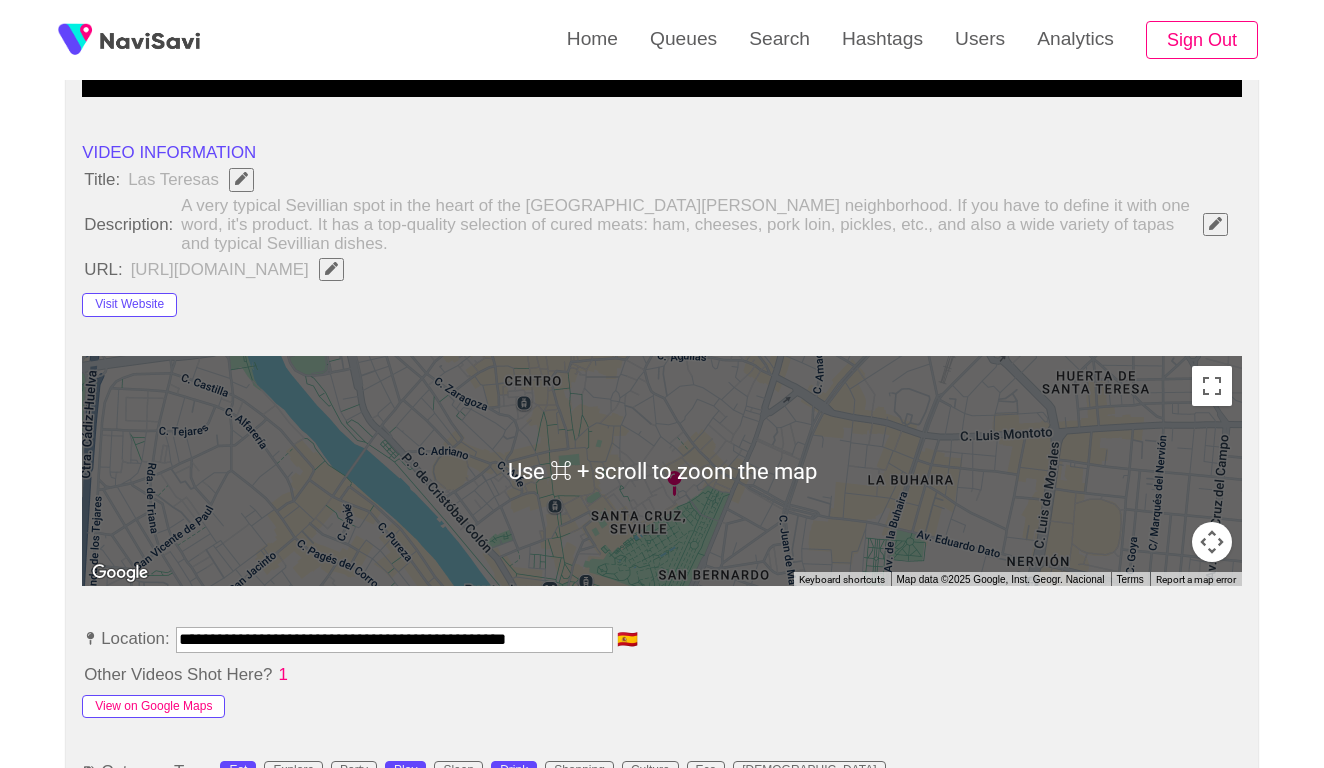 click on "View on Google Maps" at bounding box center [153, 707] 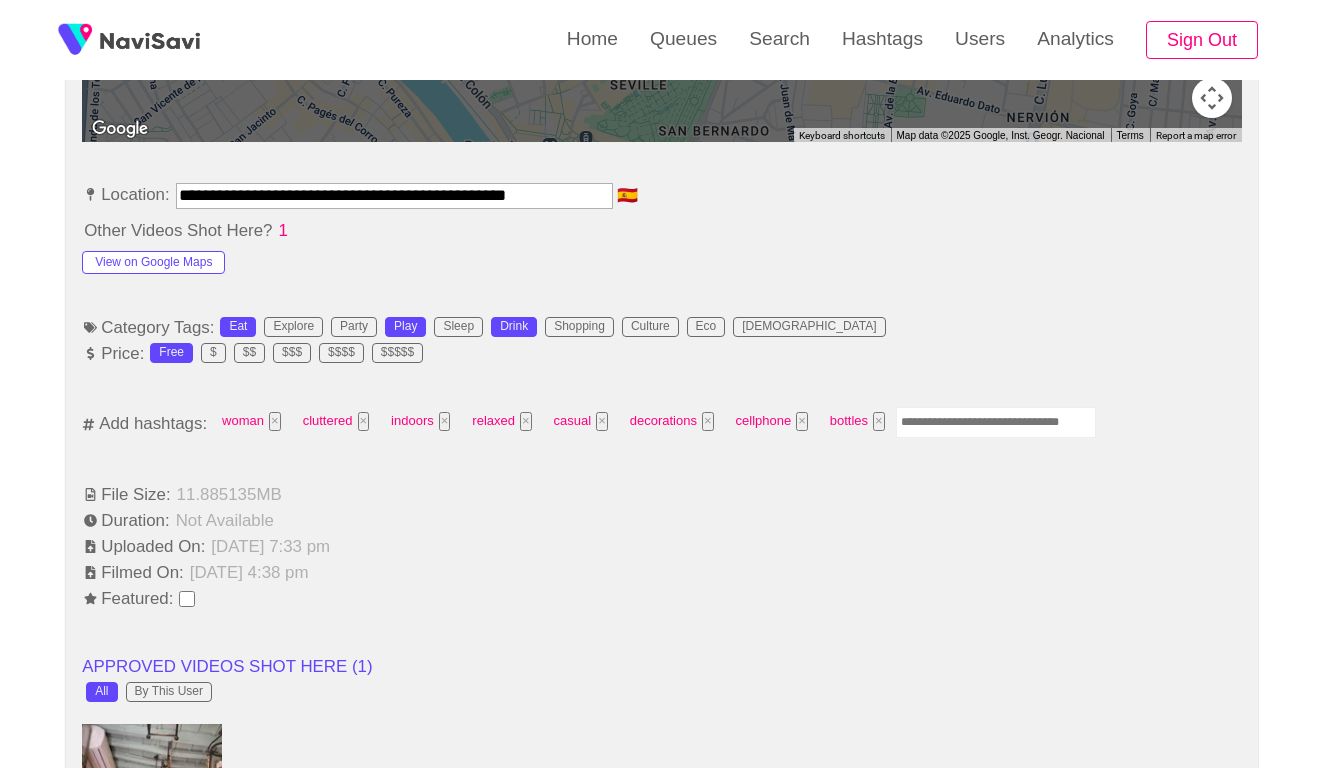 scroll, scrollTop: 1175, scrollLeft: 0, axis: vertical 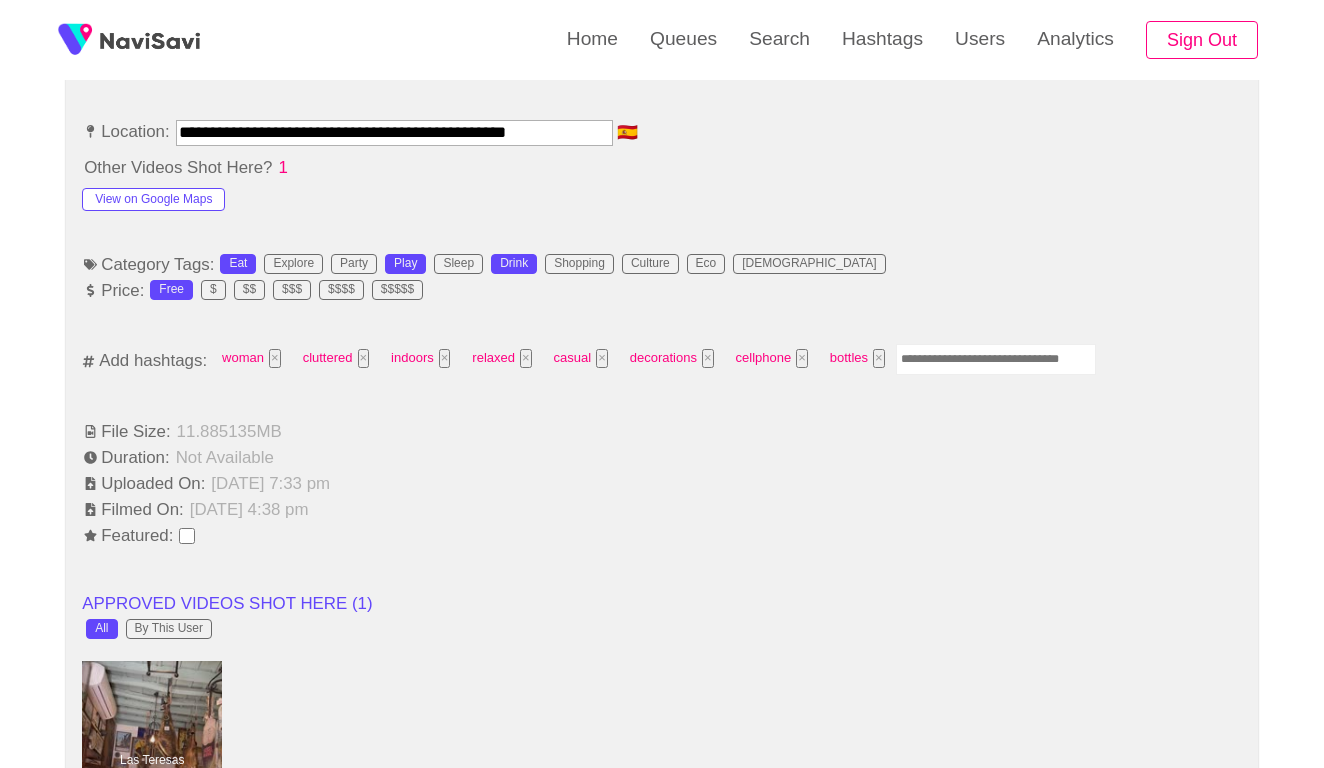 click at bounding box center [996, 359] 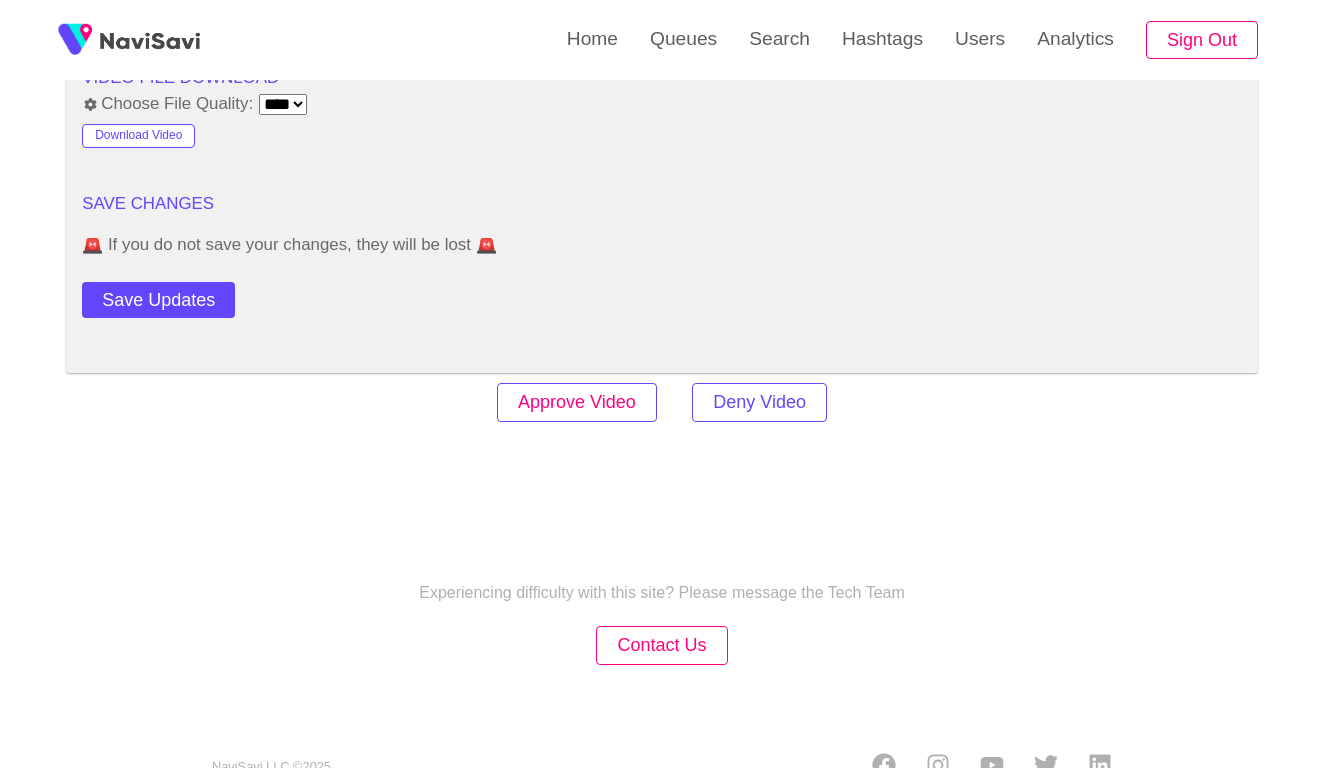 scroll, scrollTop: 2761, scrollLeft: 0, axis: vertical 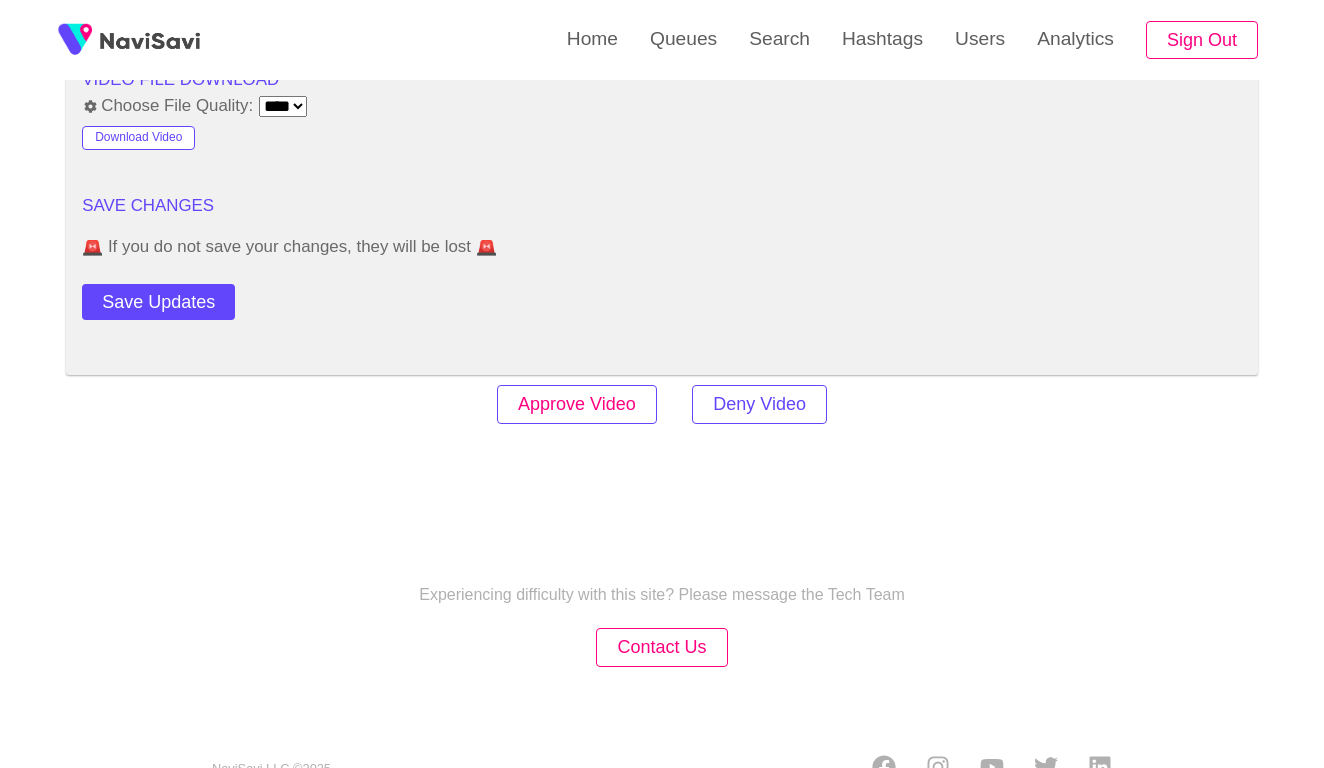 click on "Approve Video" at bounding box center [577, 404] 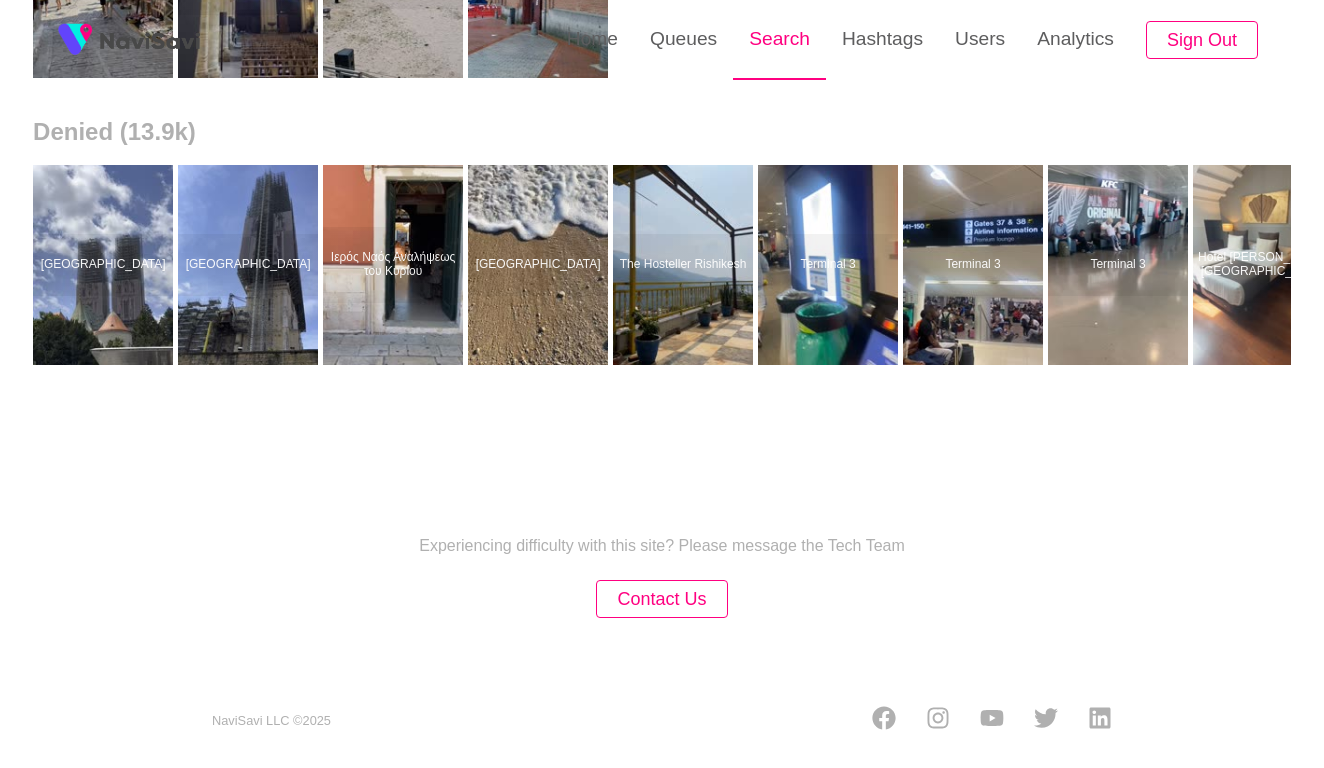 scroll, scrollTop: 0, scrollLeft: 0, axis: both 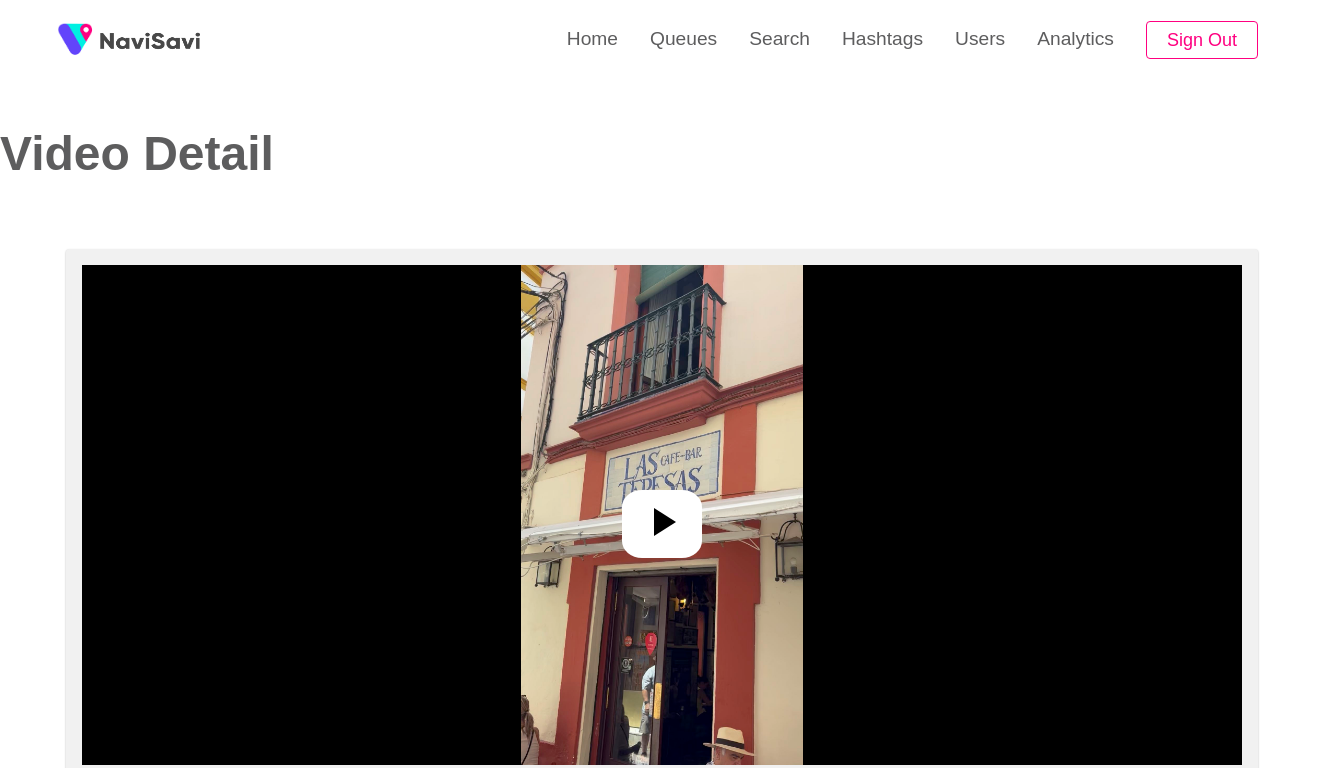 select on "**********" 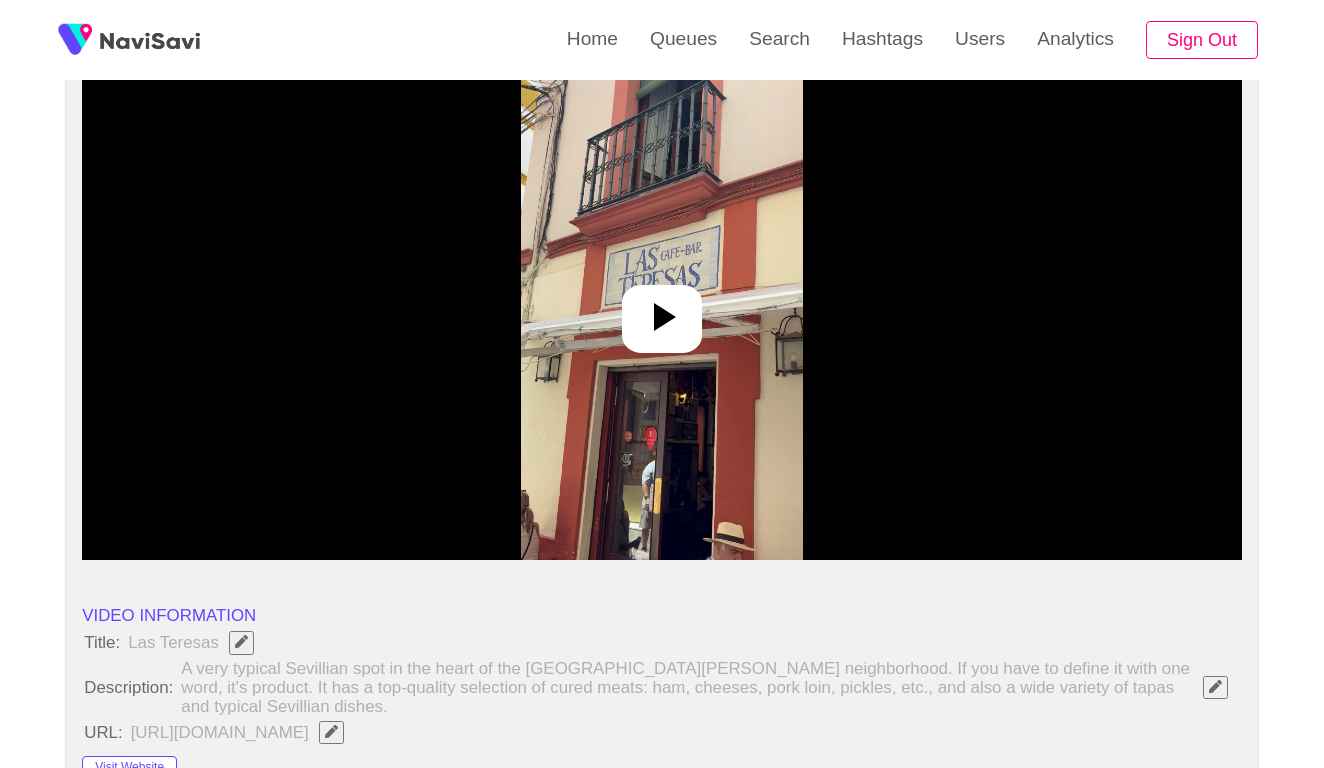 scroll, scrollTop: 205, scrollLeft: 0, axis: vertical 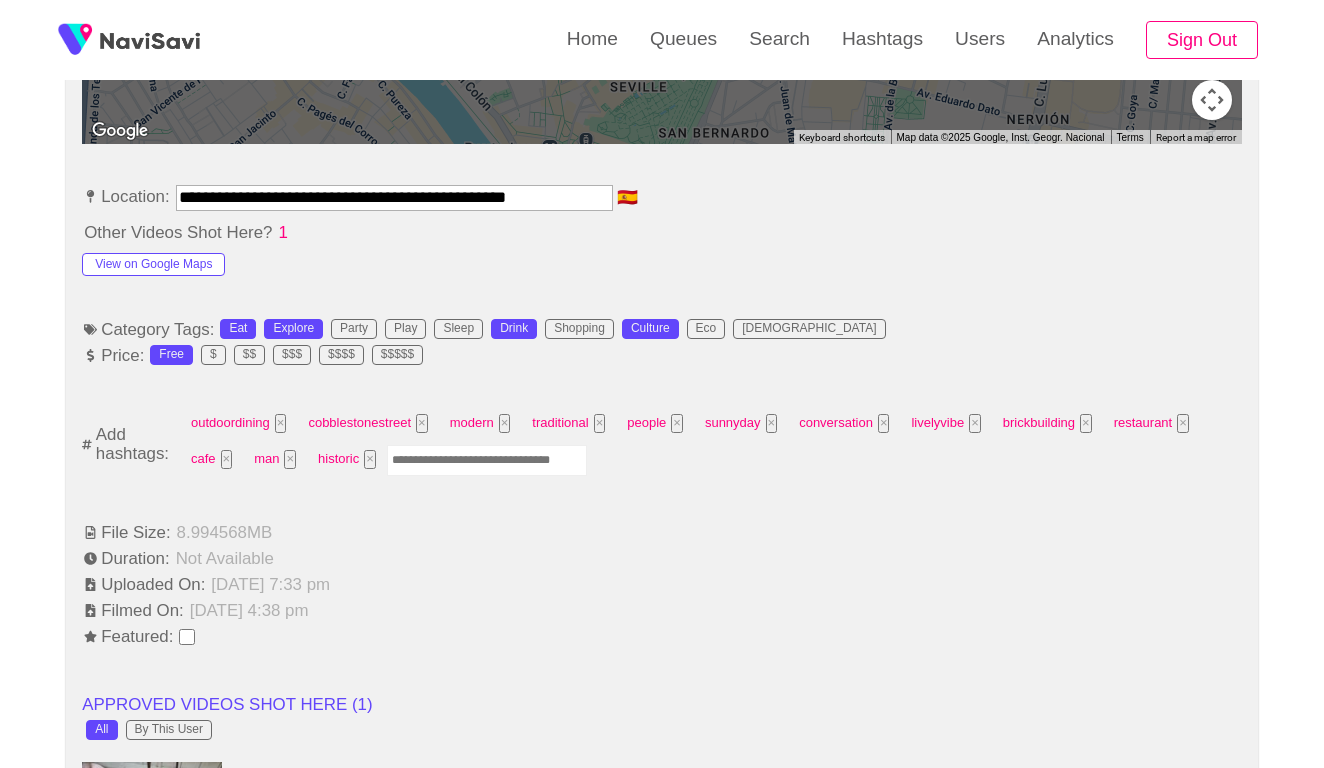 click at bounding box center [487, 460] 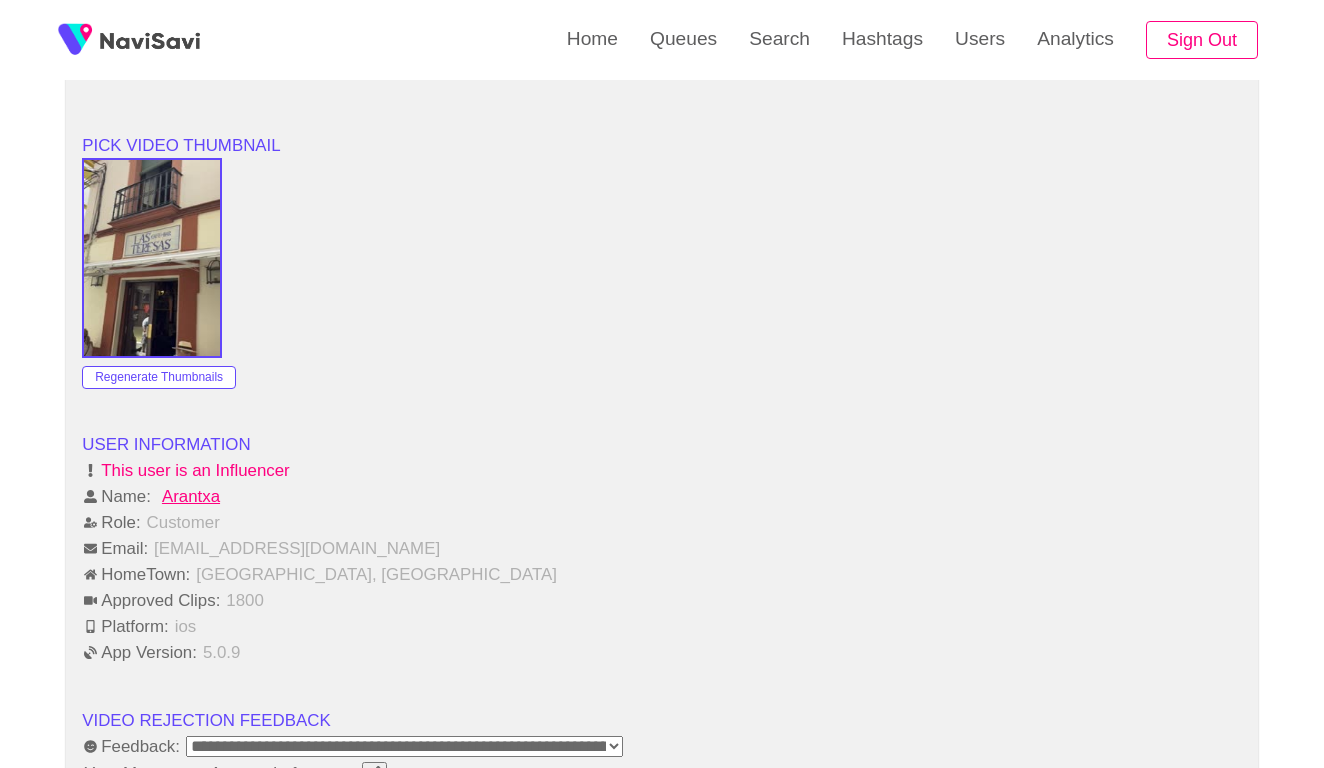 scroll, scrollTop: 2572, scrollLeft: 0, axis: vertical 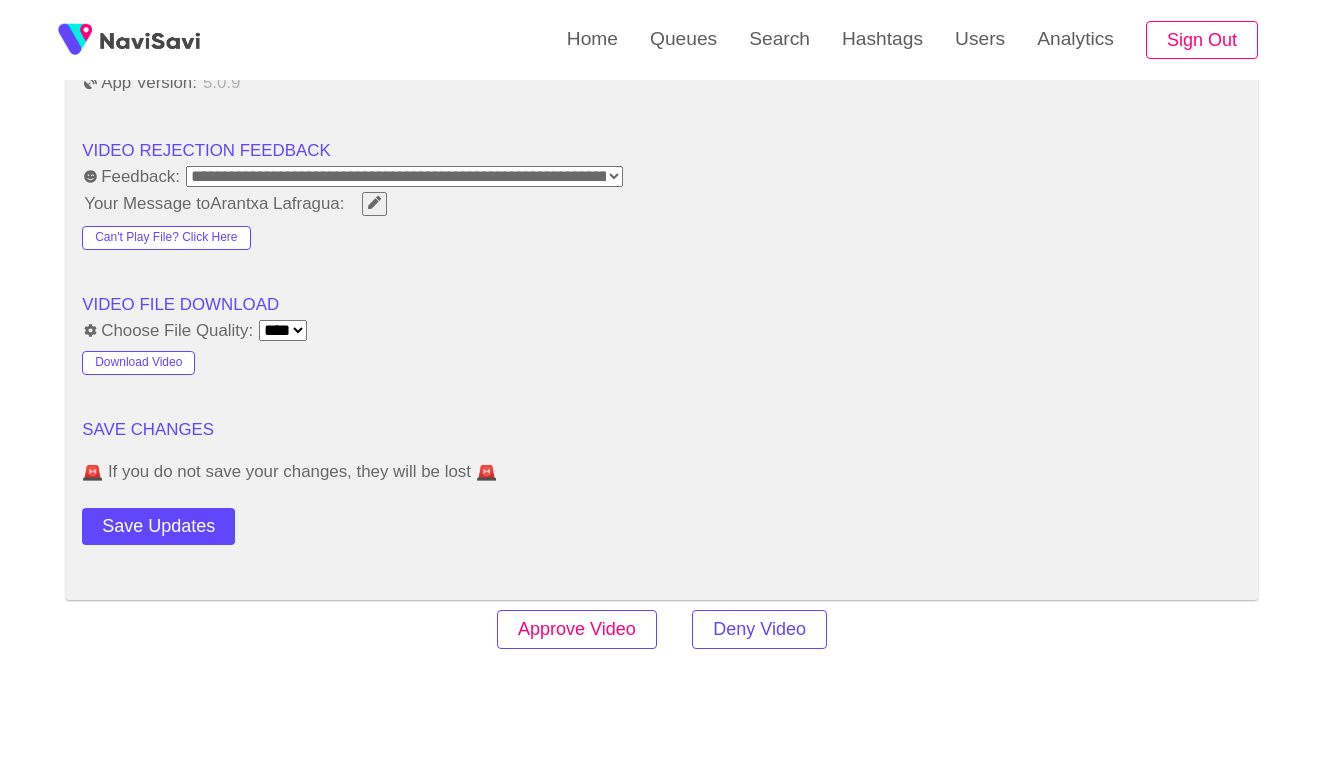 click on "Approve Video" at bounding box center (577, 629) 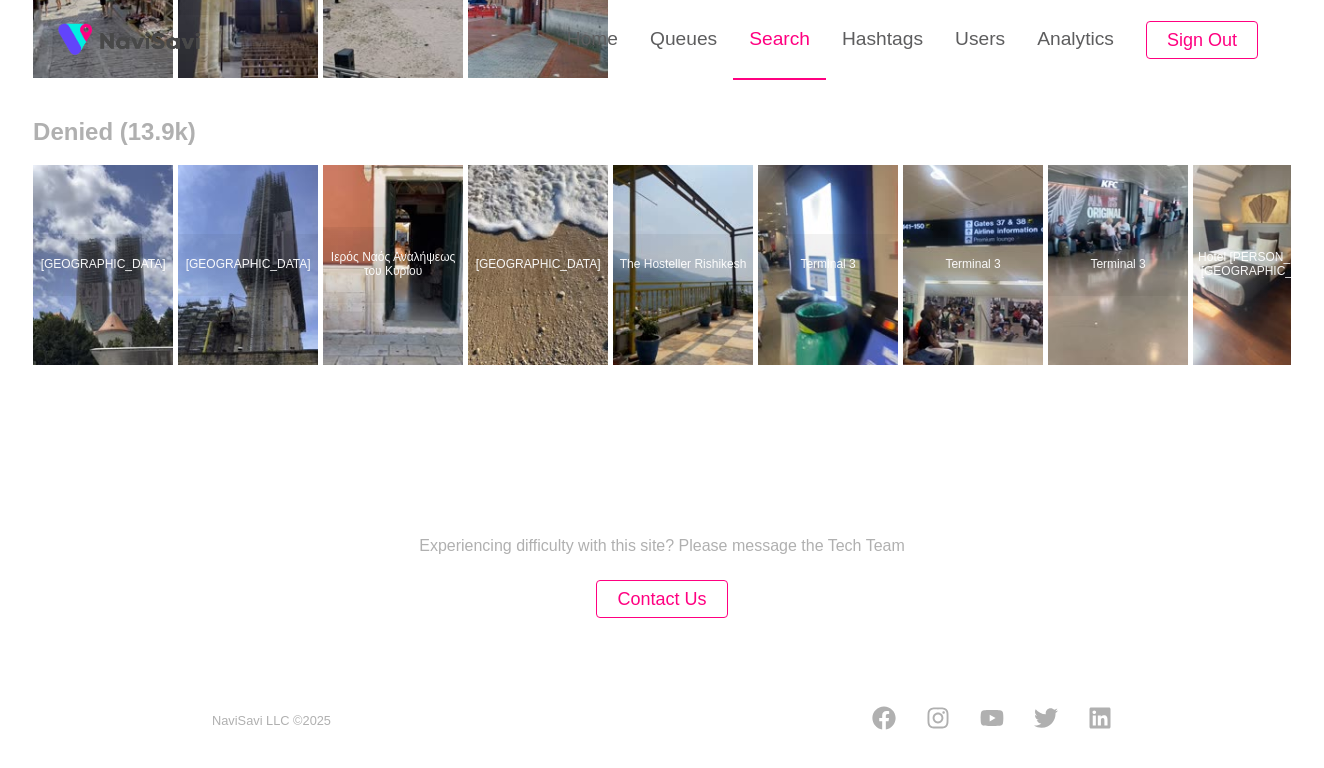 scroll, scrollTop: 0, scrollLeft: 0, axis: both 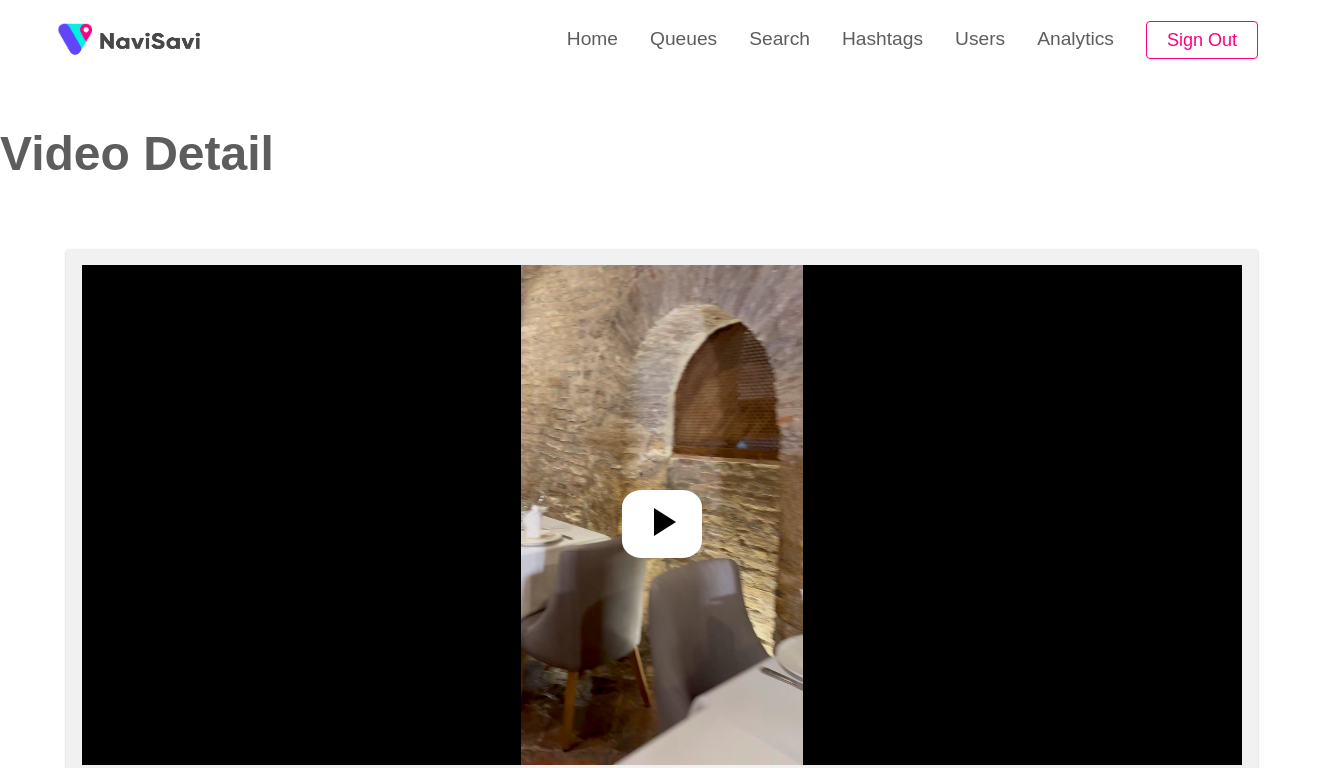 select on "**********" 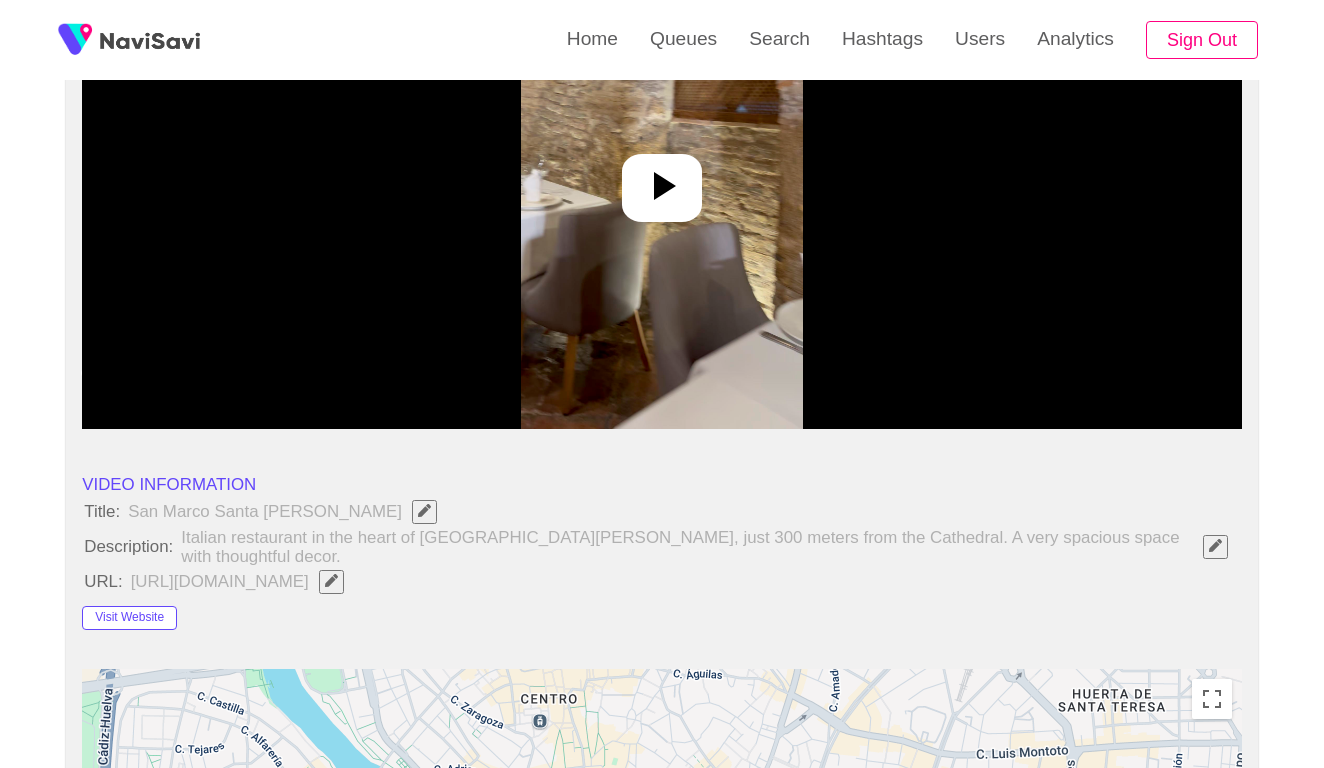 click at bounding box center (661, 179) 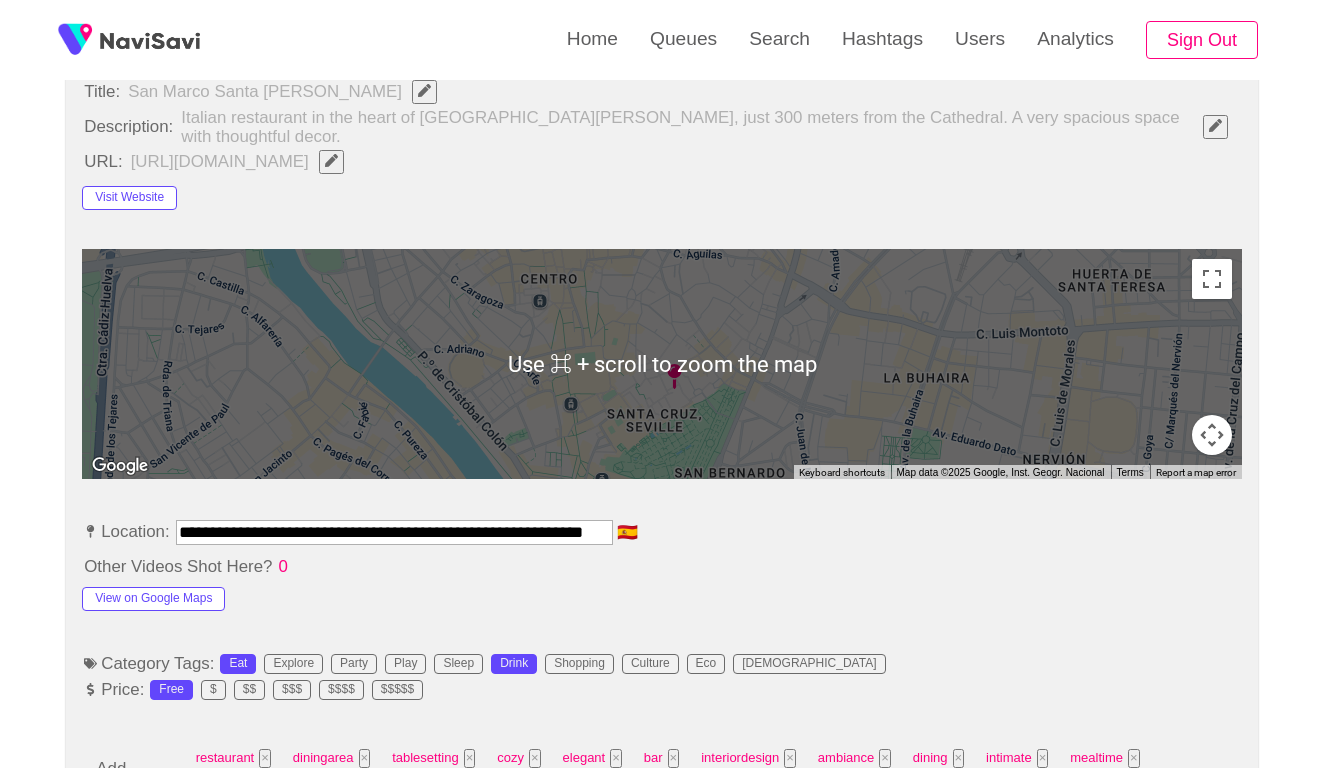 scroll, scrollTop: 757, scrollLeft: 0, axis: vertical 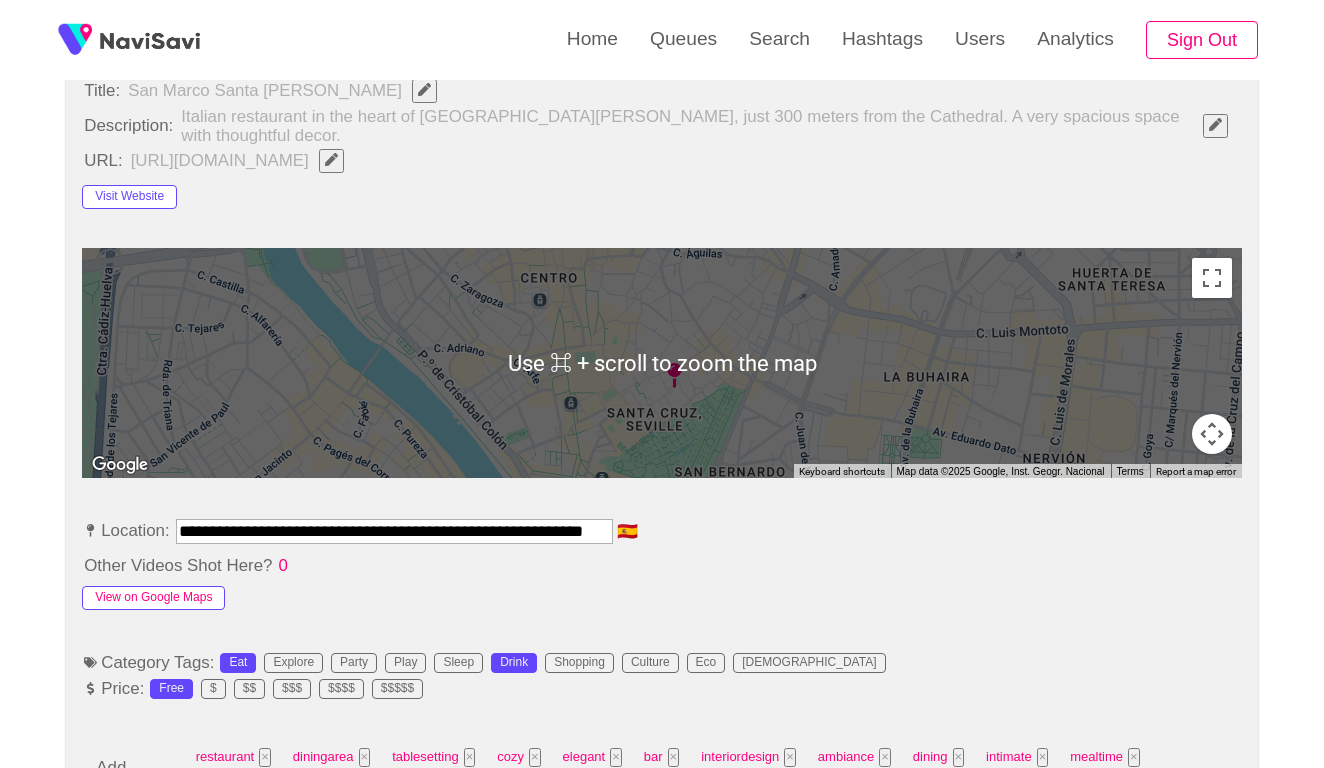 click on "View on Google Maps" at bounding box center [153, 598] 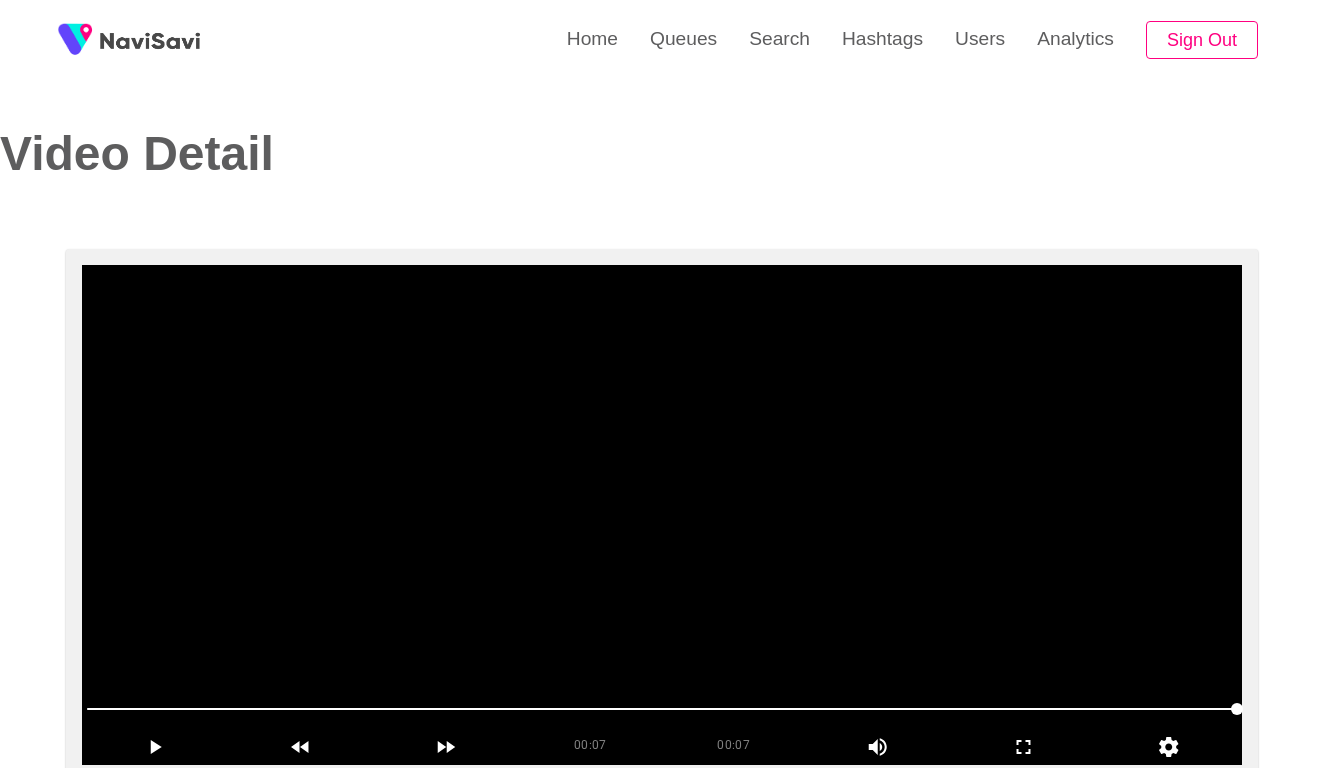 scroll, scrollTop: -1, scrollLeft: 0, axis: vertical 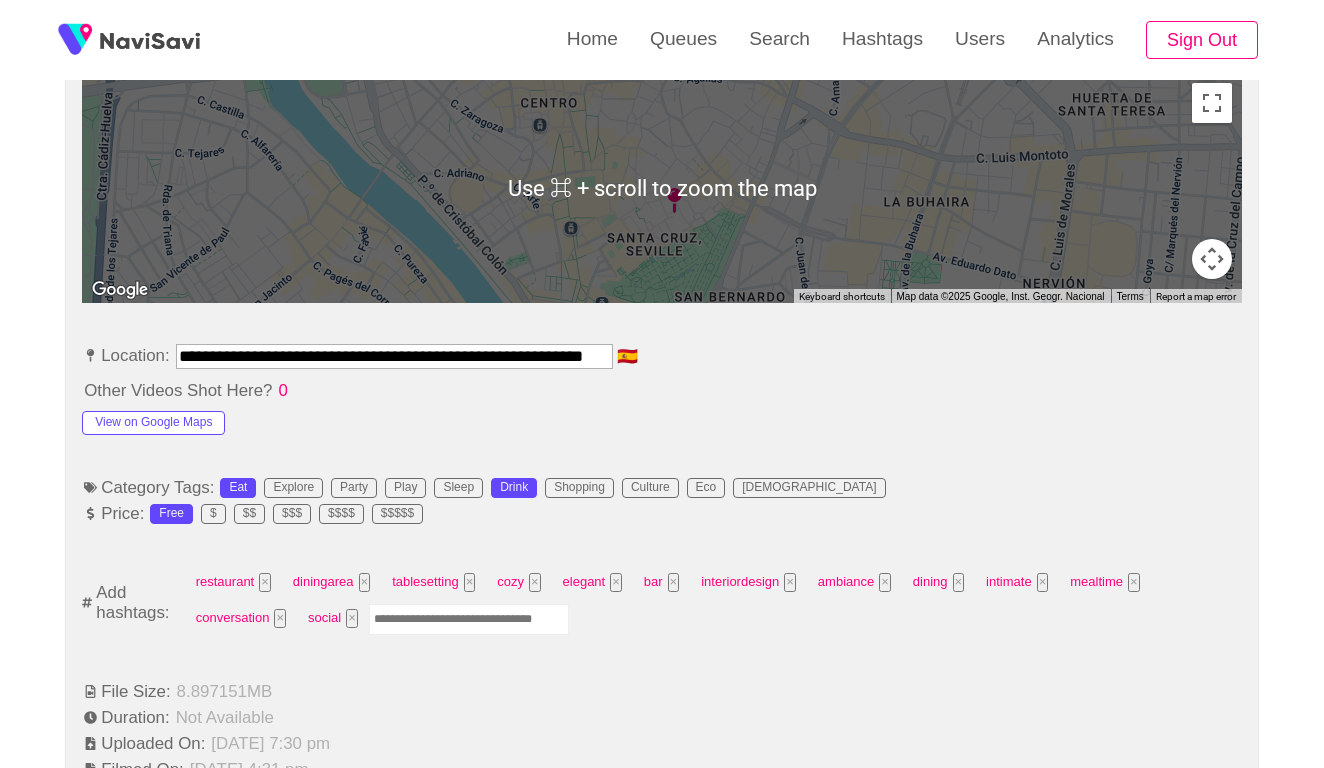 click at bounding box center [469, 619] 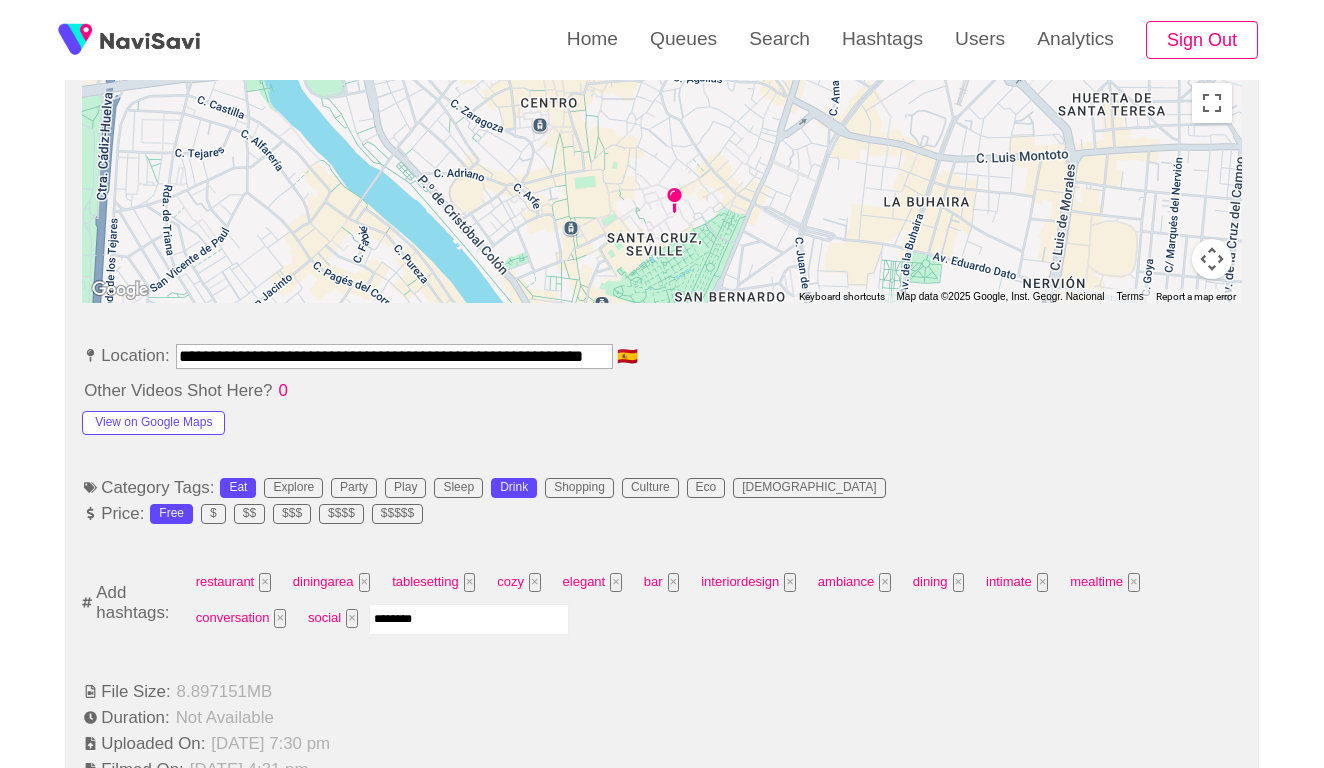 type on "*********" 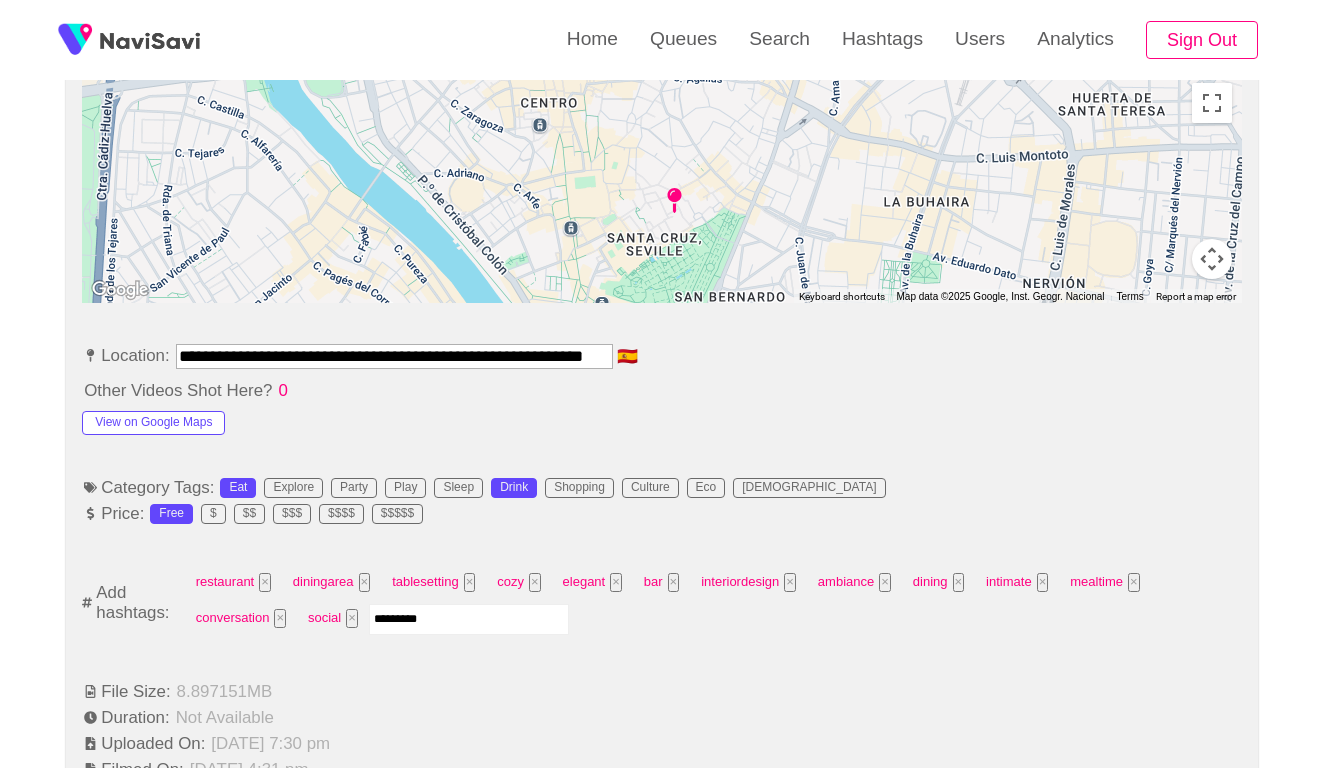 type 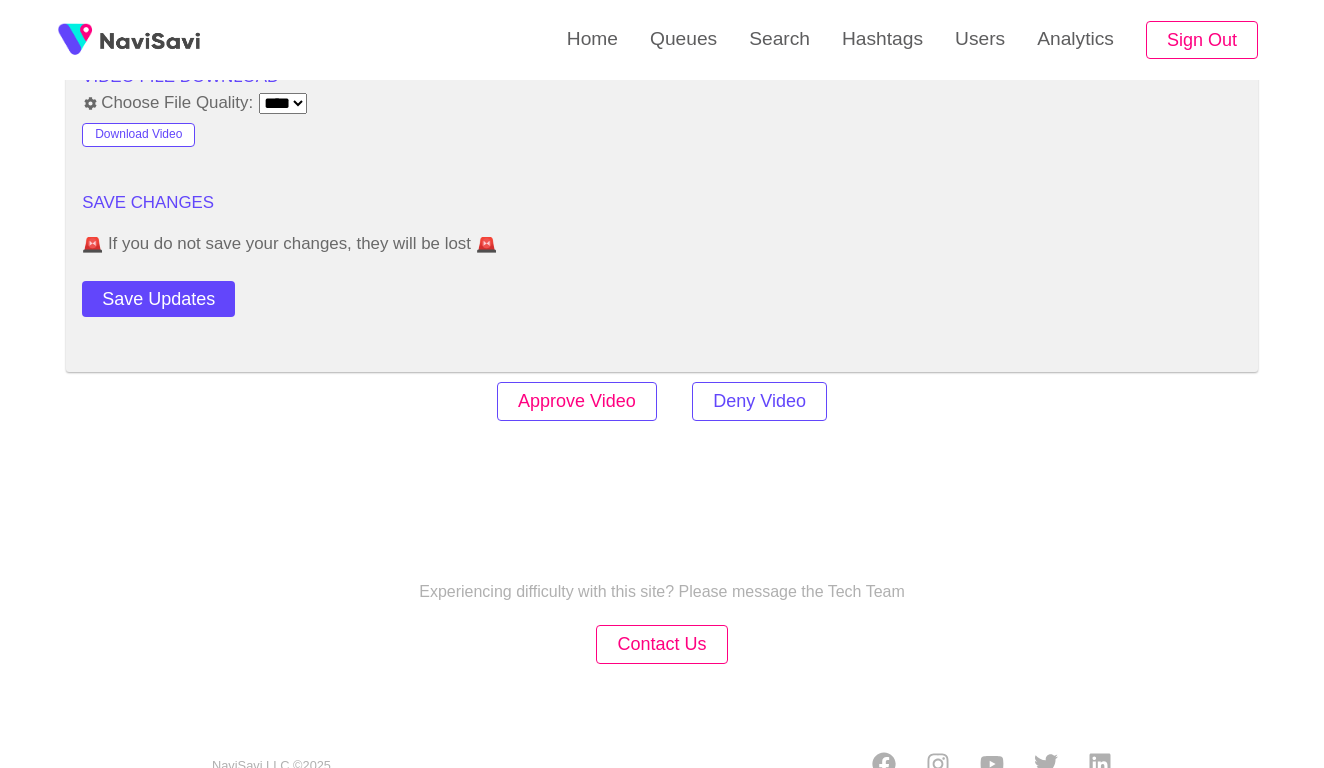 scroll, scrollTop: 2446, scrollLeft: 0, axis: vertical 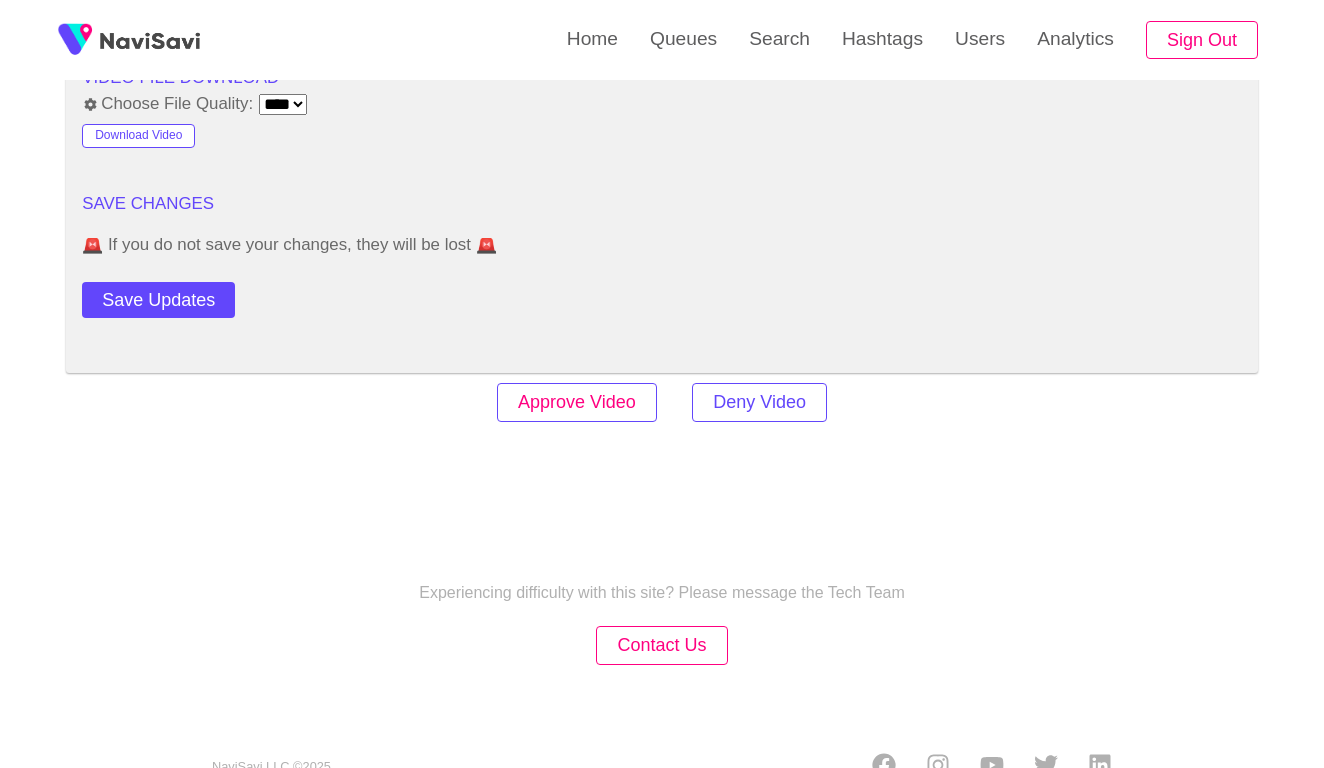 click on "Approve Video" at bounding box center [577, 402] 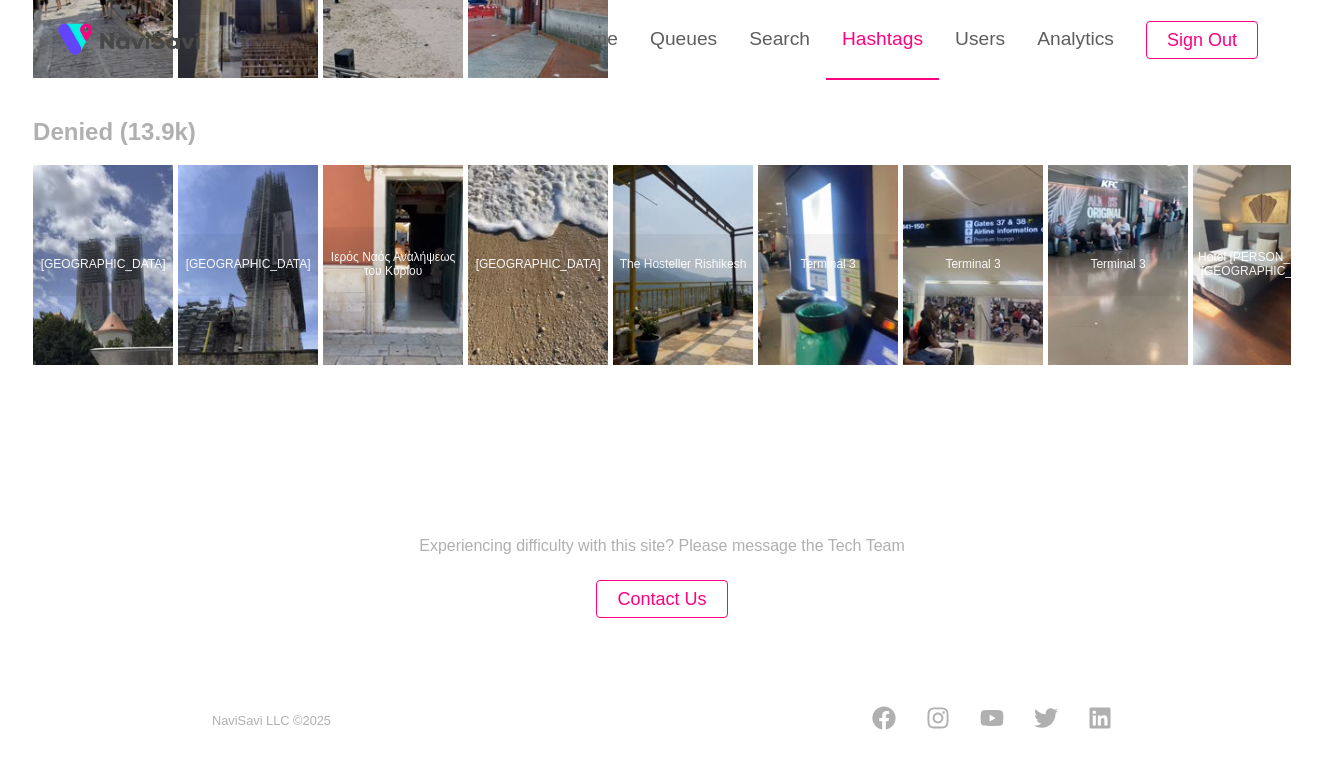 scroll, scrollTop: 0, scrollLeft: 0, axis: both 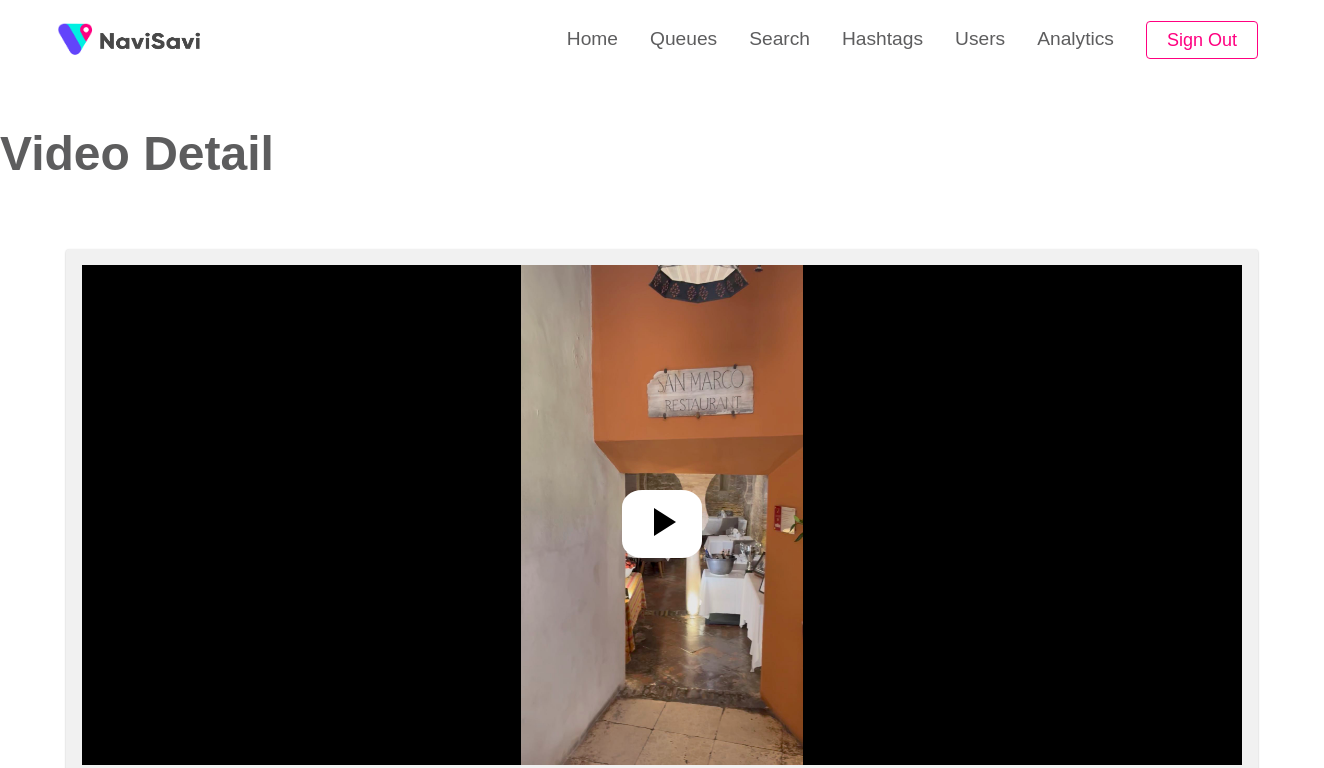 select on "**********" 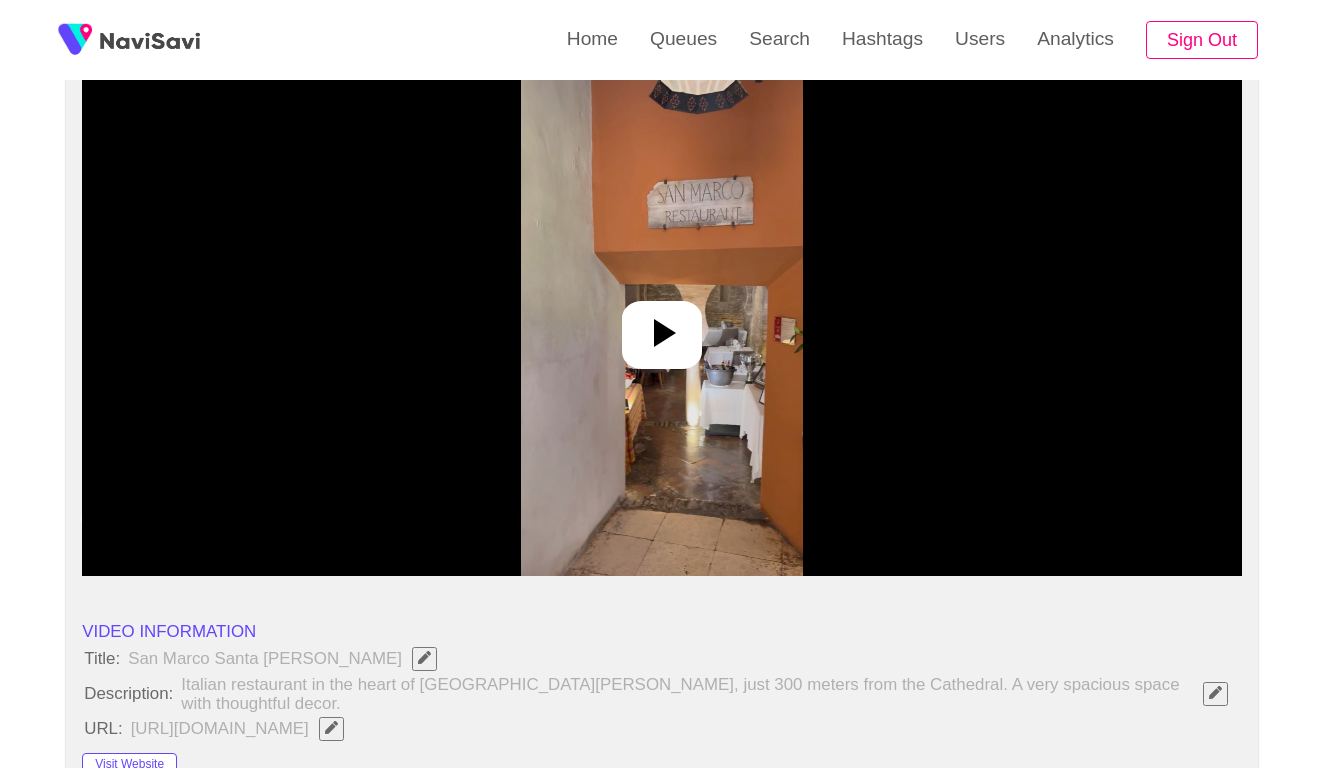 scroll, scrollTop: 189, scrollLeft: 0, axis: vertical 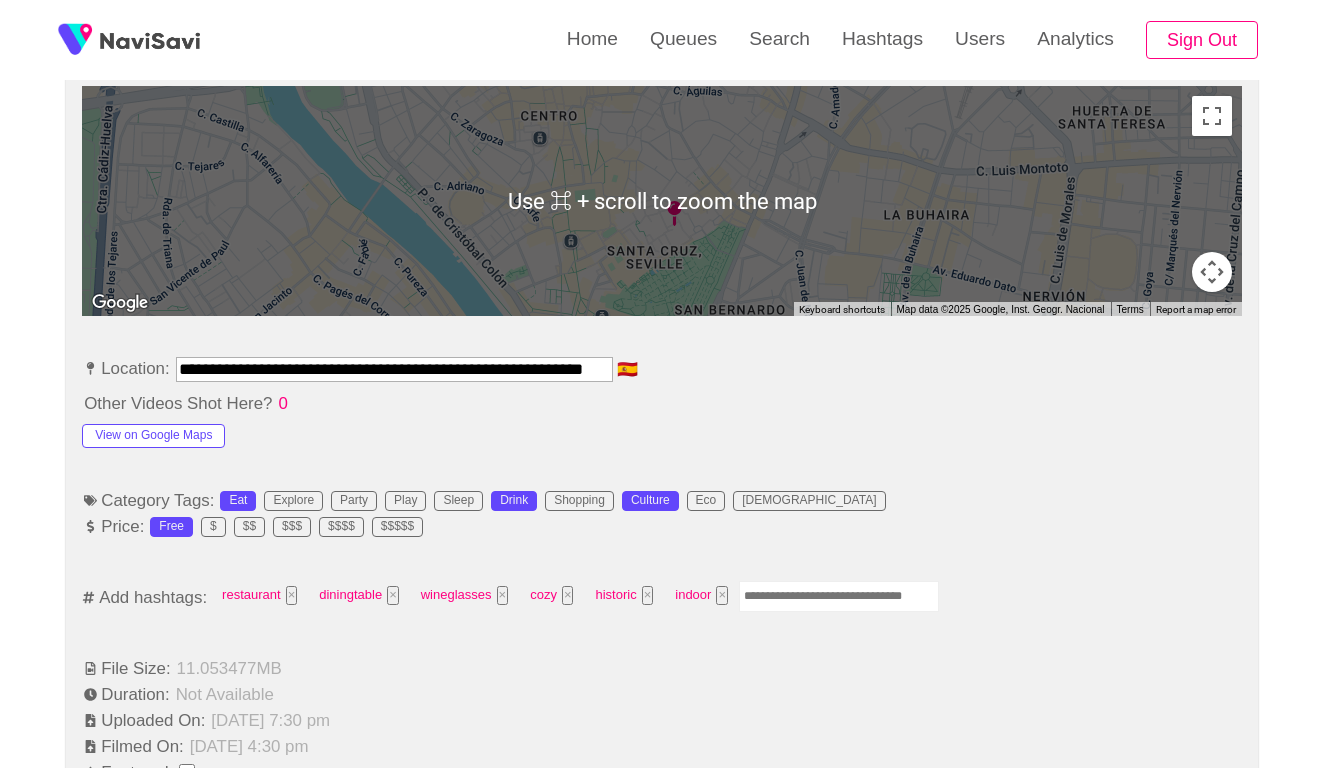 click at bounding box center (839, 596) 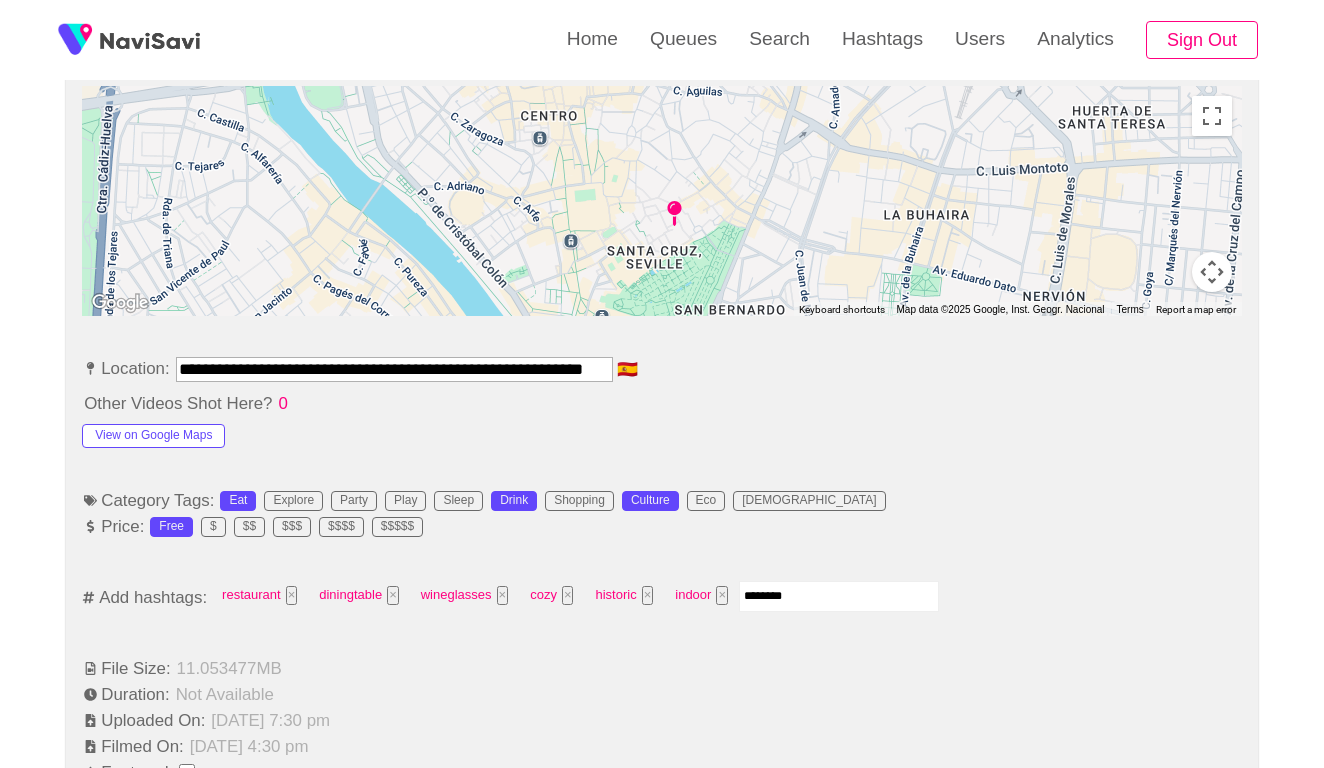 type on "*********" 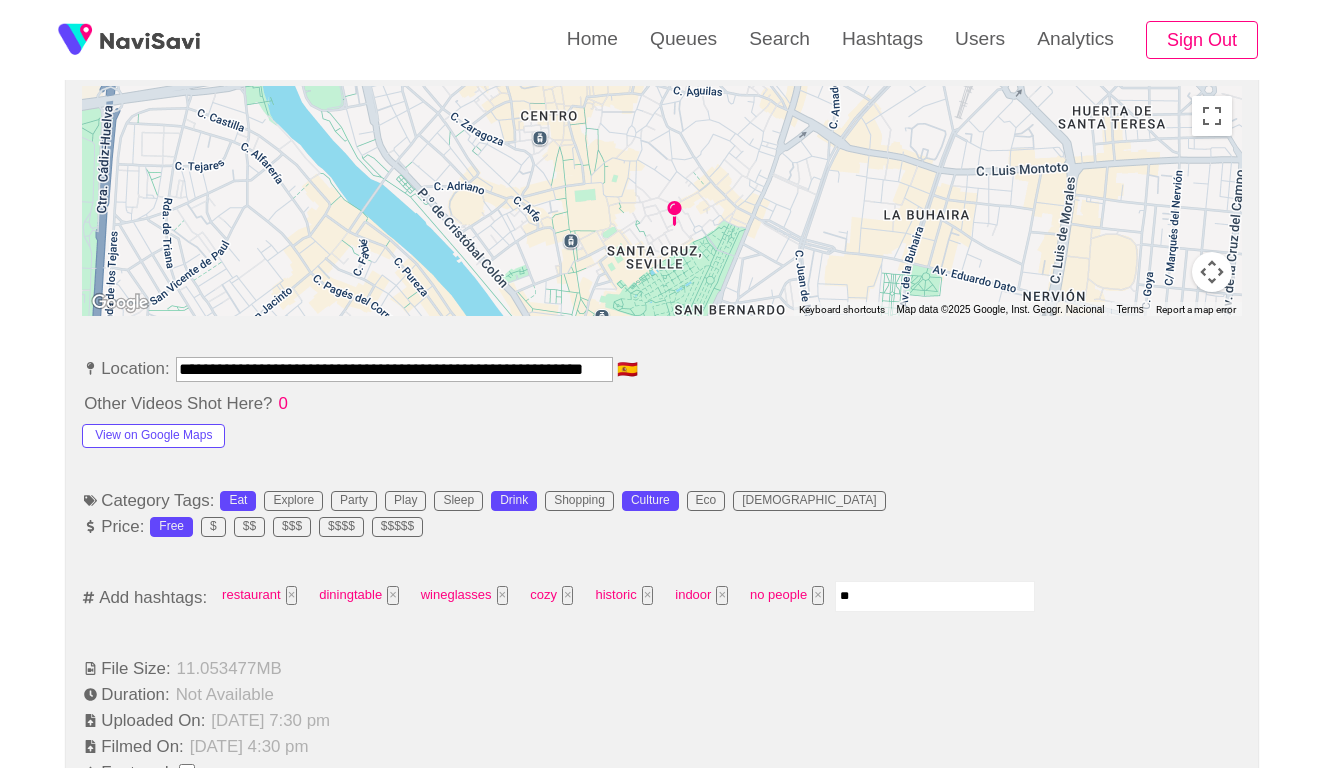type on "***" 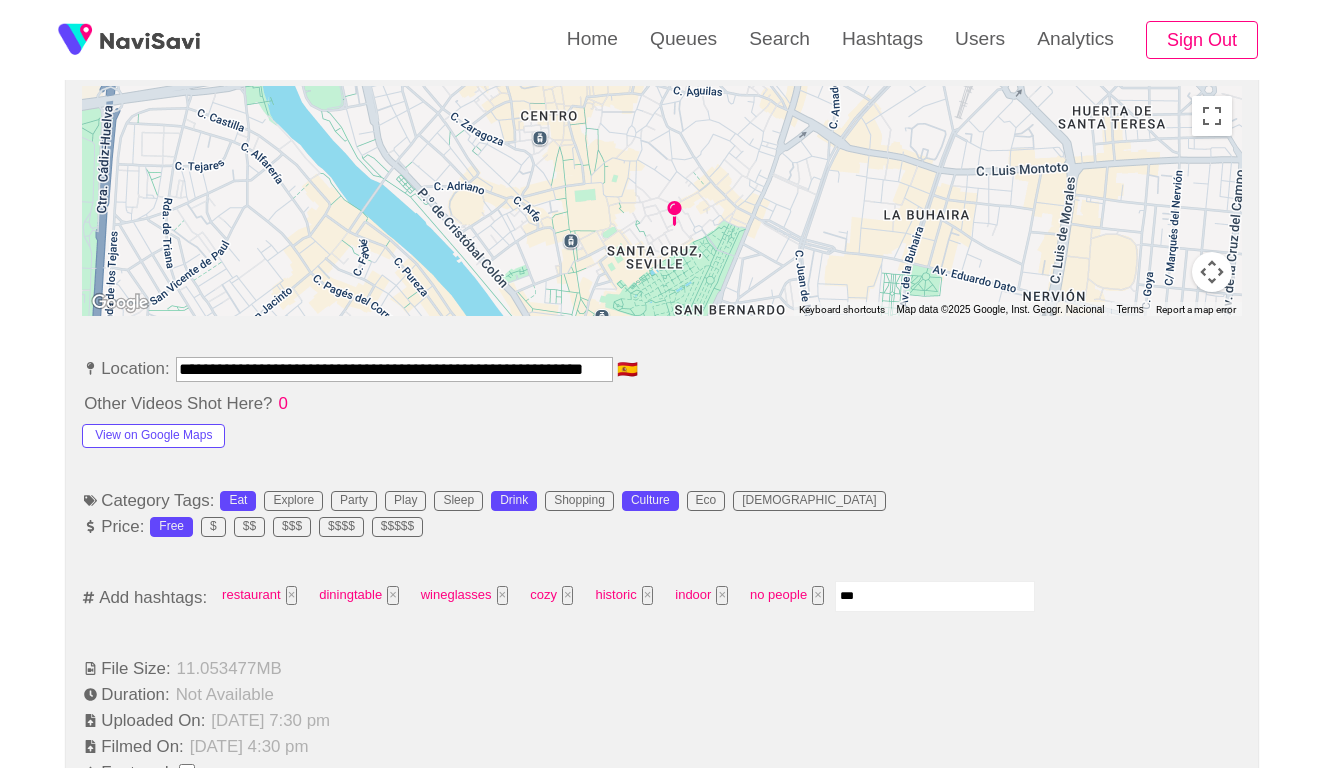 type 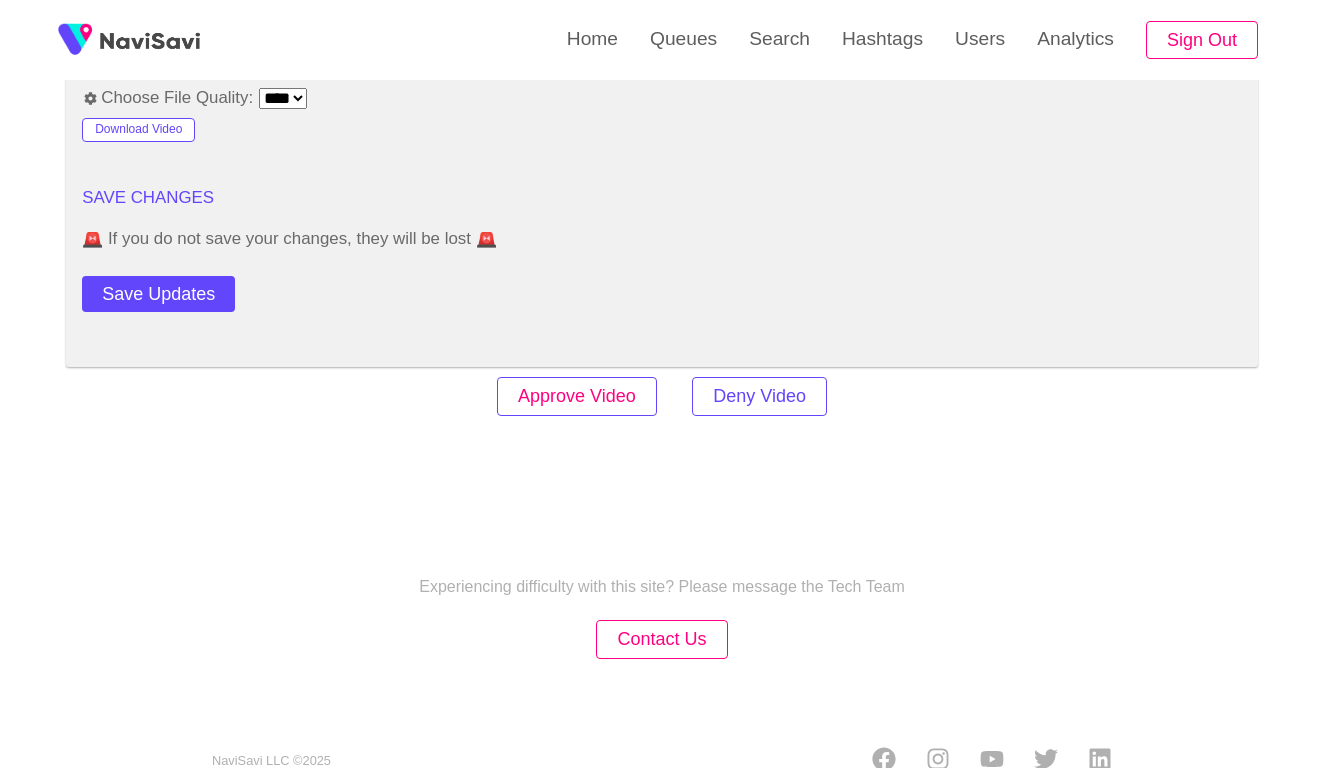scroll, scrollTop: 2414, scrollLeft: 0, axis: vertical 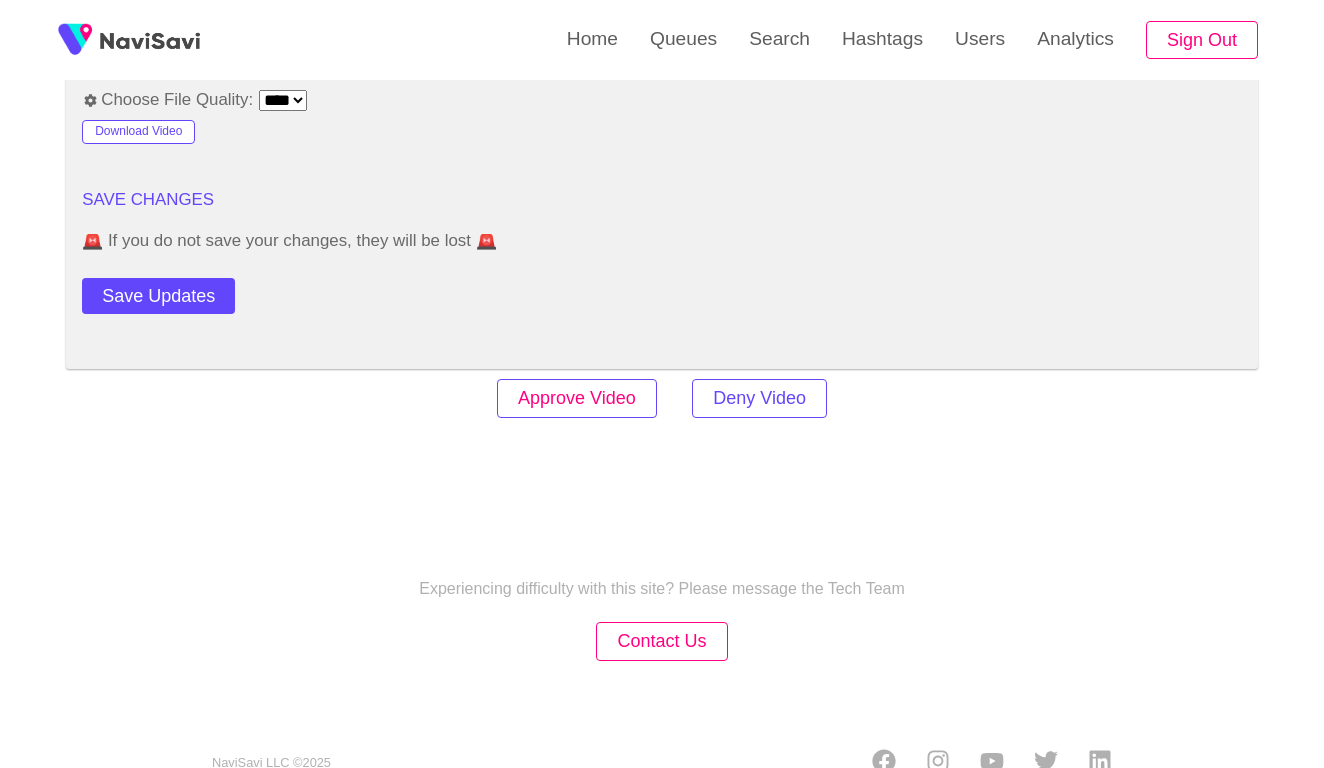 click on "Approve Video" at bounding box center (577, 398) 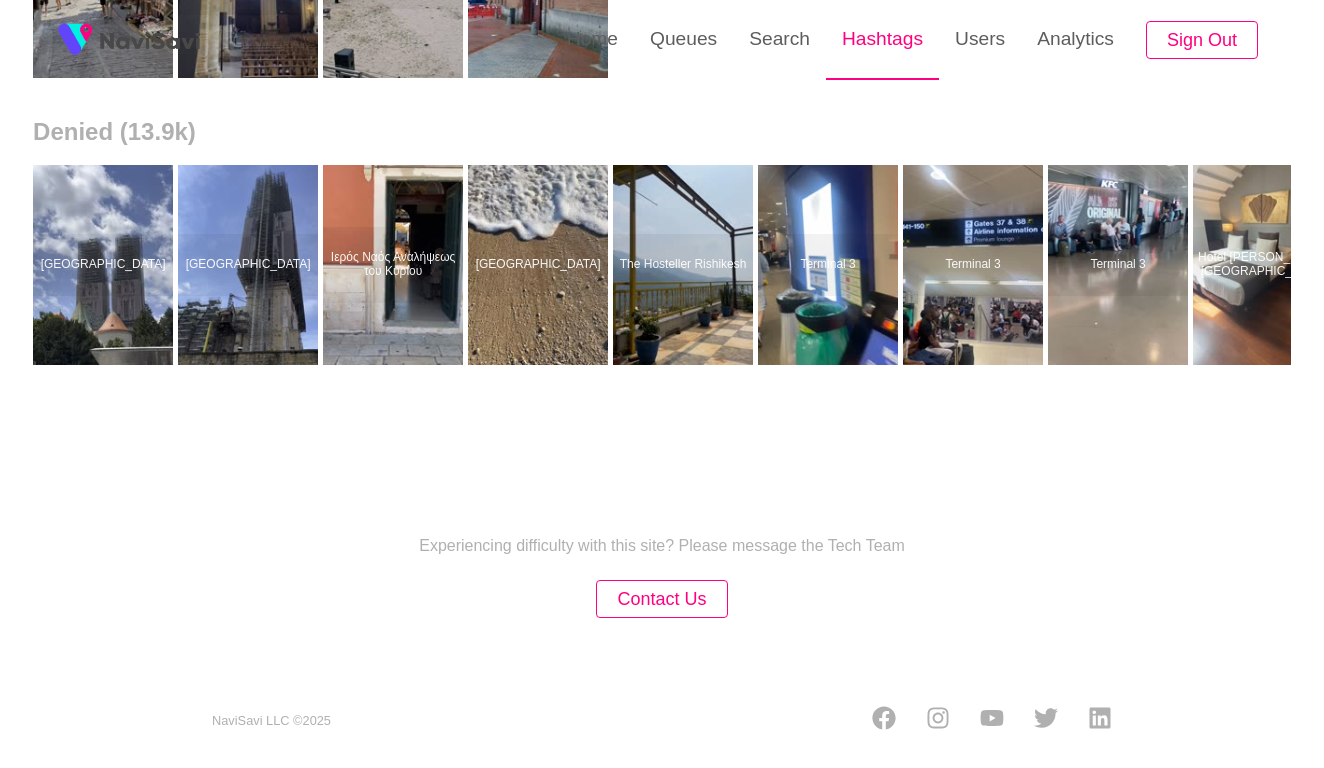 scroll, scrollTop: 0, scrollLeft: 0, axis: both 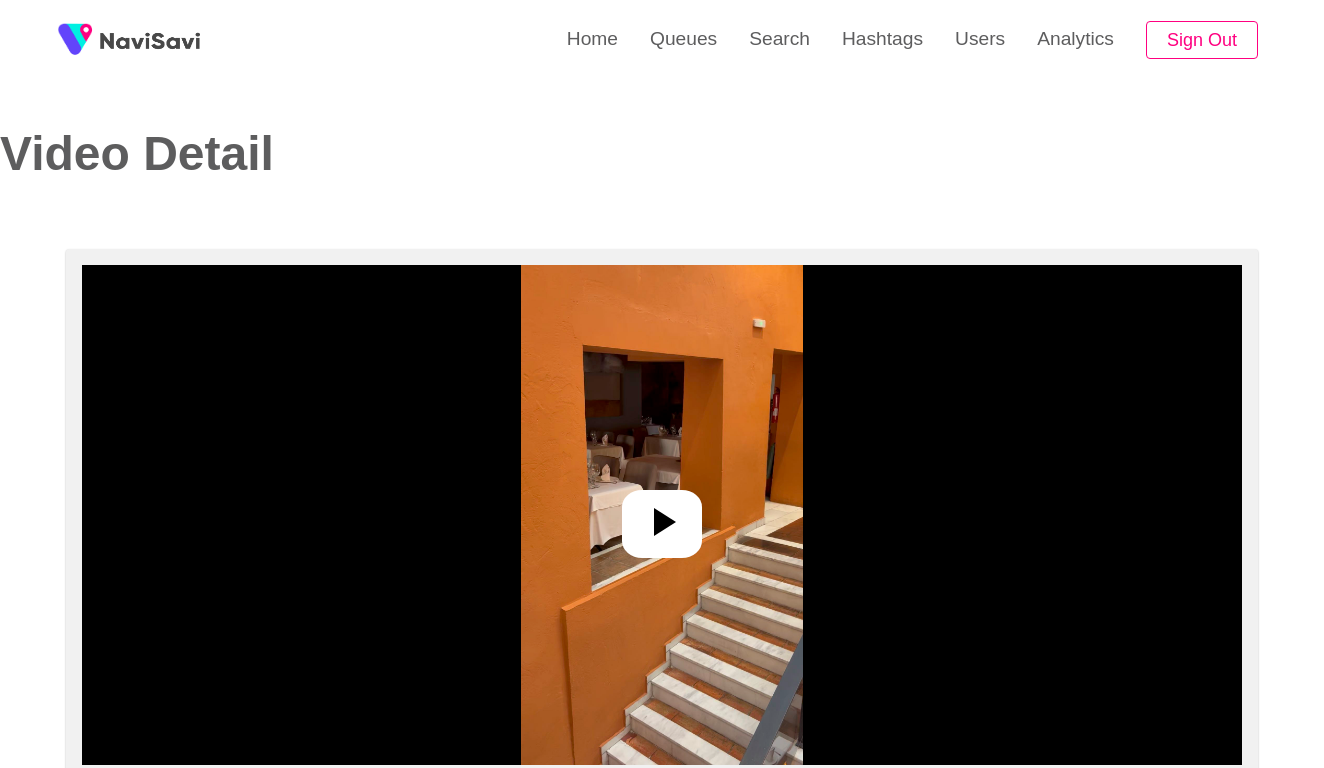 select on "**********" 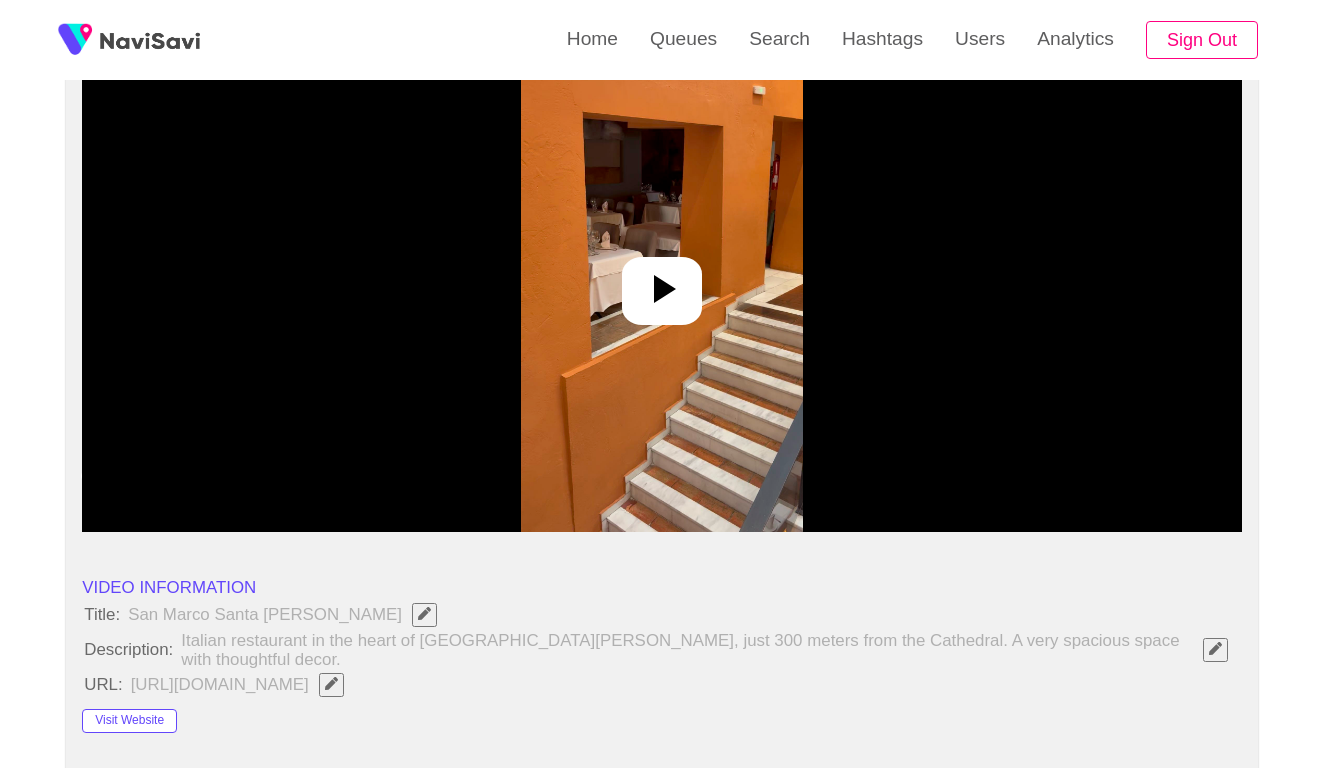 click 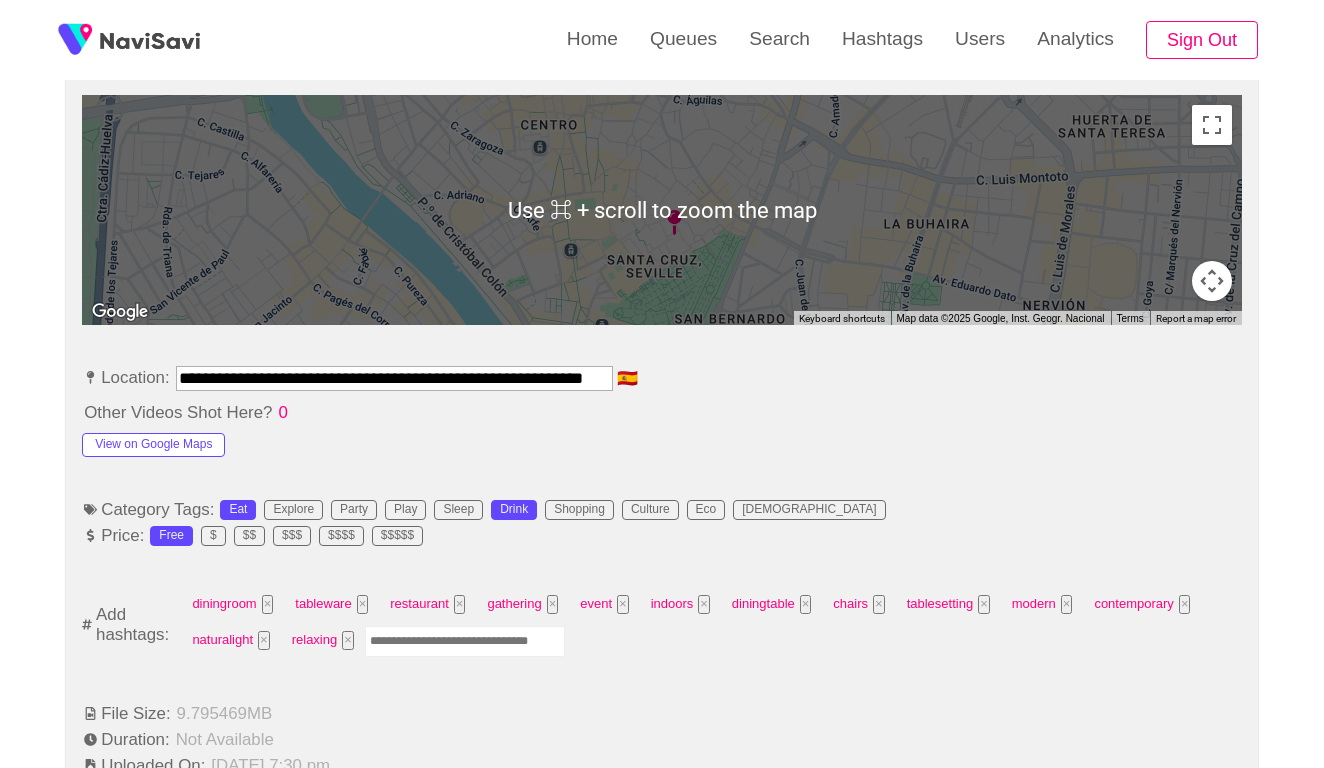 scroll, scrollTop: 945, scrollLeft: 0, axis: vertical 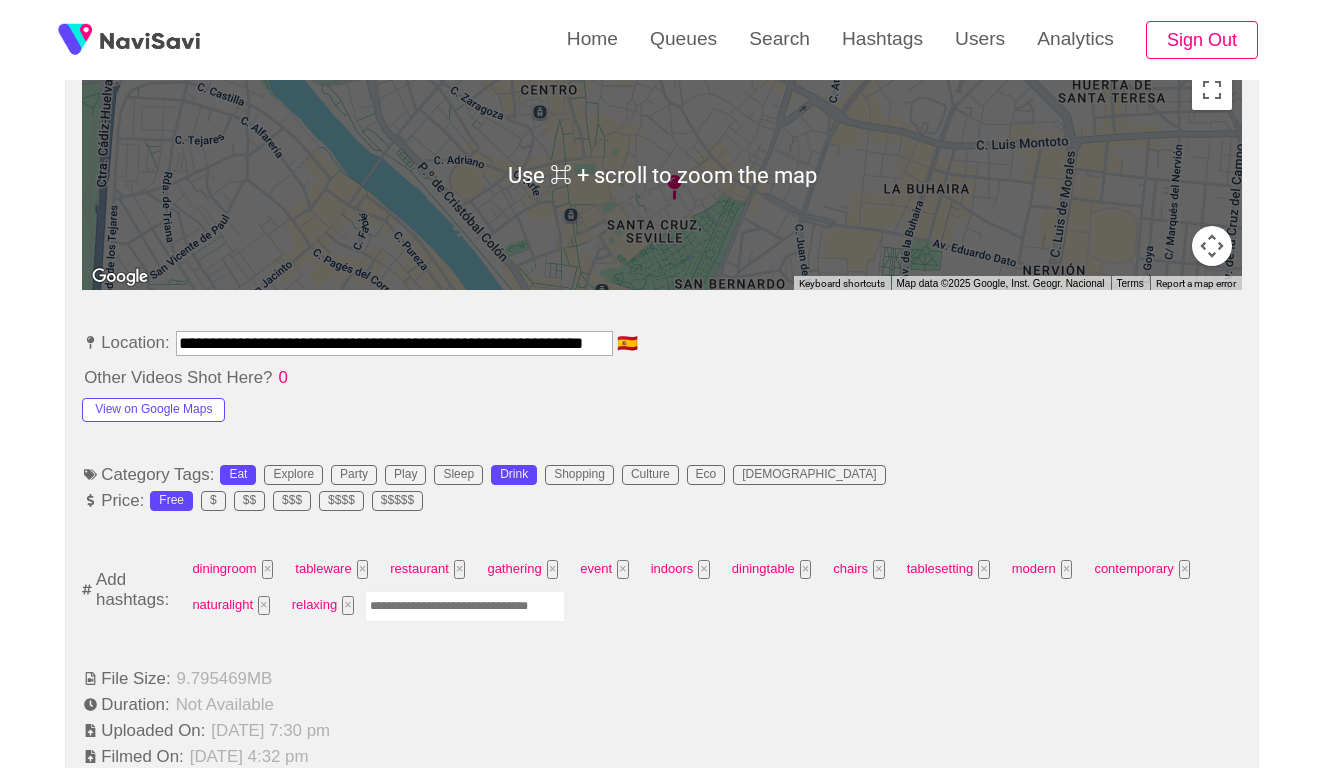click at bounding box center (465, 606) 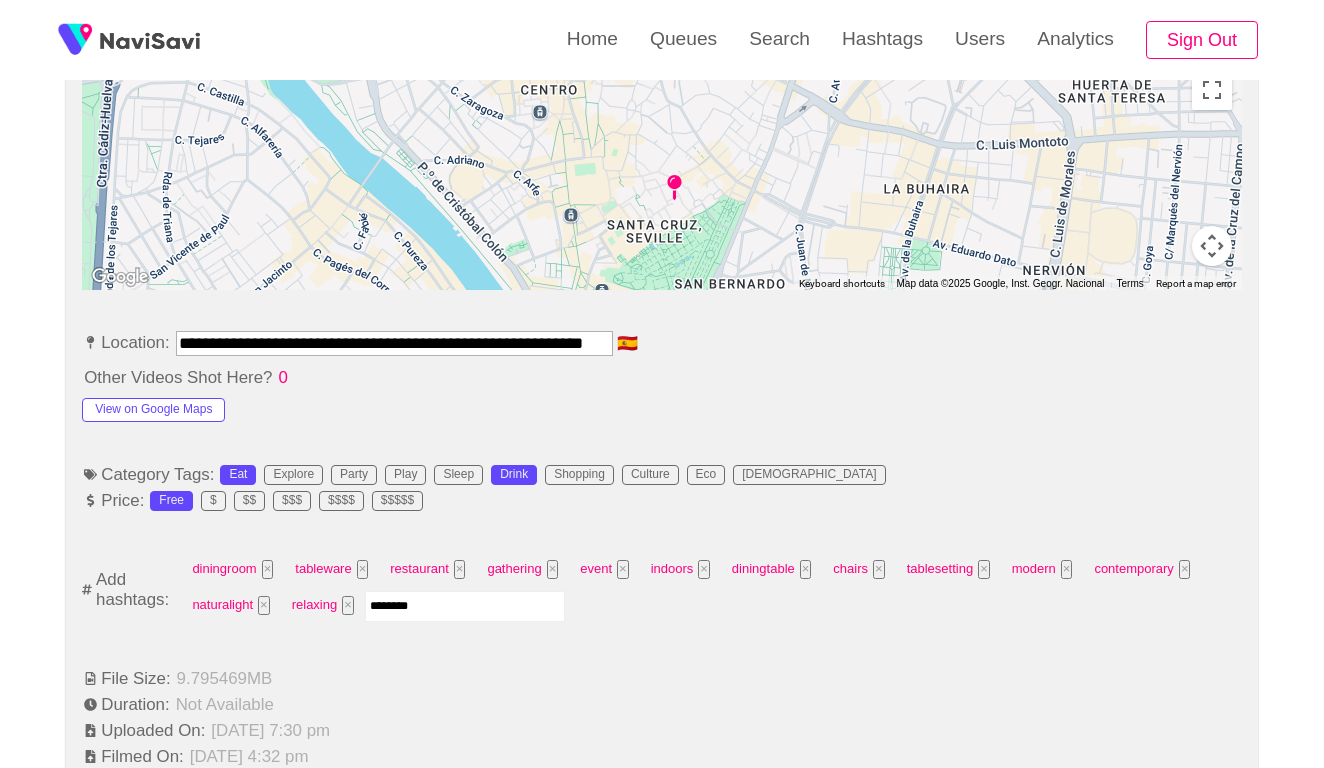 type on "*********" 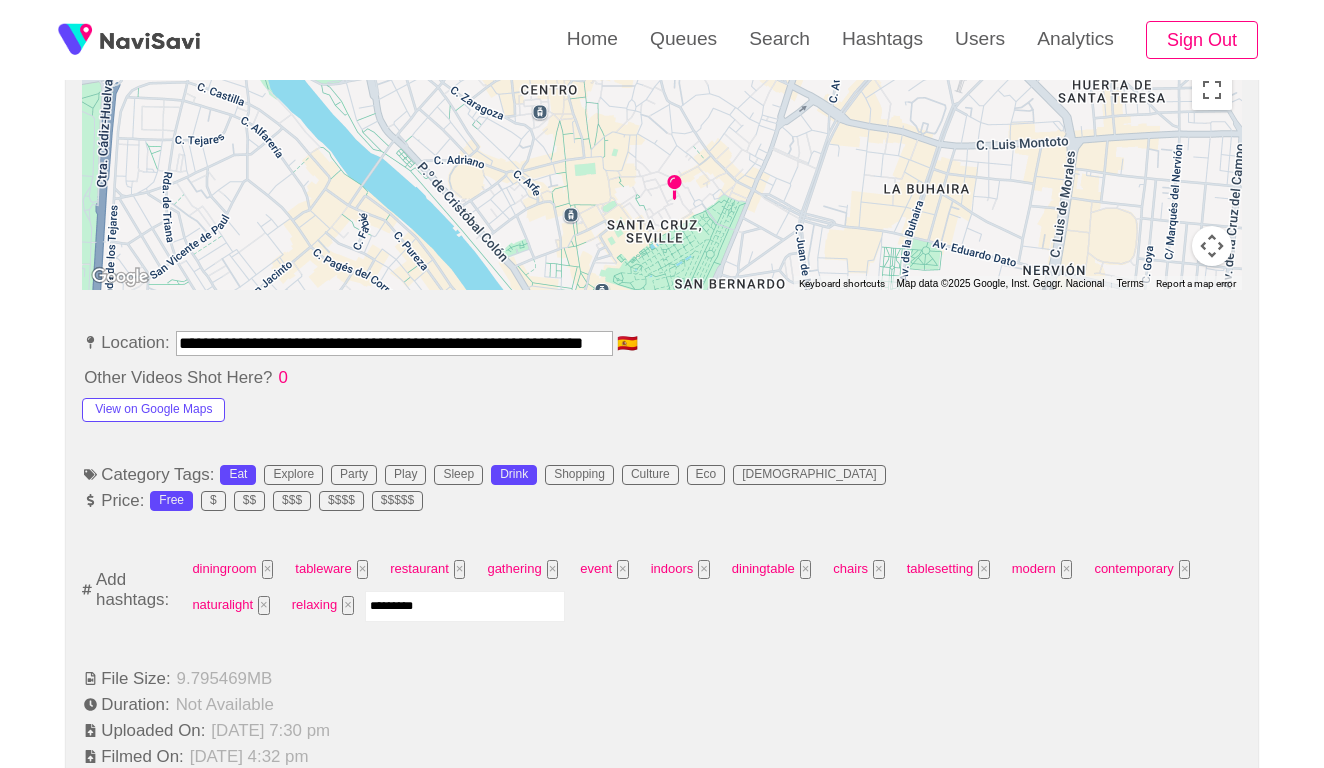 type 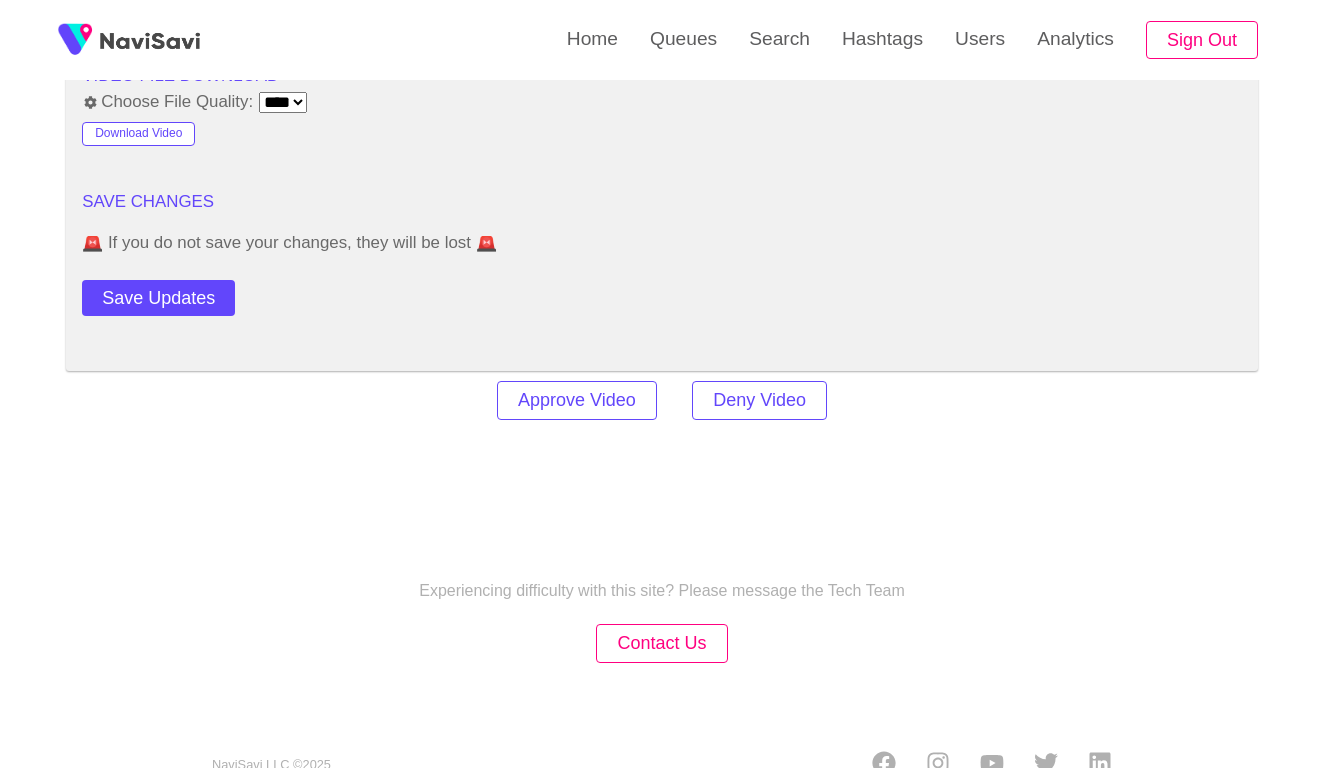 scroll, scrollTop: 2446, scrollLeft: 0, axis: vertical 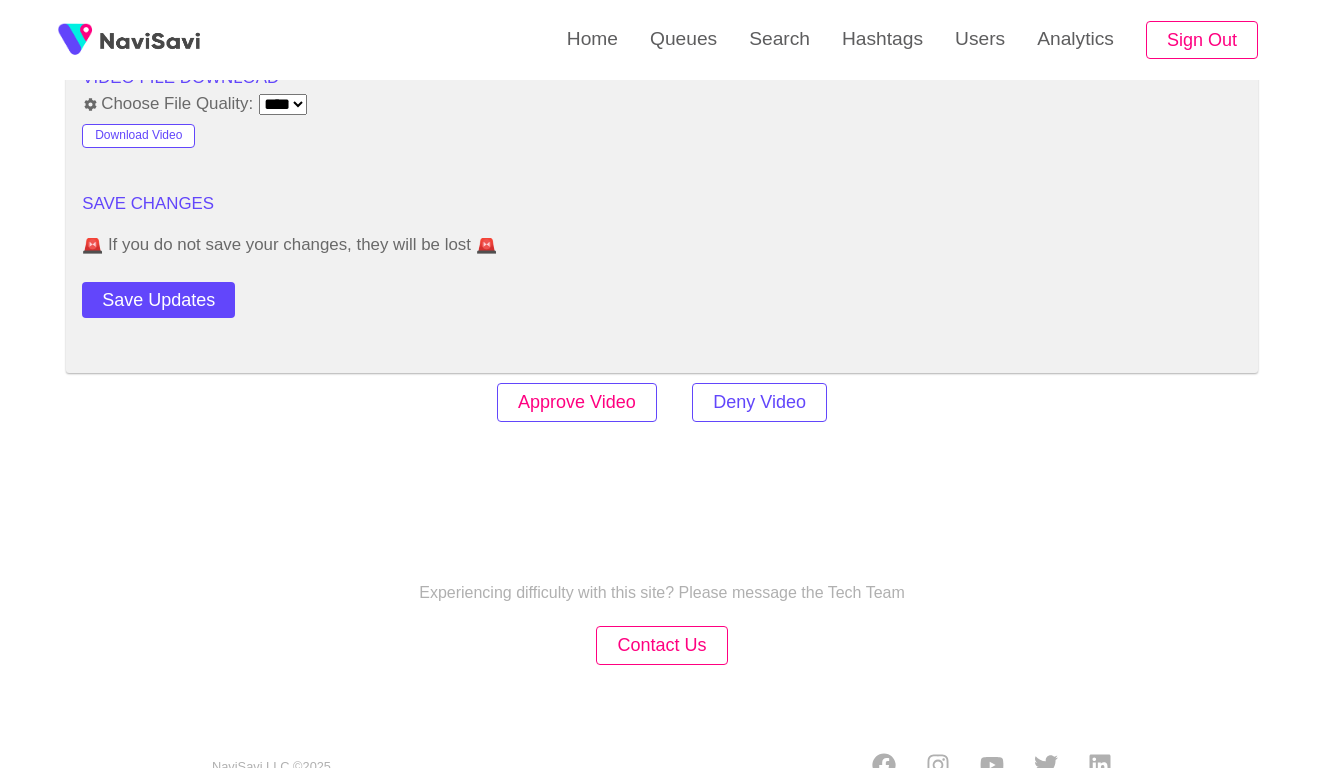 click on "Approve Video" at bounding box center (577, 402) 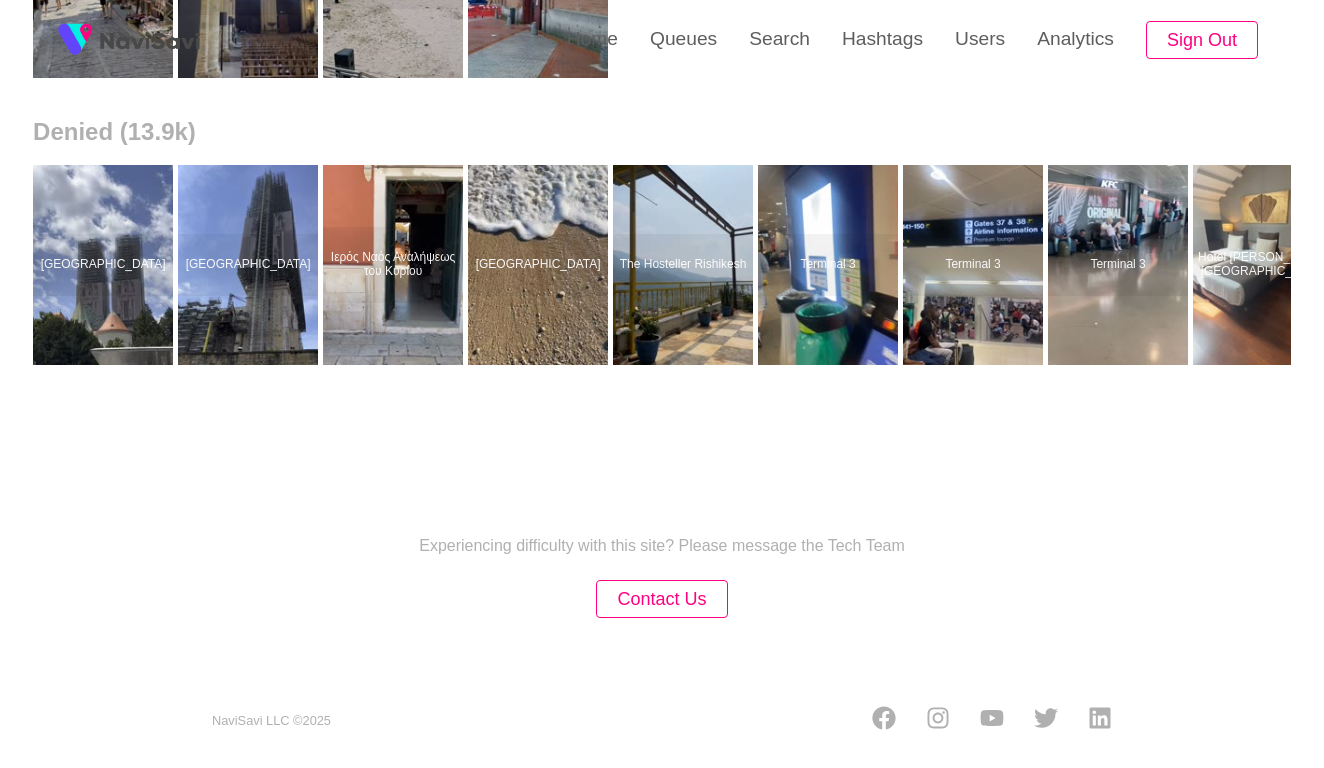 scroll, scrollTop: 0, scrollLeft: 0, axis: both 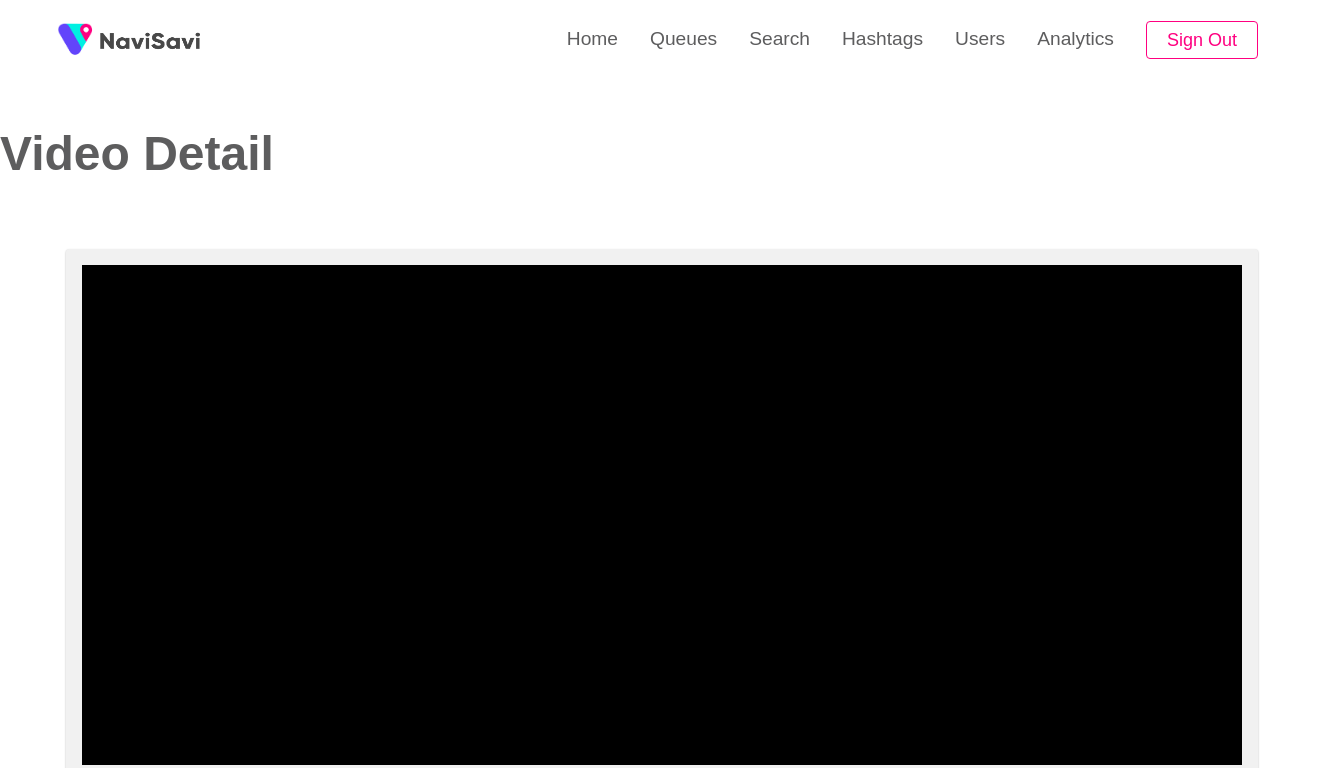 select on "**********" 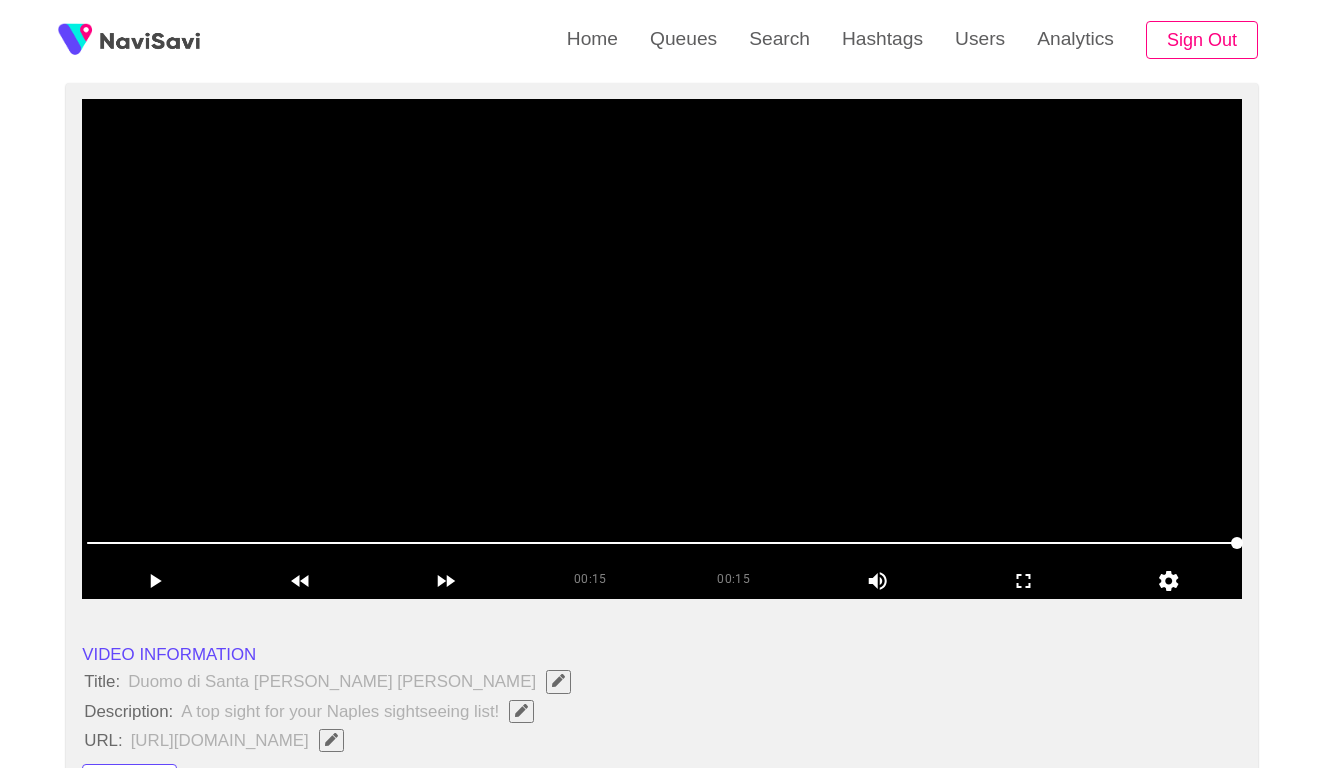 click at bounding box center [662, 349] 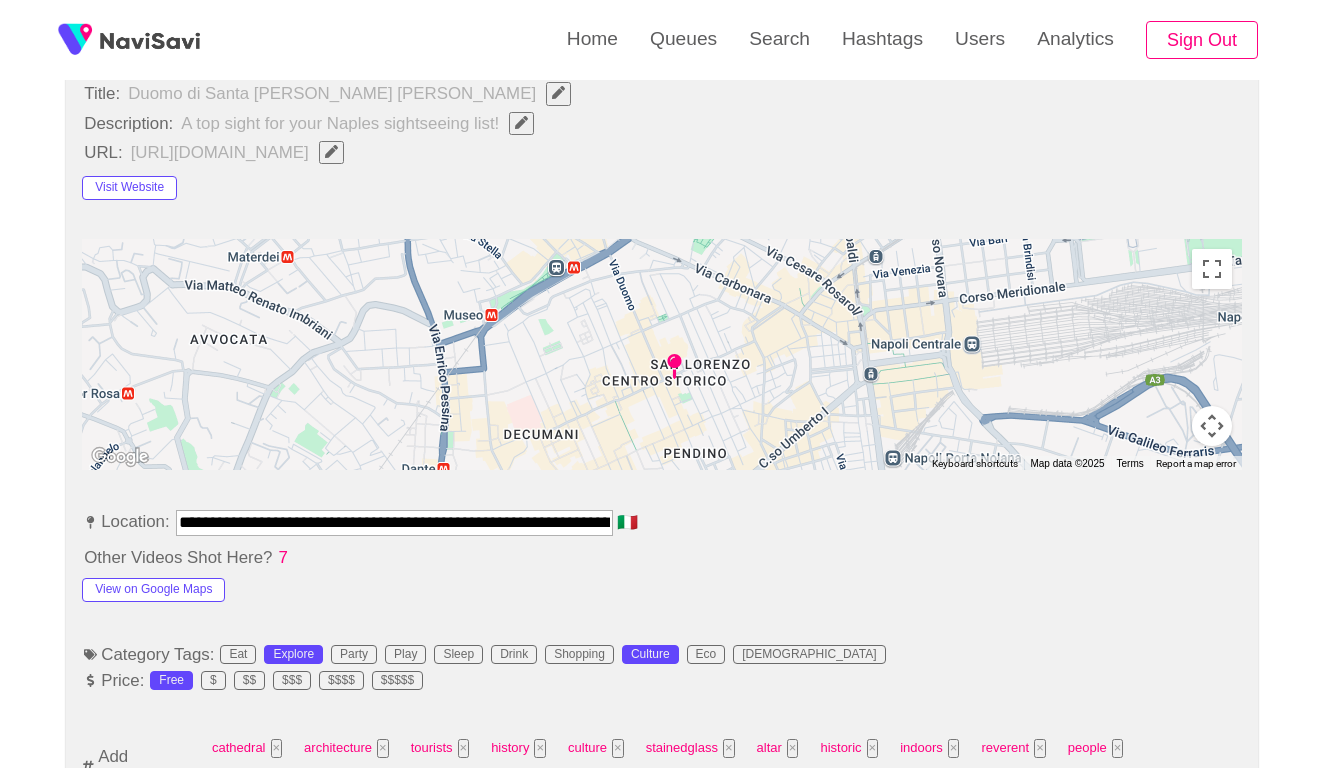 scroll, scrollTop: 776, scrollLeft: 0, axis: vertical 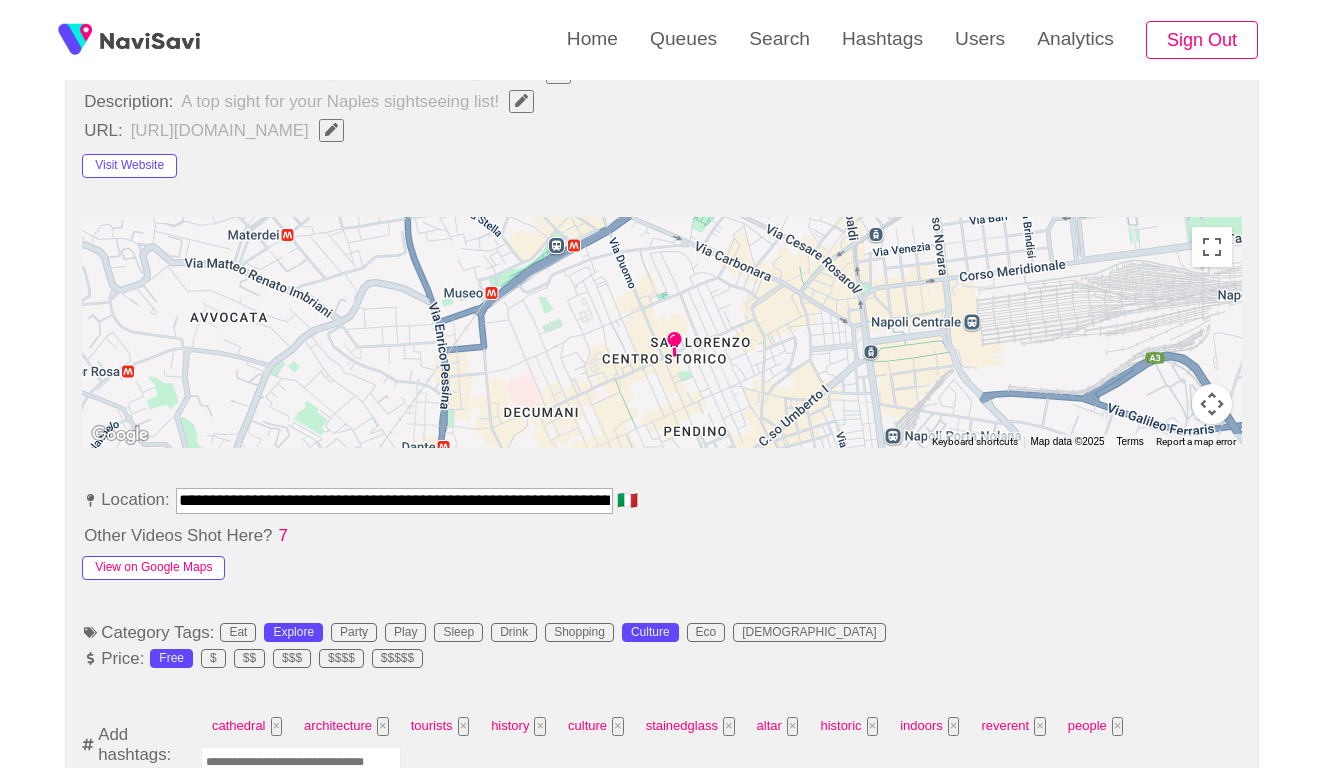 click on "View on Google Maps" at bounding box center (153, 568) 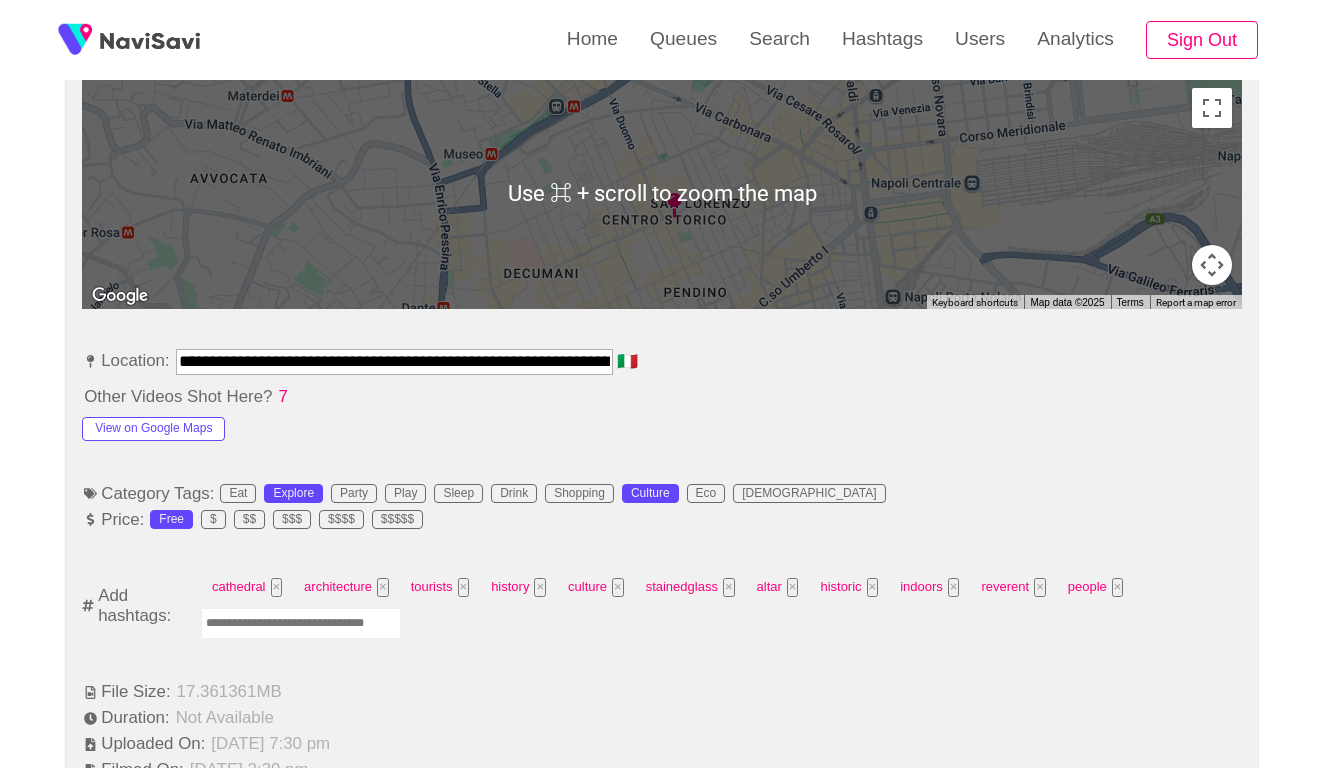 scroll, scrollTop: 1011, scrollLeft: 0, axis: vertical 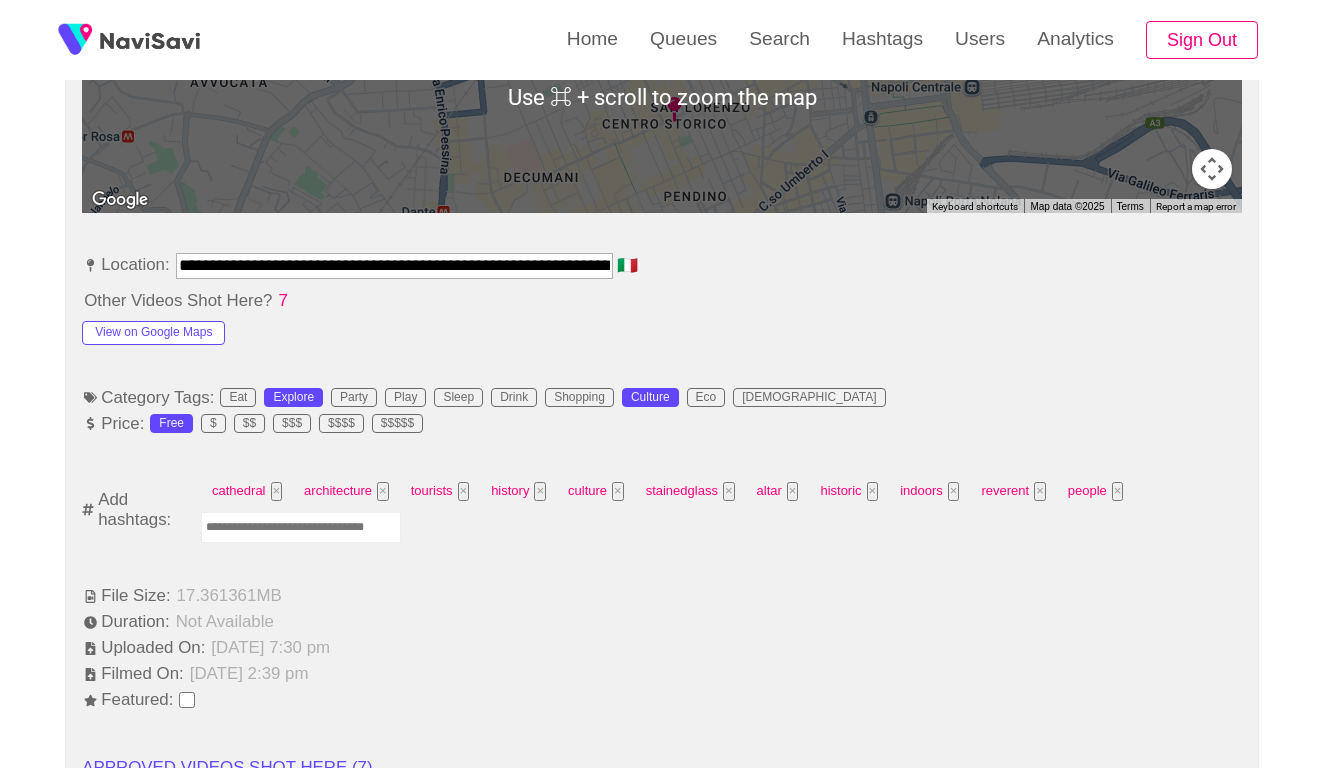 click at bounding box center (301, 527) 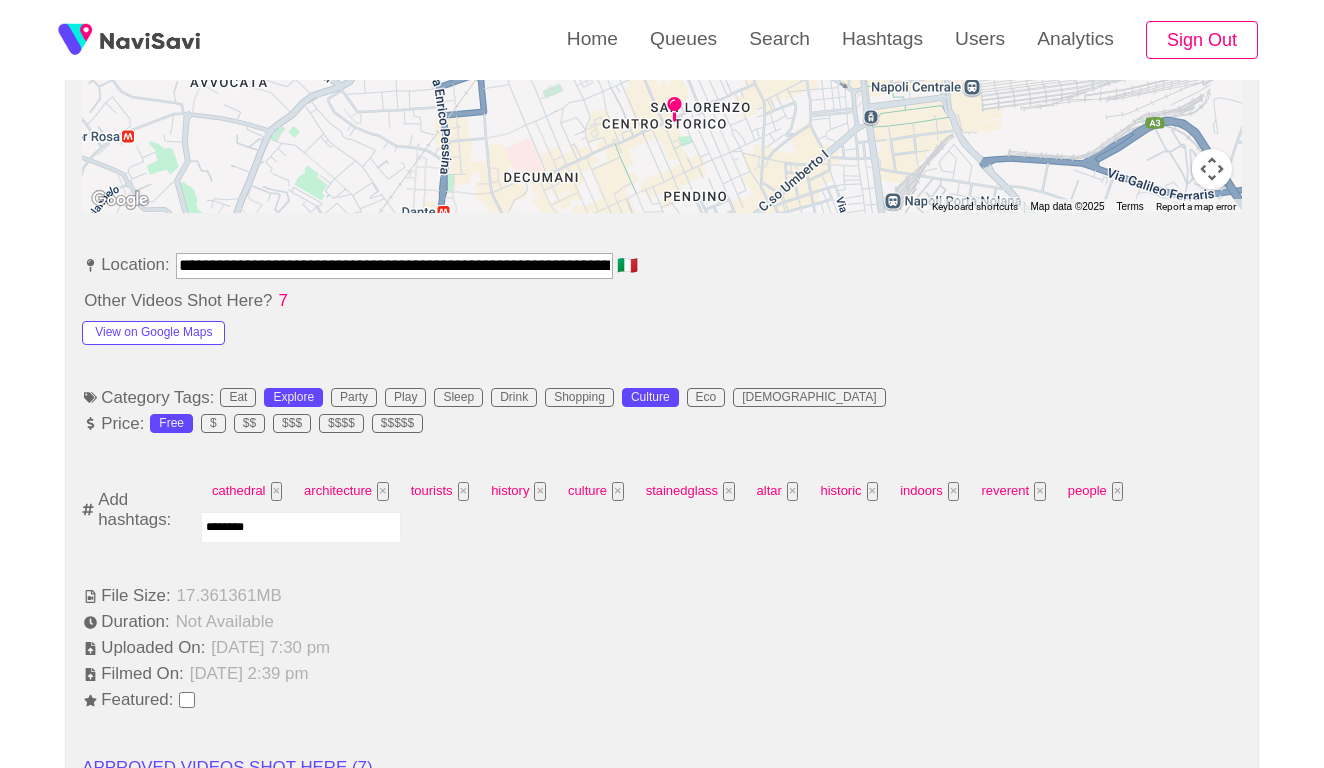 type on "*********" 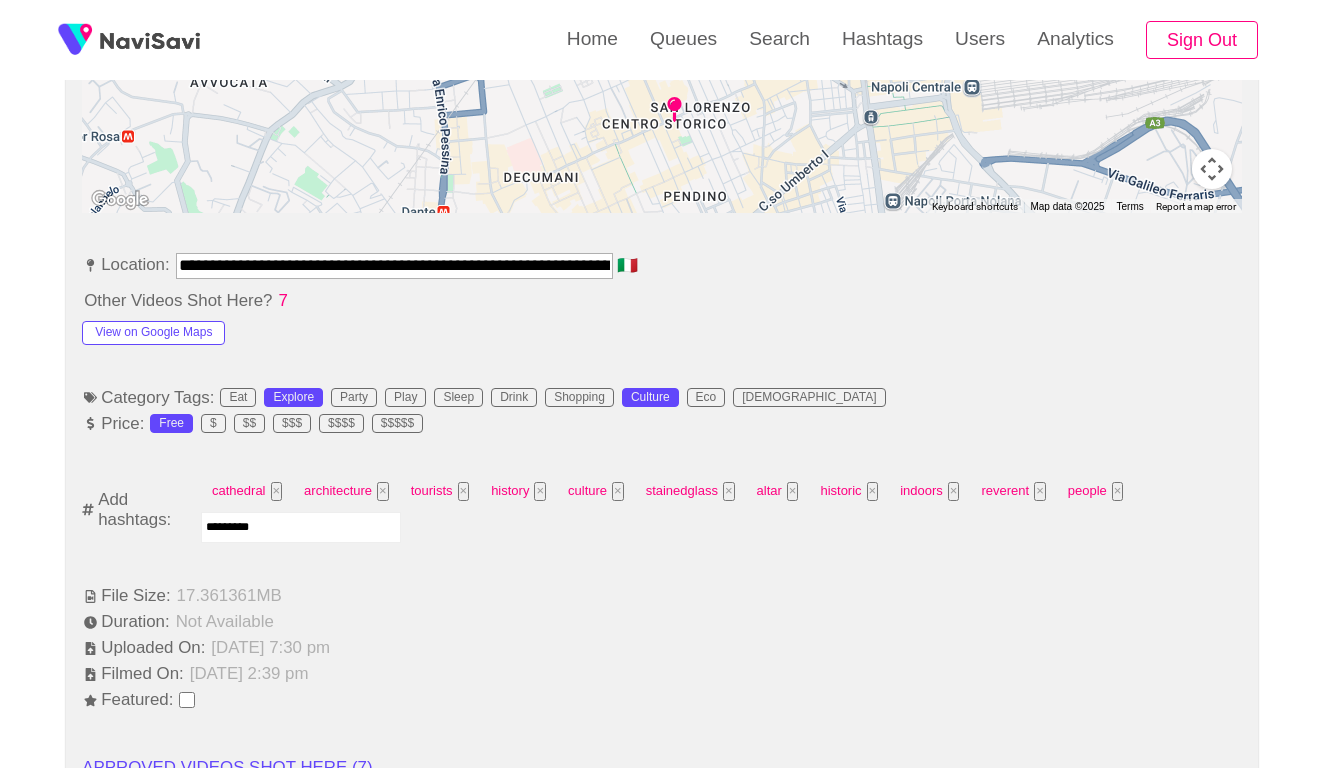 type 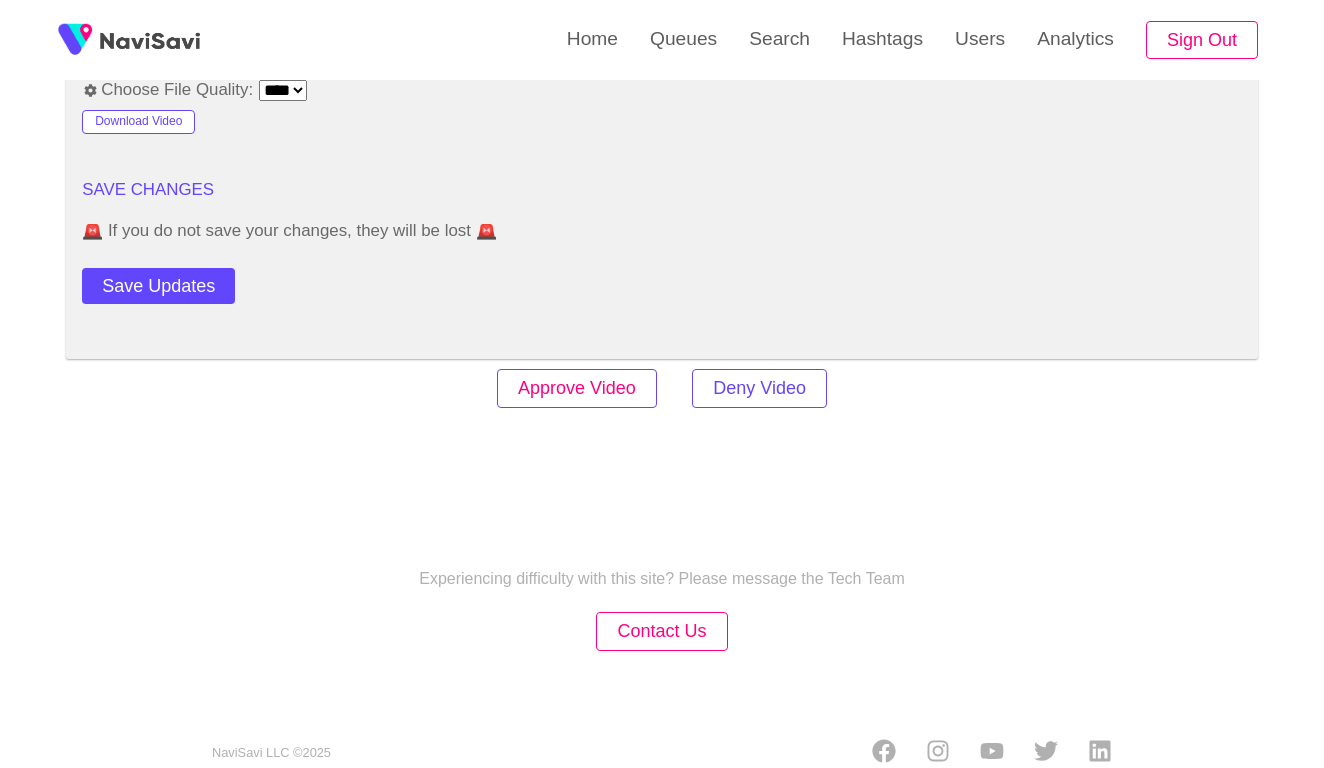 scroll, scrollTop: 2750, scrollLeft: 0, axis: vertical 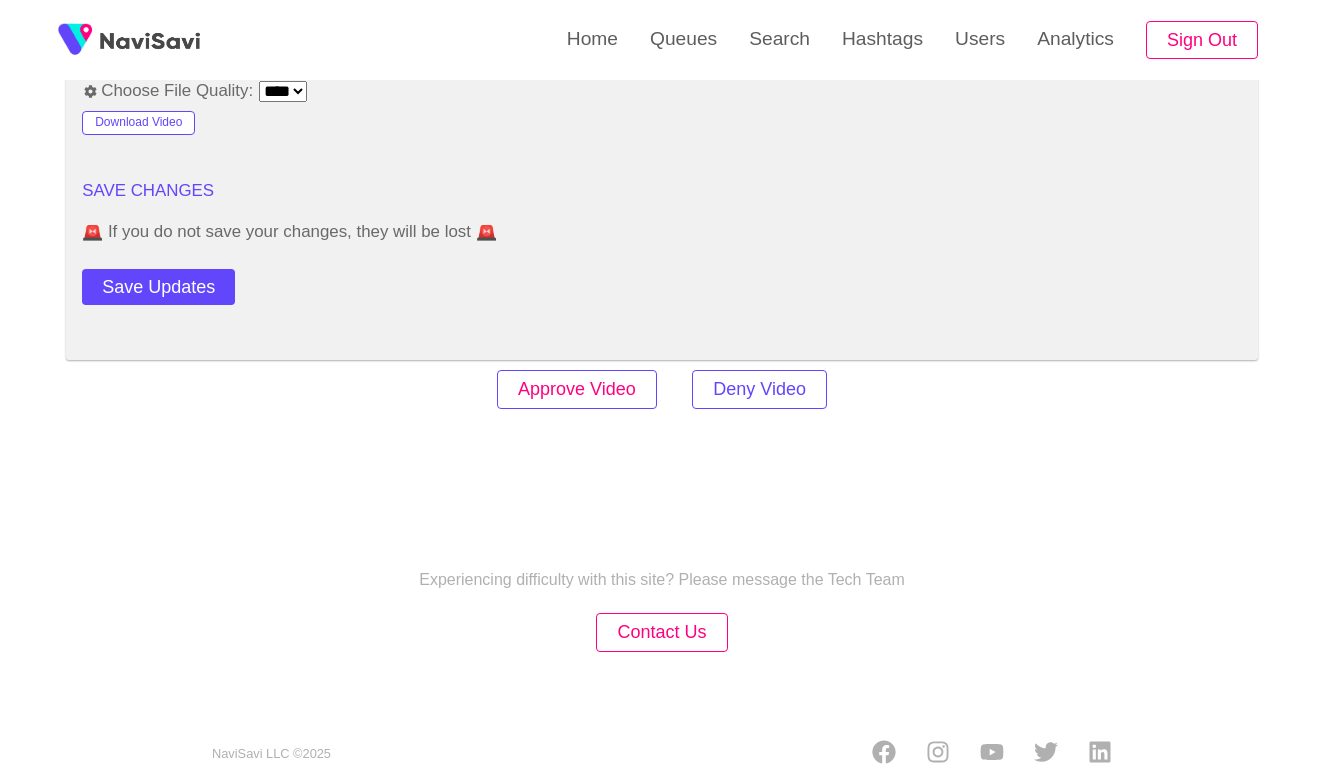 click on "Approve Video" at bounding box center [577, 389] 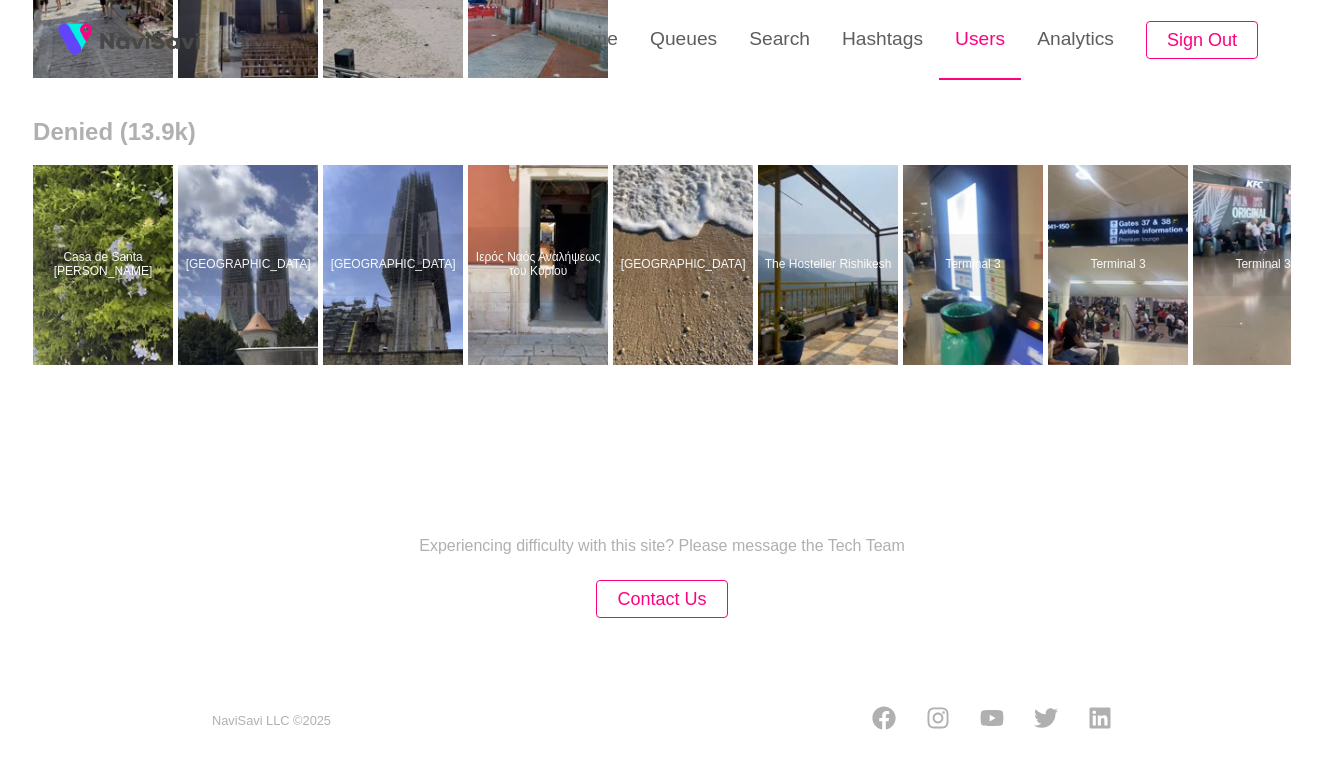 scroll, scrollTop: 0, scrollLeft: 0, axis: both 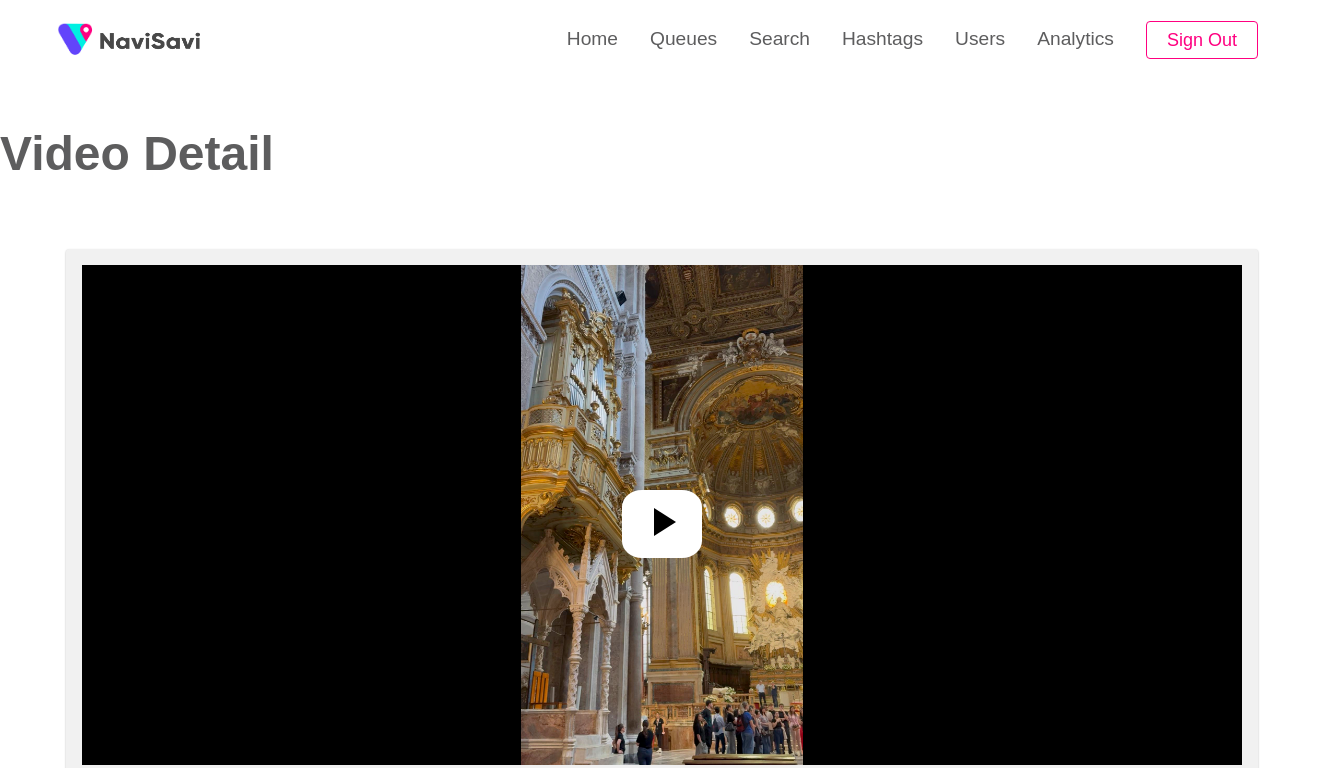 select on "**********" 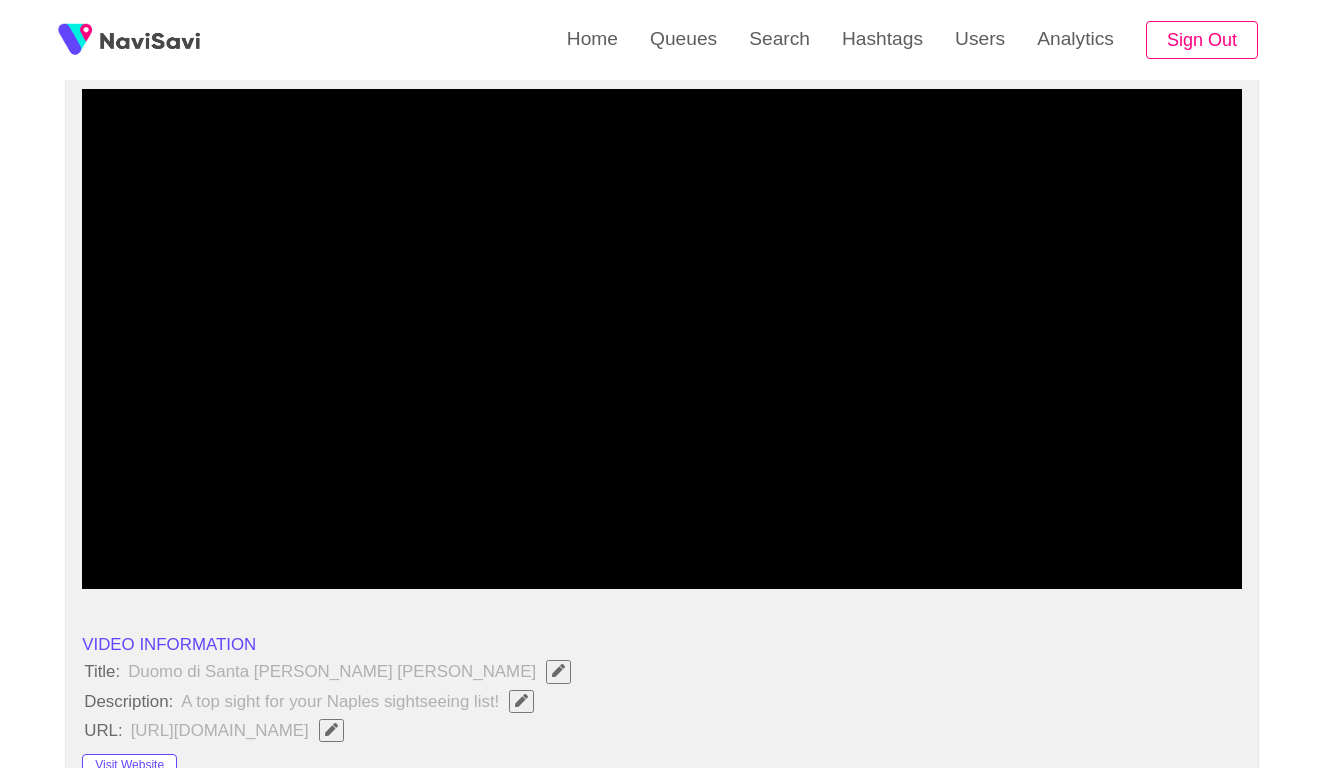 click at bounding box center [662, 533] 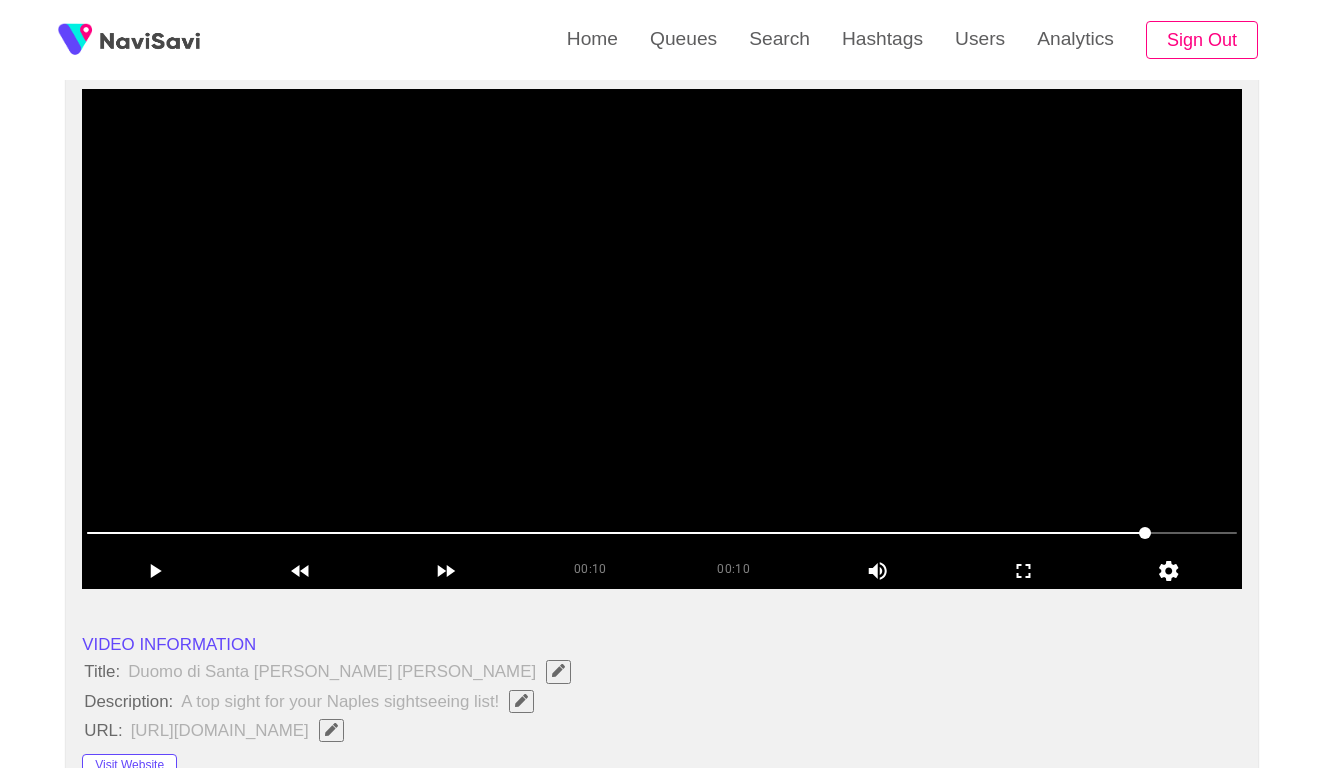click at bounding box center [662, 339] 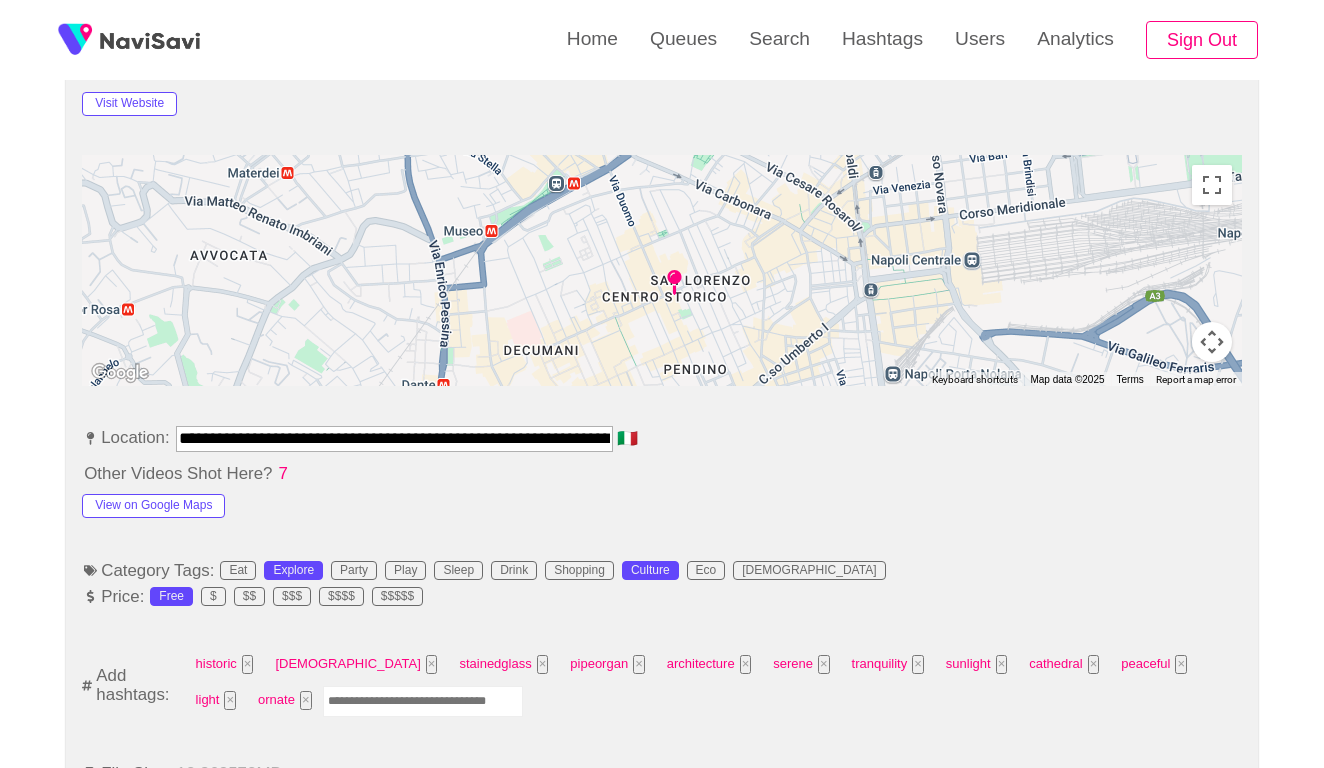 scroll, scrollTop: 962, scrollLeft: 0, axis: vertical 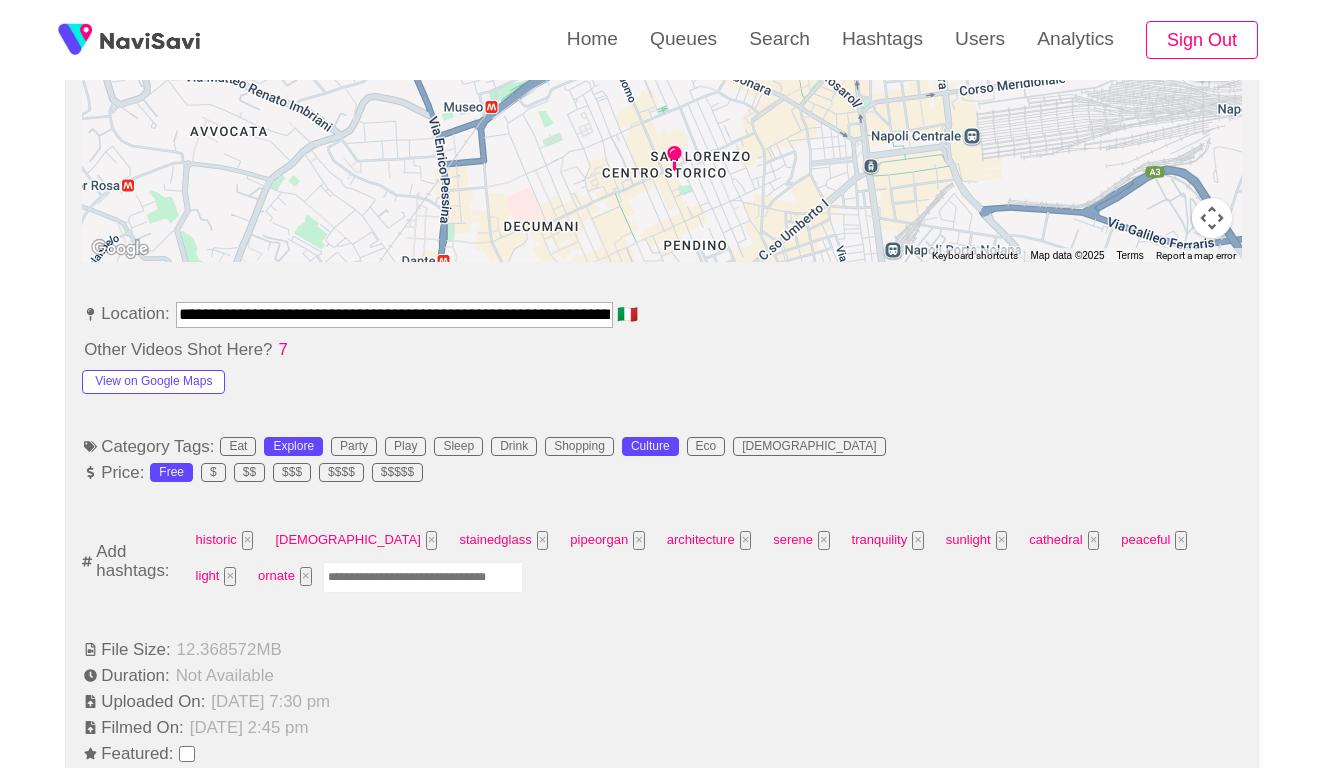 click at bounding box center (423, 577) 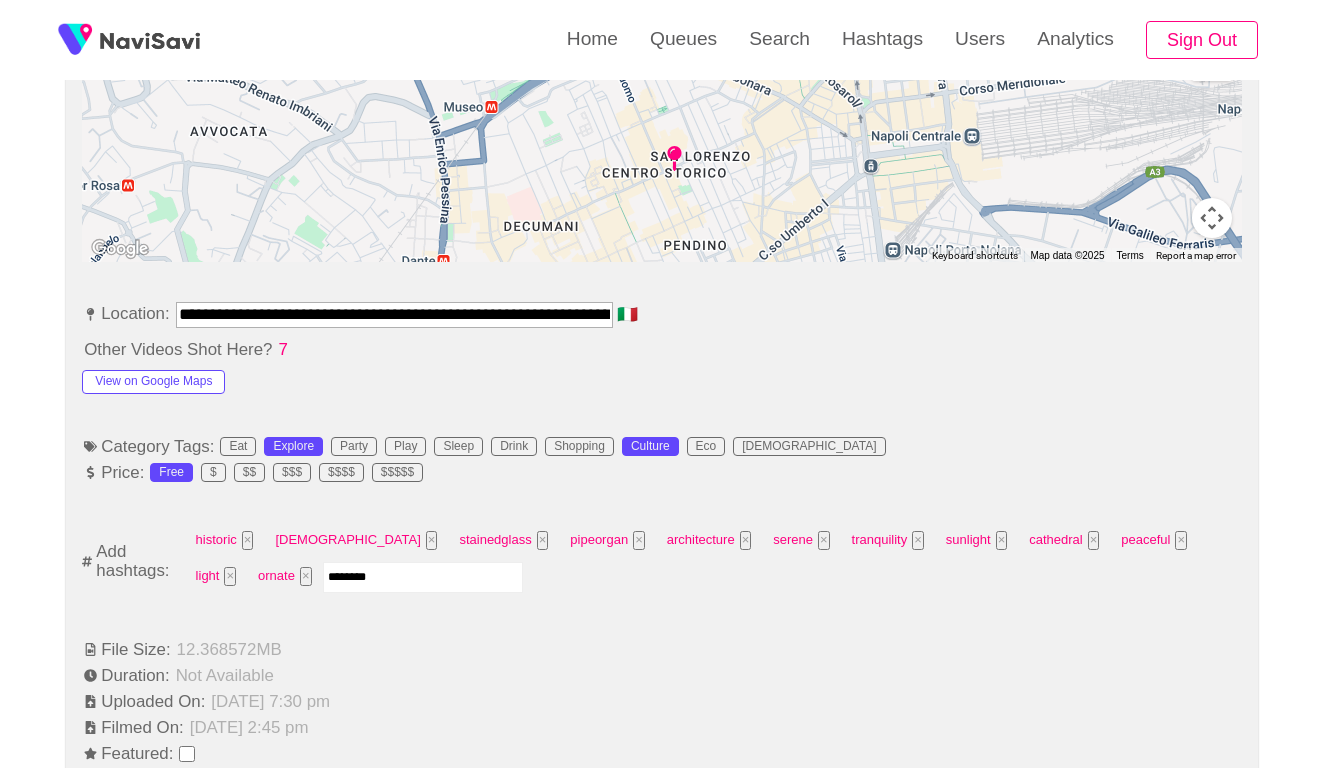 type on "*********" 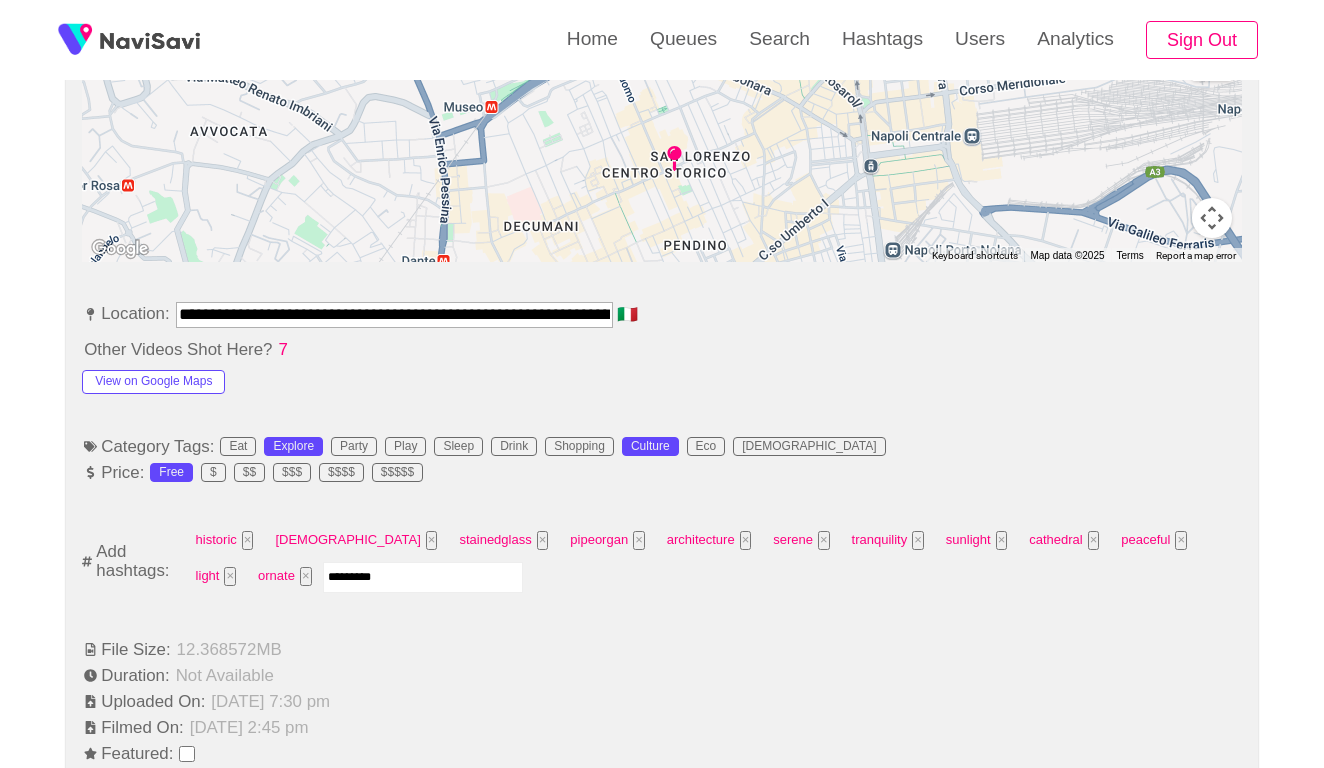 type 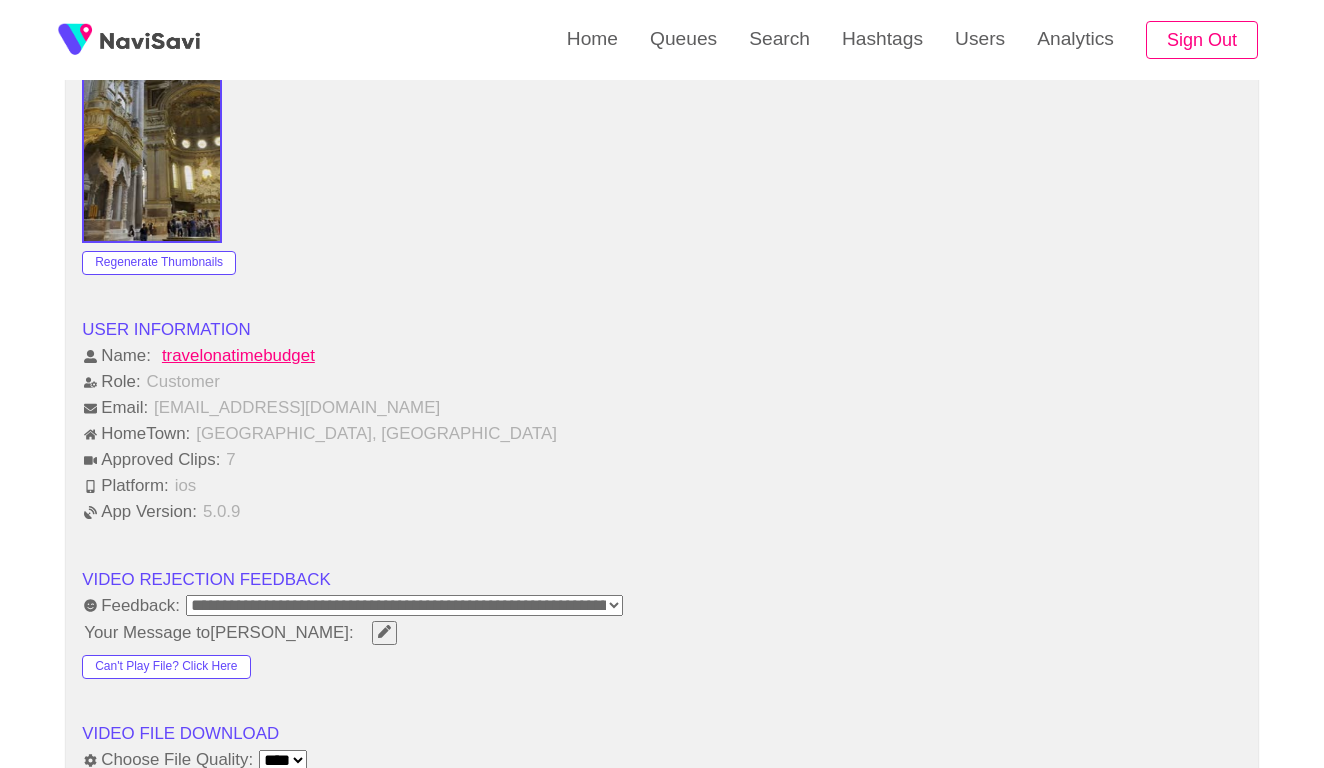 scroll, scrollTop: 2503, scrollLeft: 0, axis: vertical 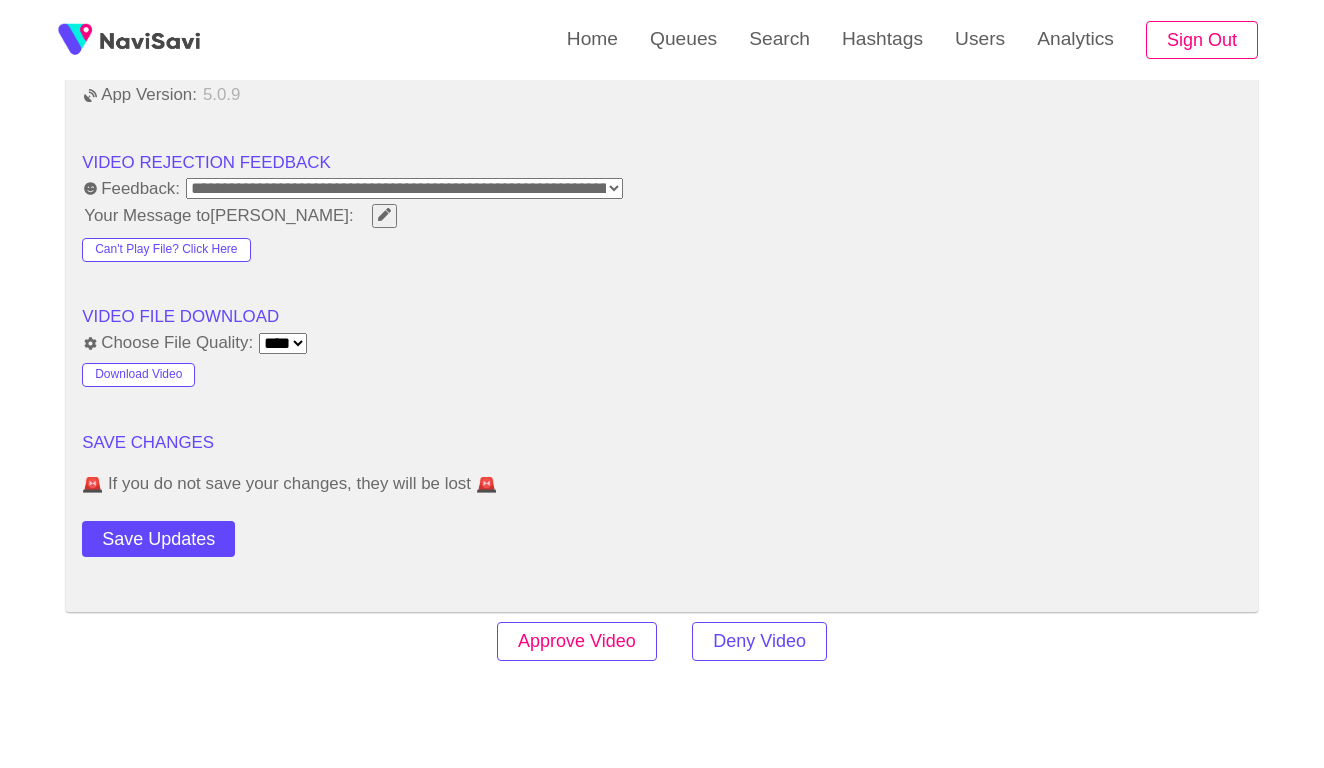 click on "Approve Video" at bounding box center [577, 641] 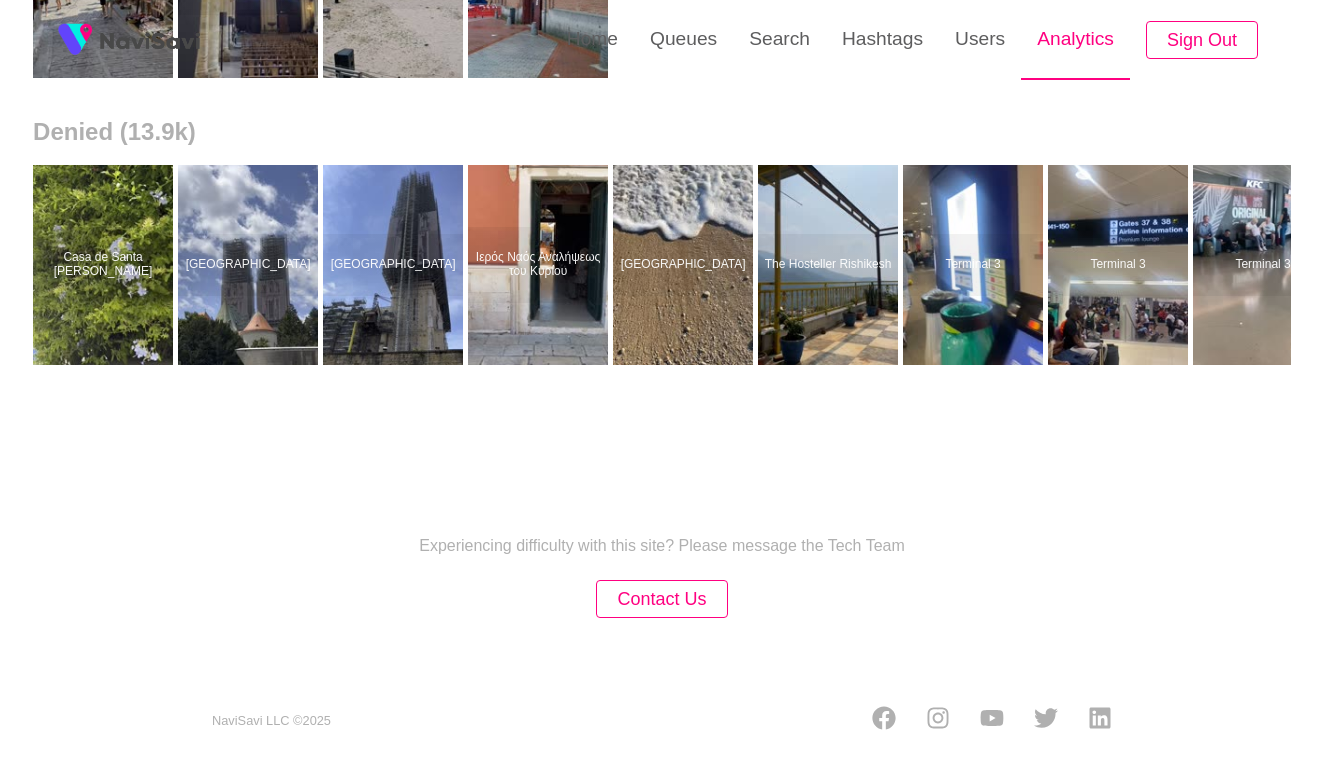 scroll, scrollTop: 0, scrollLeft: 0, axis: both 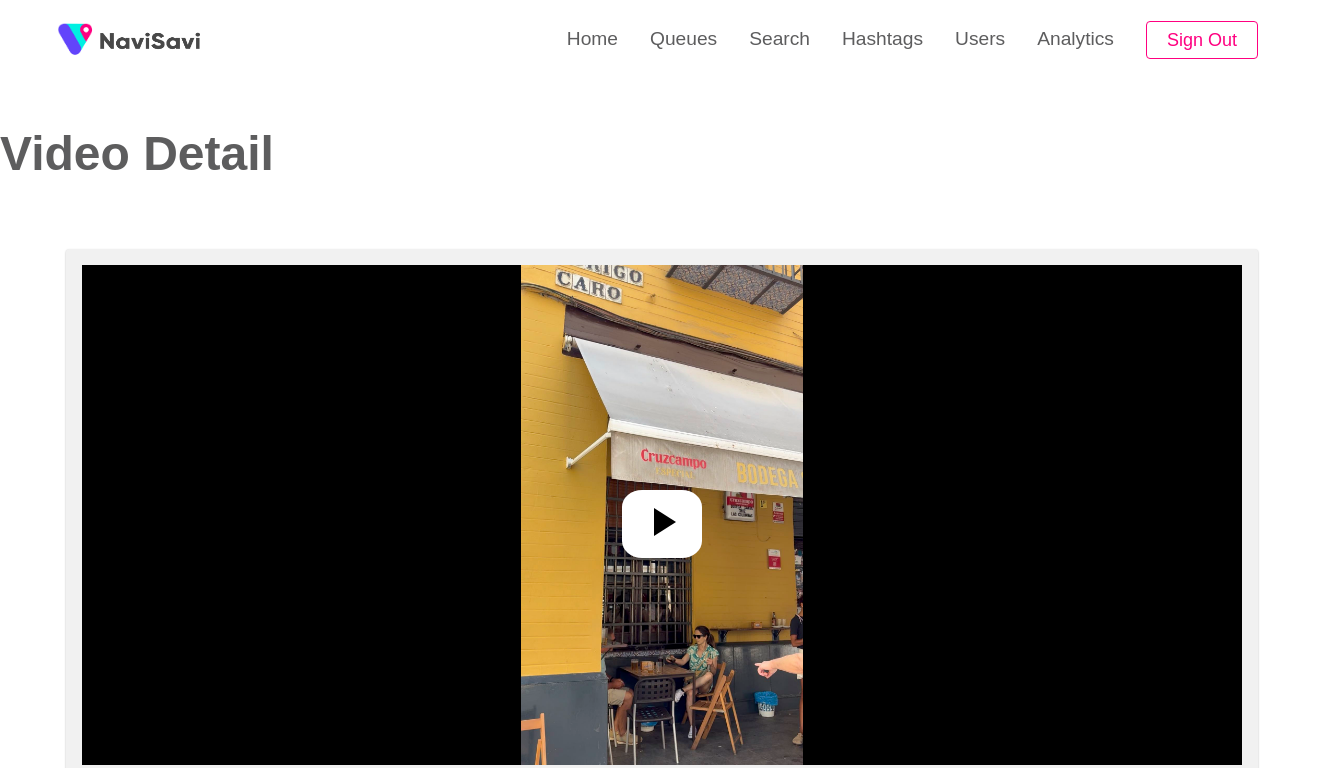 select on "**********" 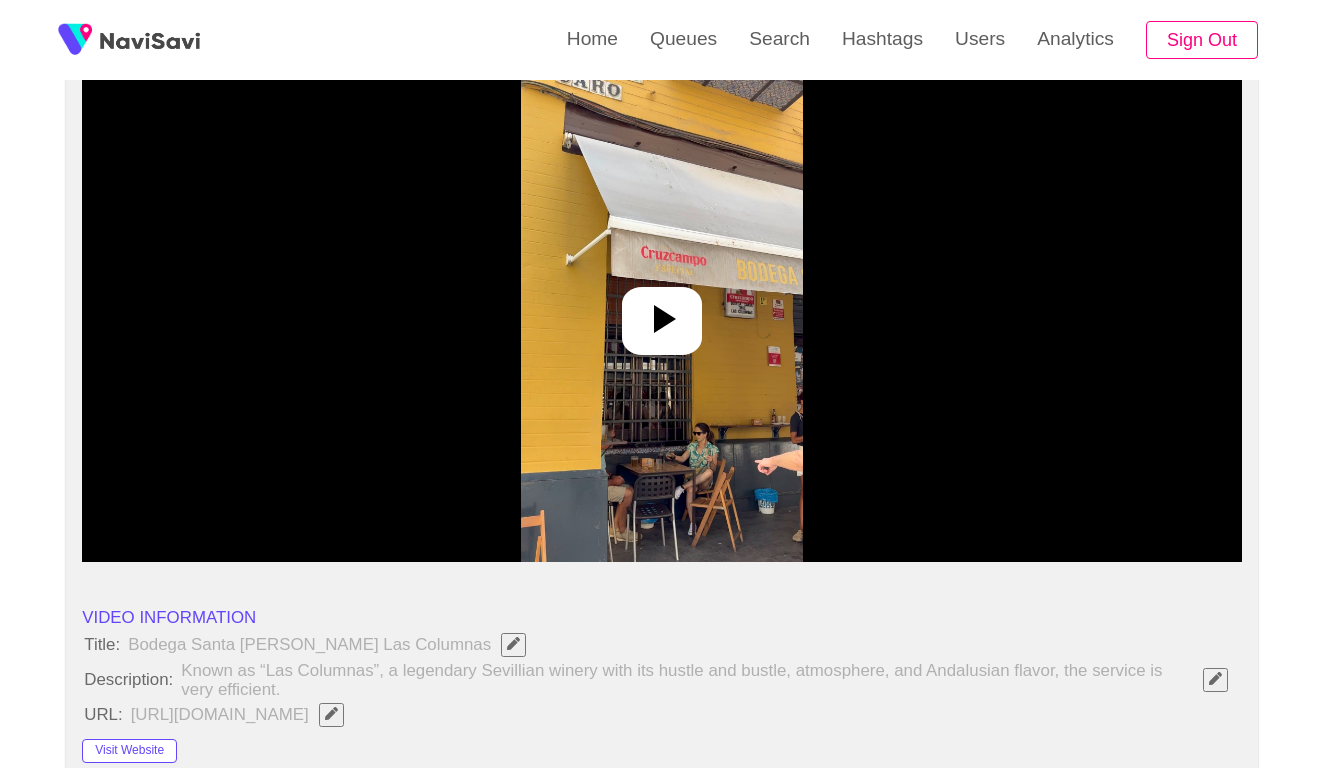 click at bounding box center [661, 312] 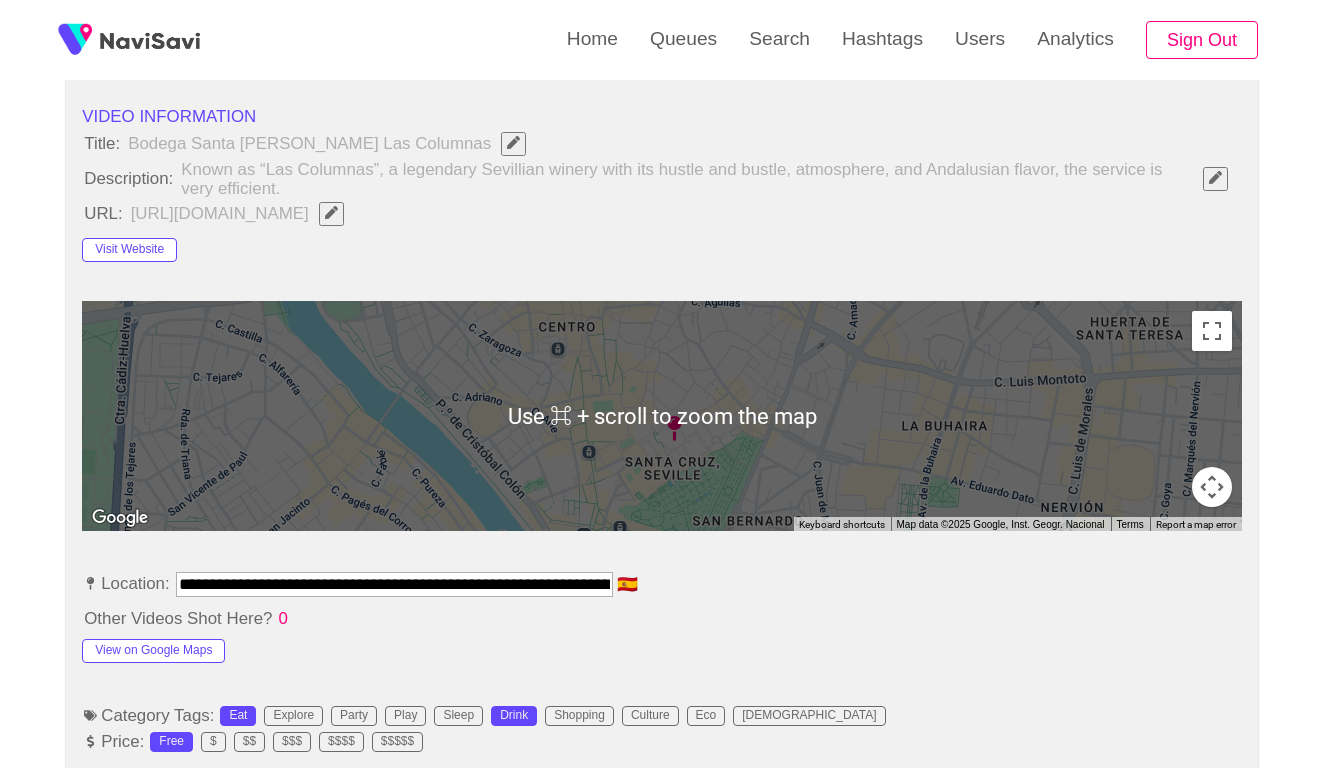 scroll, scrollTop: 727, scrollLeft: 0, axis: vertical 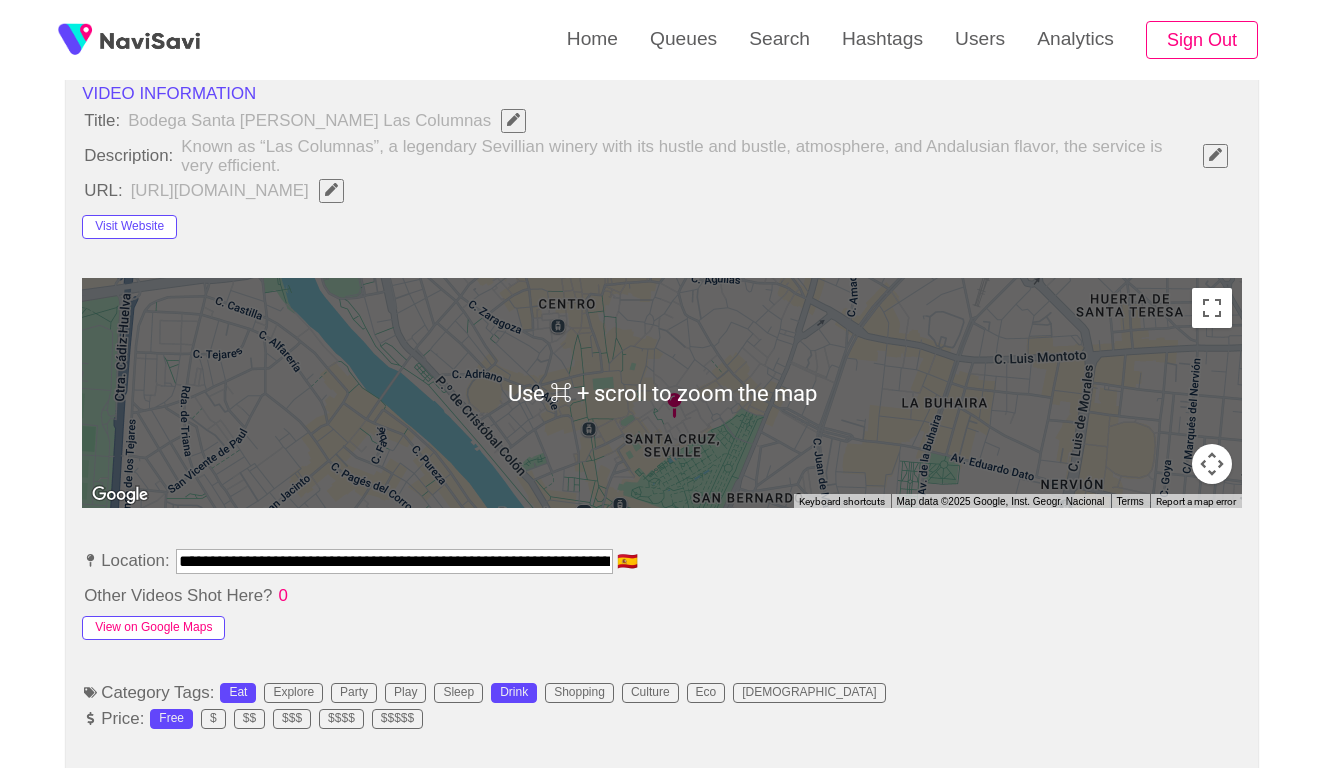 click on "View on Google Maps" at bounding box center [153, 628] 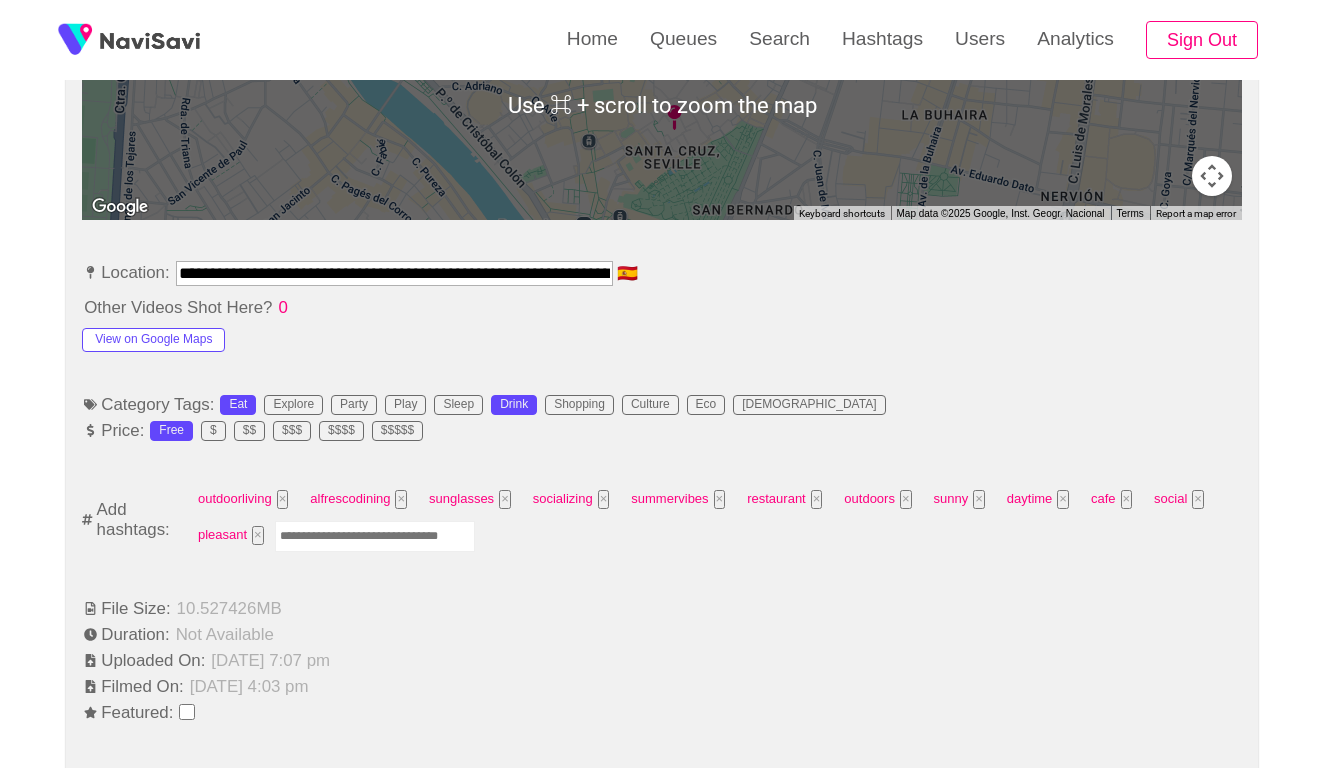 scroll, scrollTop: 1079, scrollLeft: 0, axis: vertical 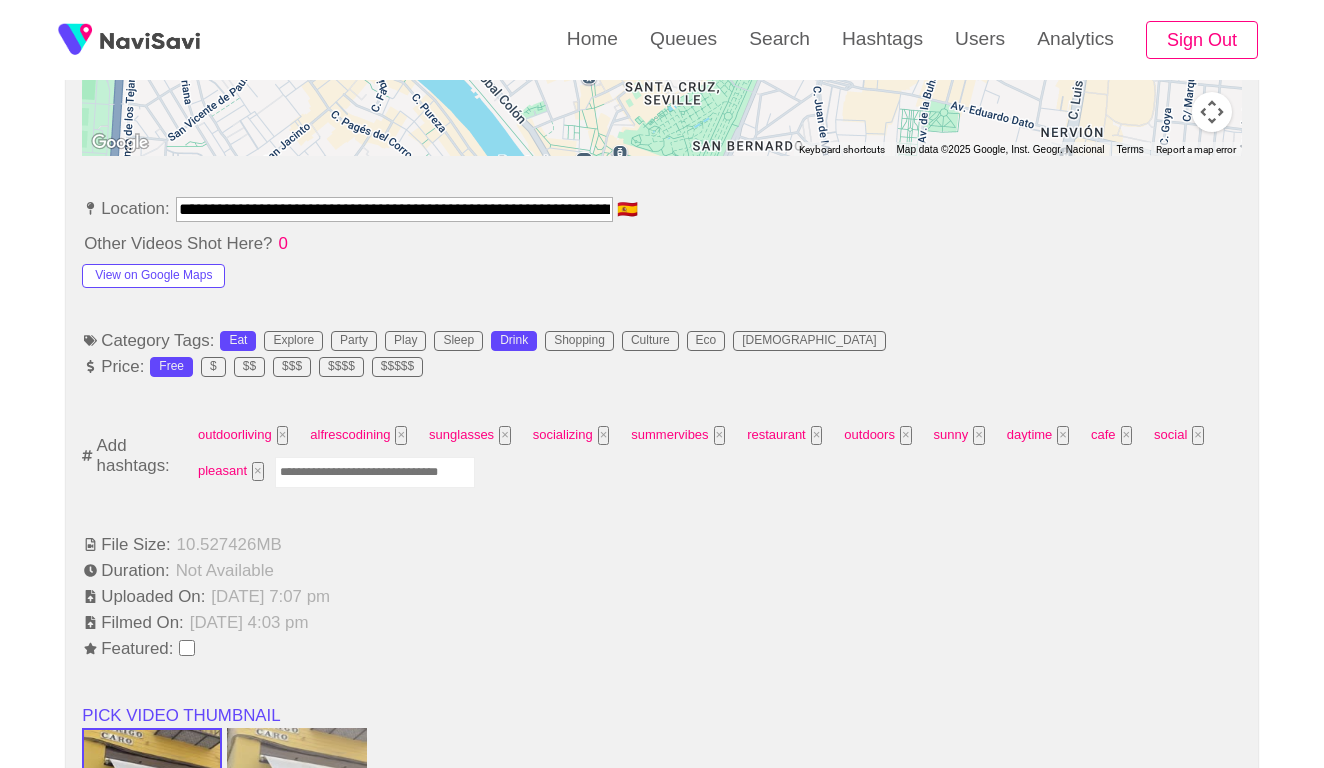 click at bounding box center (375, 472) 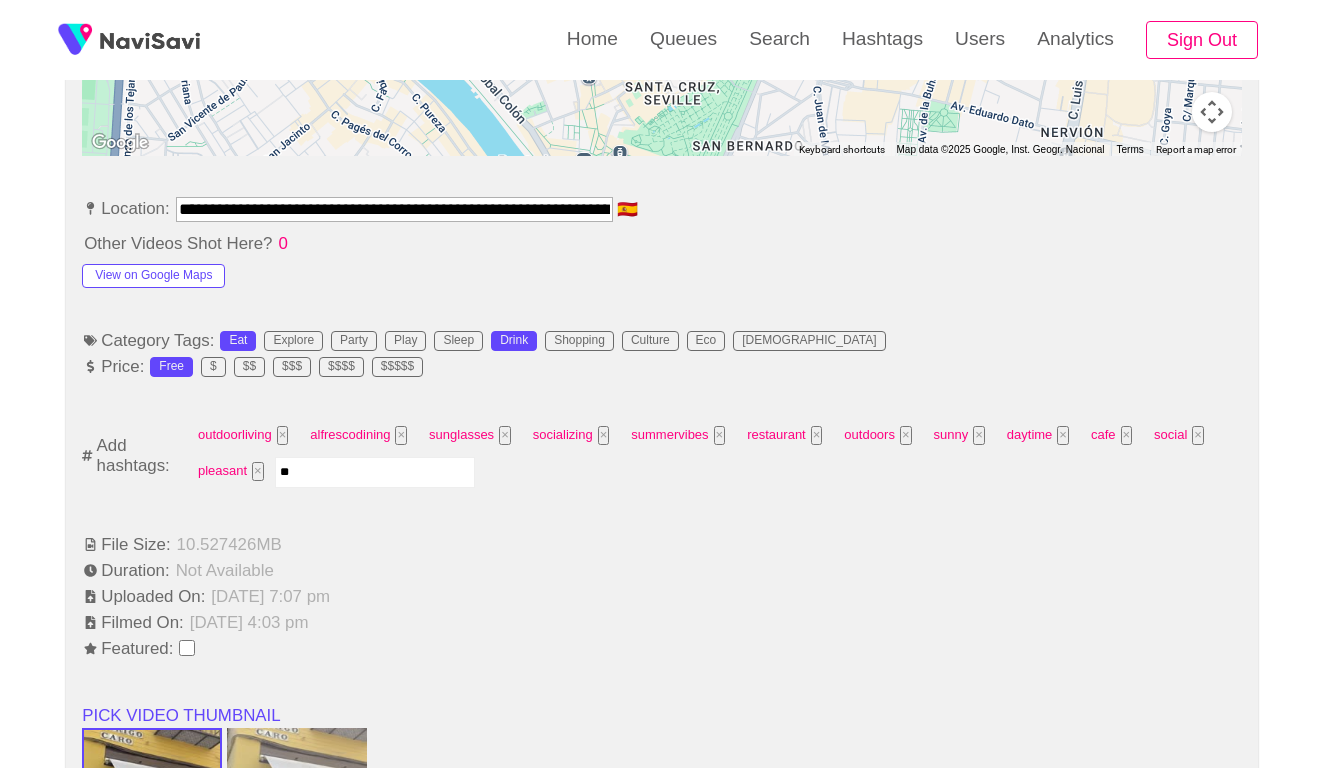 type on "***" 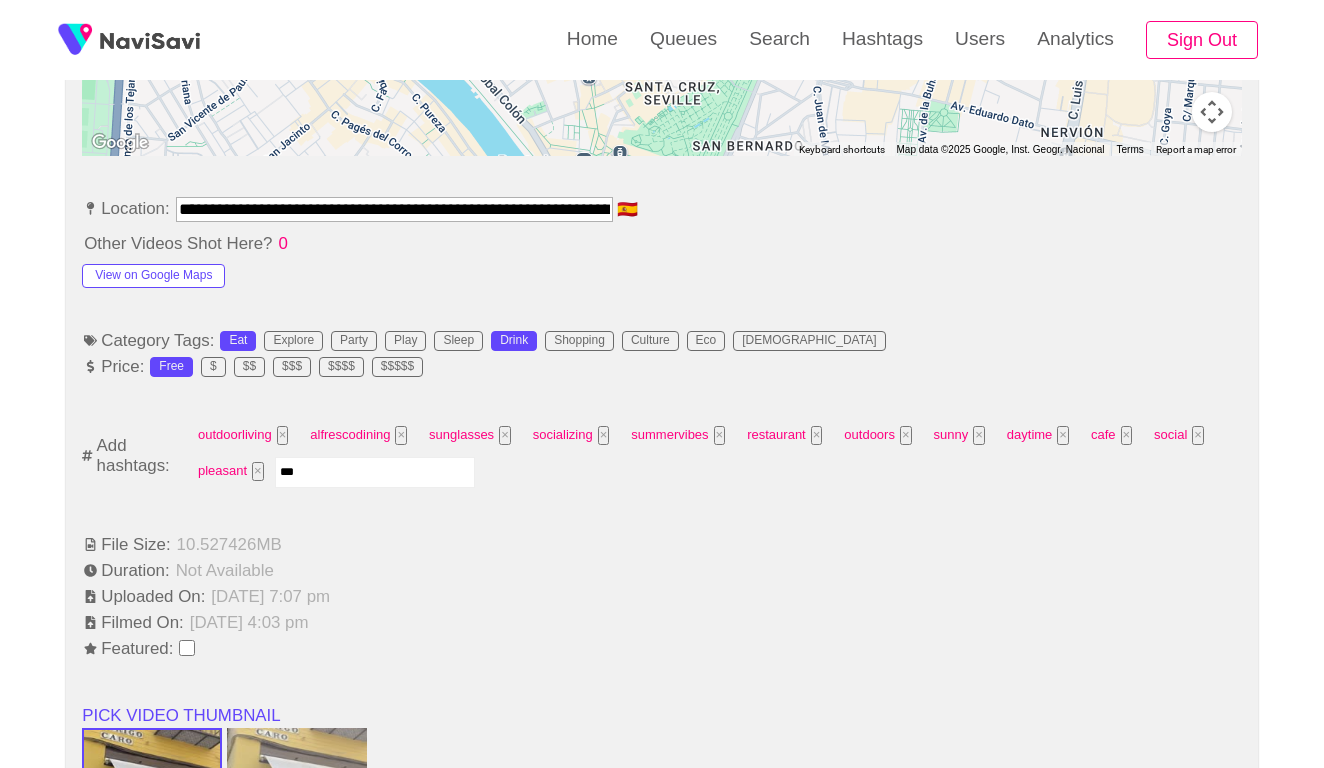 type 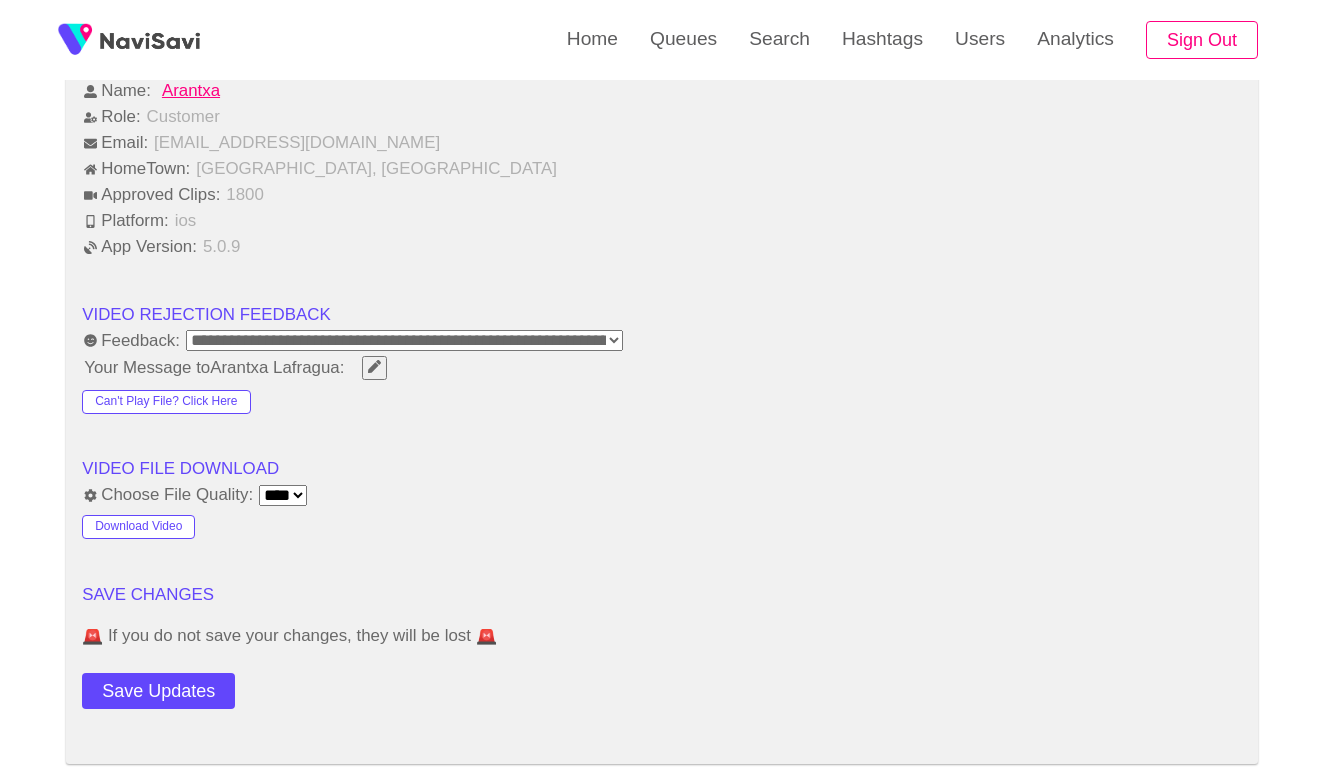 scroll, scrollTop: 2348, scrollLeft: 0, axis: vertical 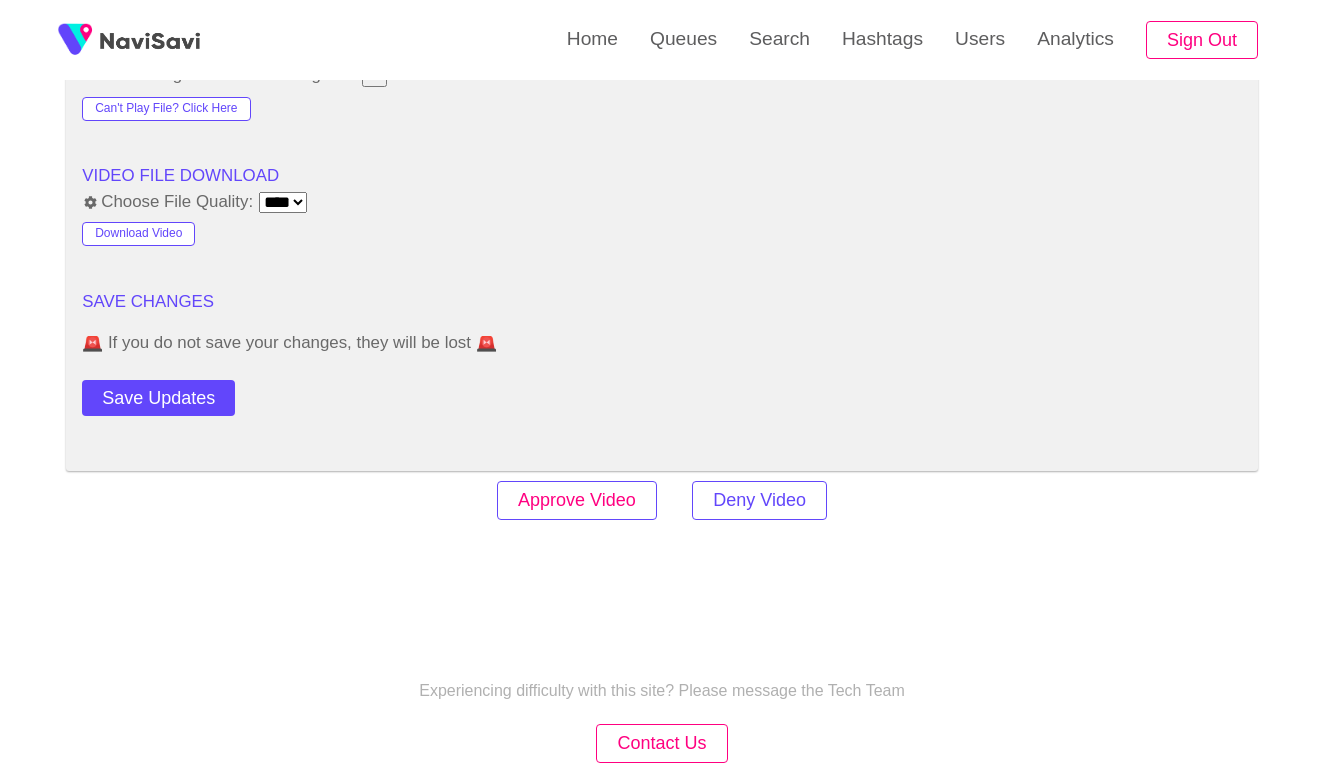 click on "Approve Video" at bounding box center [577, 500] 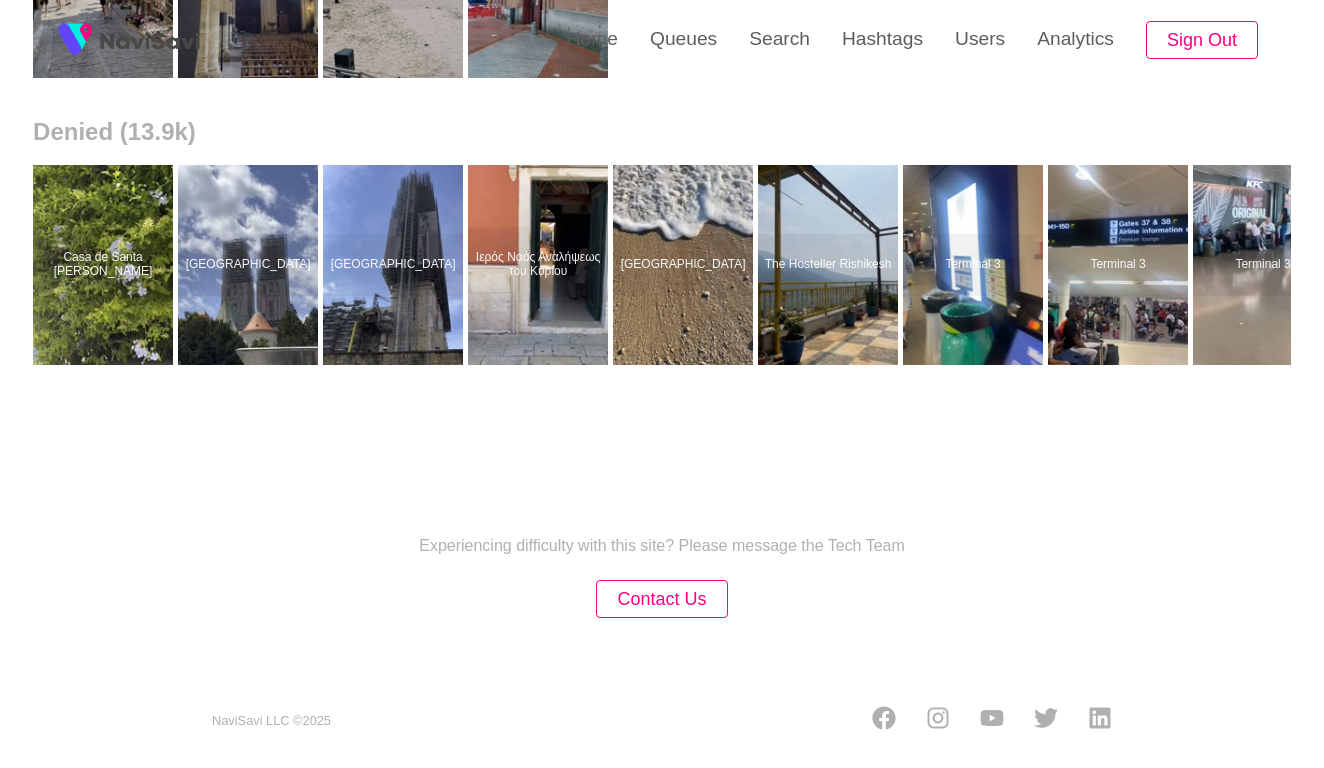 scroll, scrollTop: 0, scrollLeft: 0, axis: both 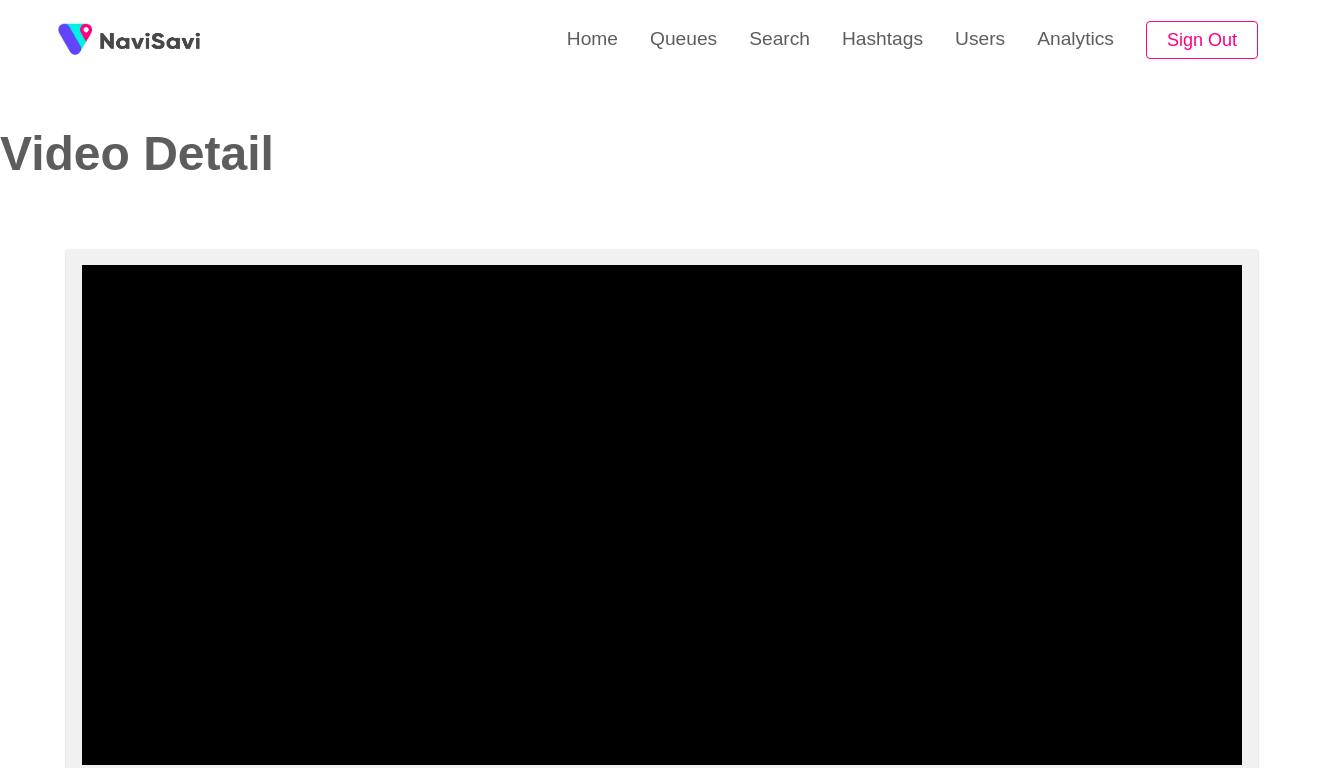 select on "**********" 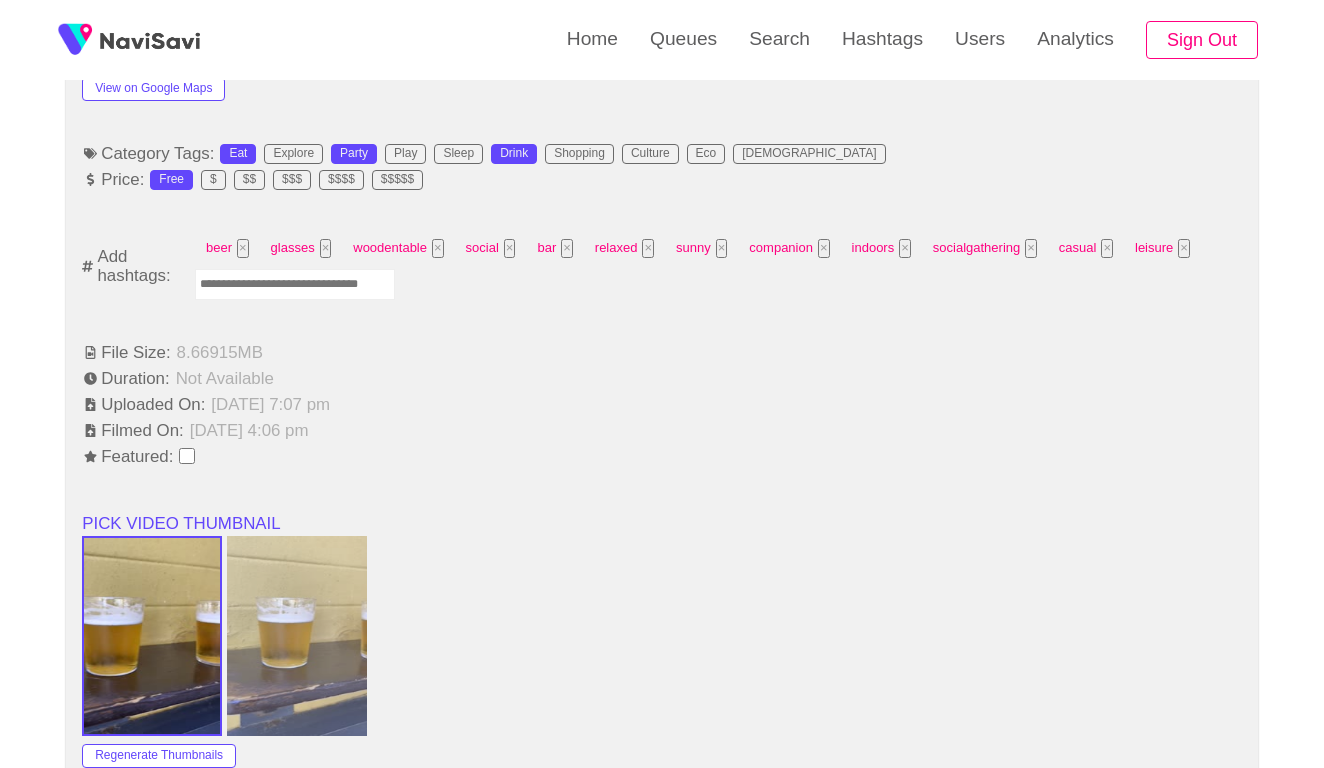 scroll, scrollTop: 1283, scrollLeft: 0, axis: vertical 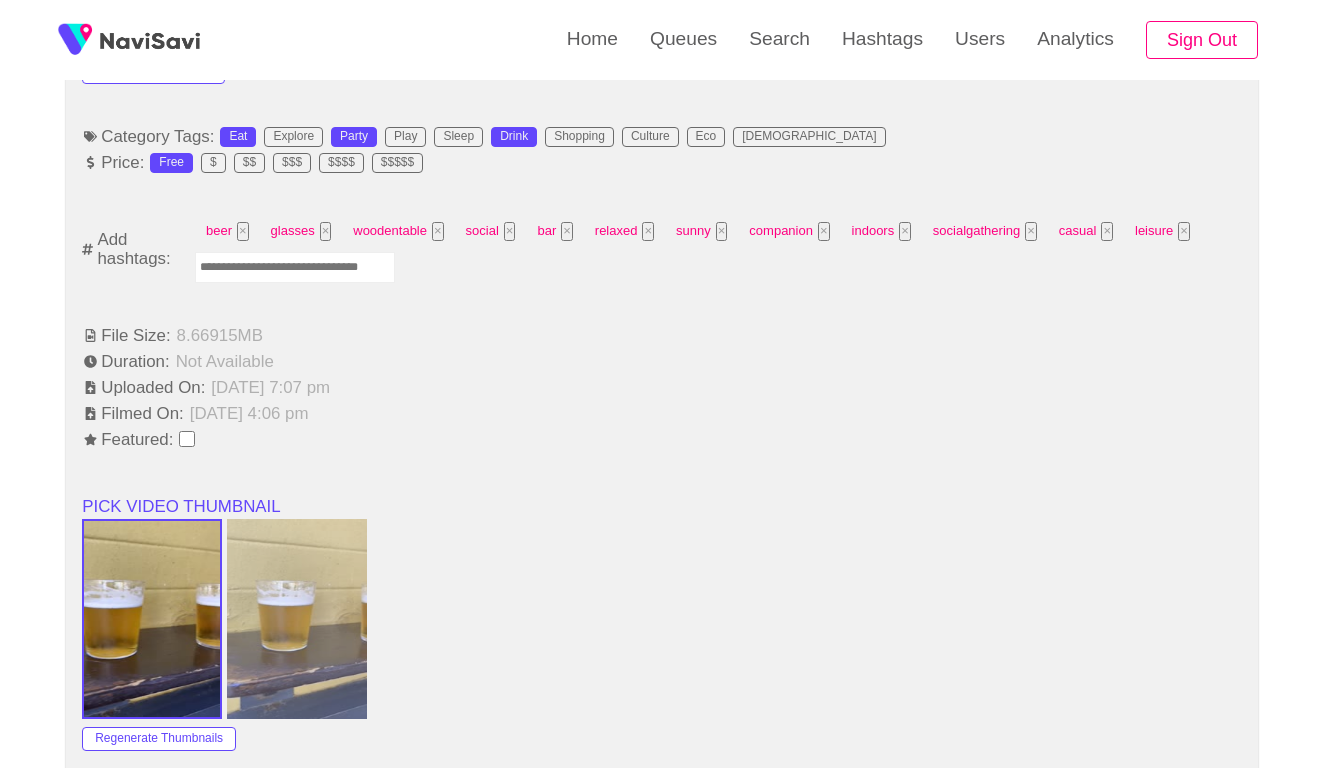 click at bounding box center [295, 267] 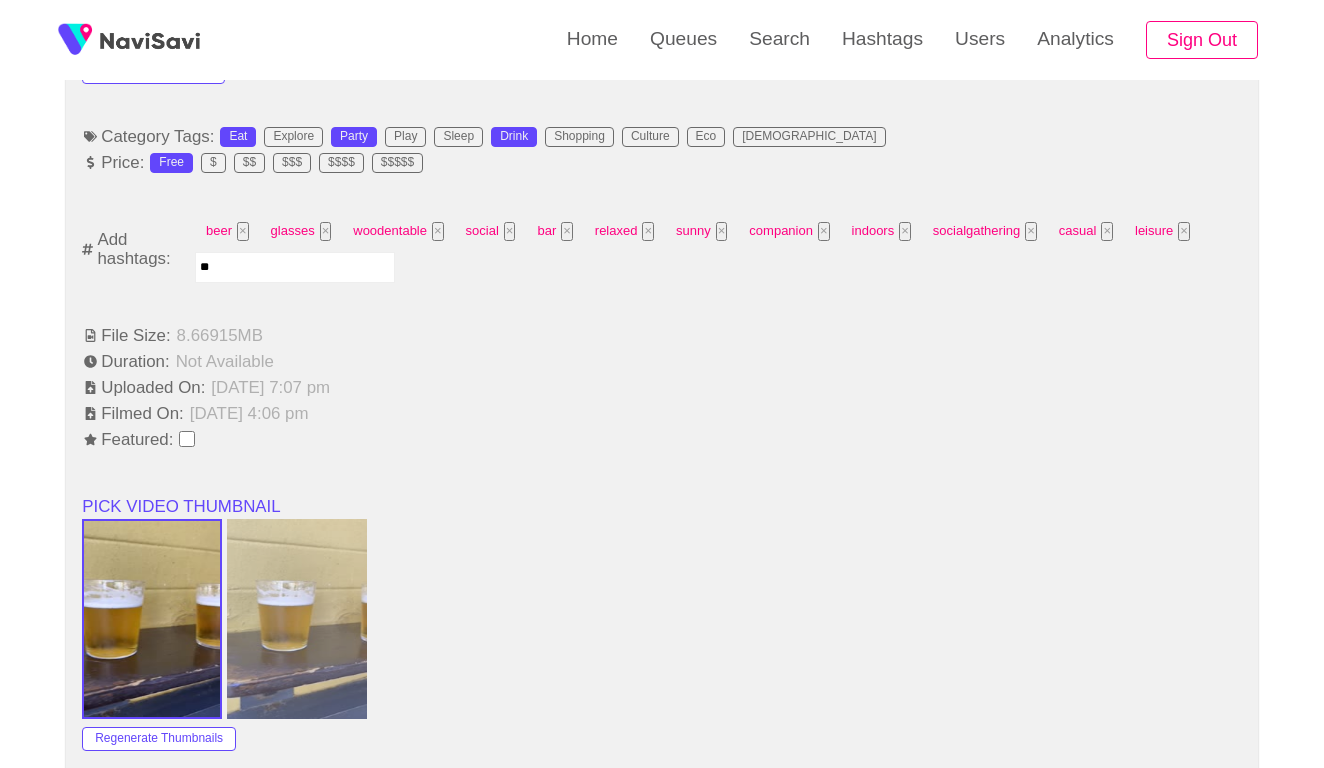 type on "***" 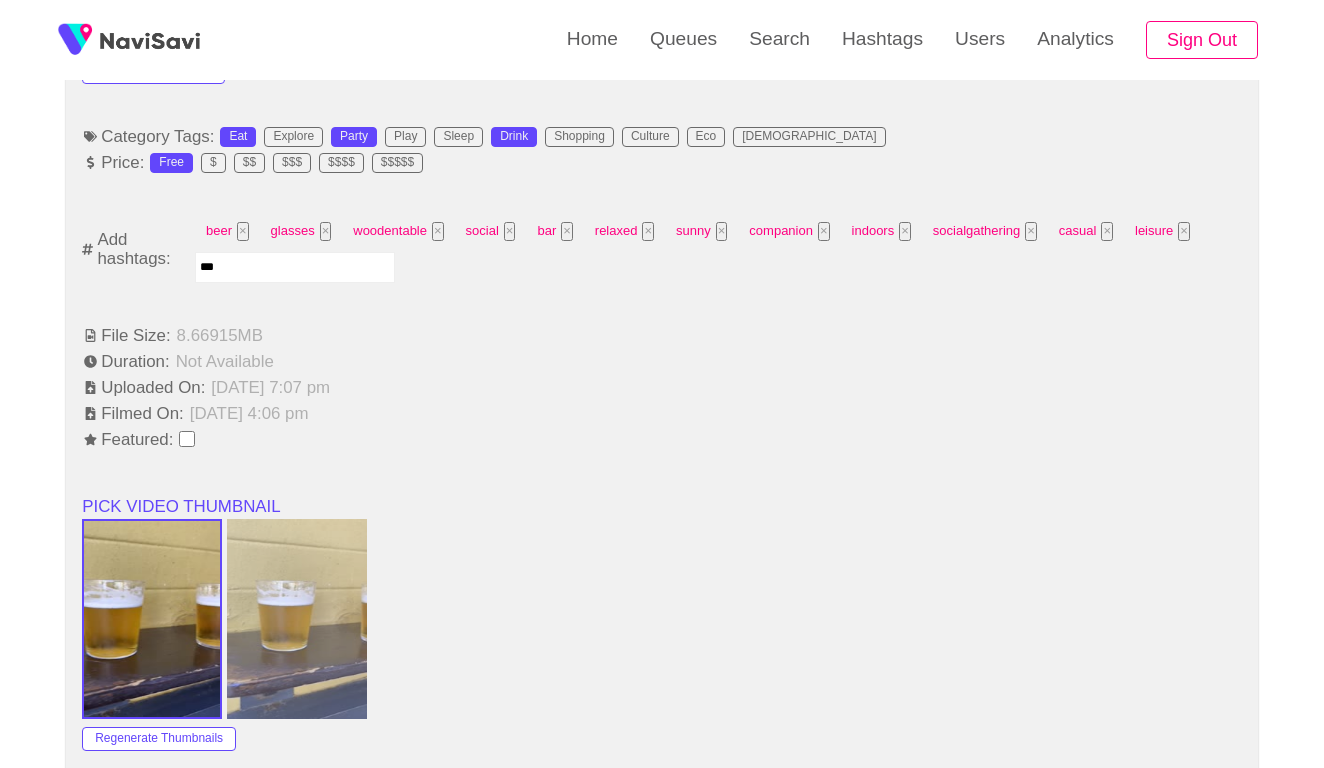 type 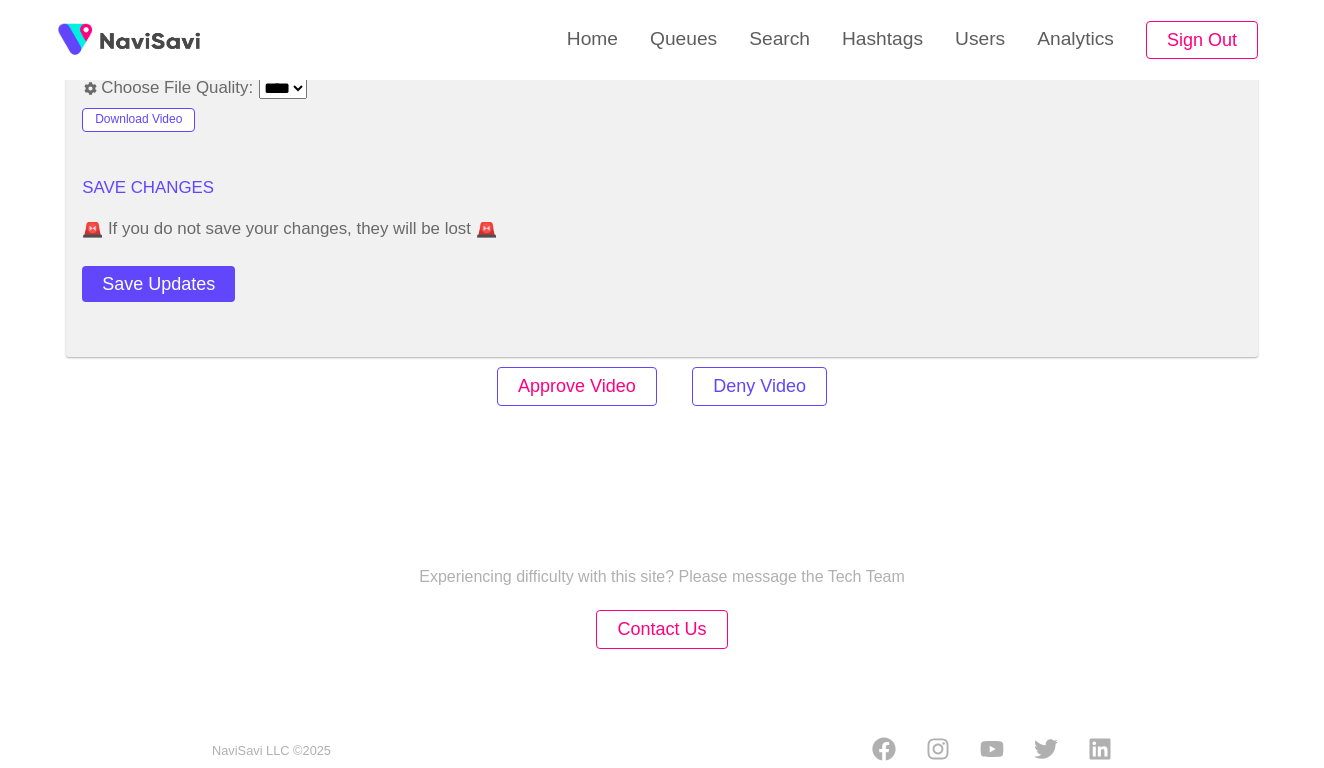 scroll, scrollTop: 2460, scrollLeft: 0, axis: vertical 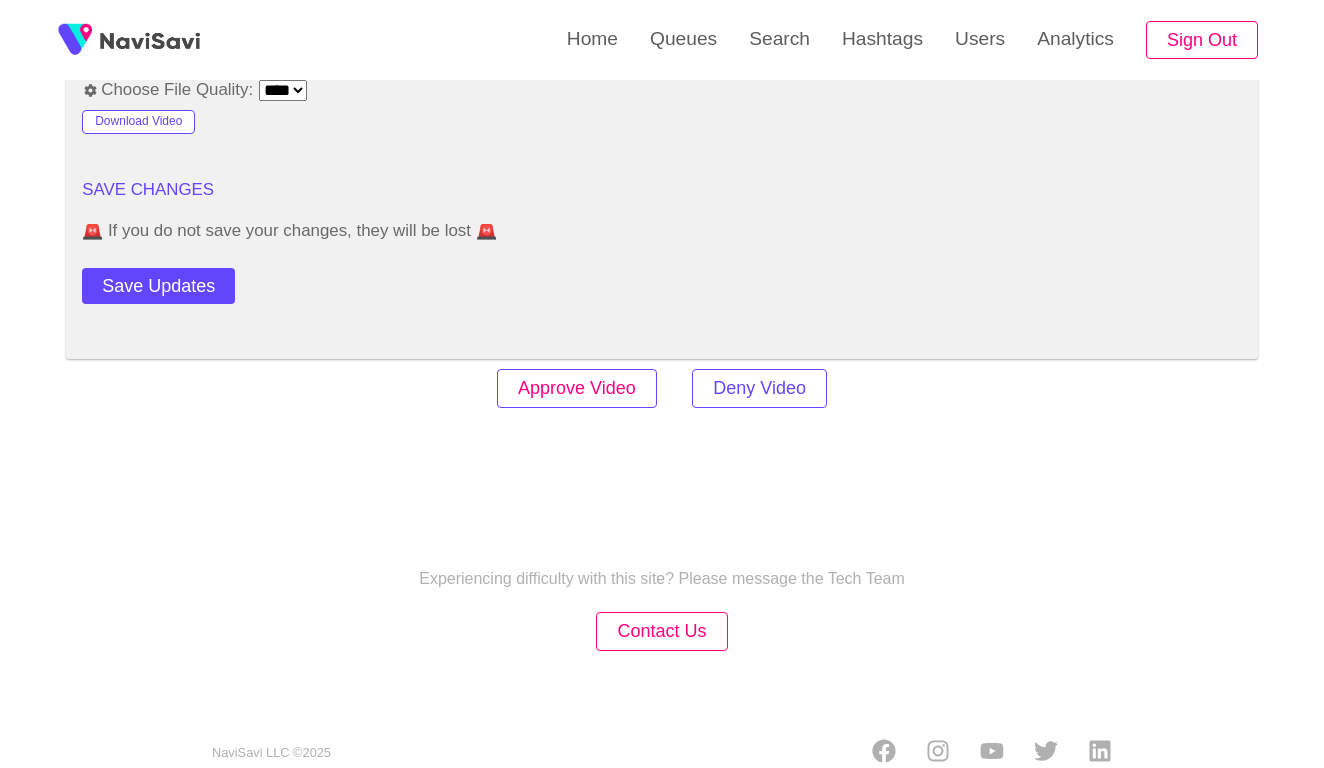 click on "Approve Video" at bounding box center [577, 388] 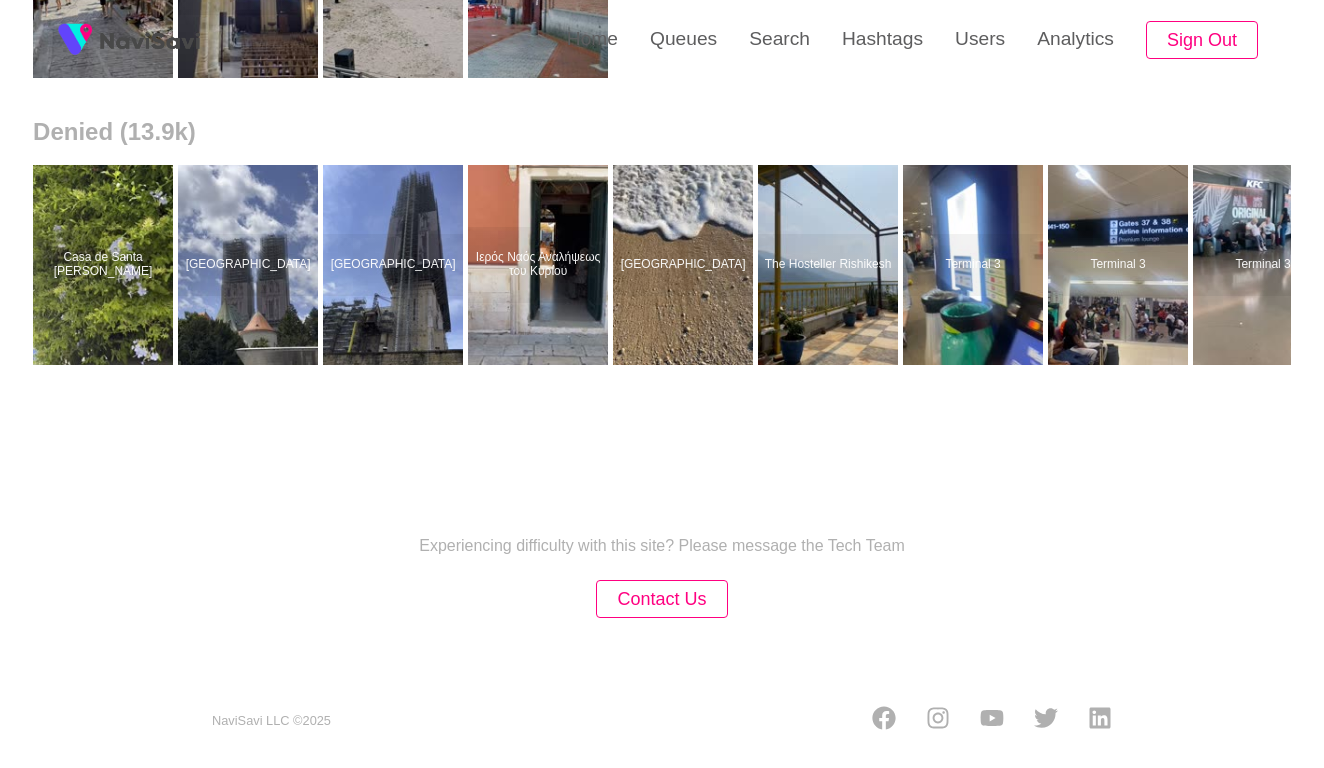 scroll, scrollTop: 0, scrollLeft: 0, axis: both 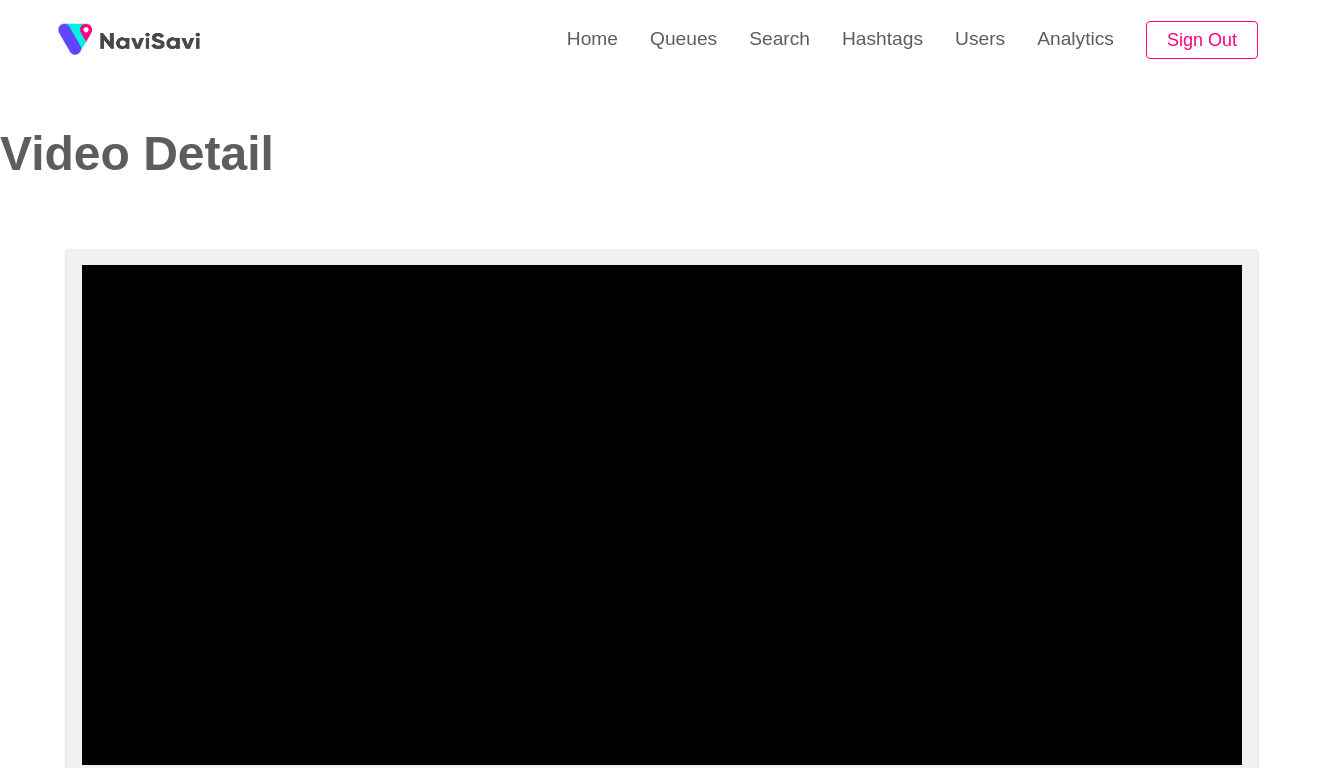 select on "**********" 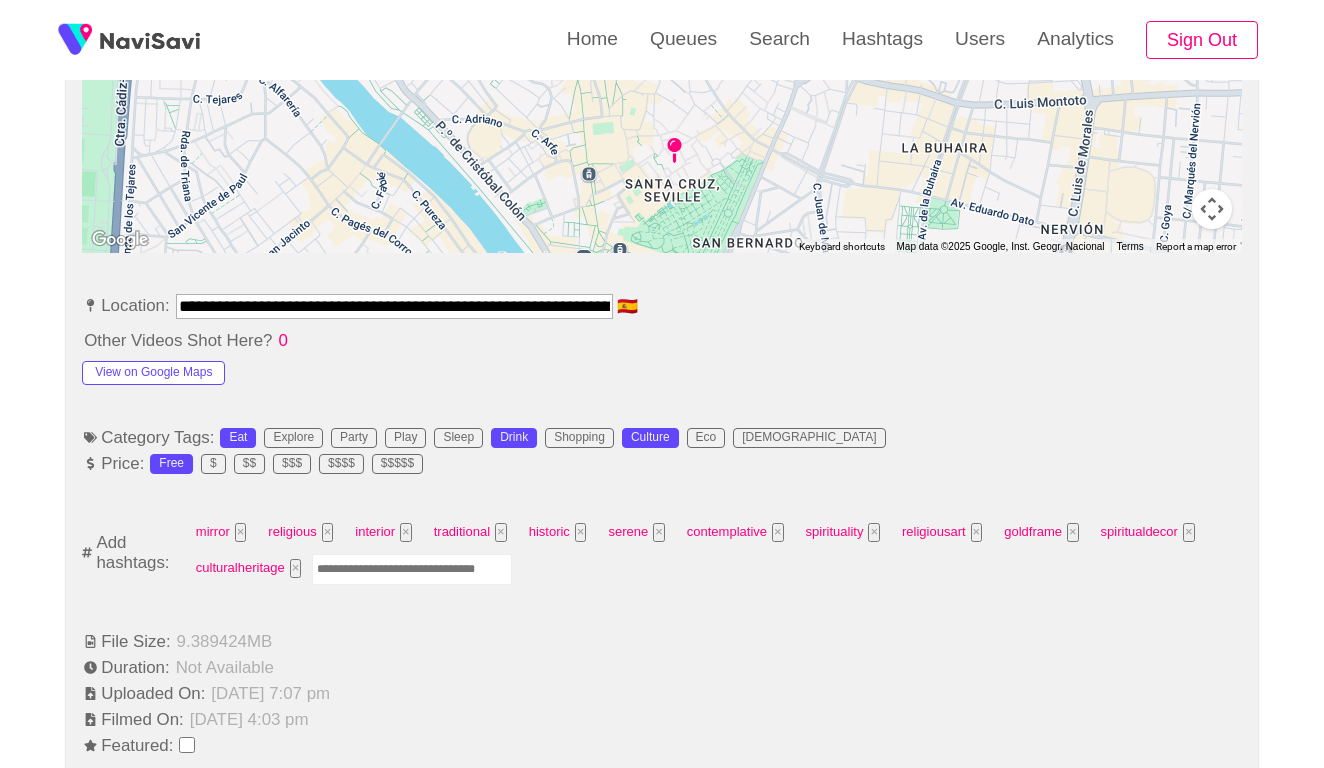 scroll, scrollTop: 1002, scrollLeft: 0, axis: vertical 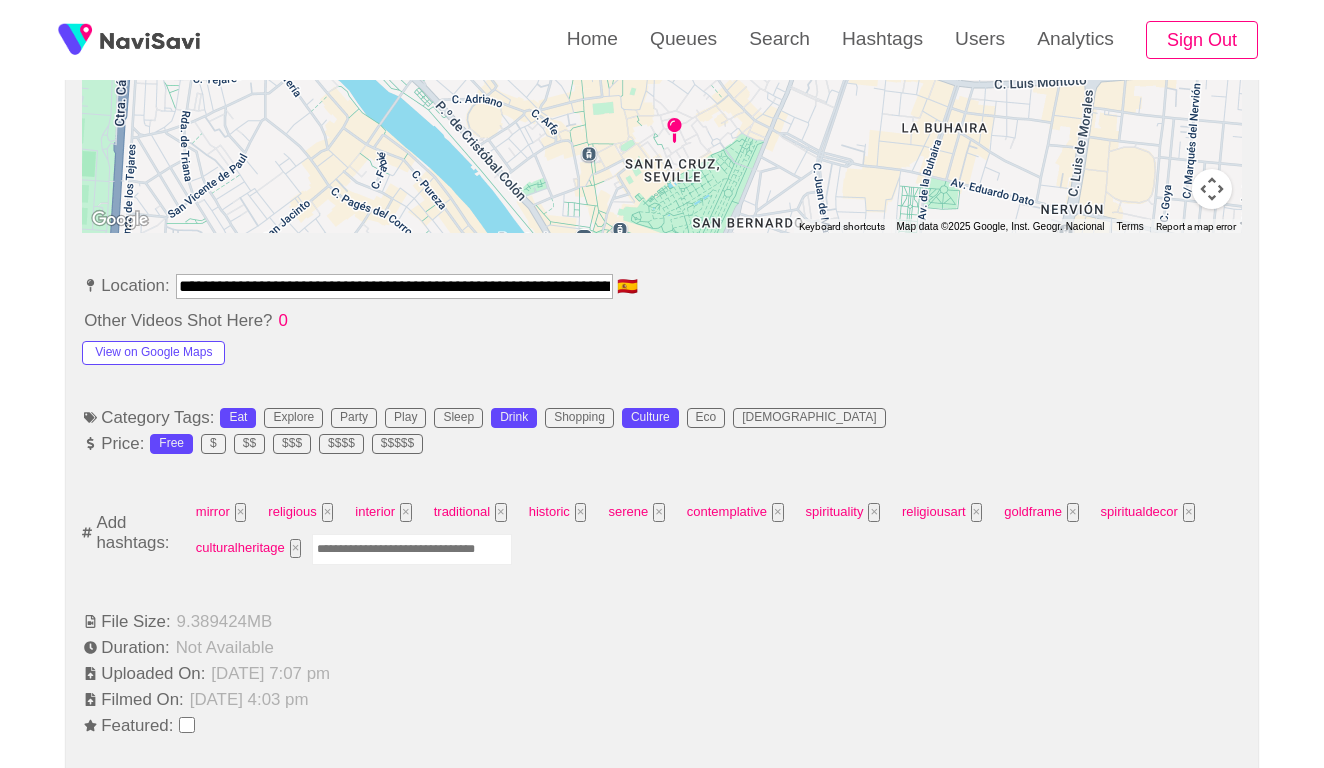 click at bounding box center [412, 549] 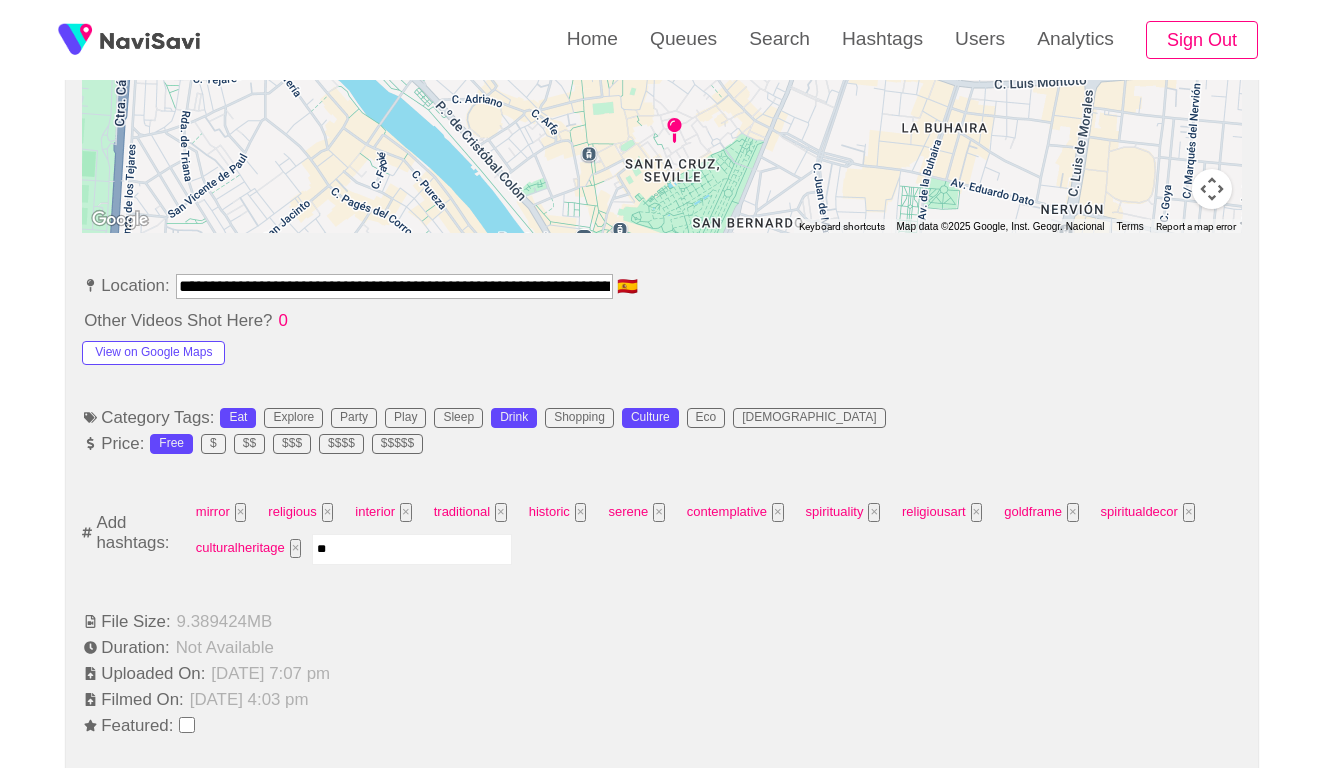type on "***" 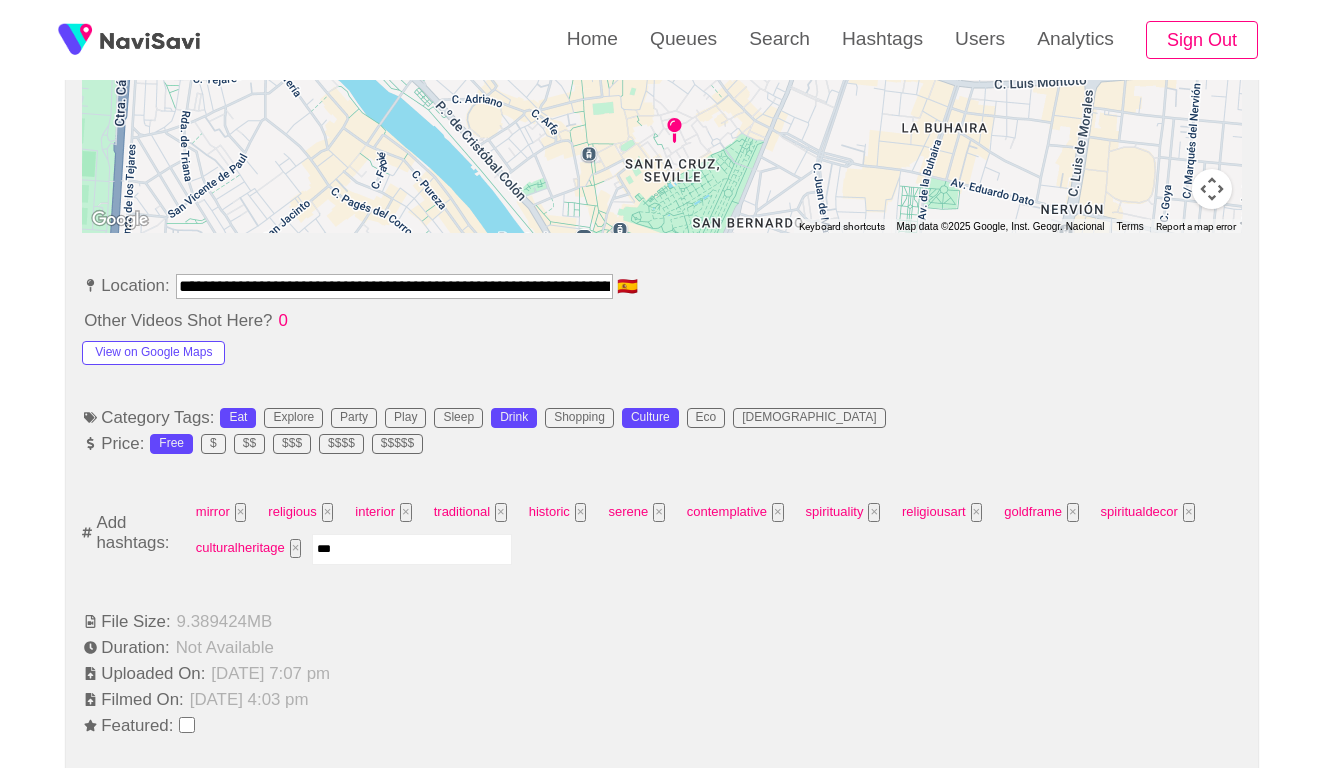 type 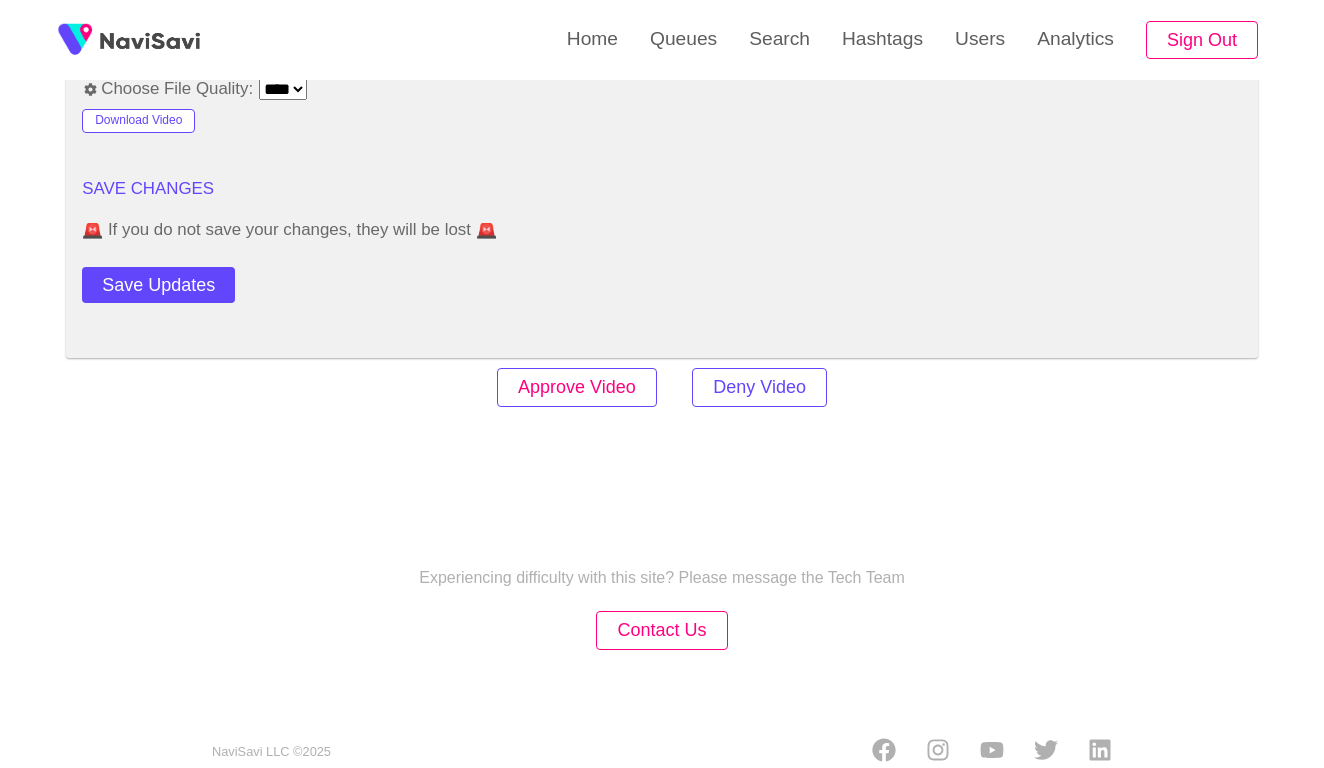 click on "Approve Video" at bounding box center (577, 387) 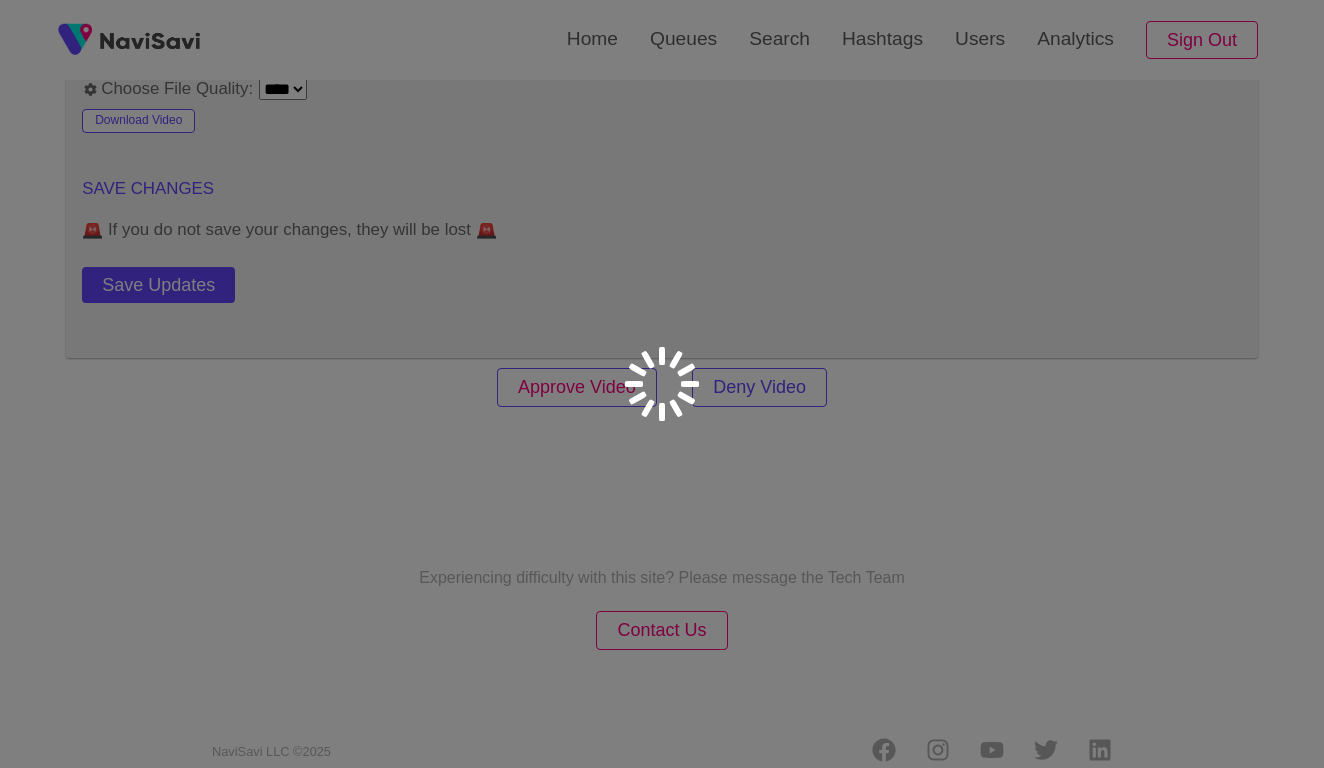 scroll, scrollTop: 2460, scrollLeft: 0, axis: vertical 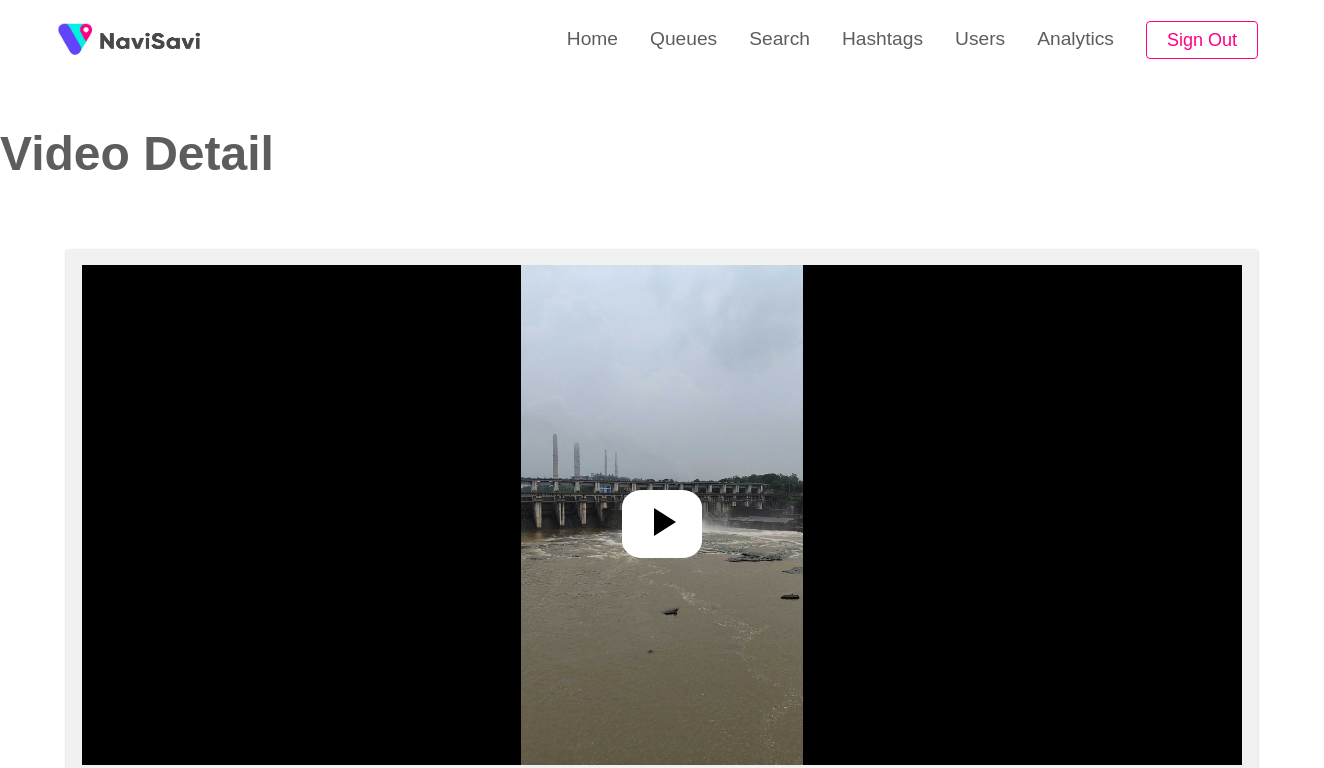 select on "**********" 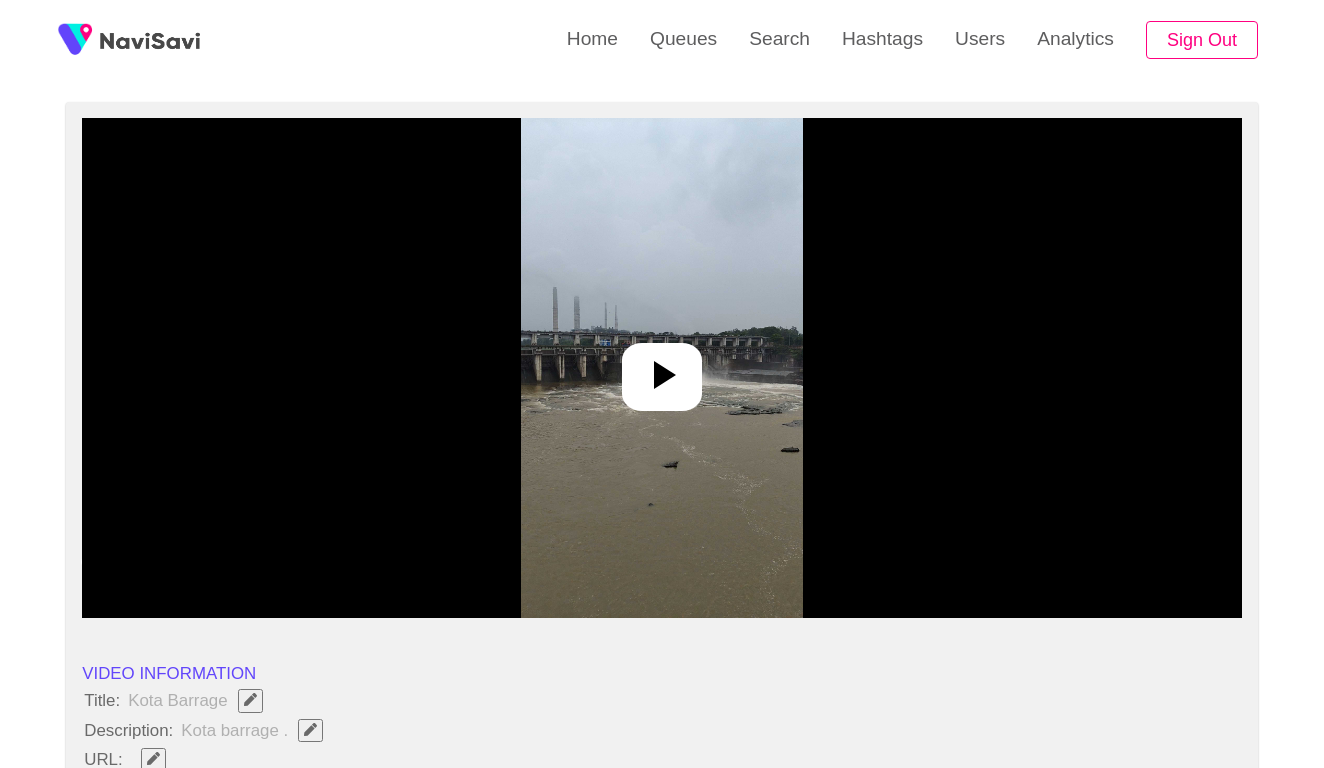 scroll, scrollTop: 183, scrollLeft: 0, axis: vertical 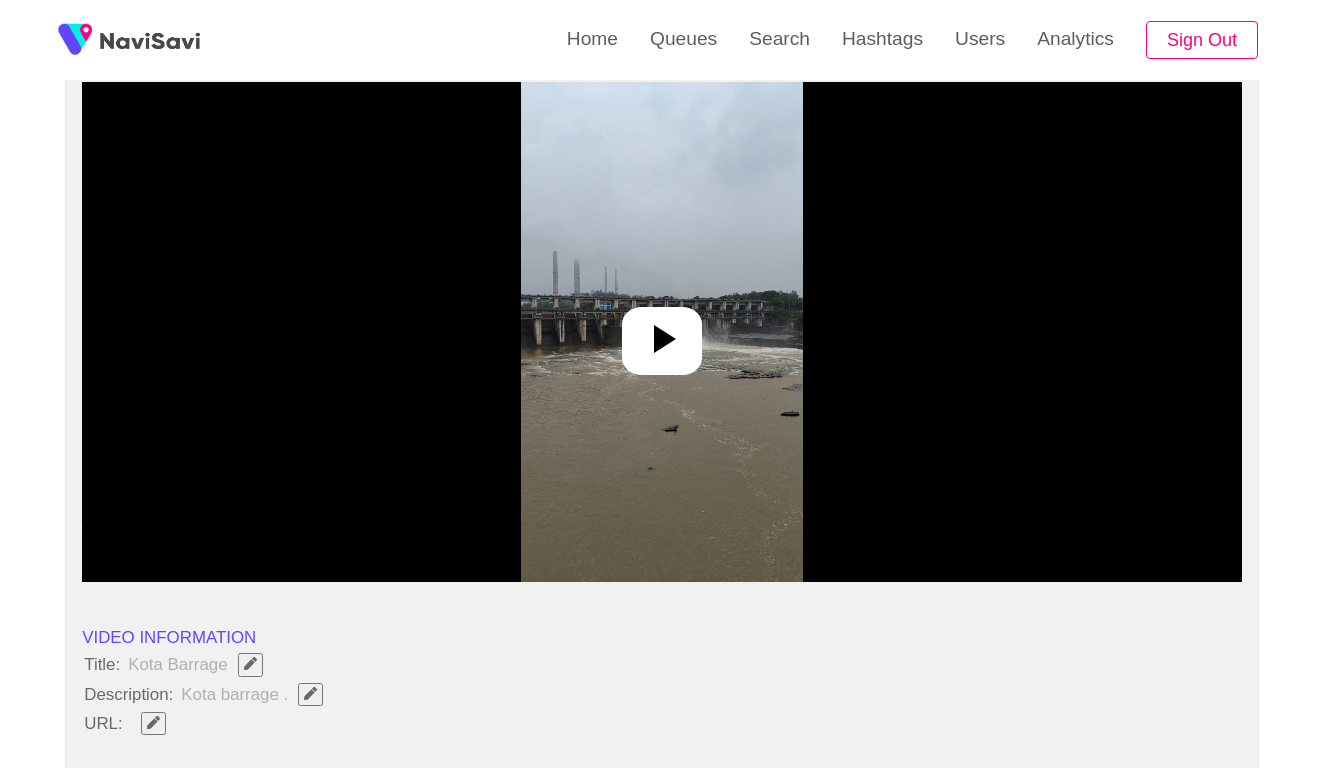 click at bounding box center (662, 332) 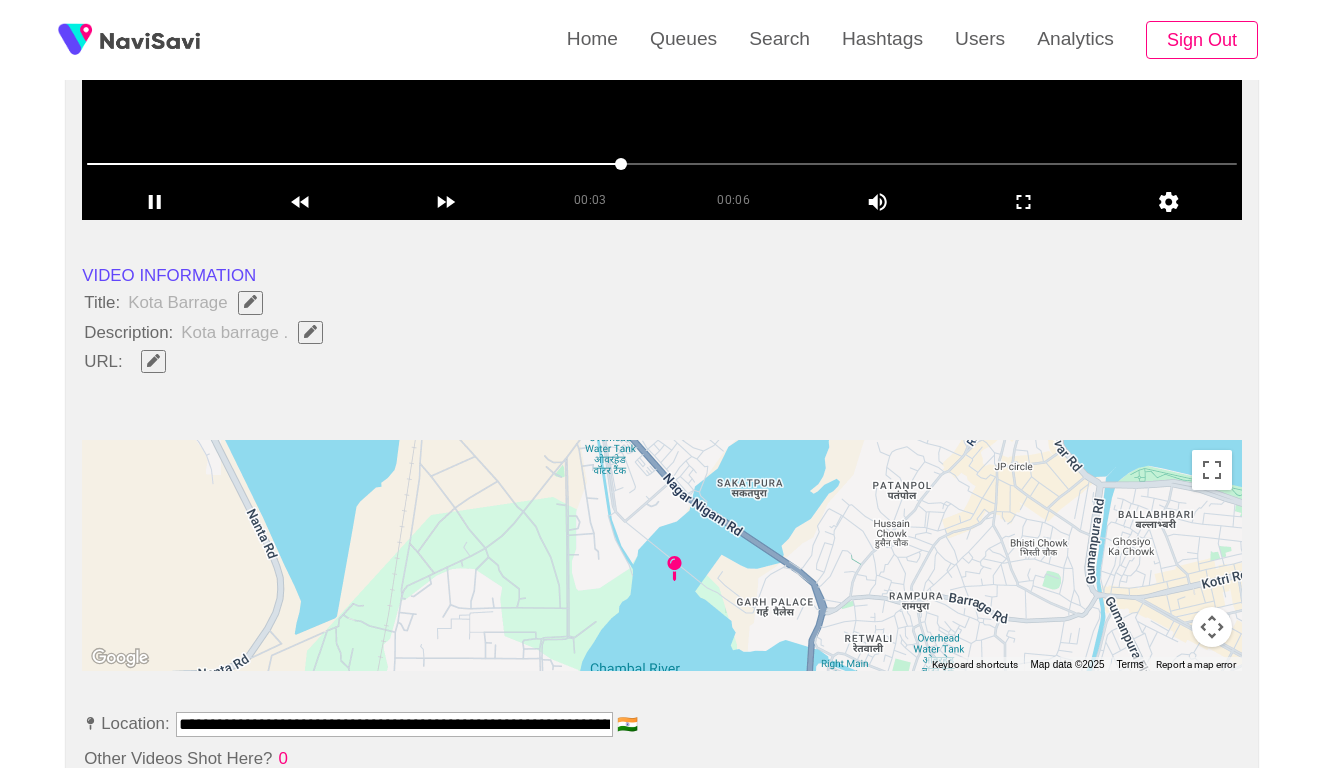scroll, scrollTop: 765, scrollLeft: 0, axis: vertical 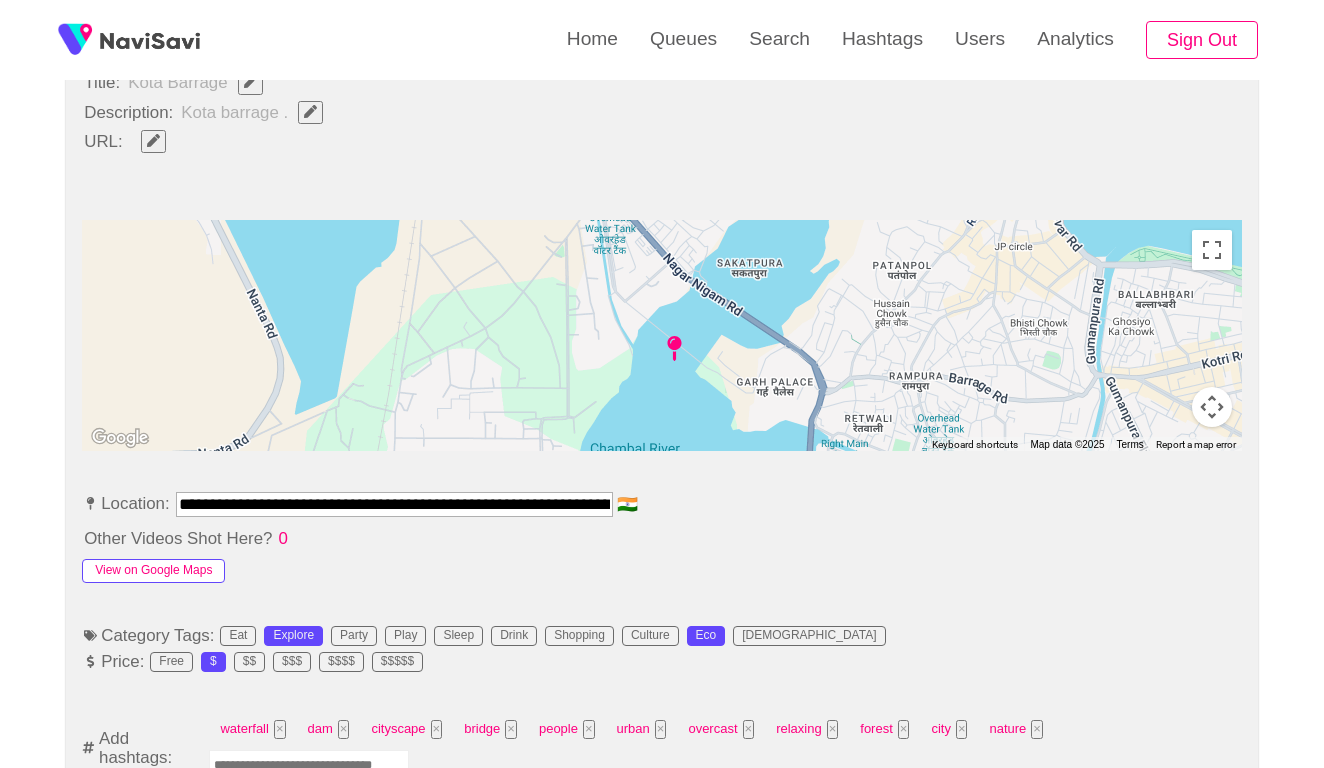 click on "View on Google Maps" at bounding box center [153, 571] 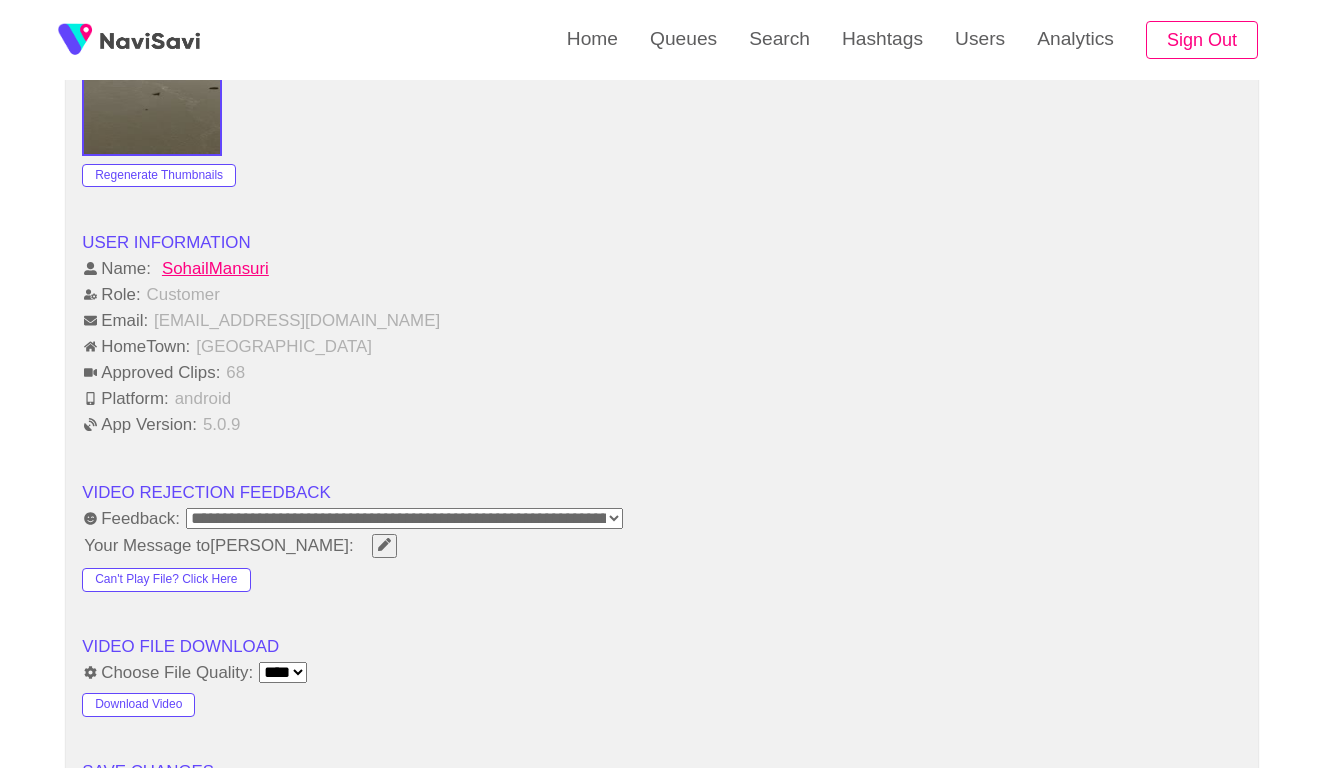 scroll, scrollTop: 1906, scrollLeft: 0, axis: vertical 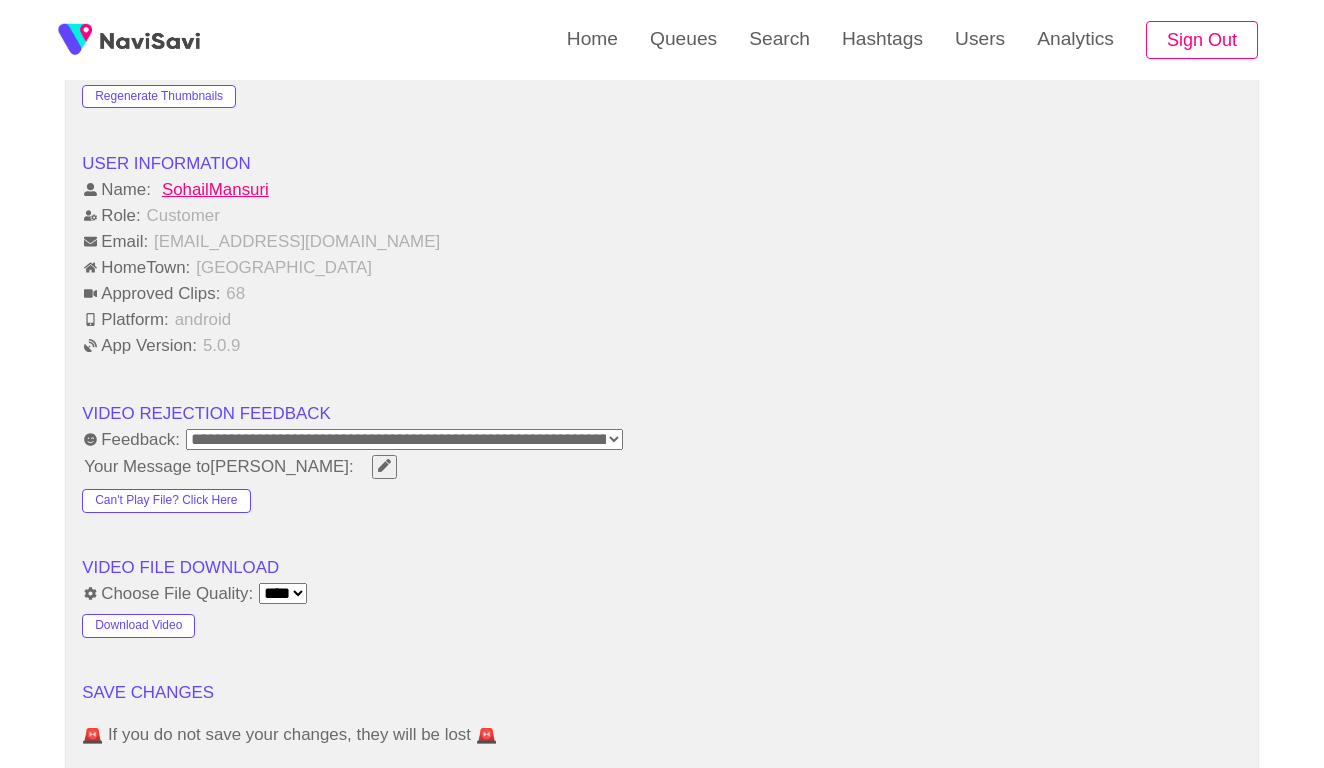 click 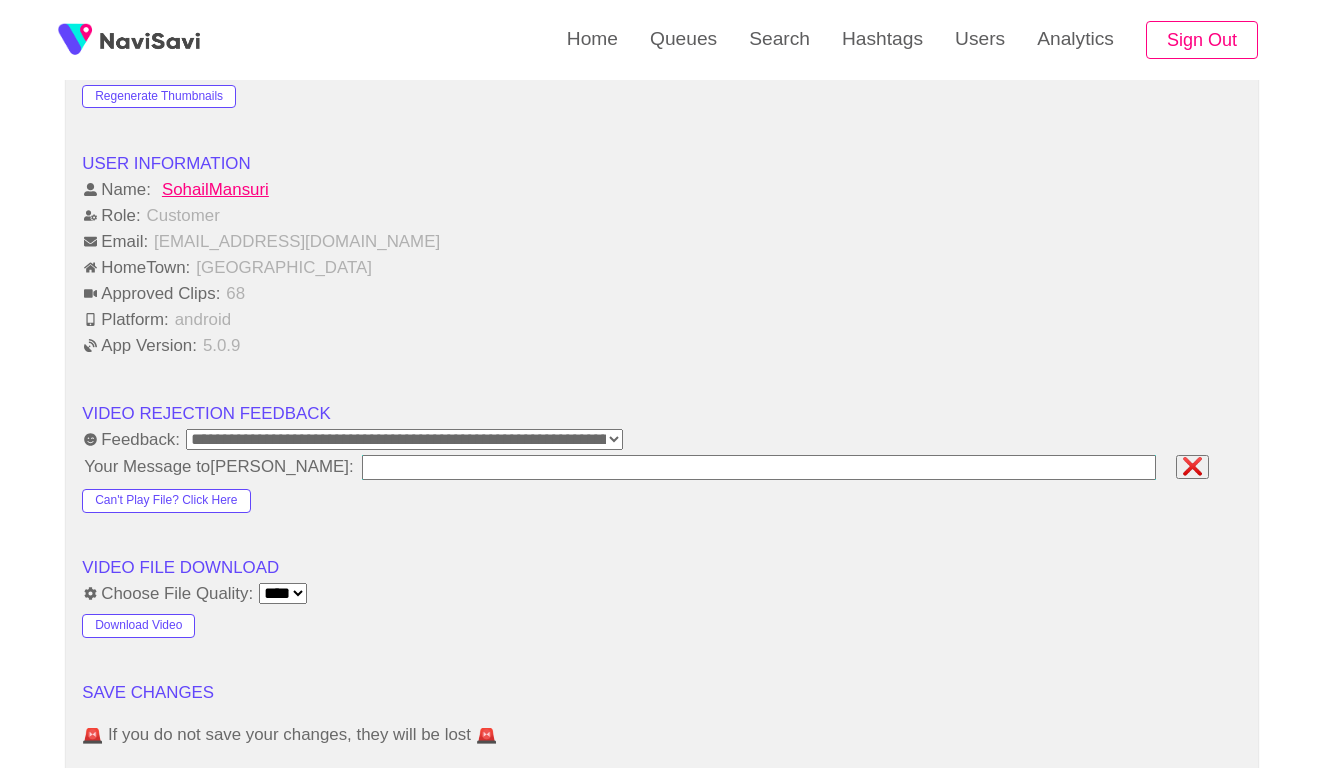 type on "**********" 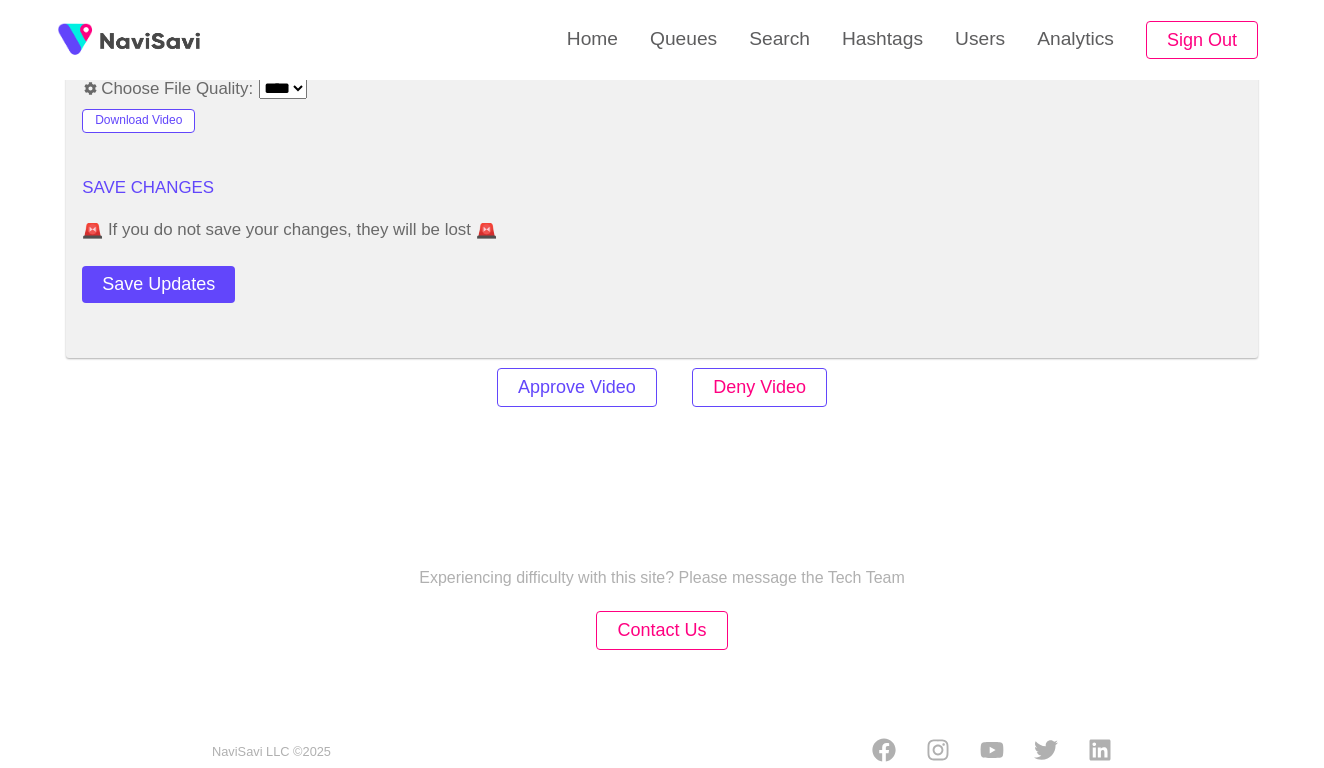 scroll, scrollTop: 2410, scrollLeft: 0, axis: vertical 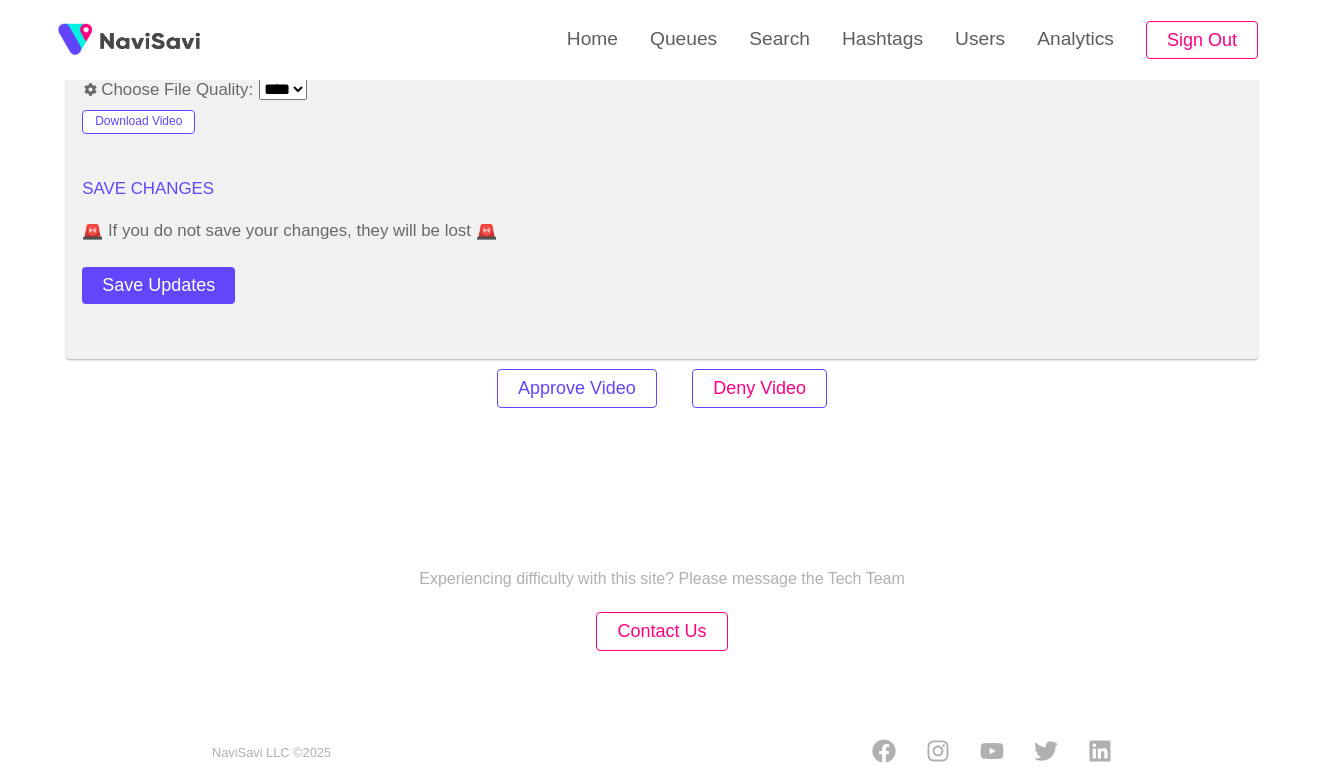 click on "Deny Video" at bounding box center [759, 388] 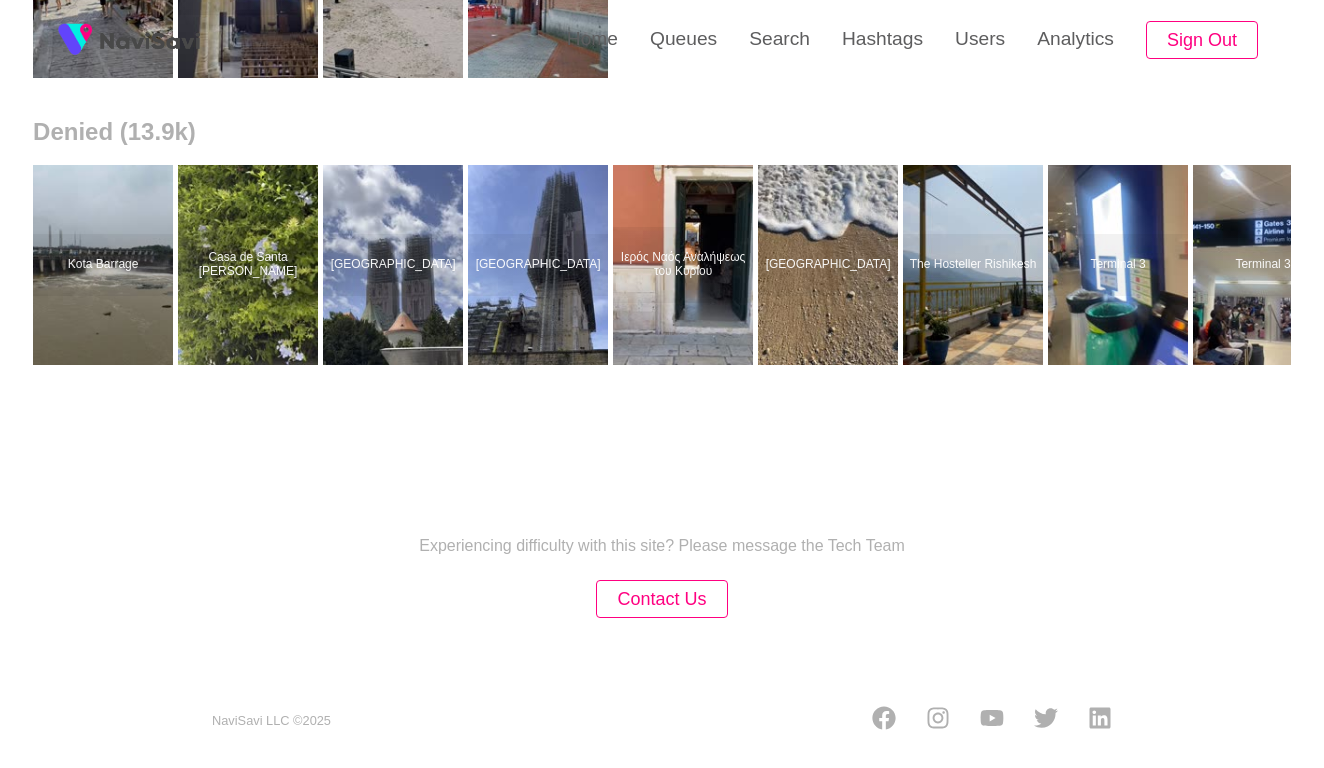 scroll, scrollTop: 0, scrollLeft: 0, axis: both 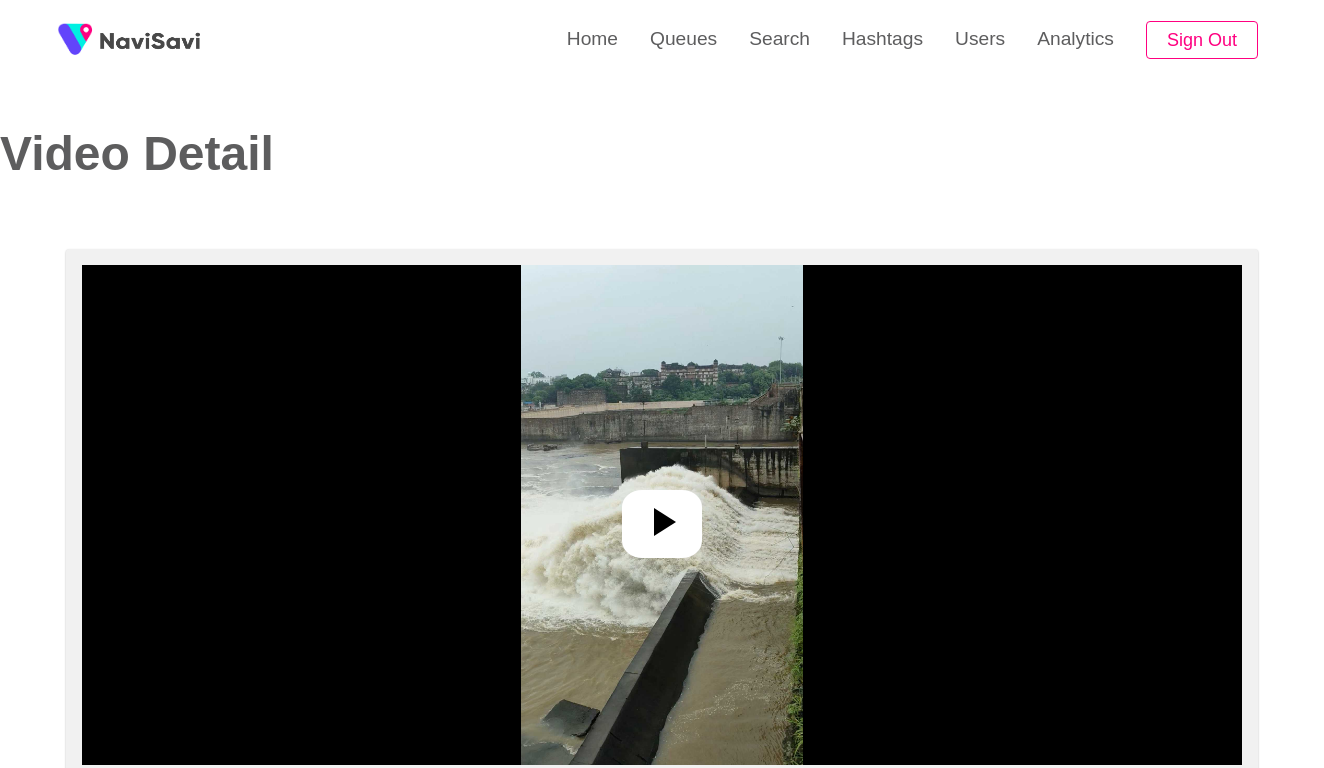 select on "**********" 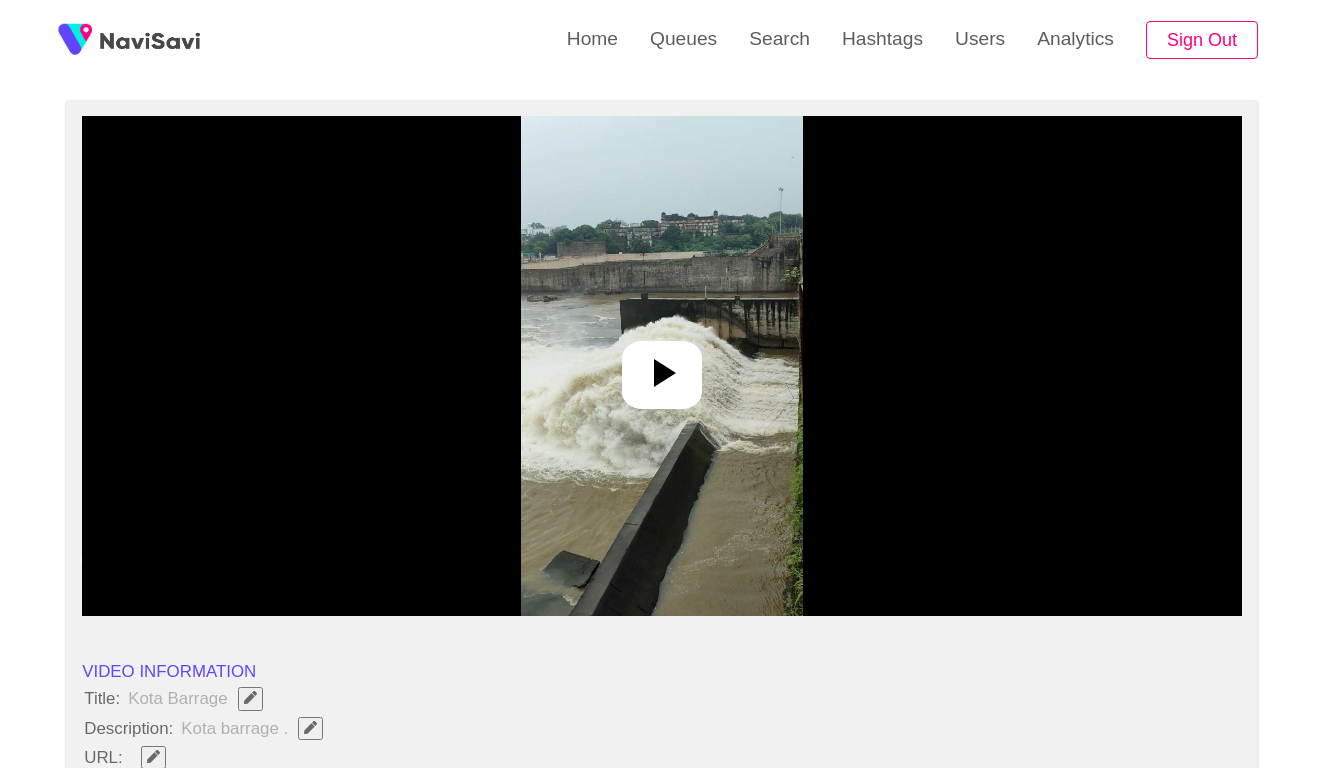 scroll, scrollTop: 149, scrollLeft: 0, axis: vertical 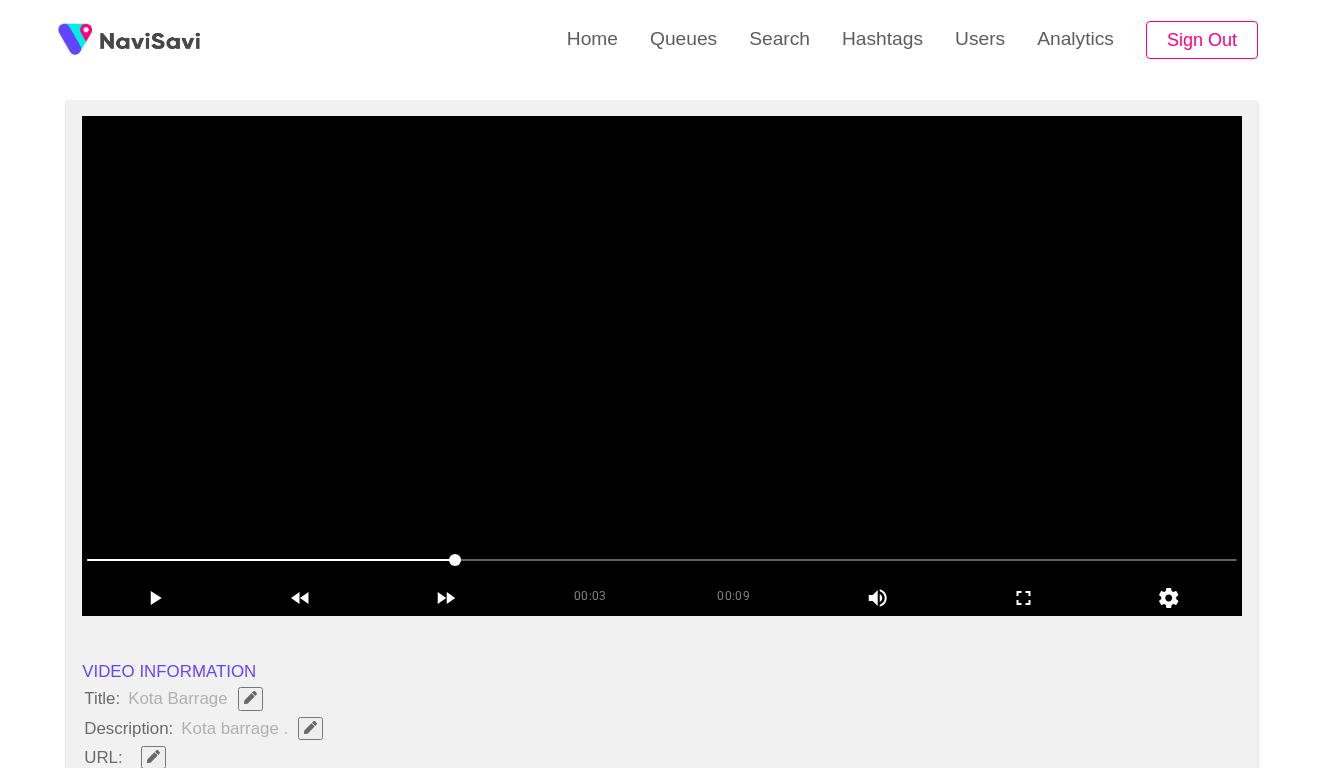 click at bounding box center (662, 560) 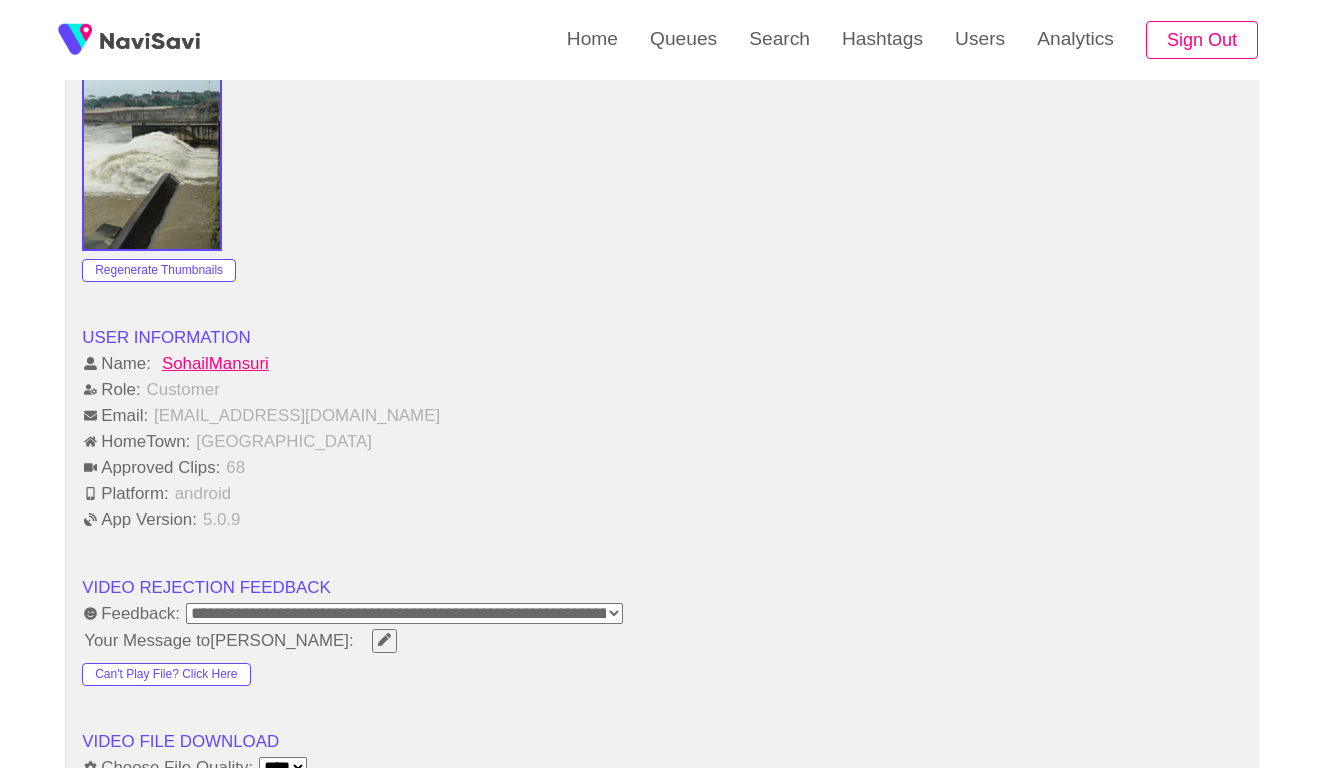 scroll, scrollTop: 1775, scrollLeft: 0, axis: vertical 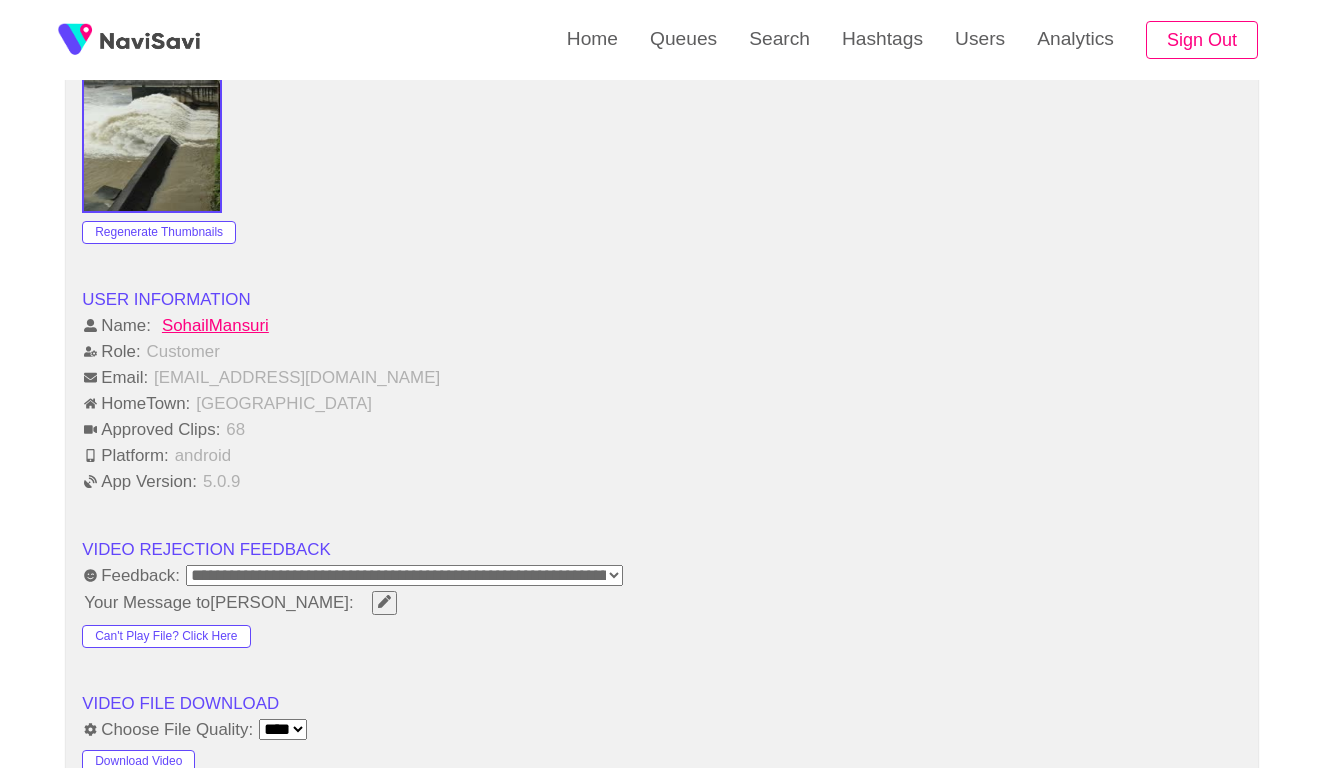 click 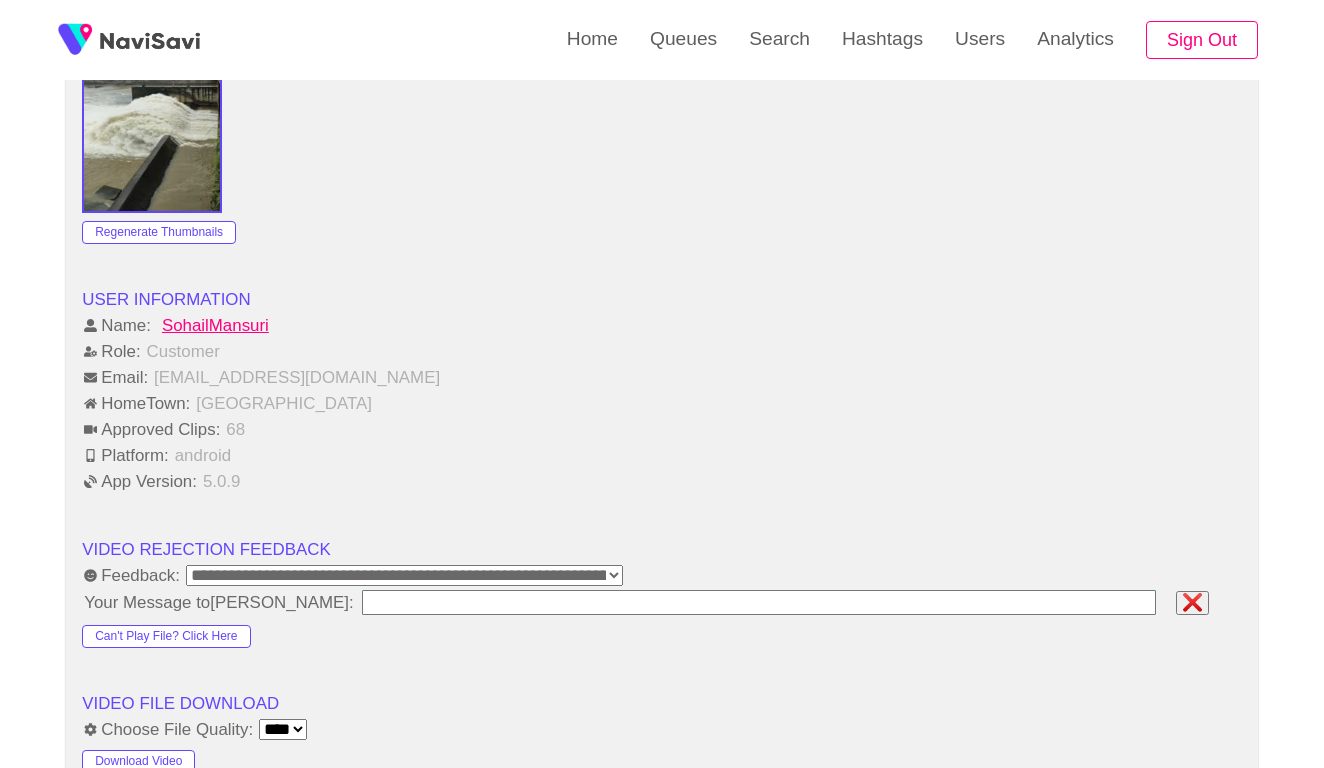 type on "**********" 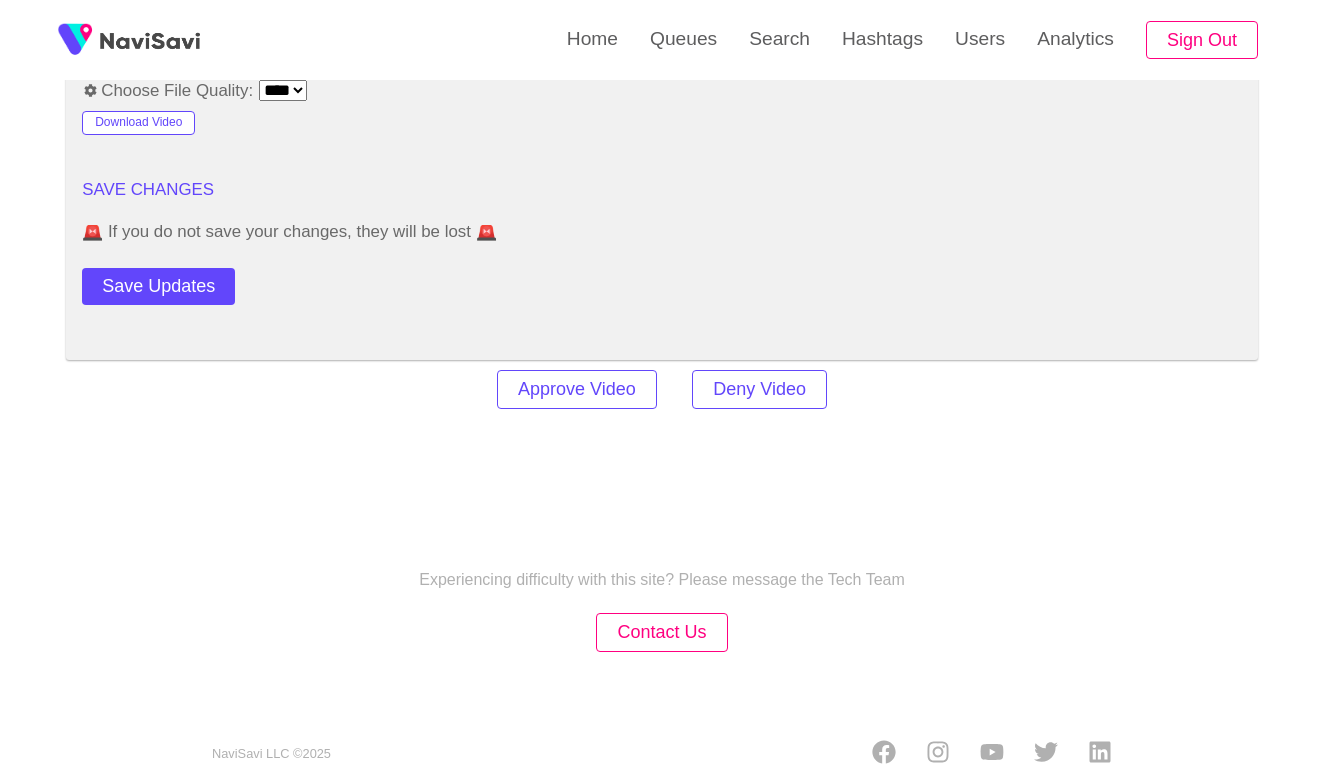 scroll, scrollTop: 2413, scrollLeft: 0, axis: vertical 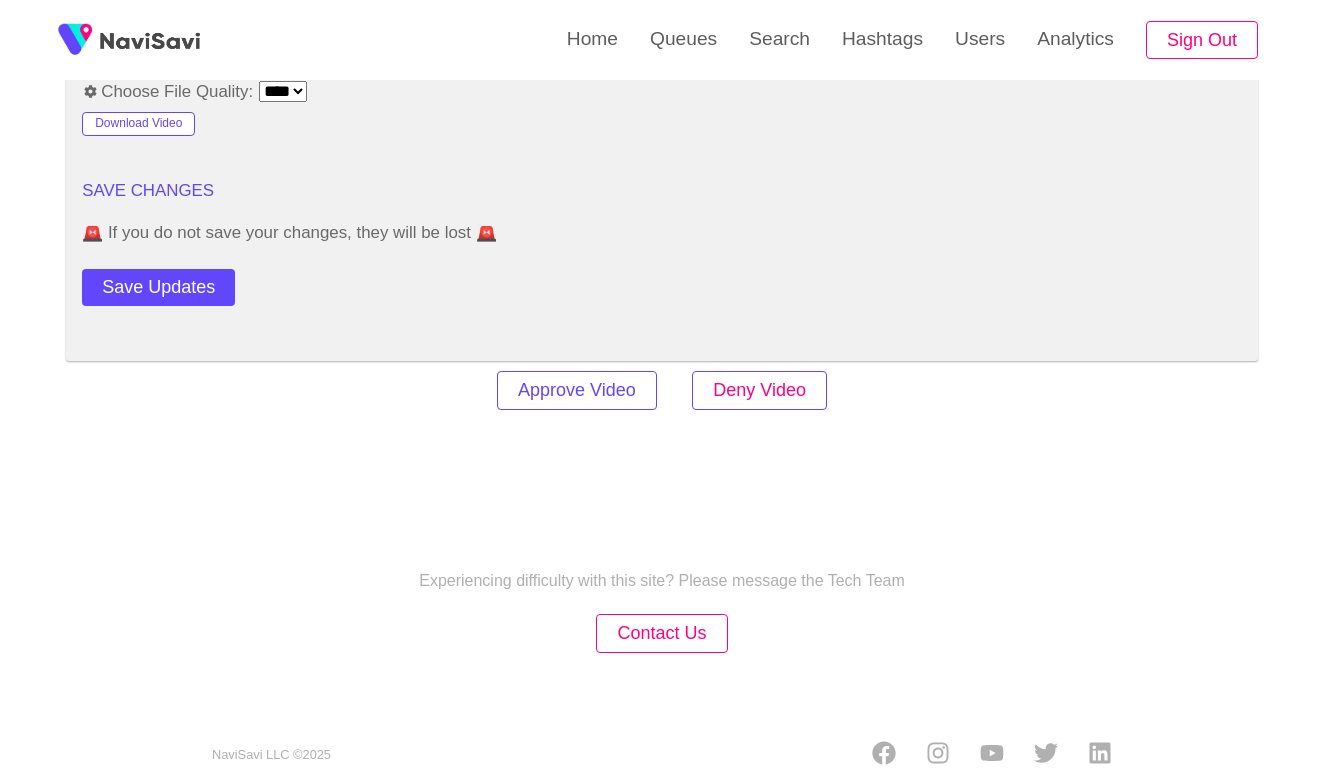 click on "Deny Video" at bounding box center (759, 390) 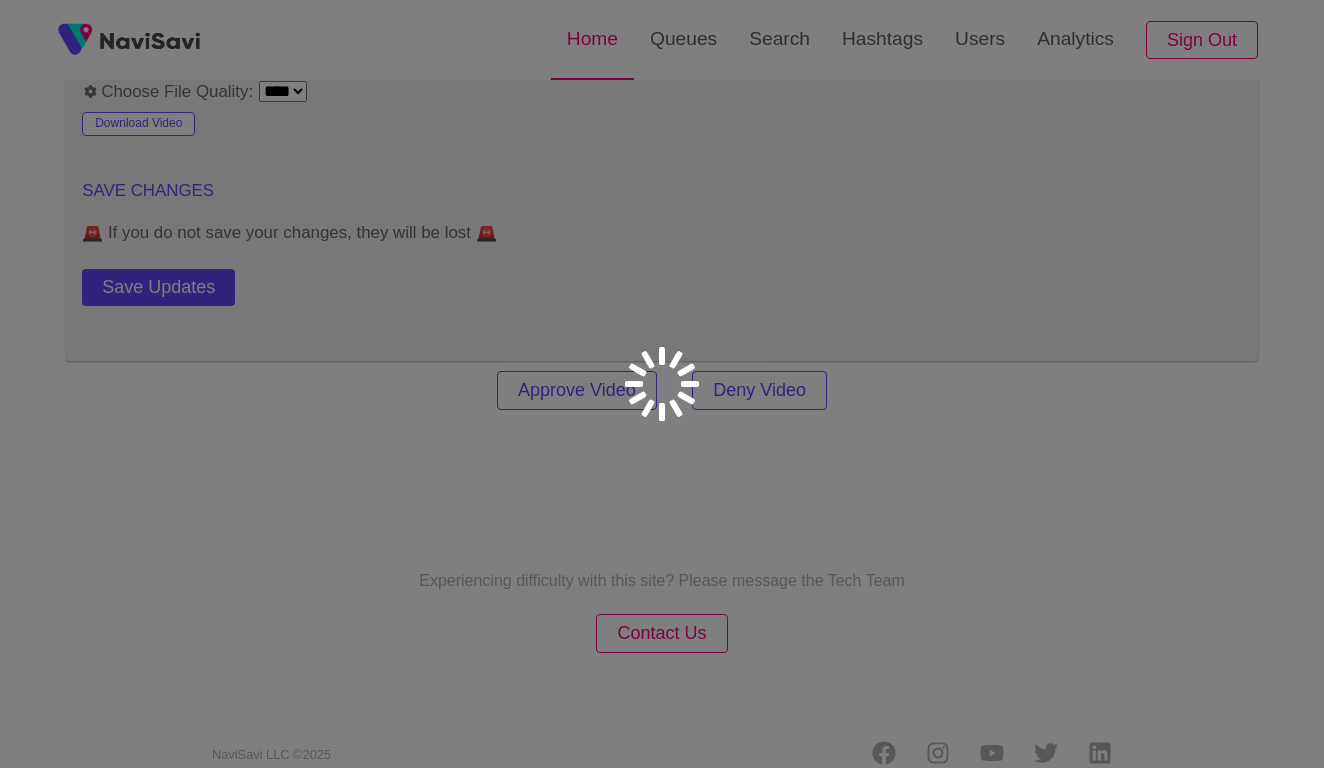 scroll, scrollTop: 0, scrollLeft: 0, axis: both 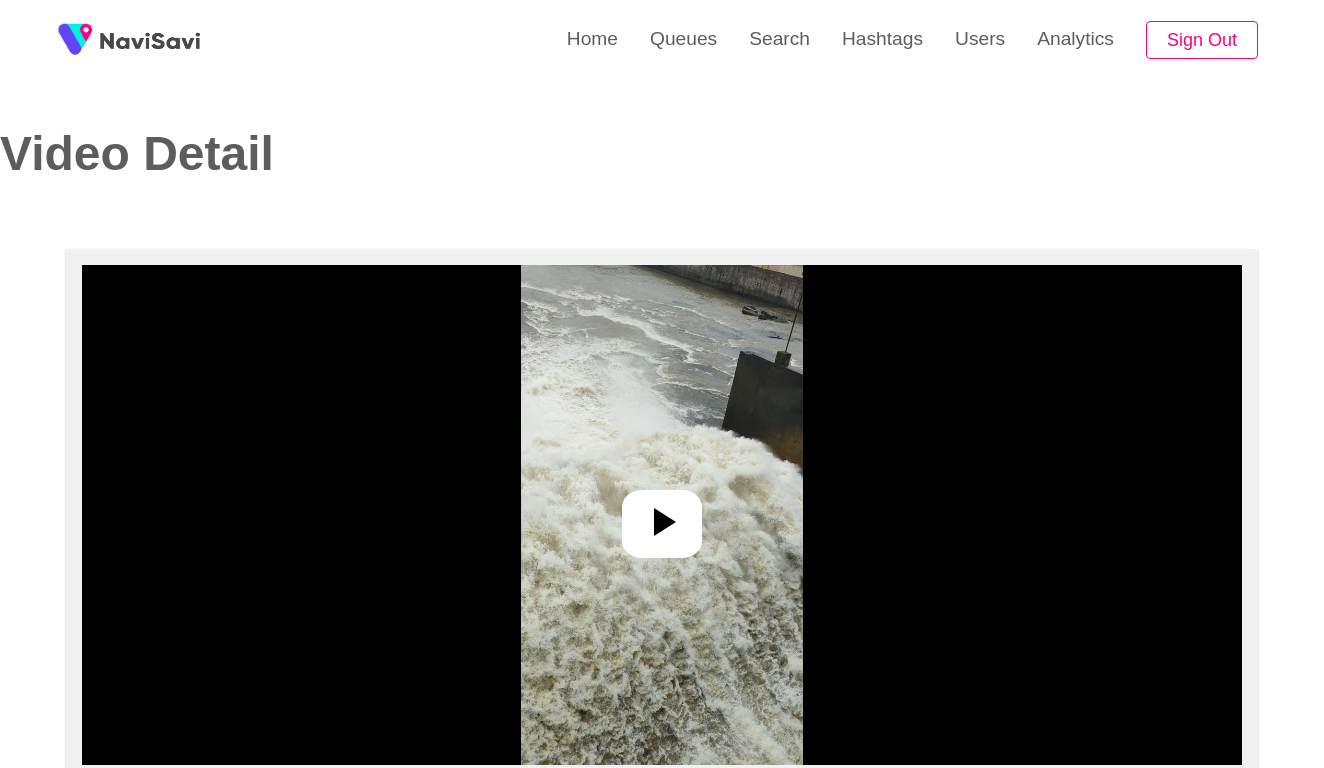 select on "**********" 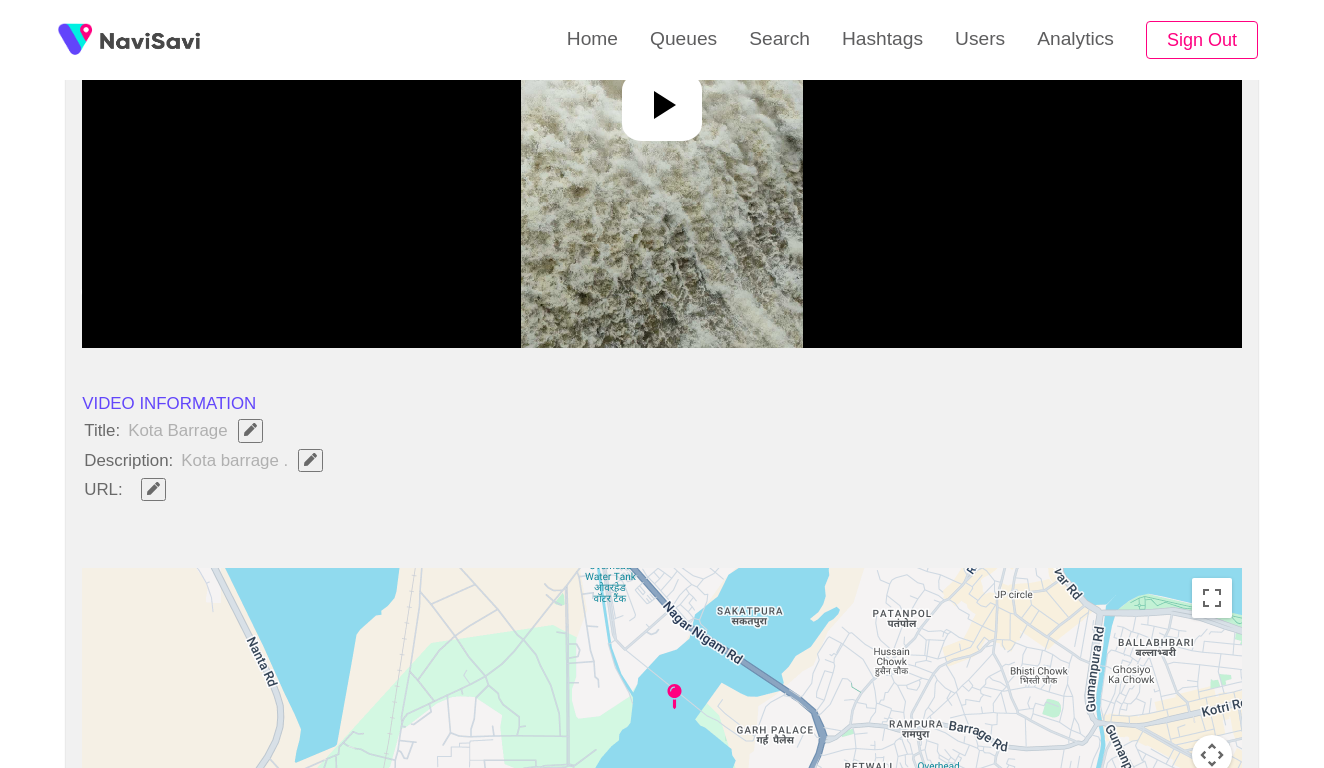click at bounding box center (662, 98) 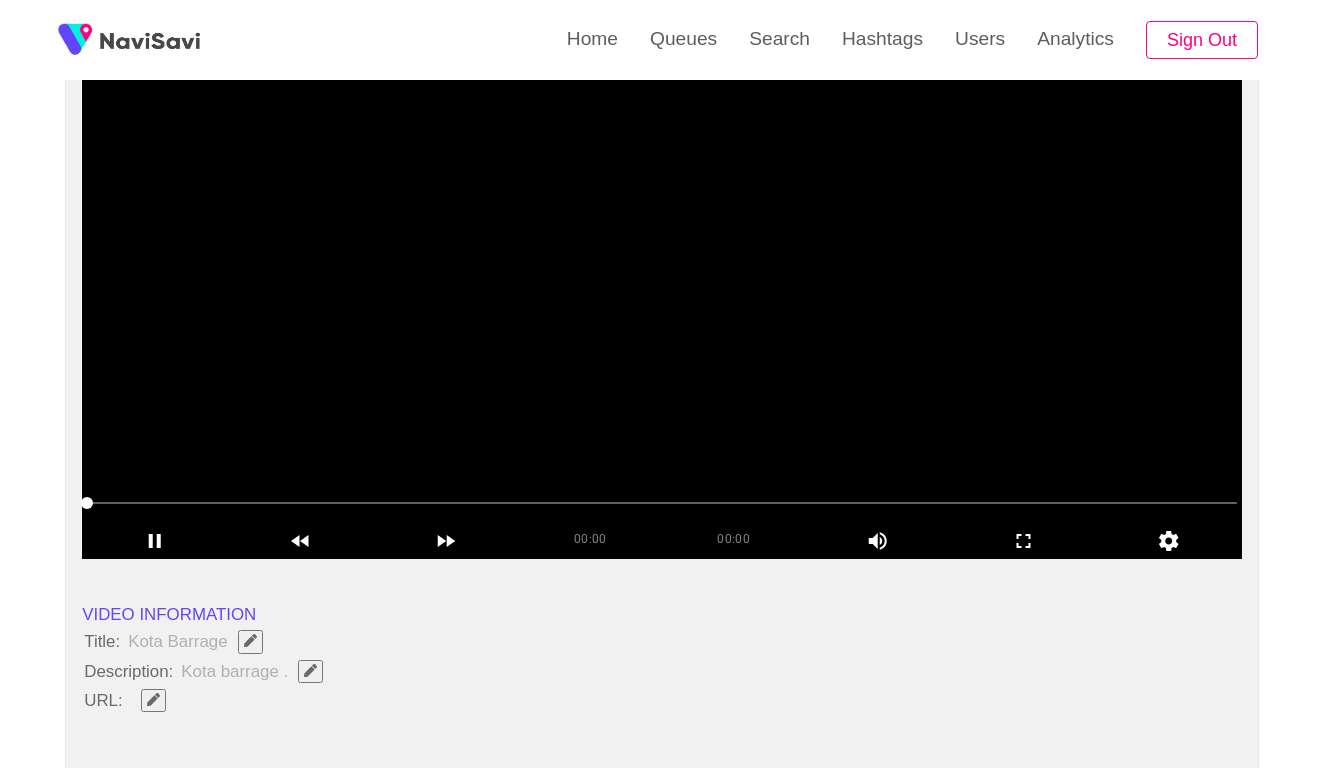 scroll, scrollTop: 159, scrollLeft: 0, axis: vertical 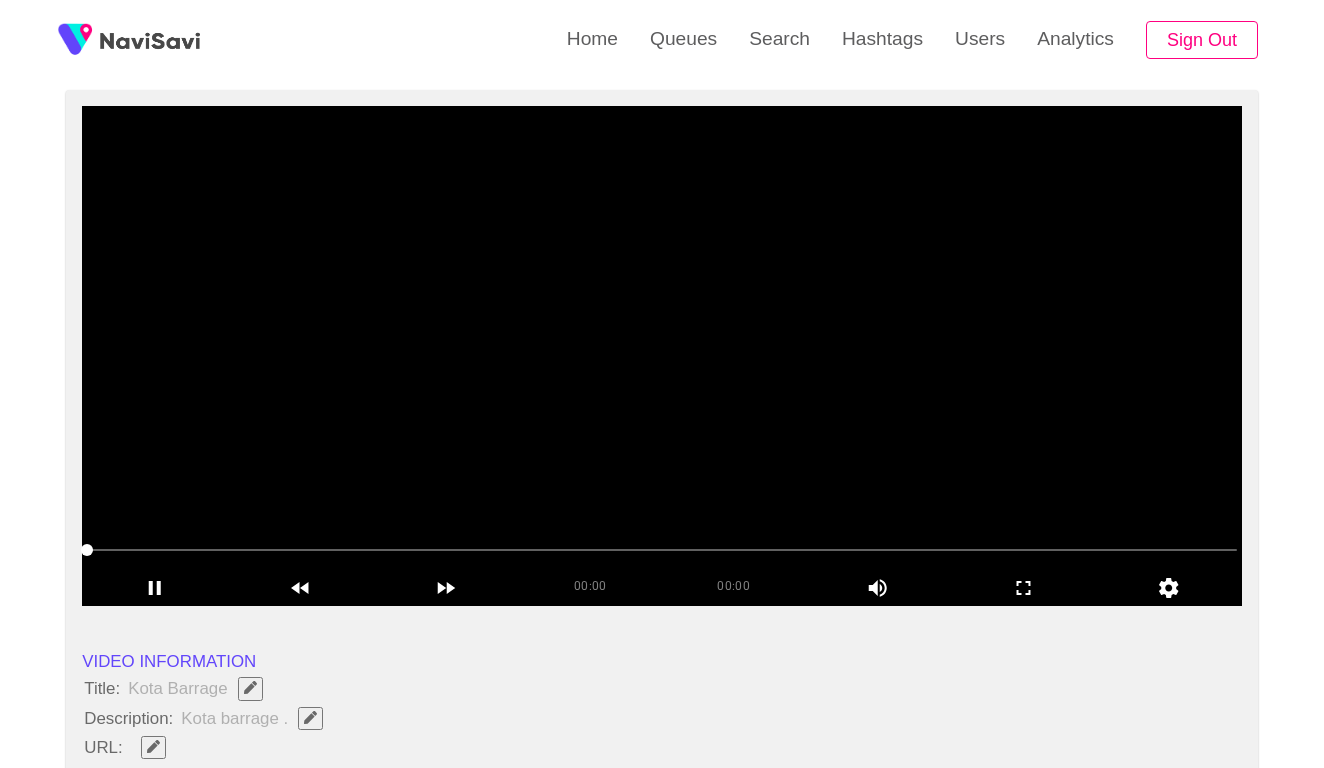 click at bounding box center [662, 550] 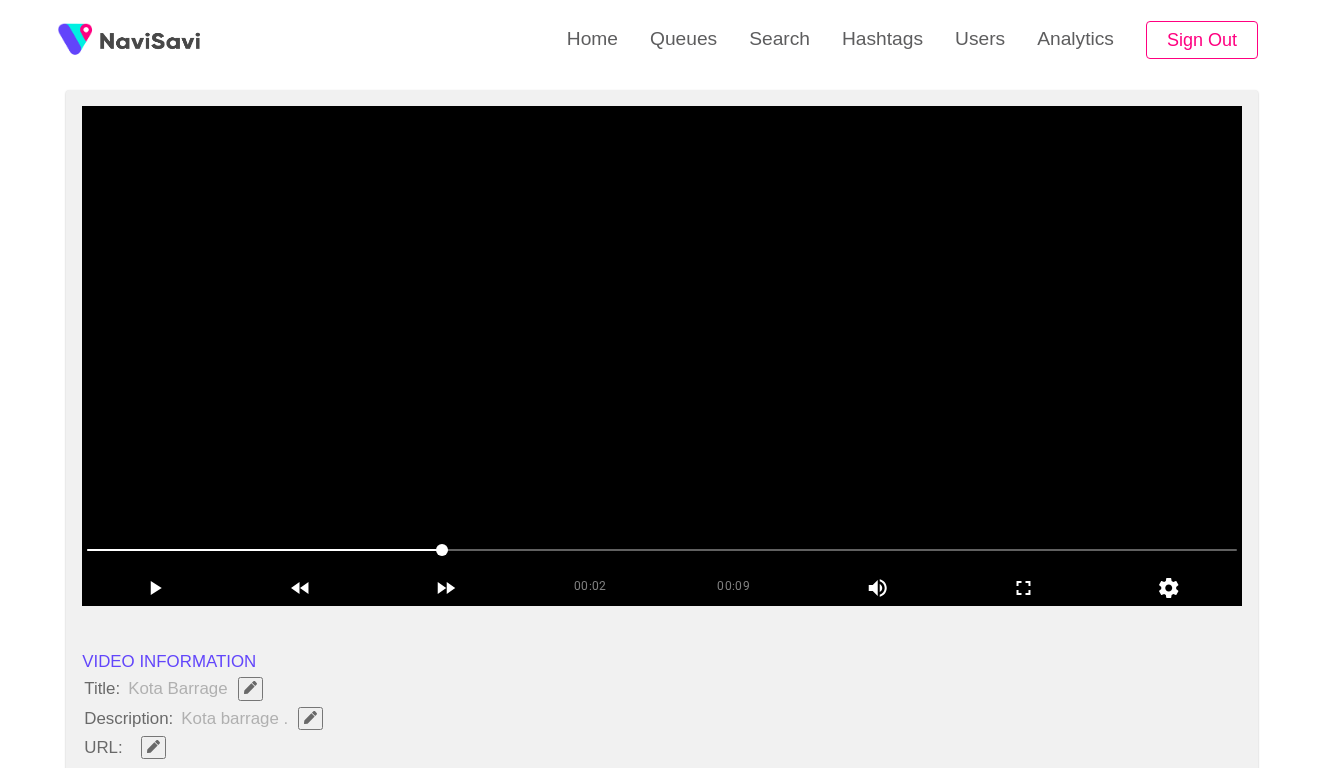 click at bounding box center (662, 550) 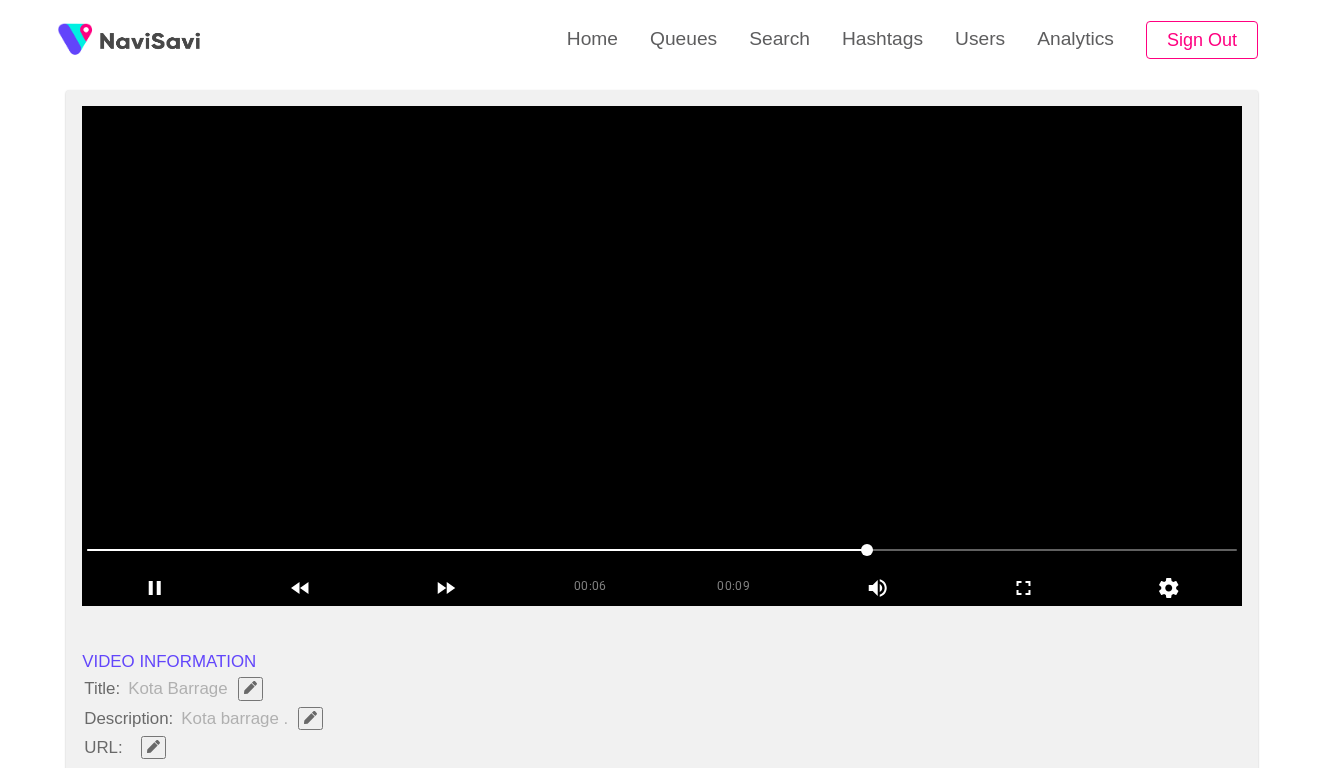 click at bounding box center [662, 550] 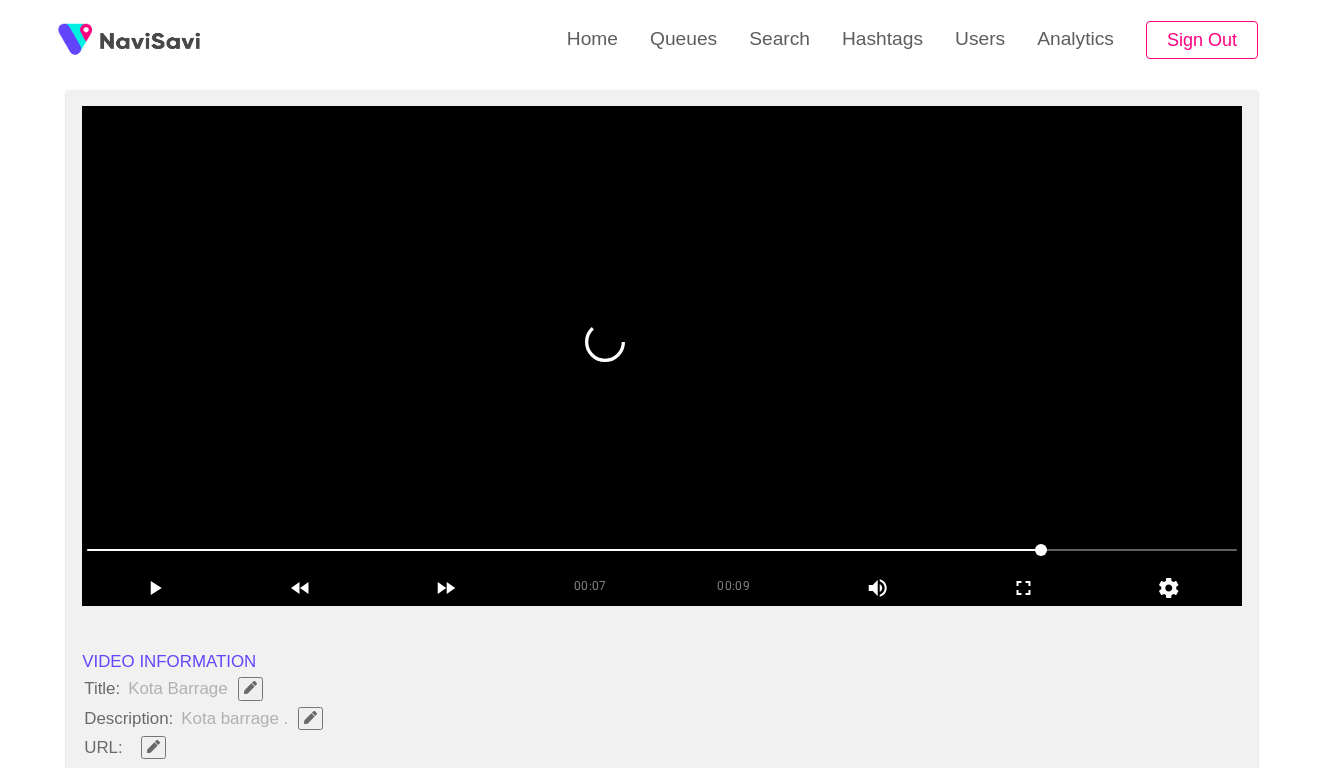 click at bounding box center [662, 550] 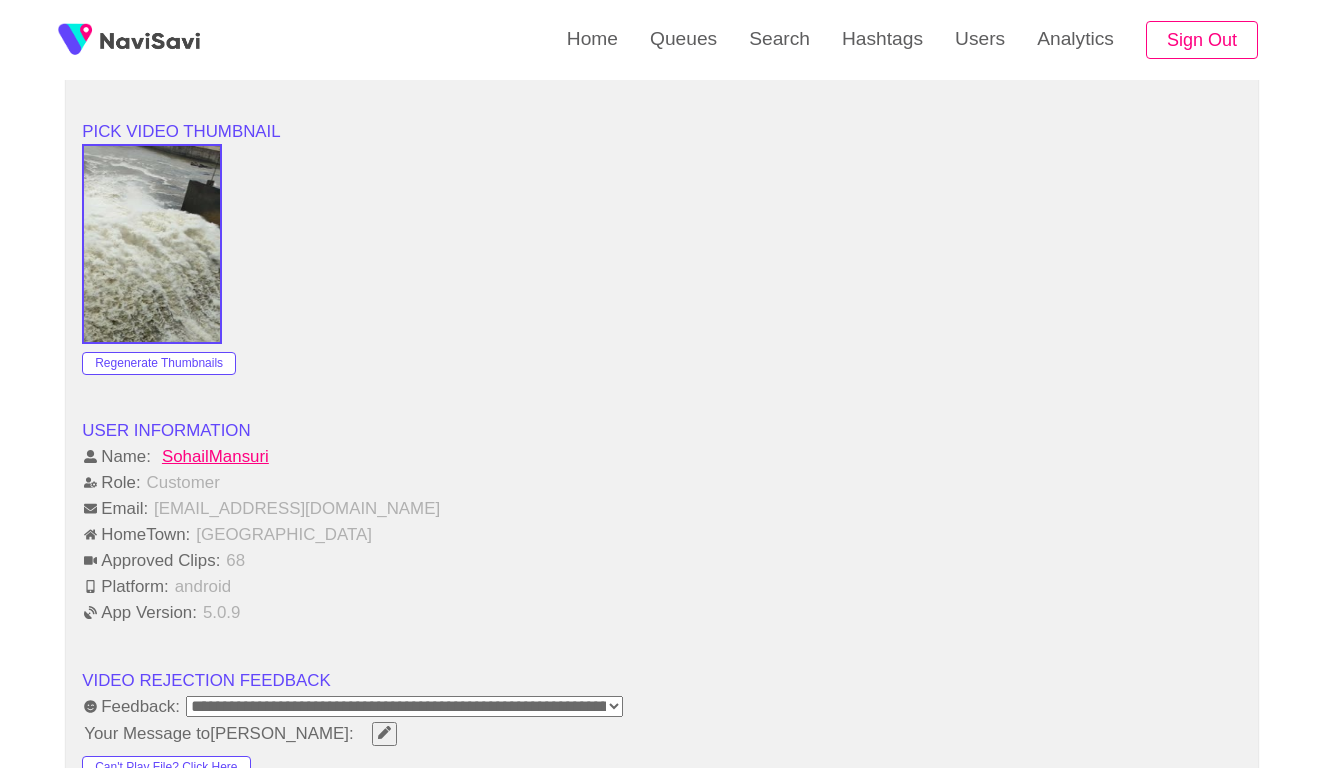 scroll, scrollTop: 1666, scrollLeft: 0, axis: vertical 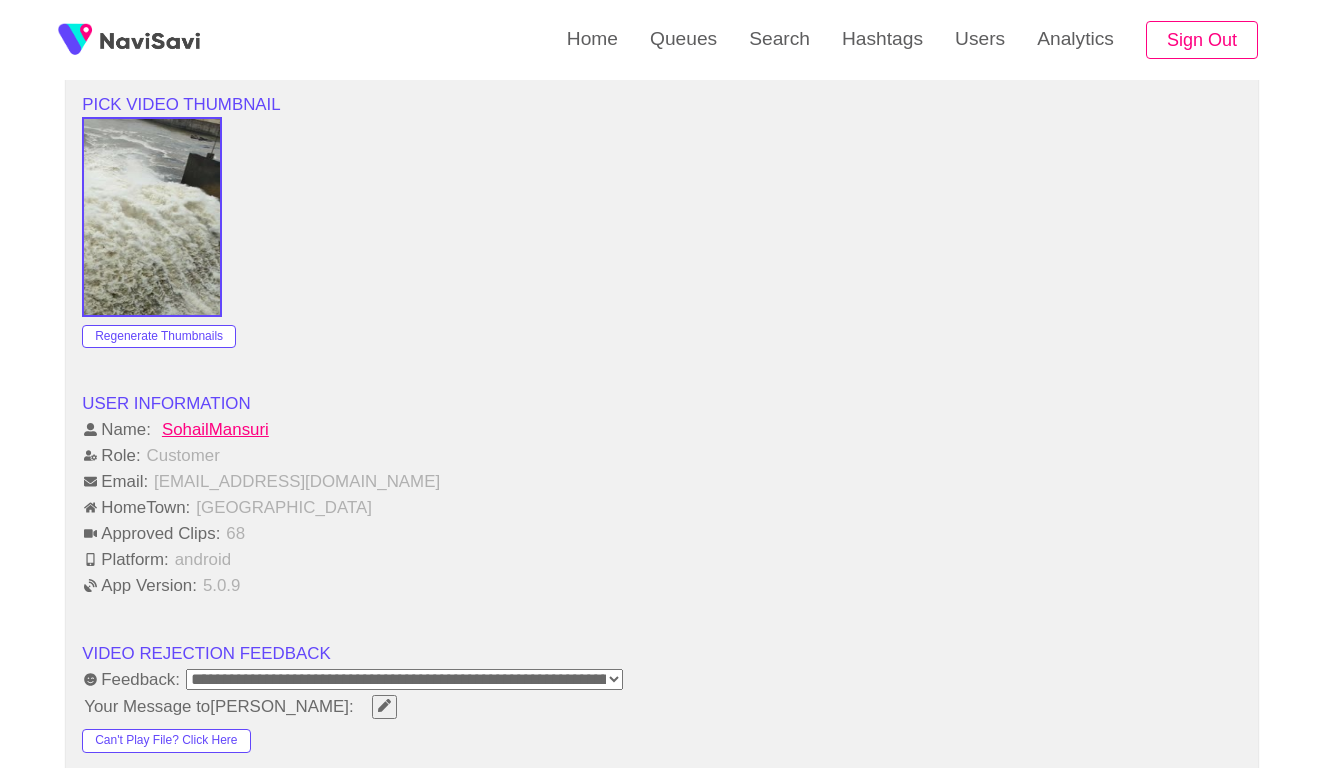 click 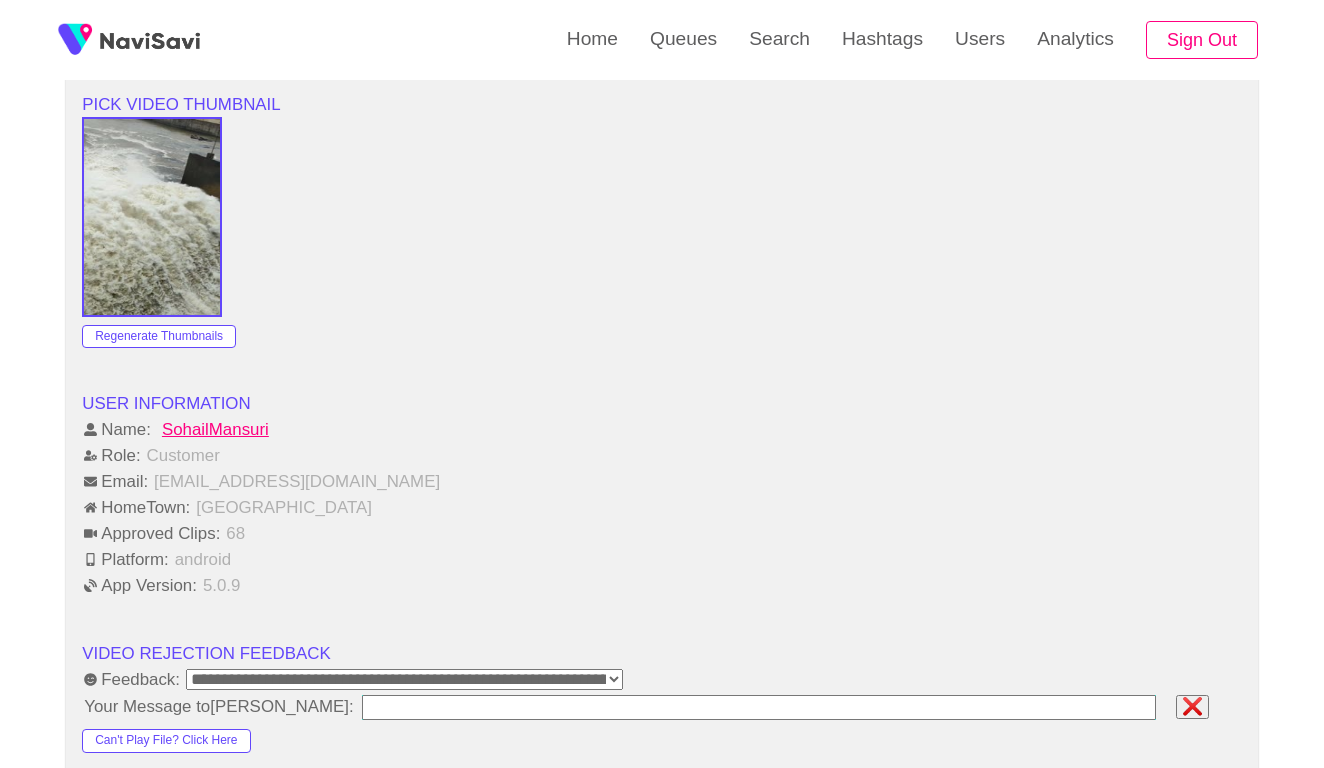 type on "**********" 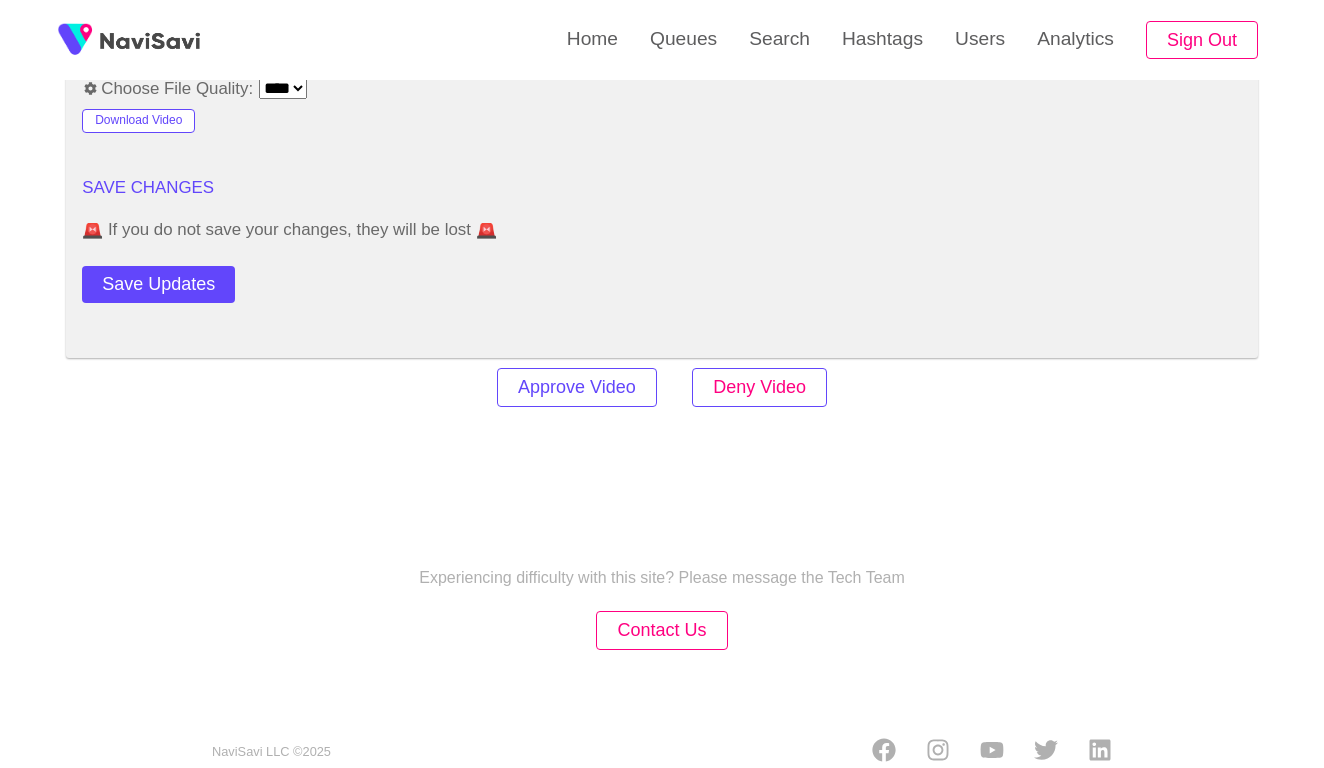scroll, scrollTop: 2410, scrollLeft: 0, axis: vertical 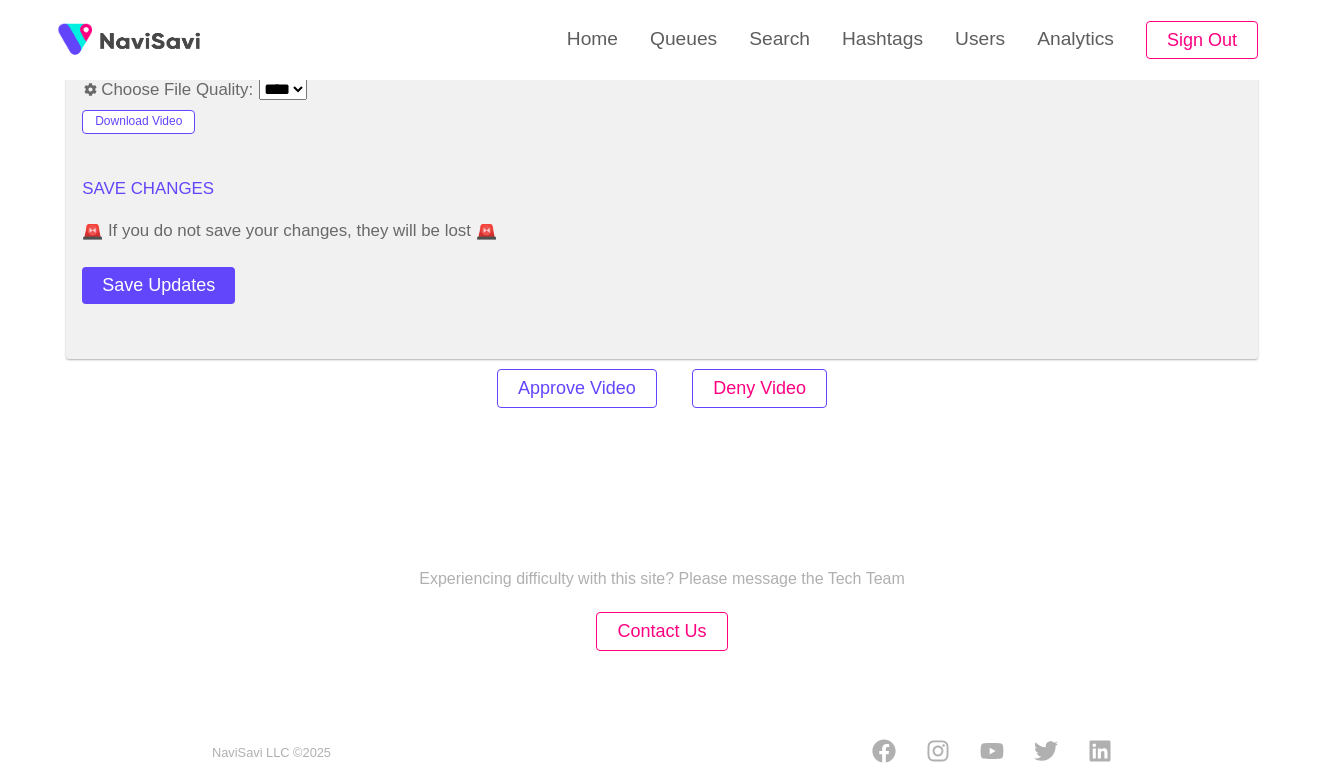 click on "Deny Video" at bounding box center (759, 388) 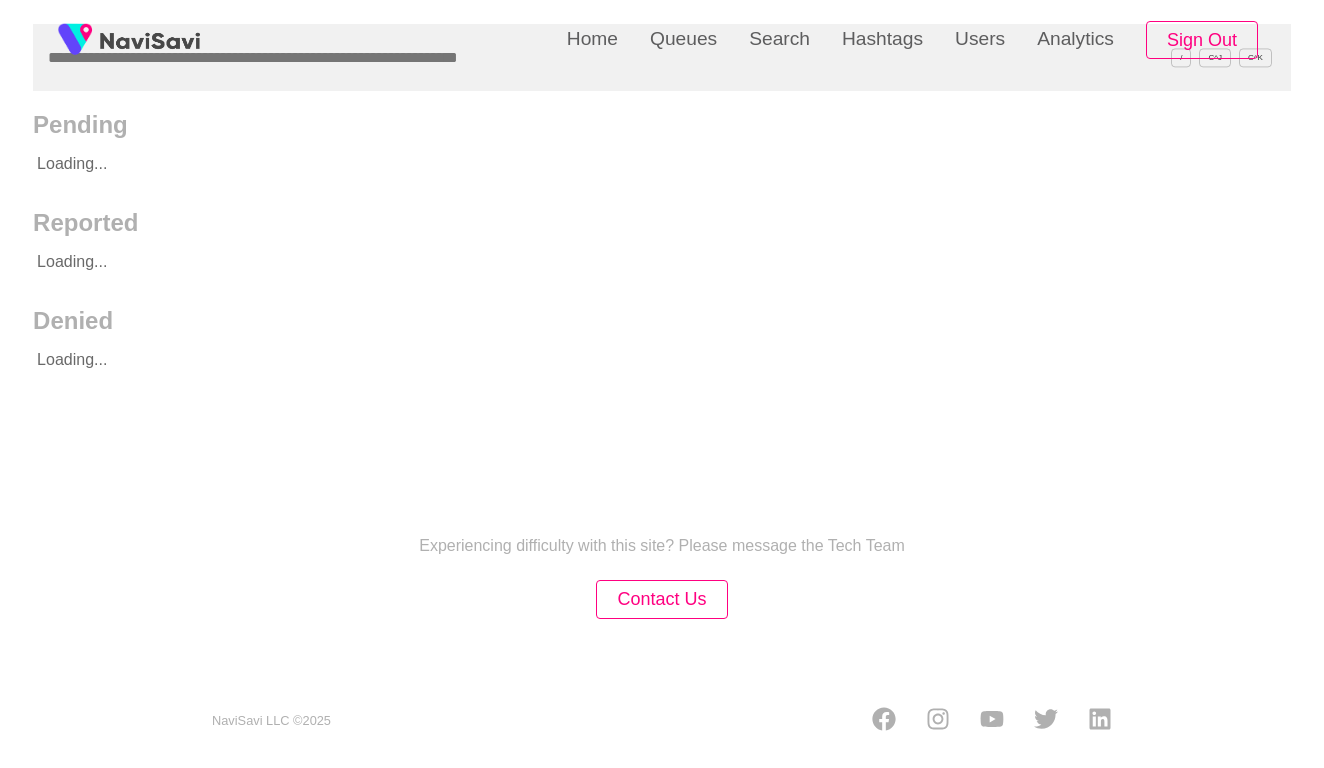 scroll, scrollTop: 0, scrollLeft: 0, axis: both 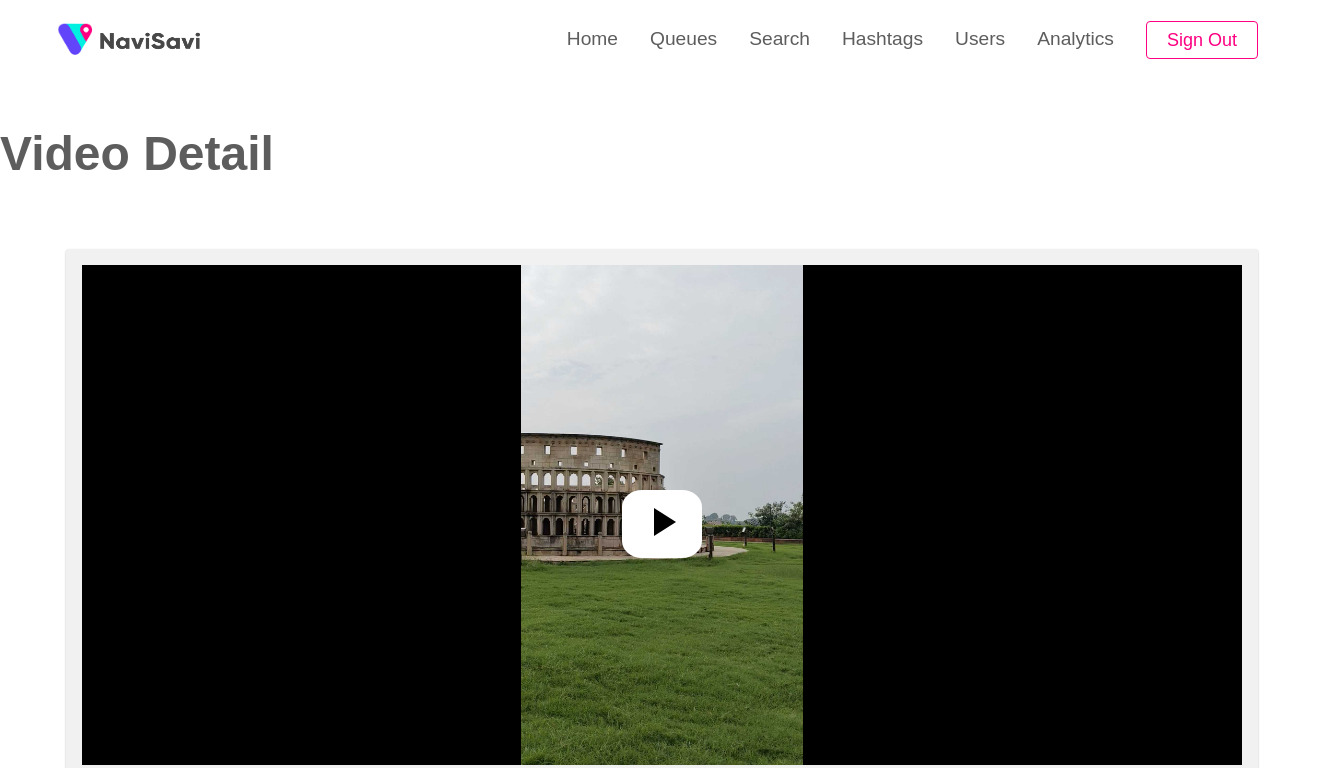 select on "**********" 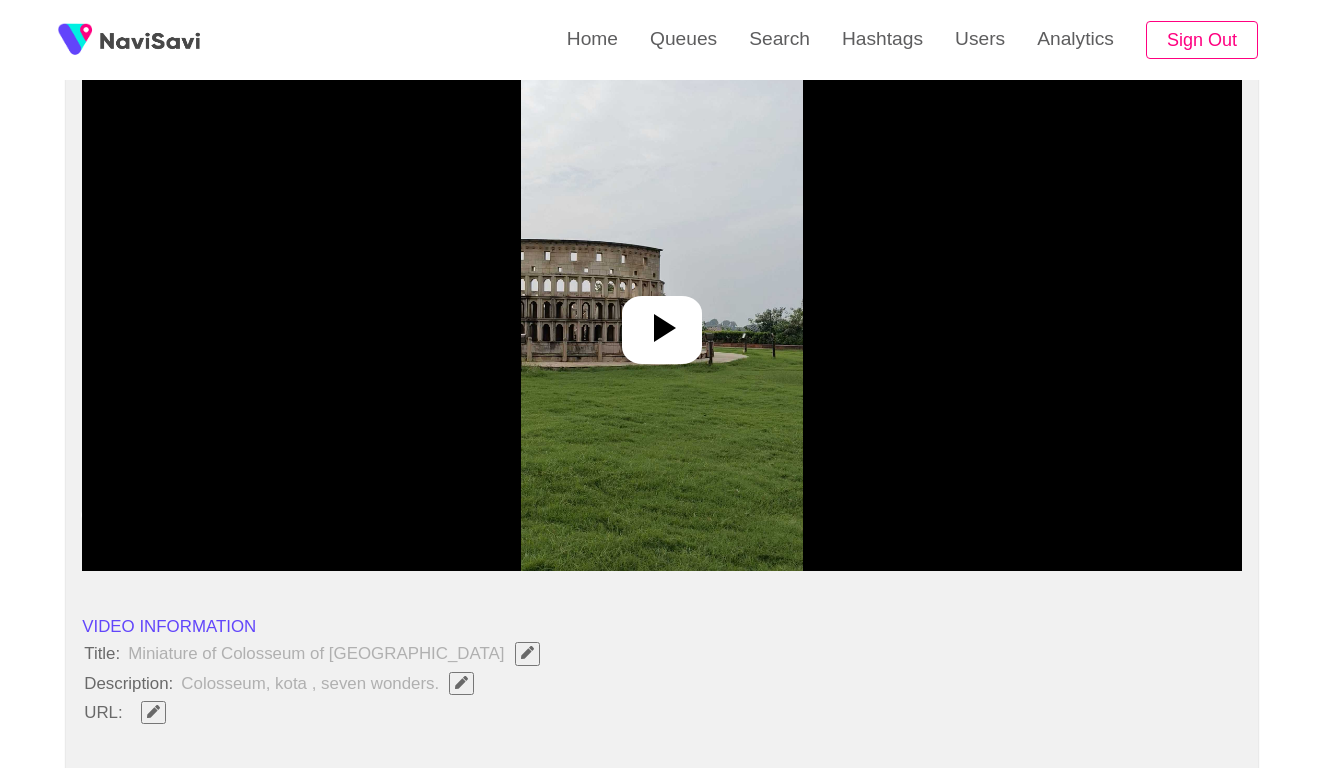 click at bounding box center (662, 321) 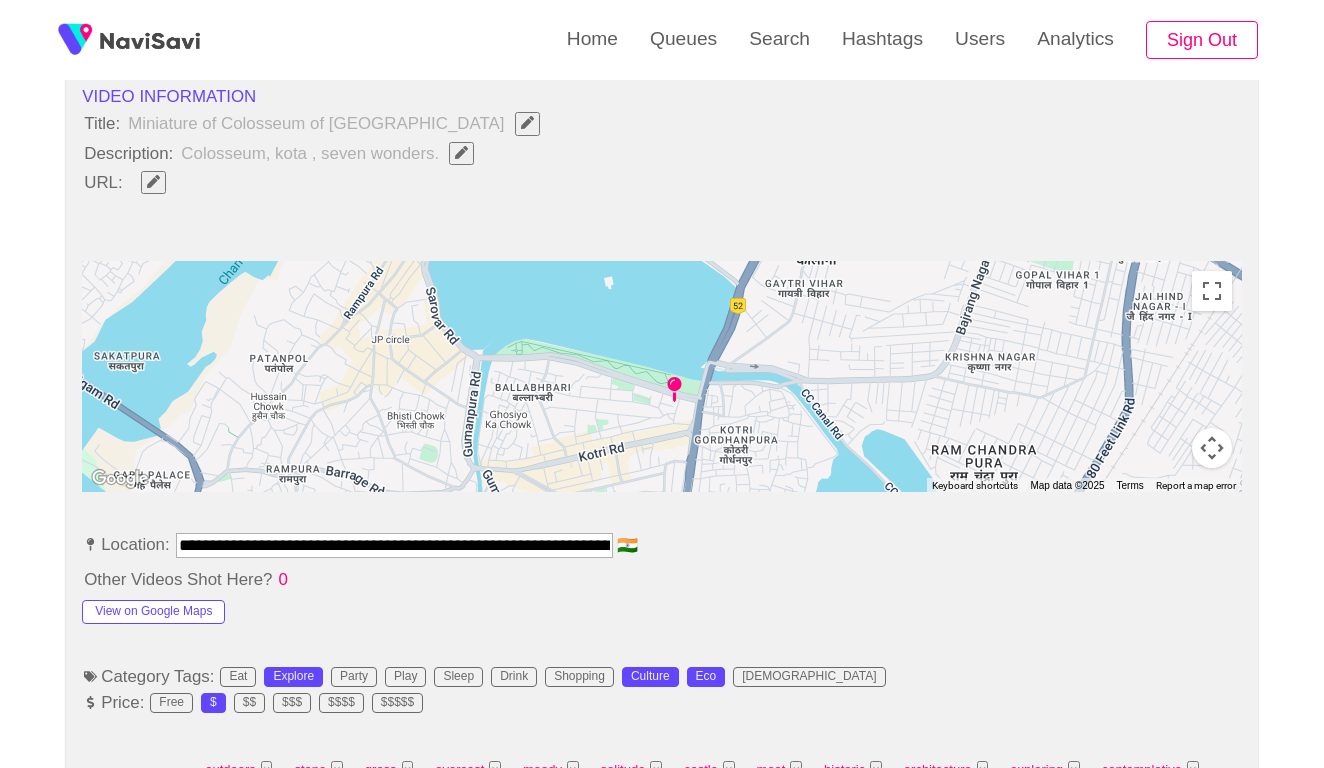 scroll, scrollTop: 753, scrollLeft: 0, axis: vertical 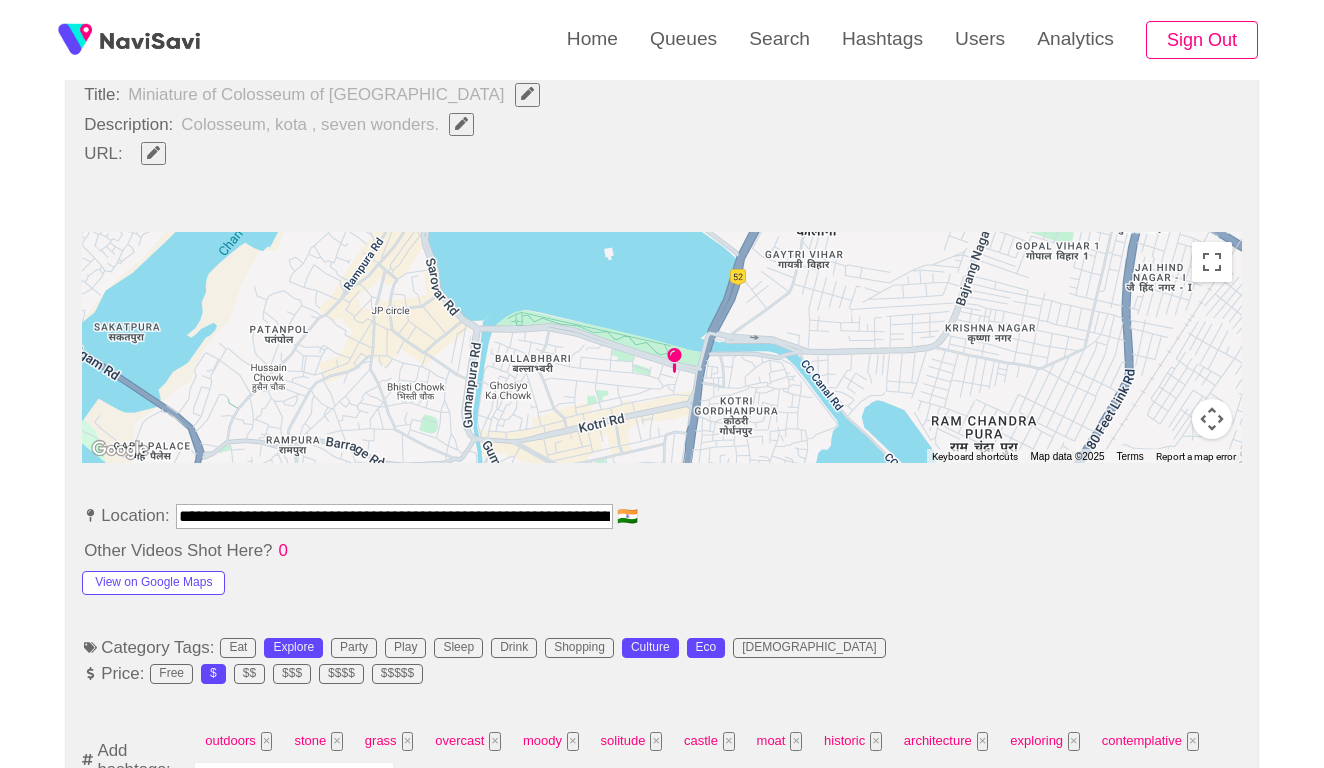 click on "**********" at bounding box center [394, 516] 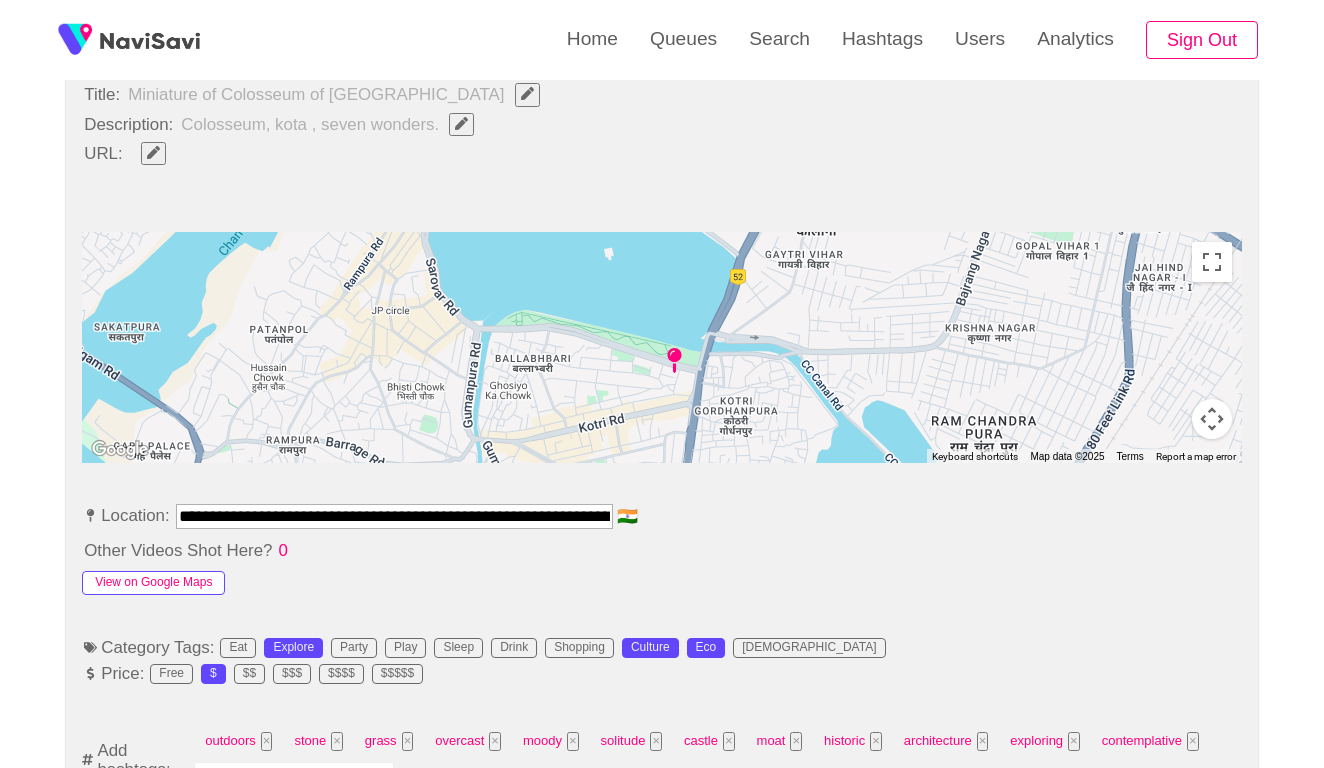 click on "View on Google Maps" at bounding box center [153, 583] 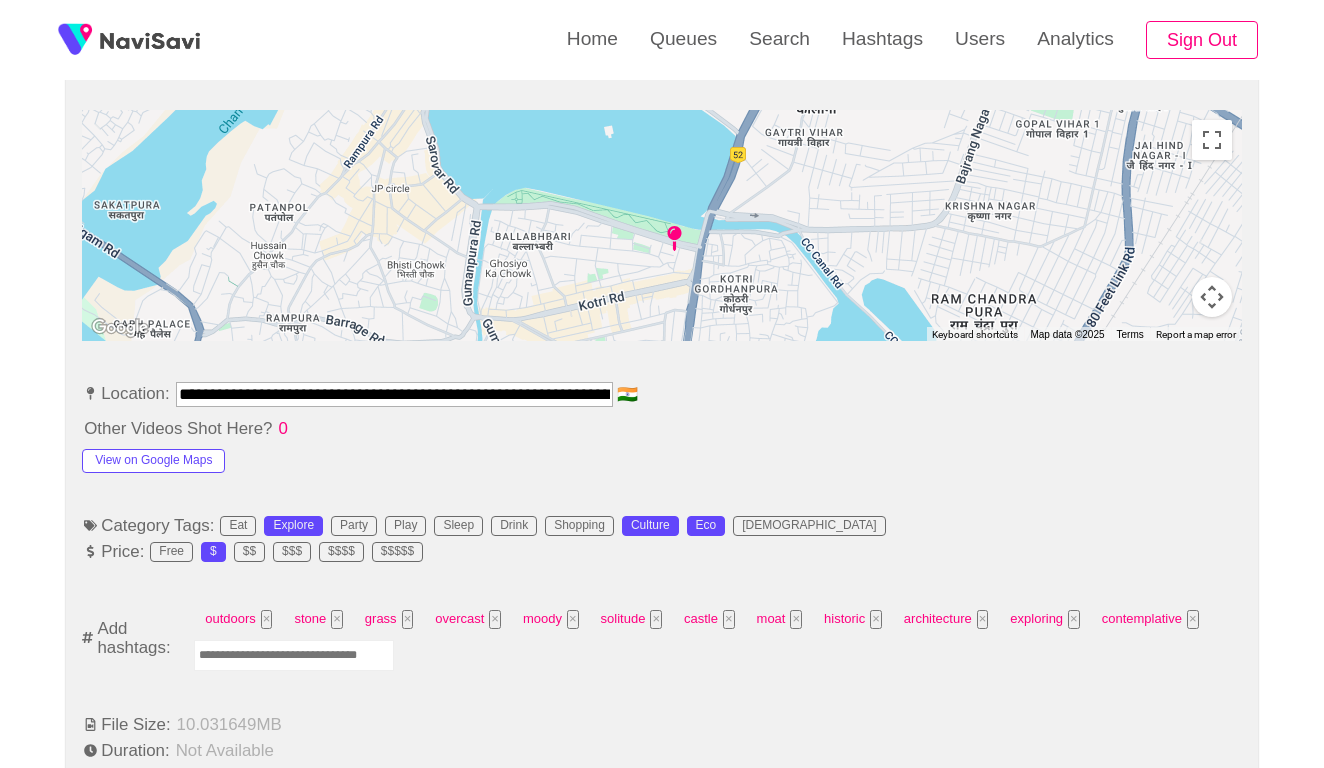 scroll, scrollTop: 971, scrollLeft: 0, axis: vertical 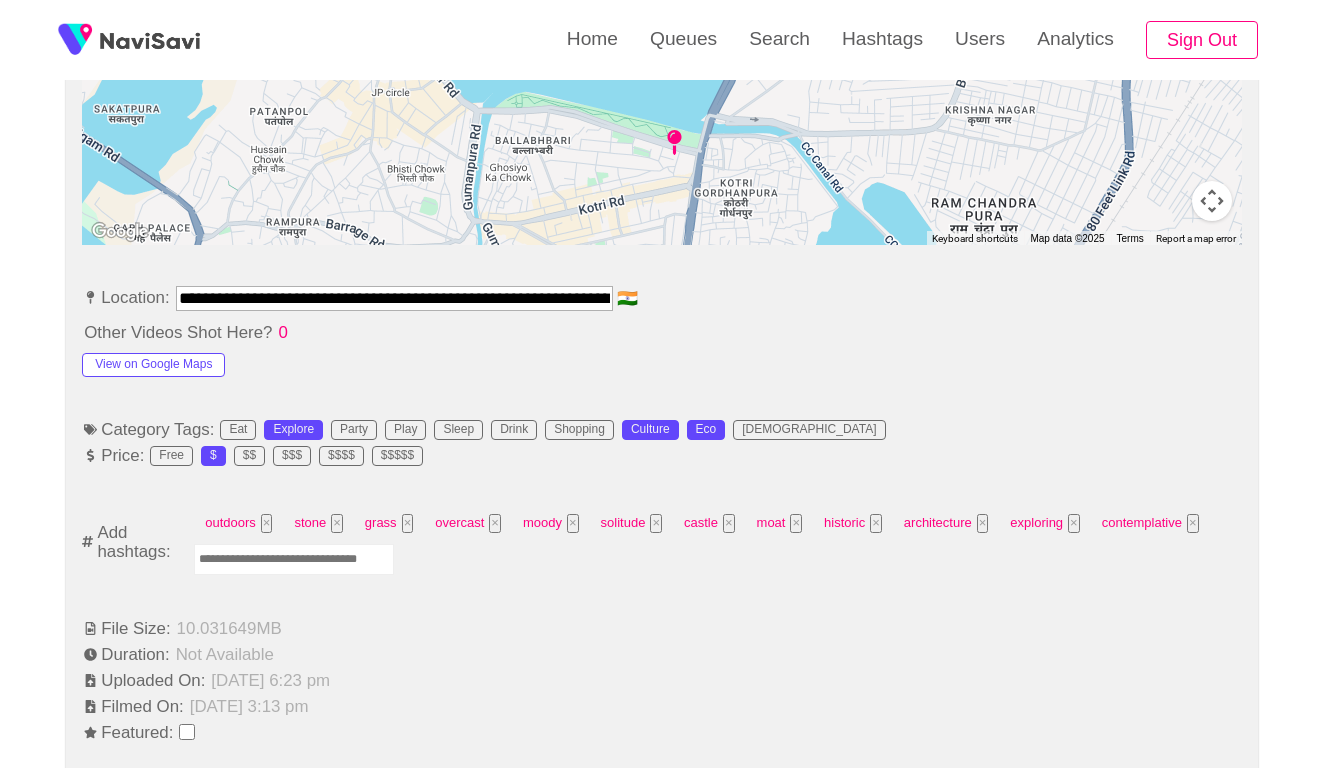 click at bounding box center [294, 559] 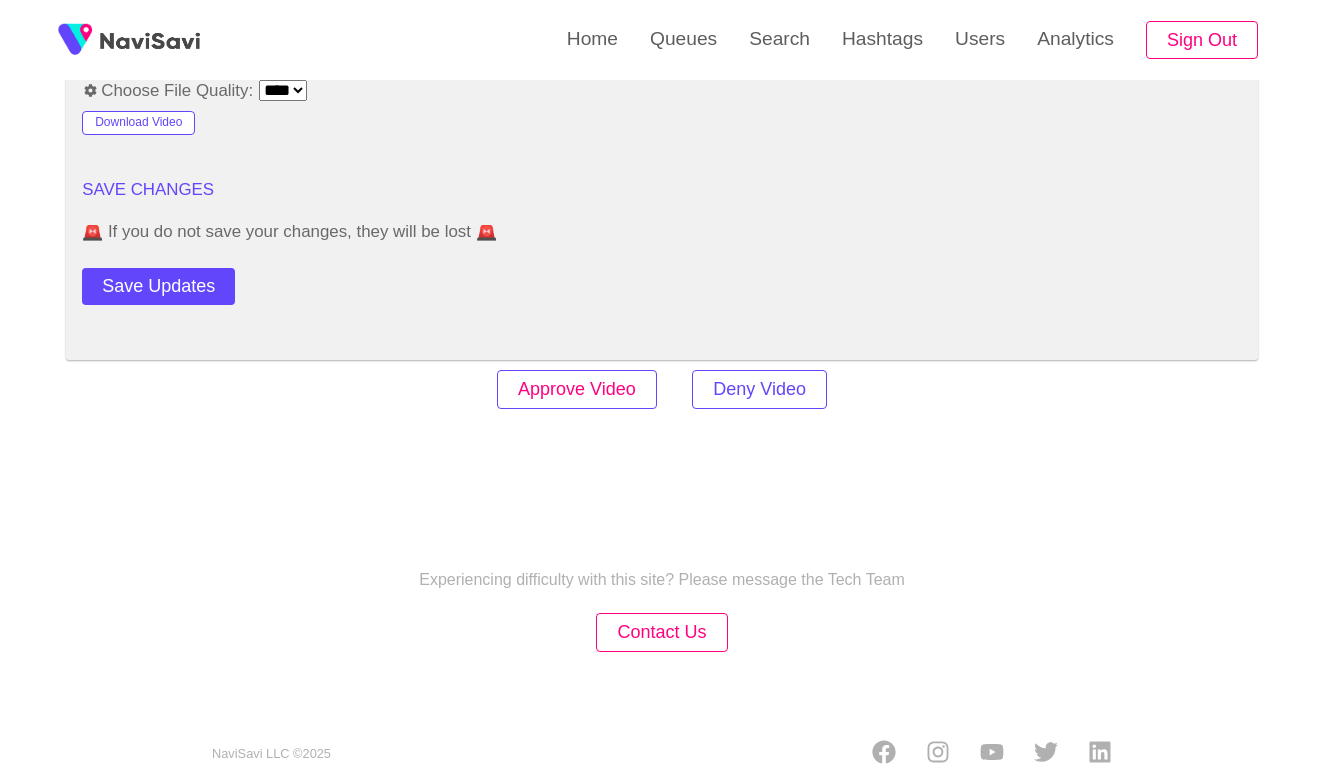 scroll, scrollTop: 2413, scrollLeft: 0, axis: vertical 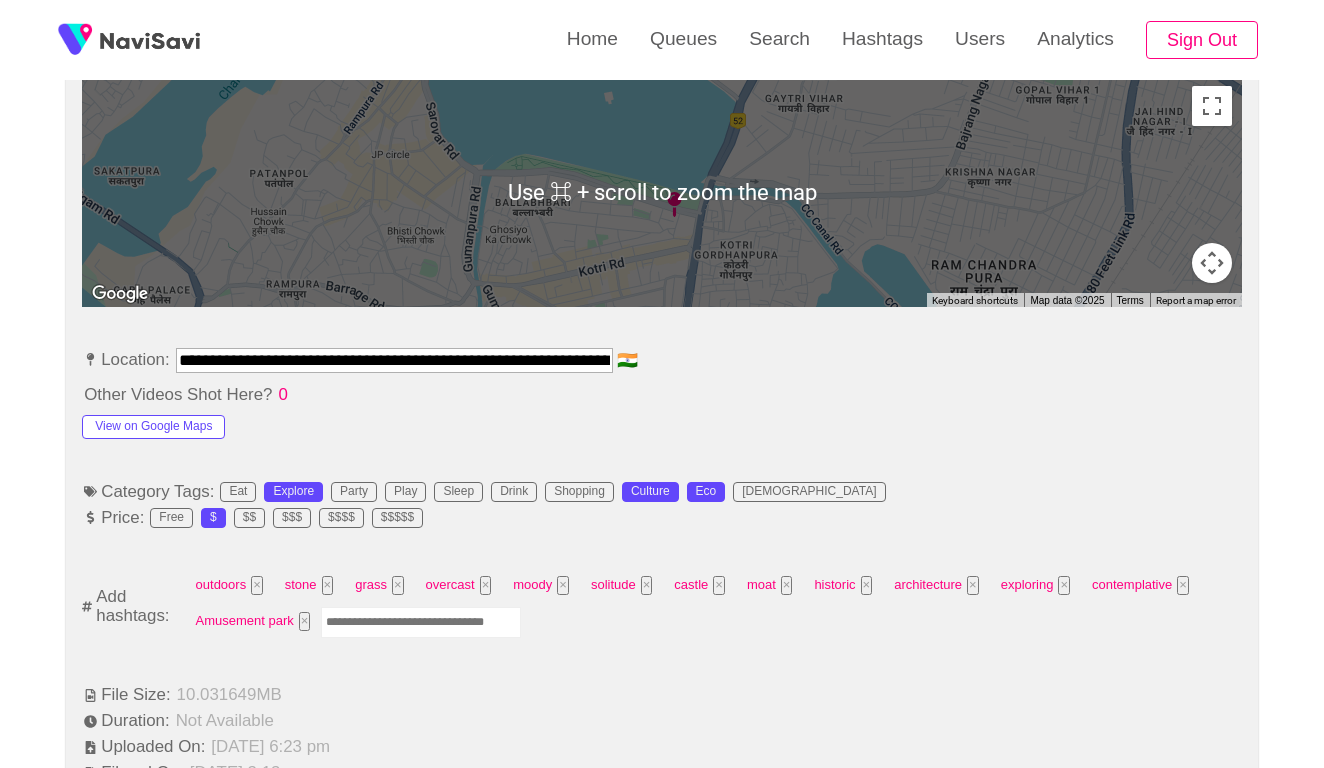 click on "**********" at bounding box center (394, 360) 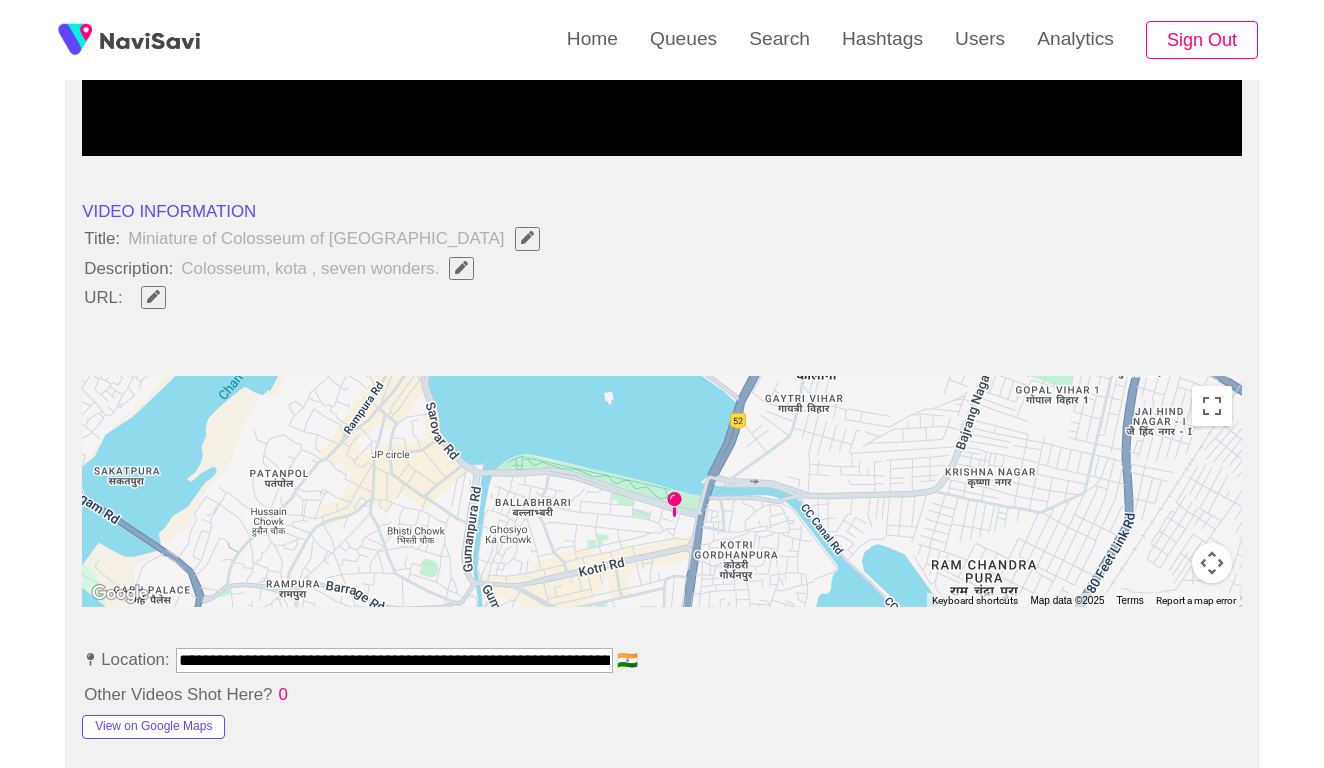 scroll, scrollTop: 479, scrollLeft: 0, axis: vertical 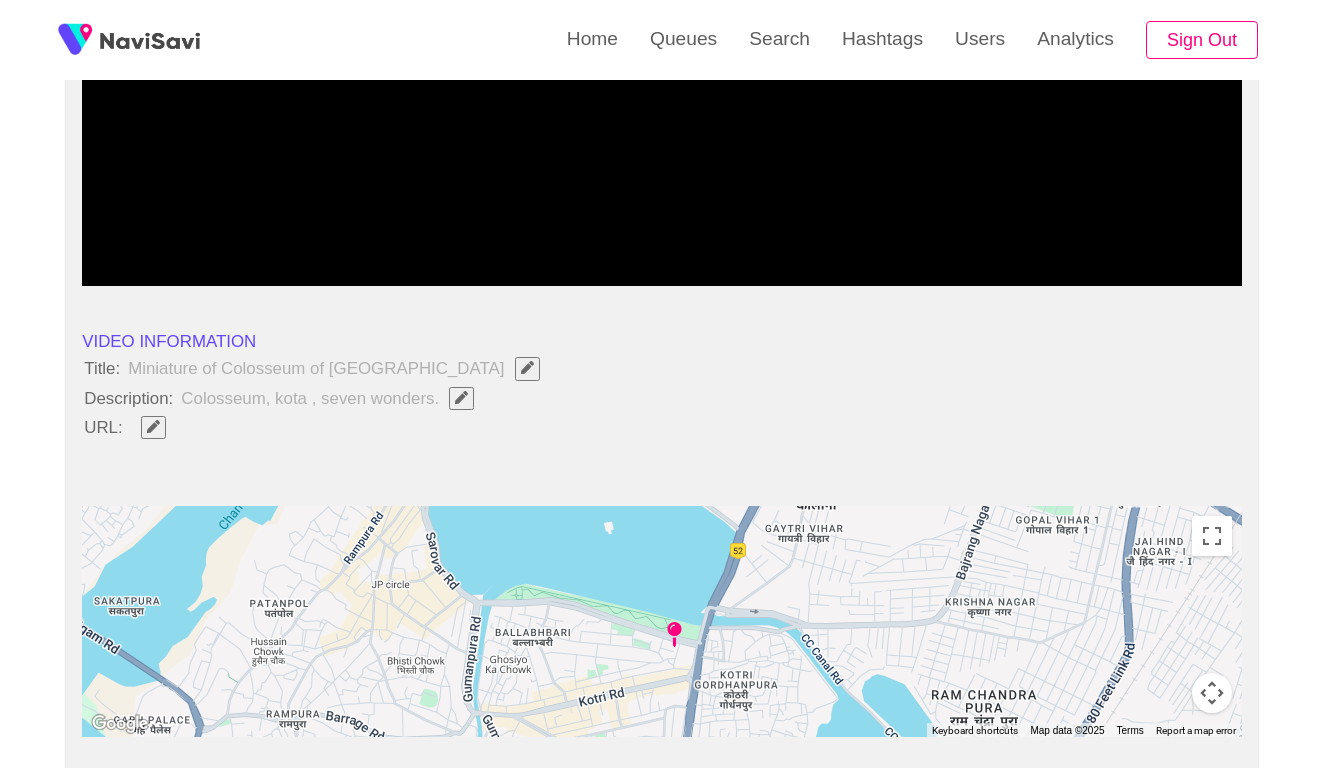 click 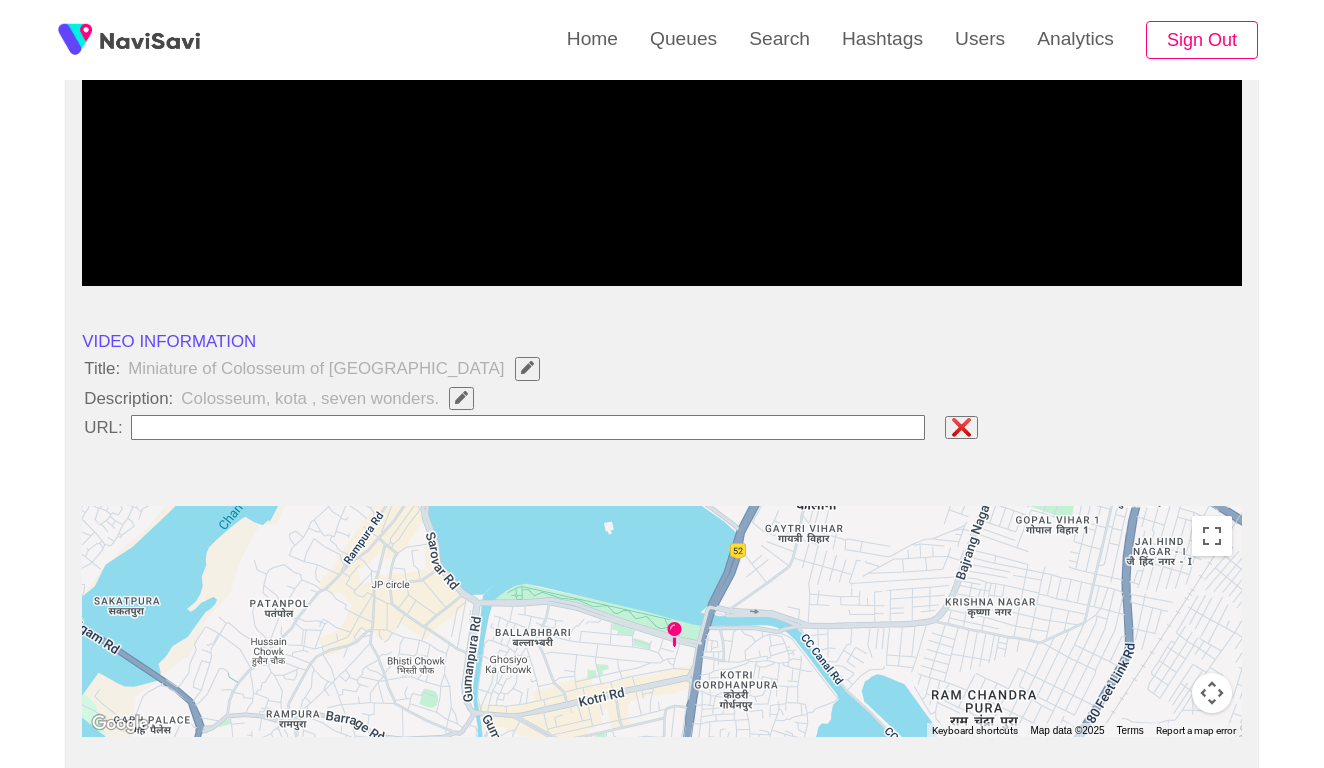 type on "**********" 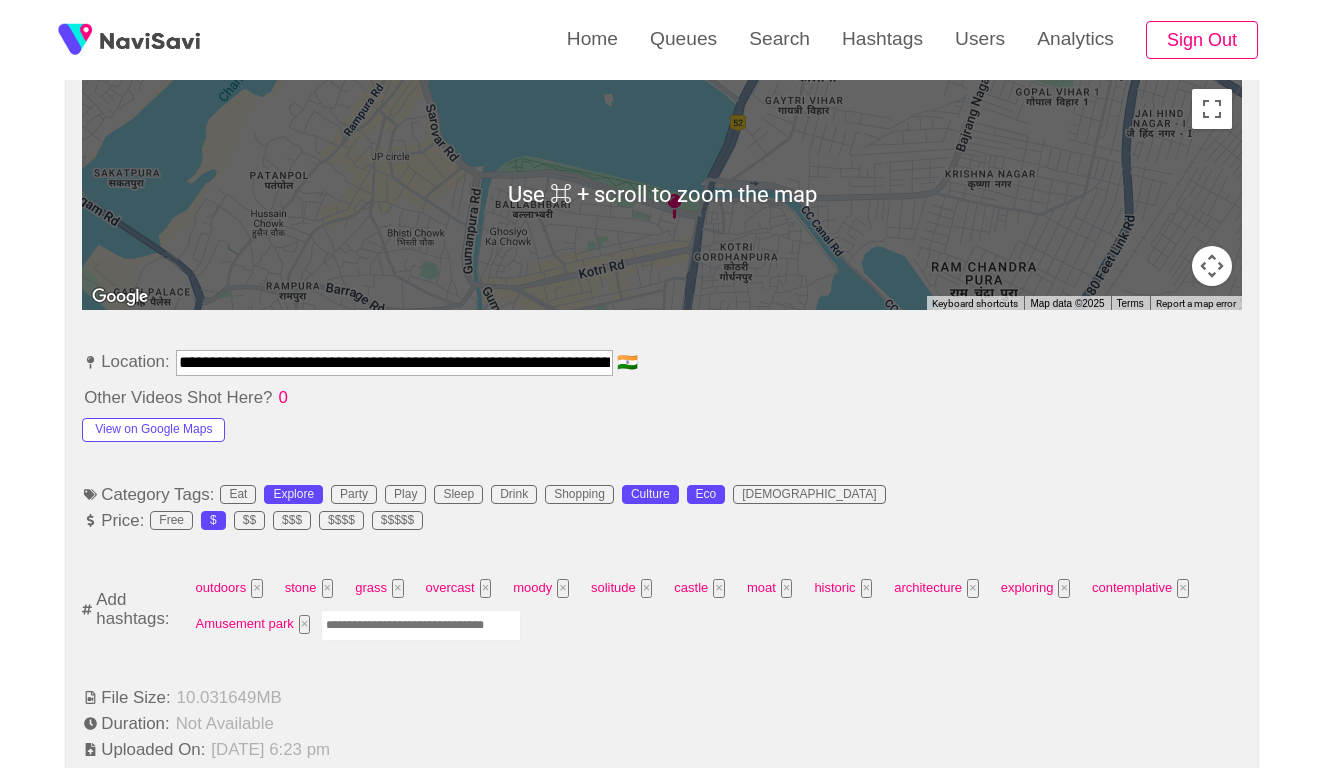 scroll, scrollTop: 931, scrollLeft: 0, axis: vertical 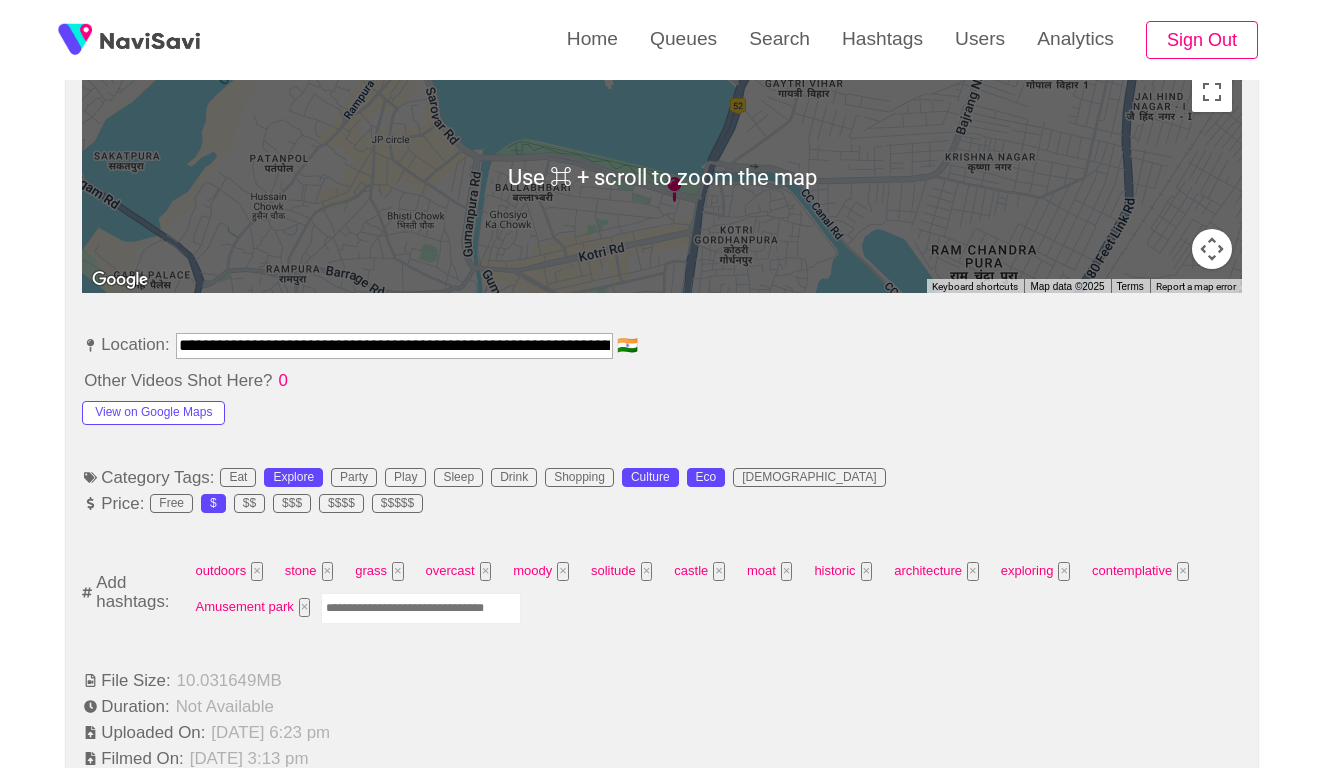click at bounding box center (421, 608) 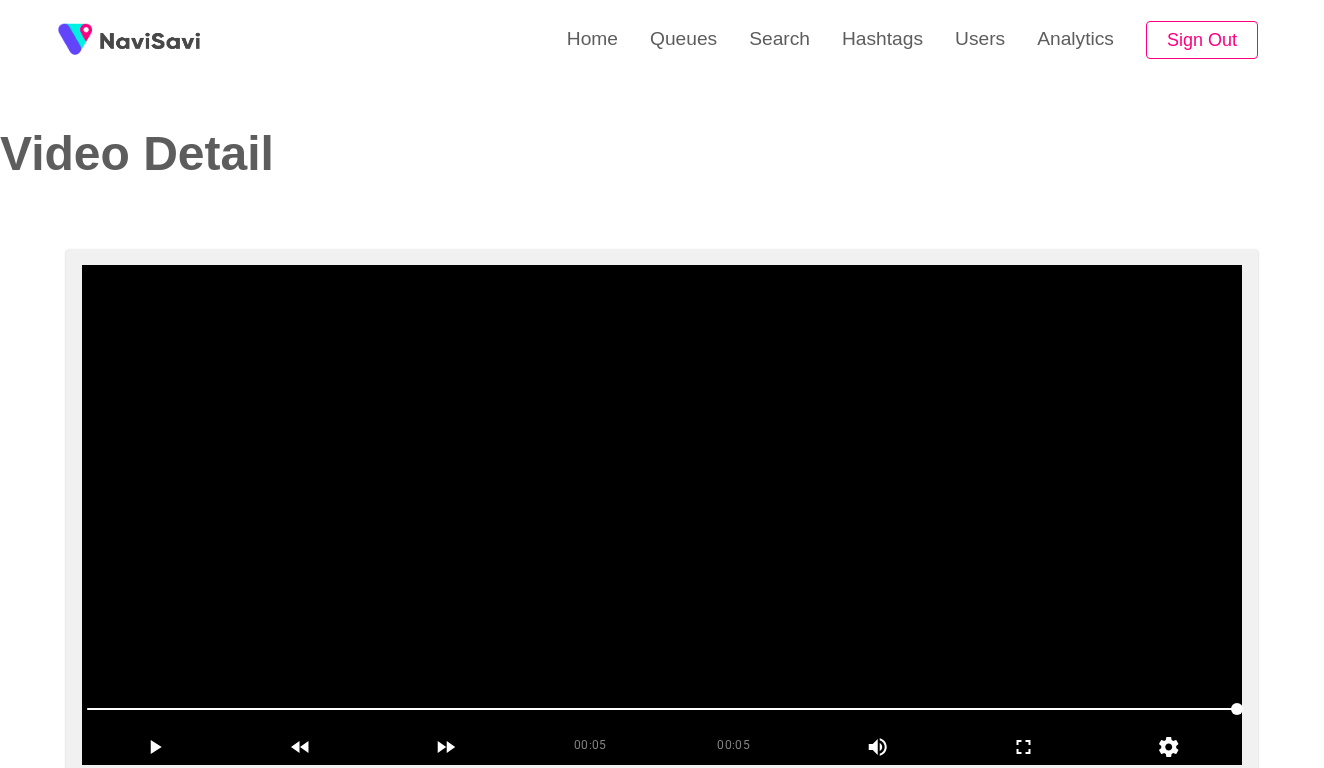 click at bounding box center [662, 515] 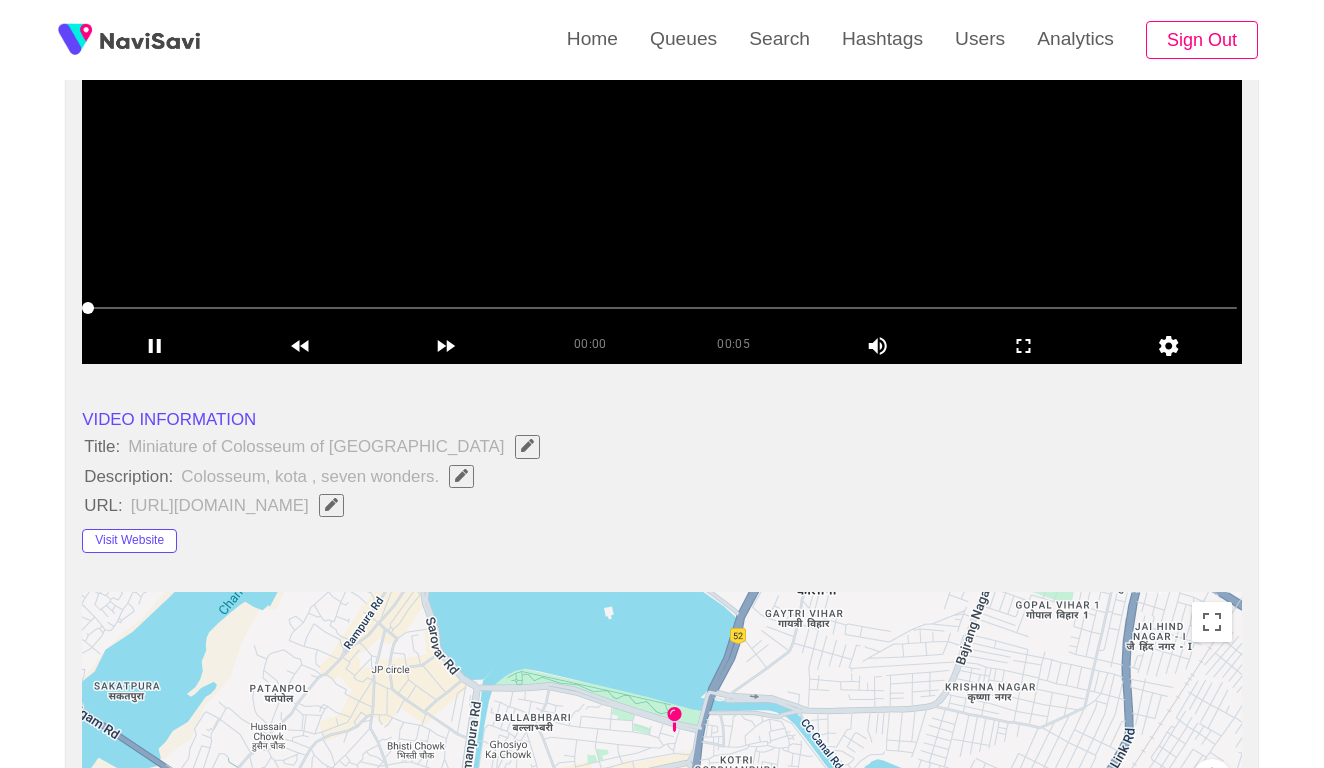 scroll, scrollTop: 852, scrollLeft: 0, axis: vertical 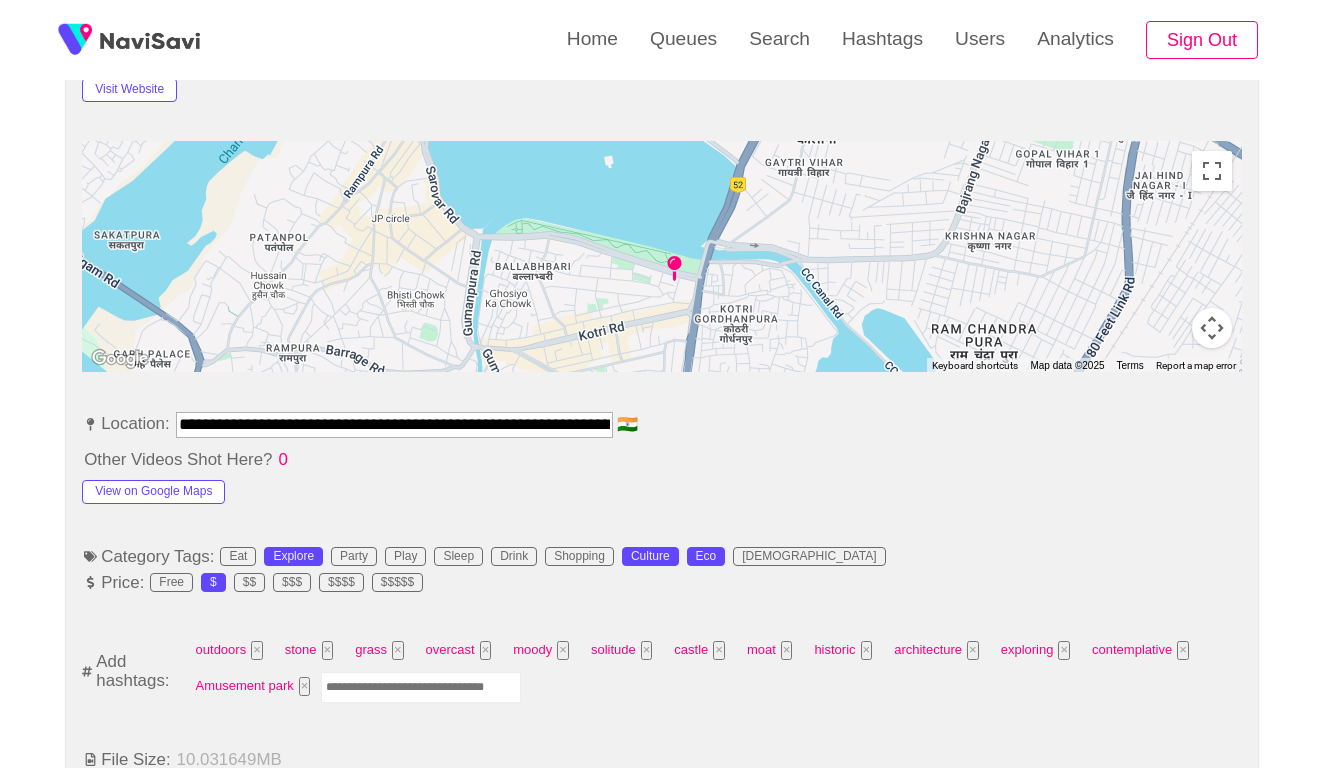 click at bounding box center [421, 687] 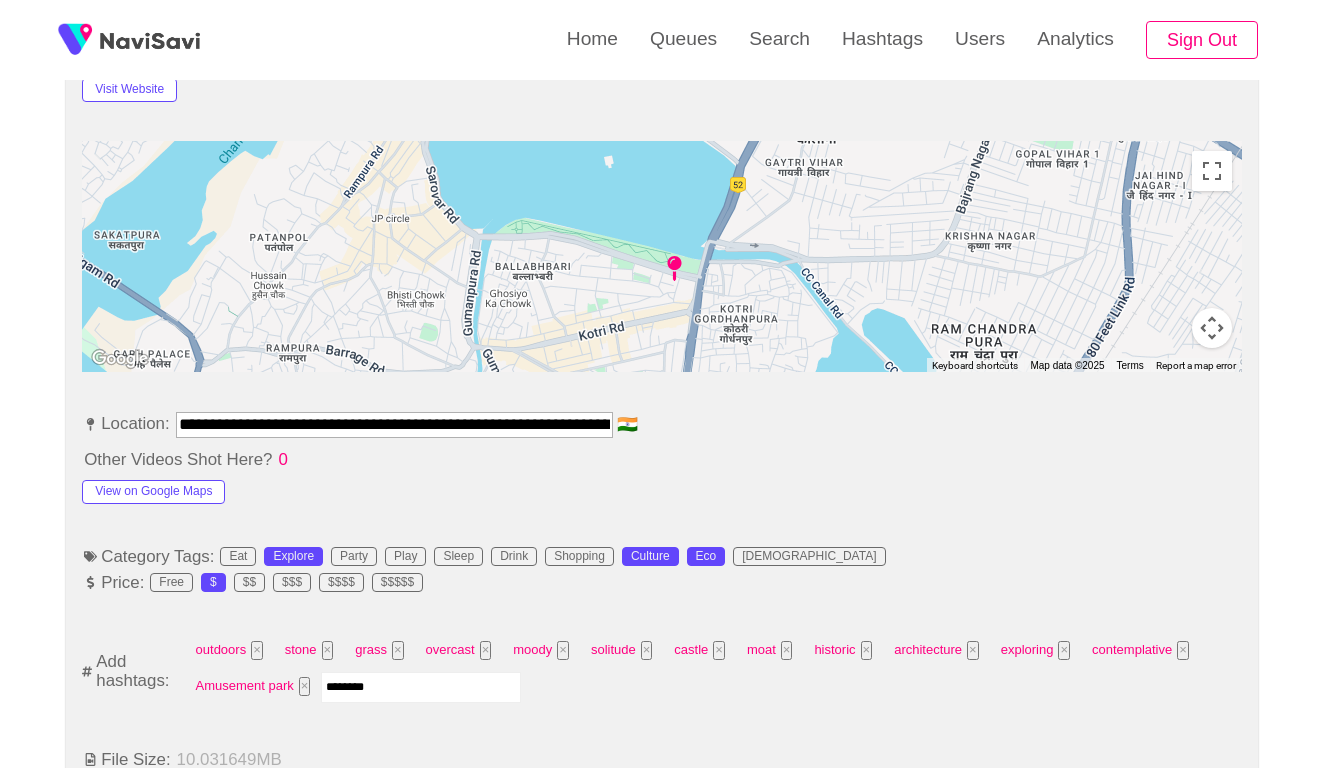 type on "*********" 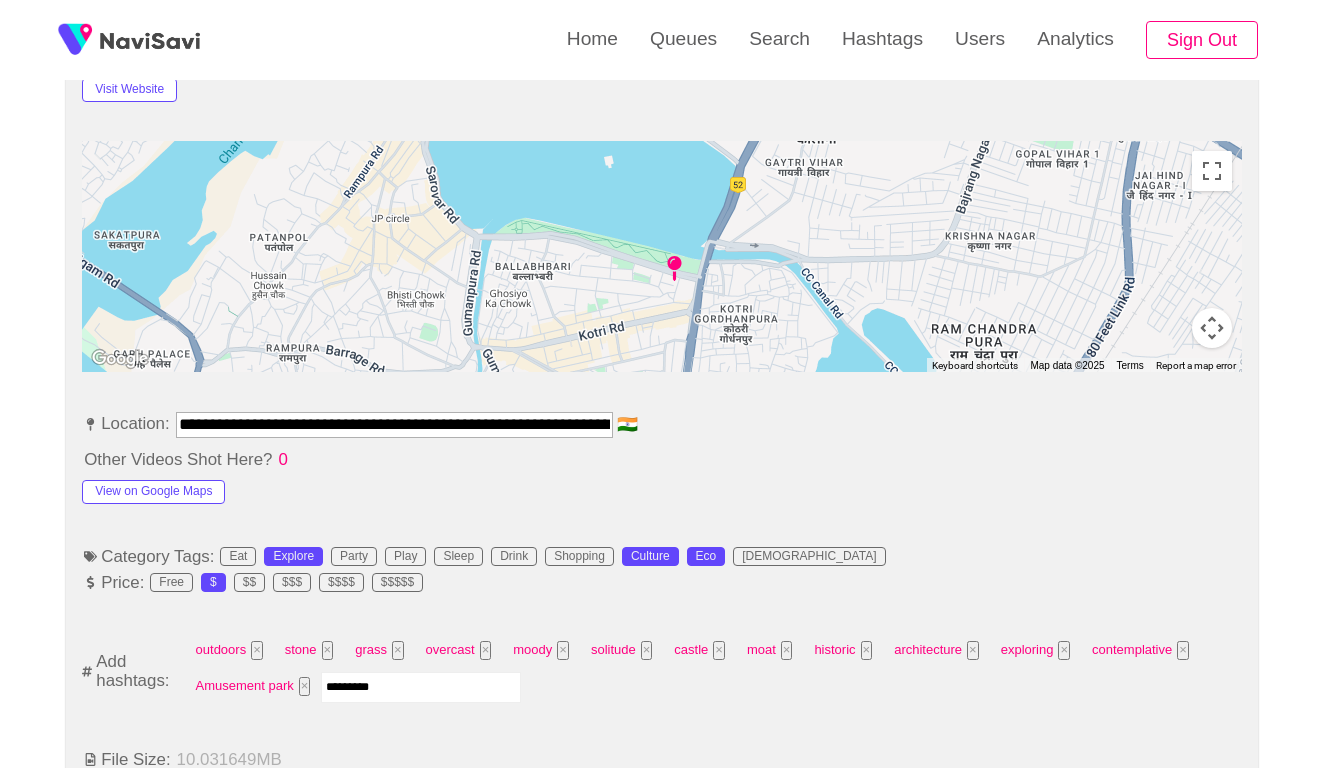 type 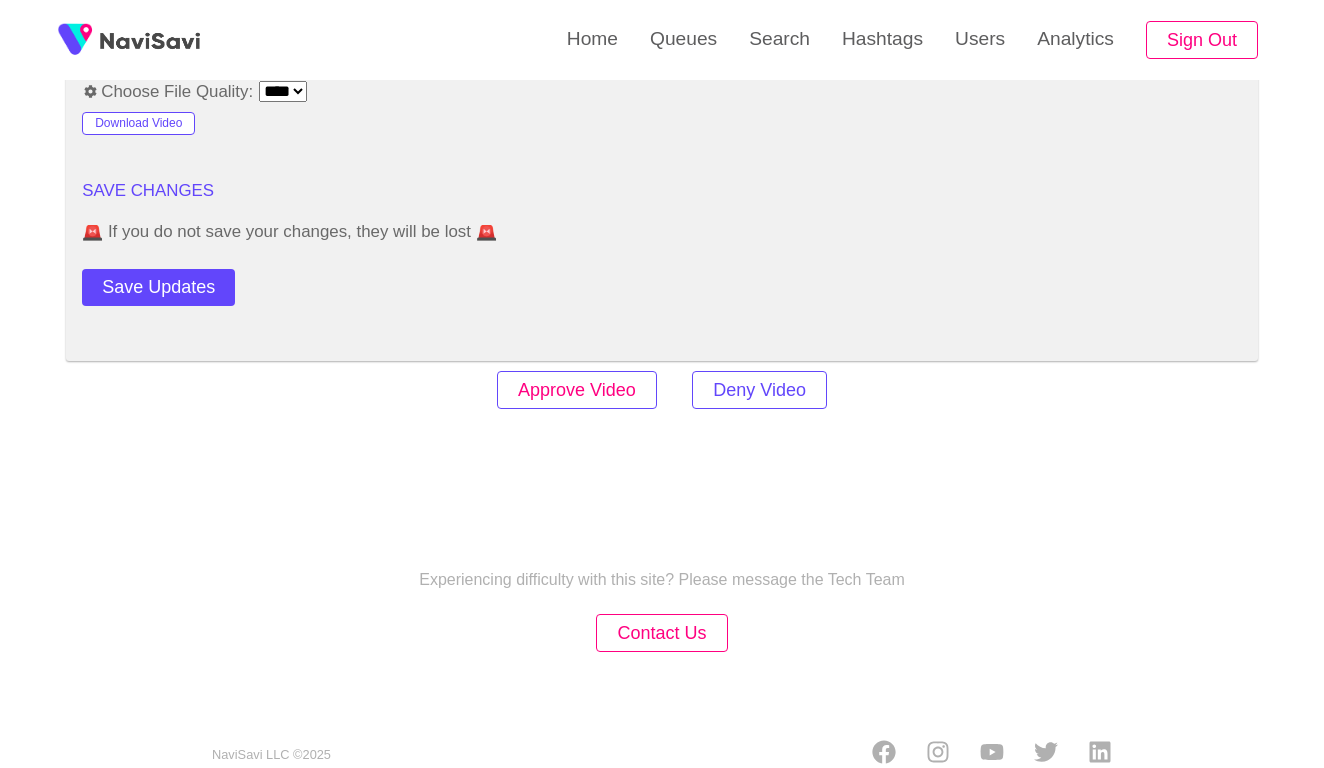 scroll, scrollTop: 2420, scrollLeft: 0, axis: vertical 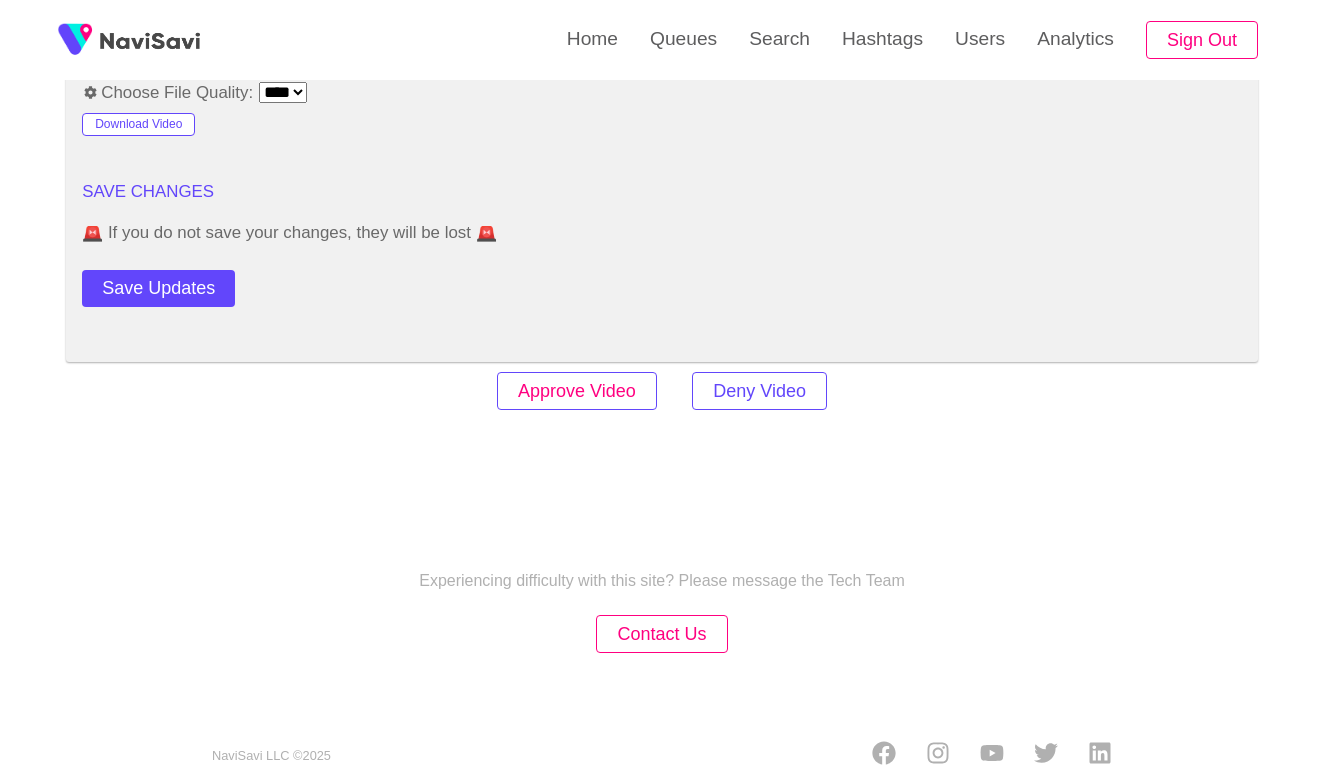 click on "Approve Video" at bounding box center (577, 391) 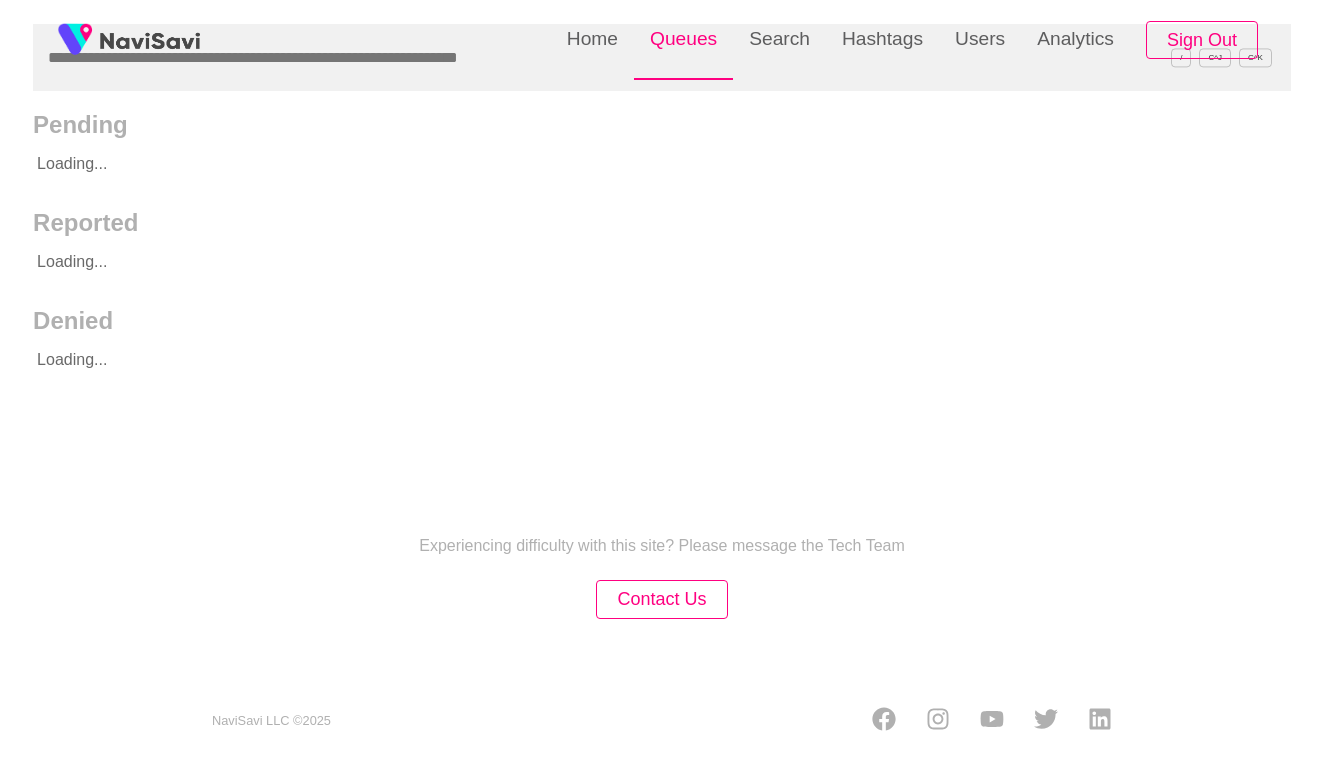 scroll, scrollTop: 0, scrollLeft: 0, axis: both 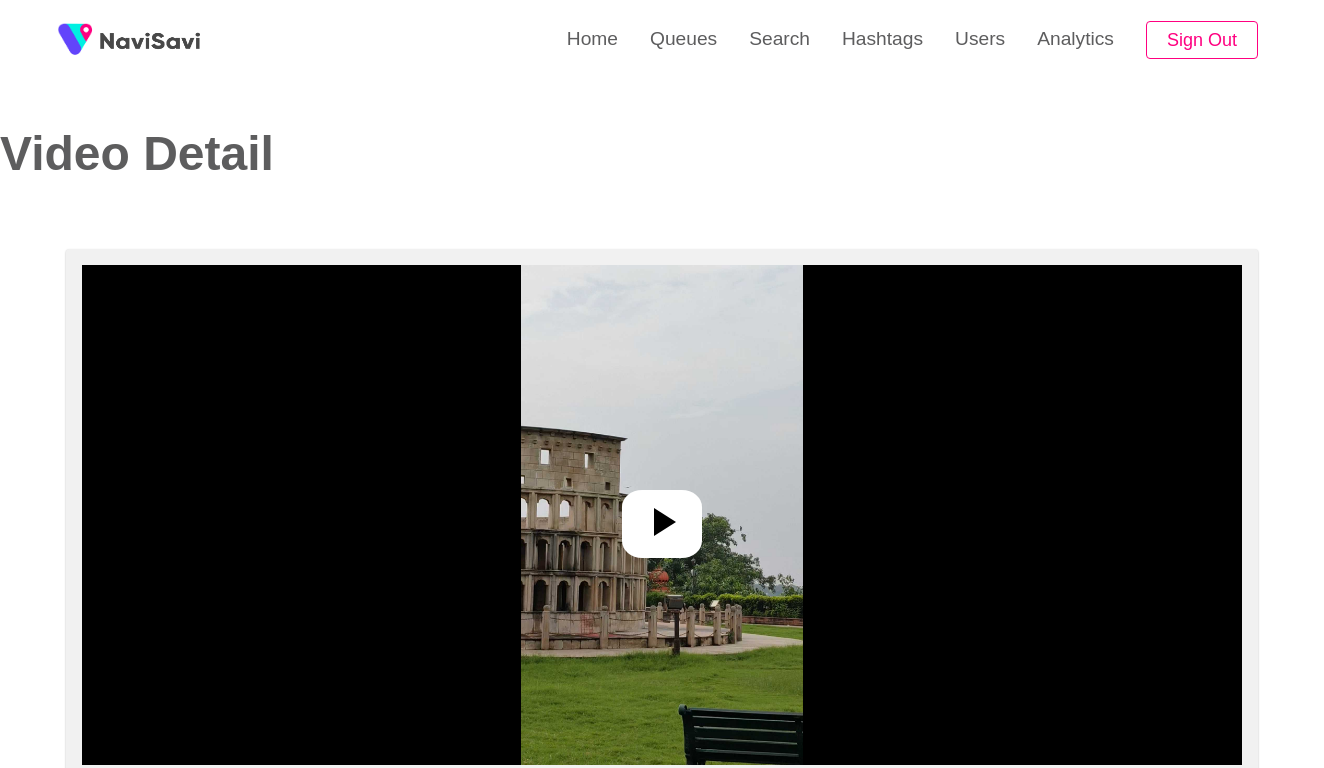 select on "**********" 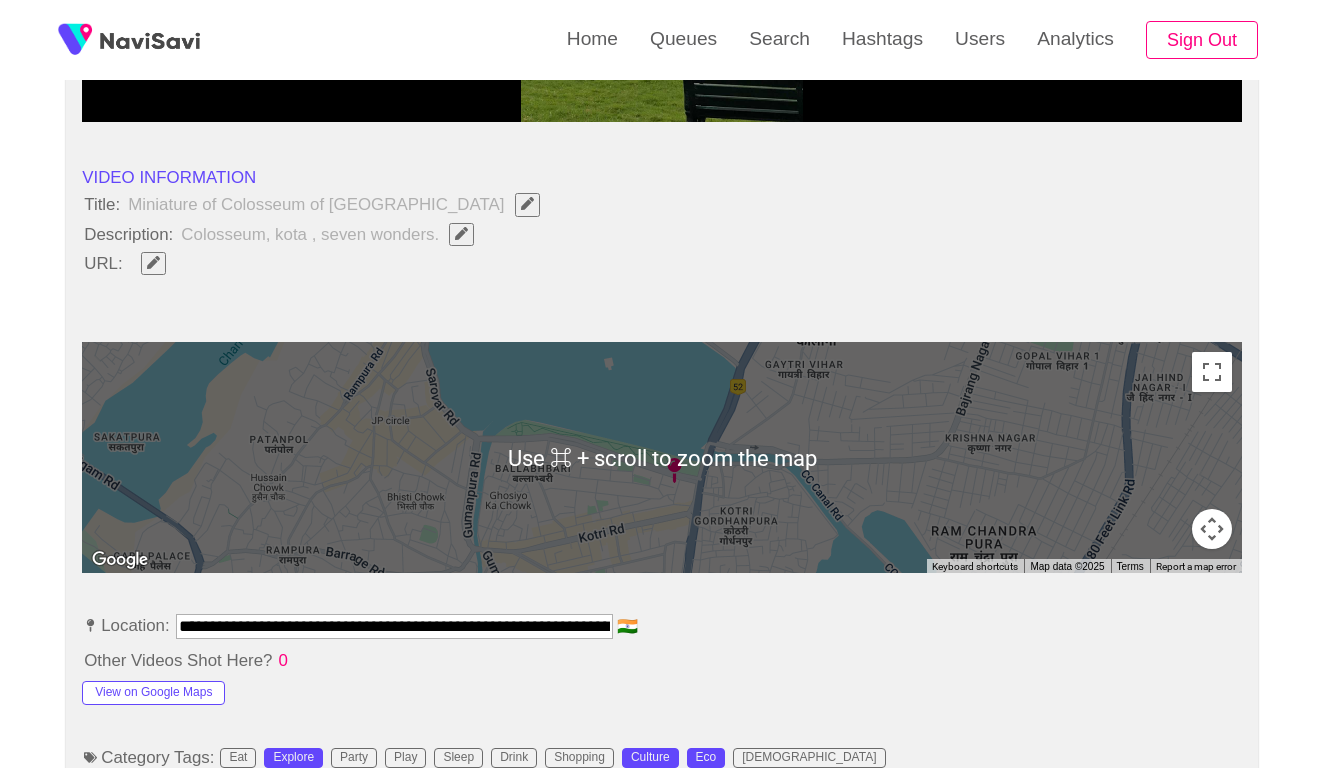 scroll, scrollTop: 785, scrollLeft: 0, axis: vertical 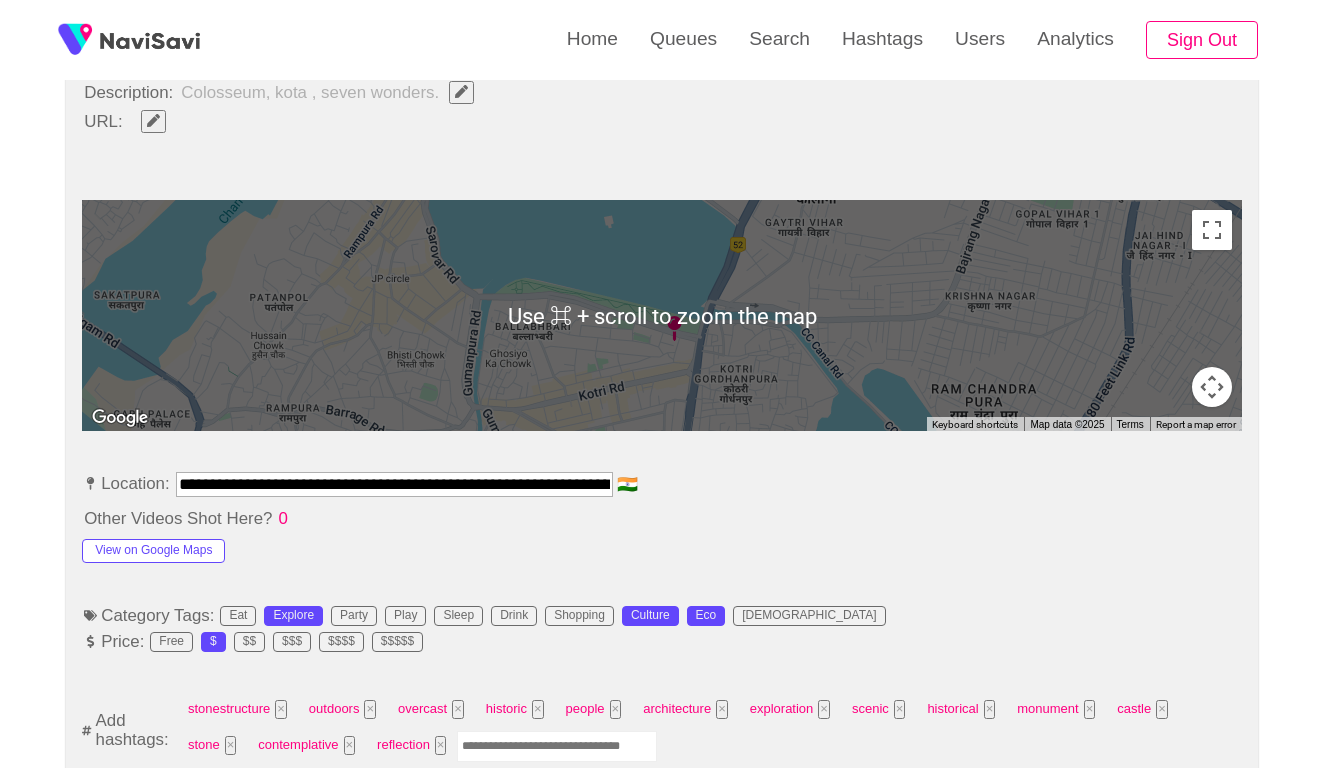 click at bounding box center (557, 746) 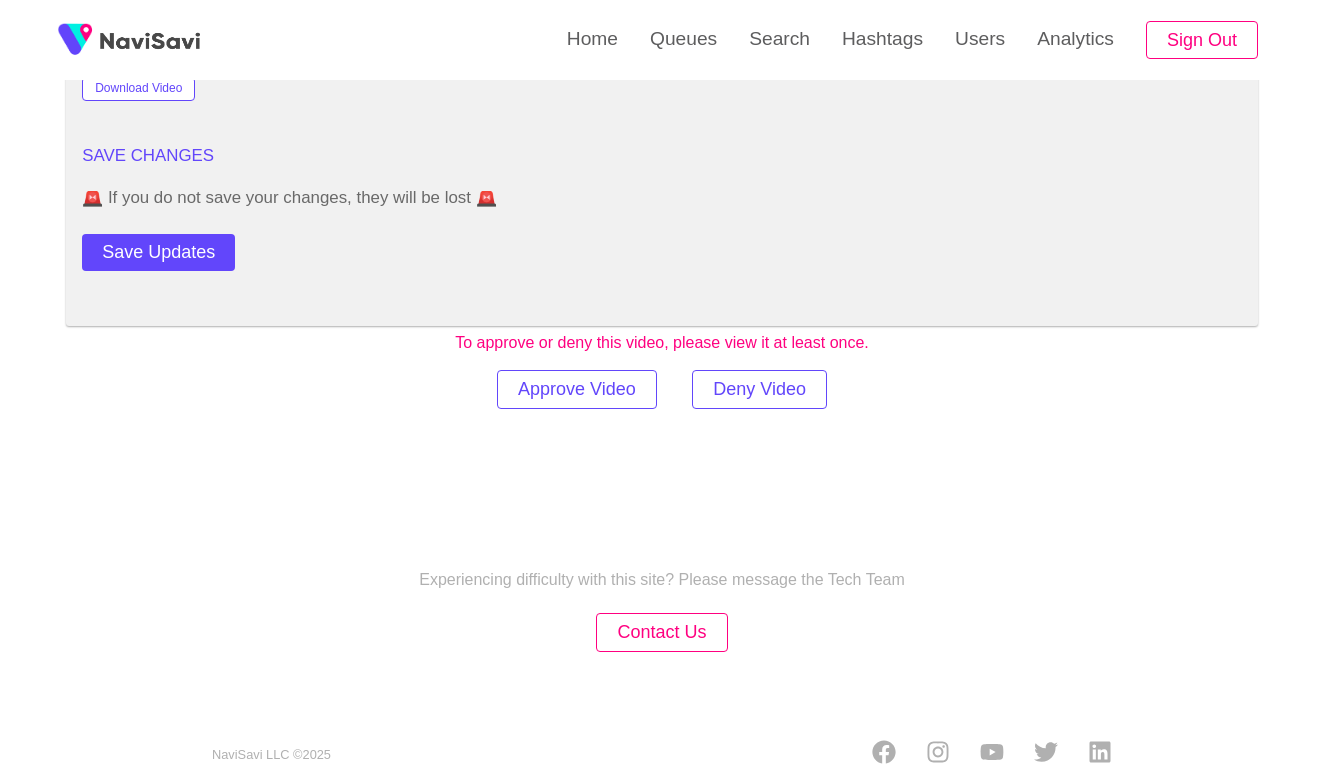 scroll, scrollTop: 2447, scrollLeft: 0, axis: vertical 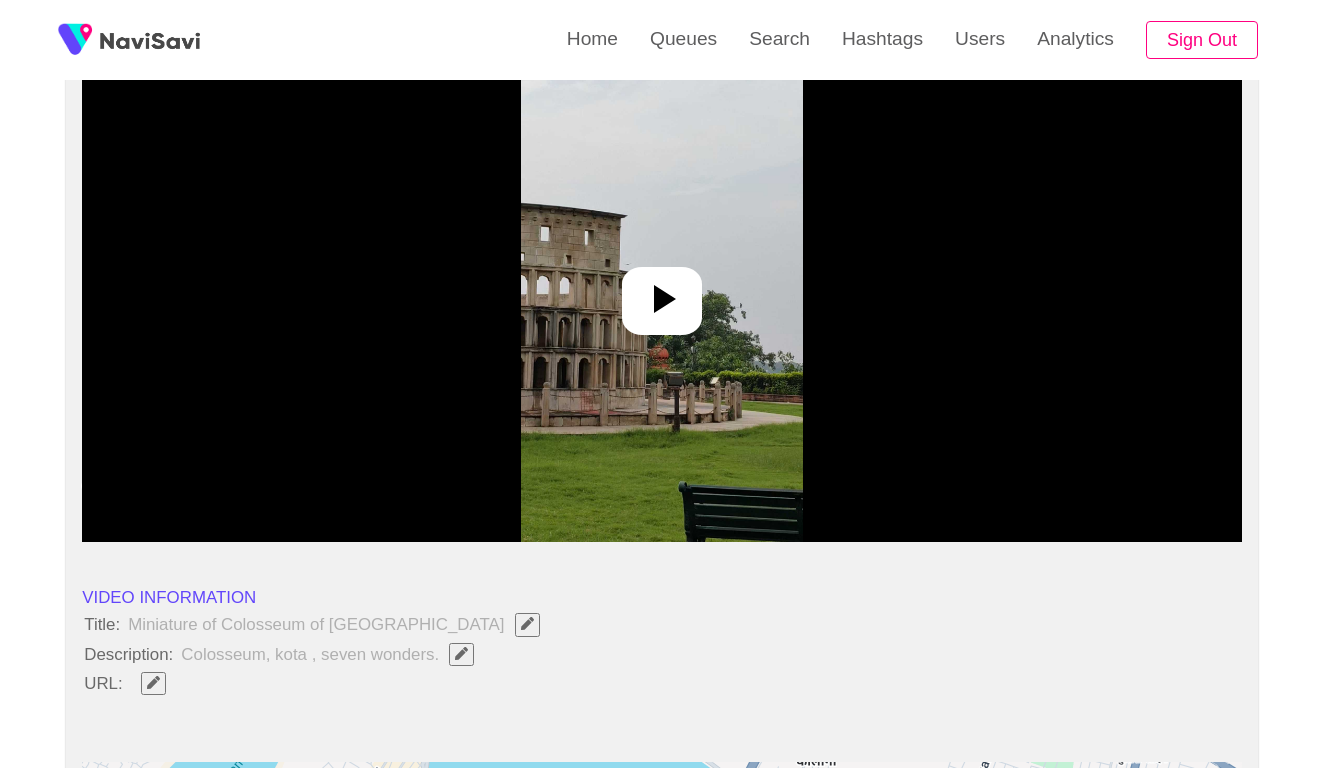 click at bounding box center (661, 292) 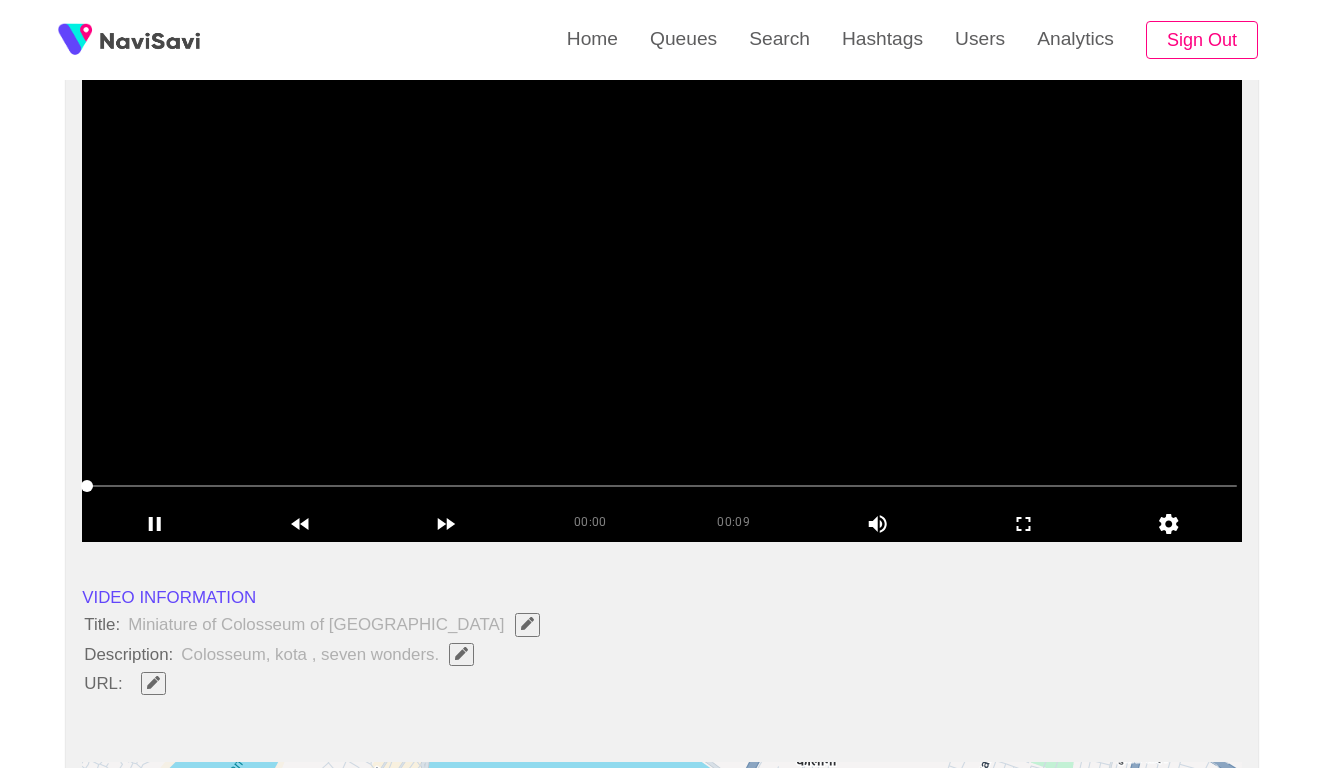click at bounding box center [662, 486] 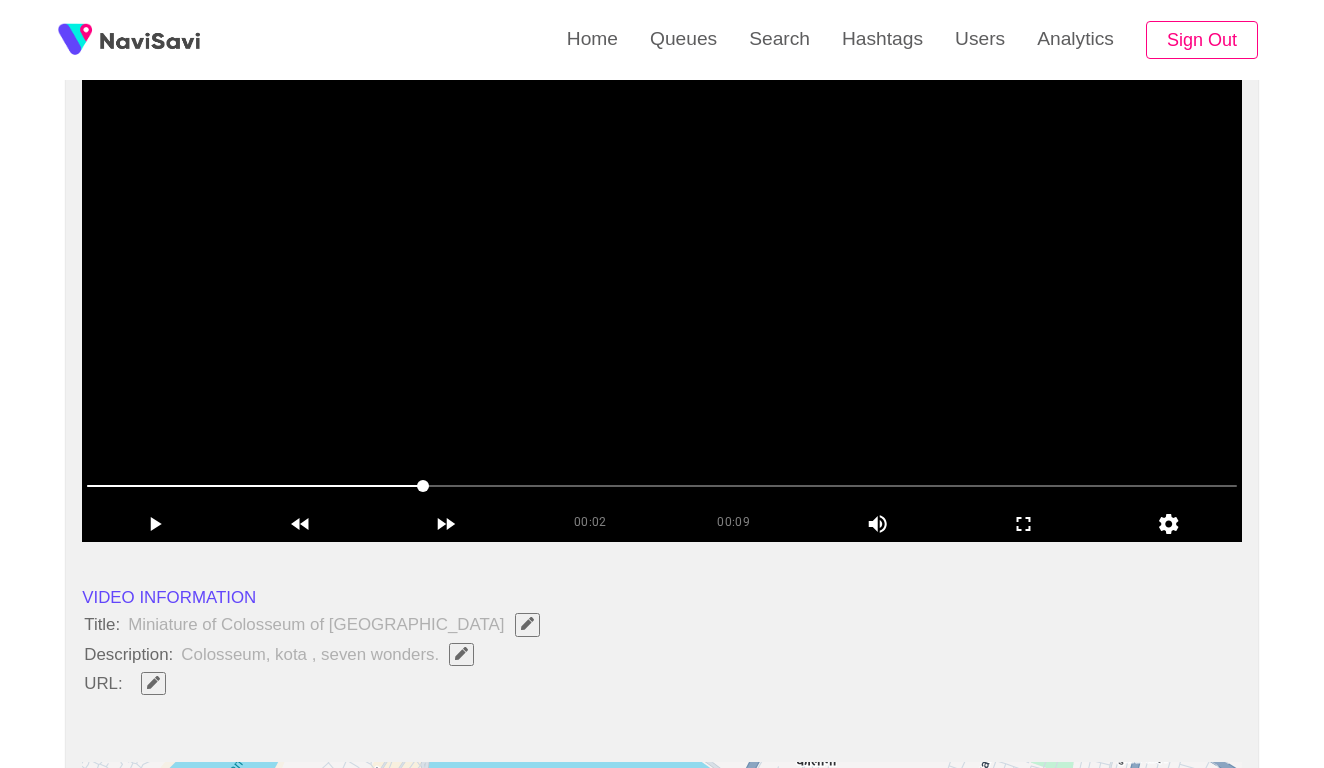 click at bounding box center (662, 486) 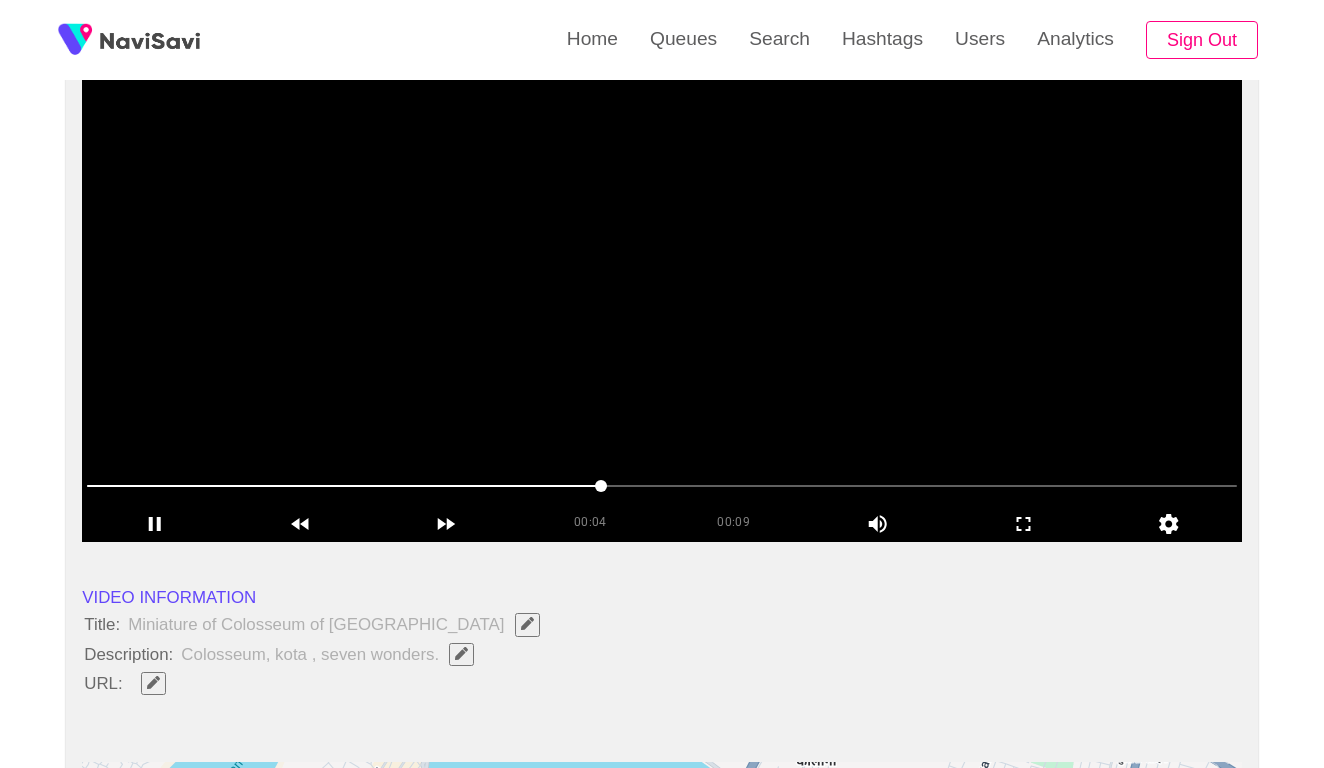 click at bounding box center (662, 486) 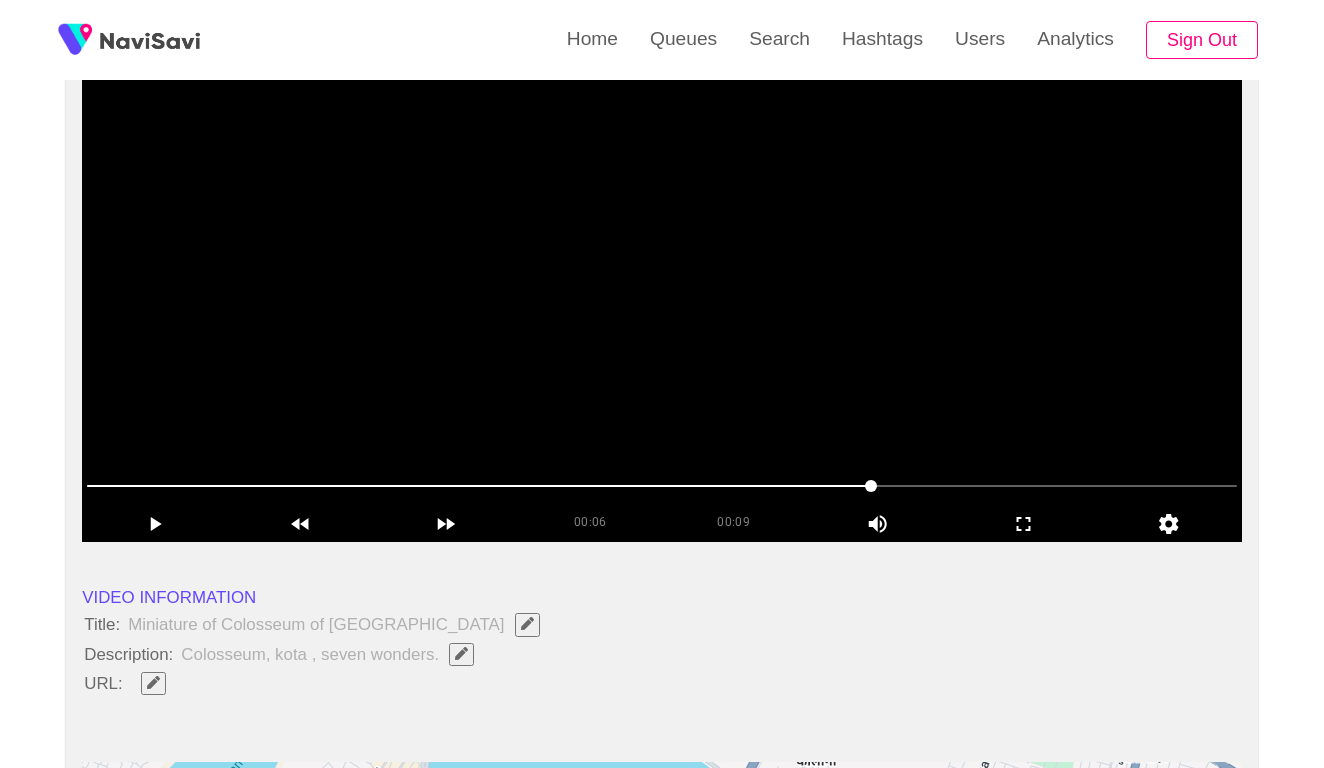 click at bounding box center (662, 486) 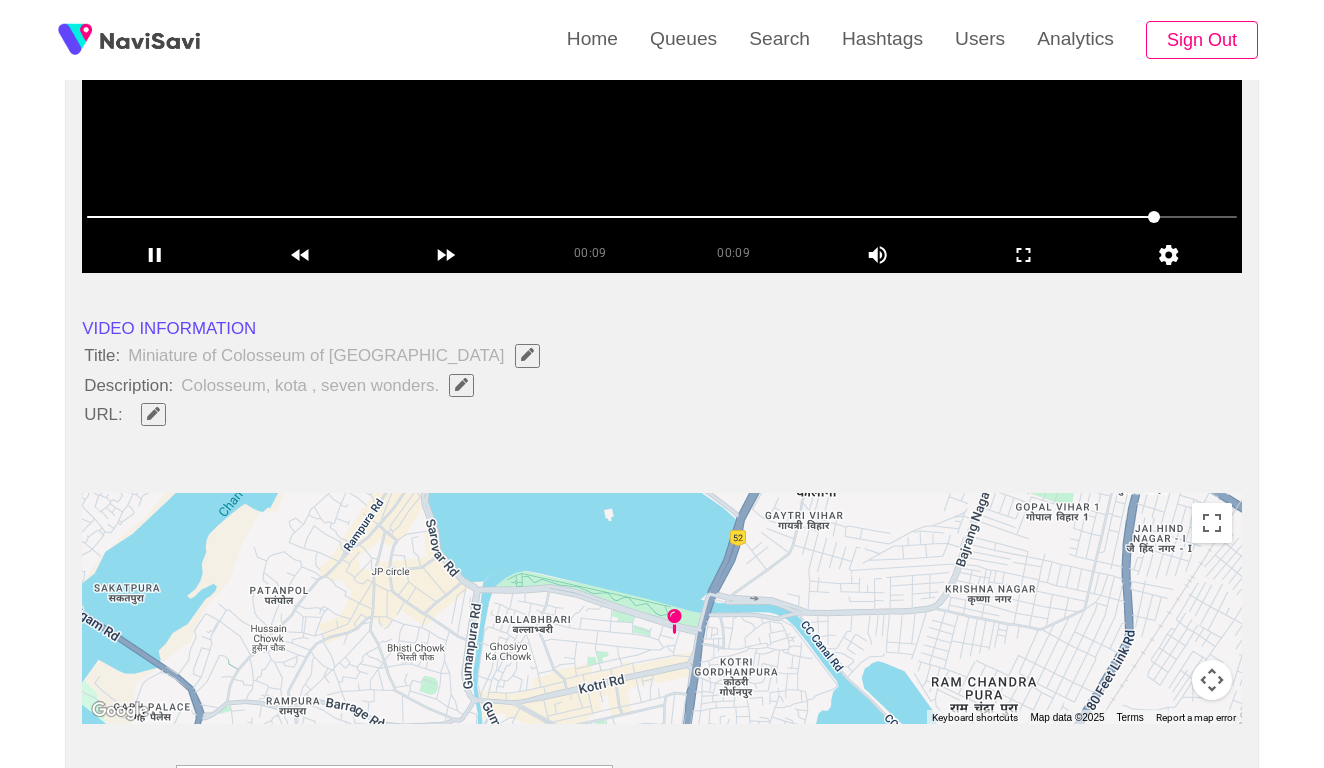 scroll, scrollTop: 685, scrollLeft: 0, axis: vertical 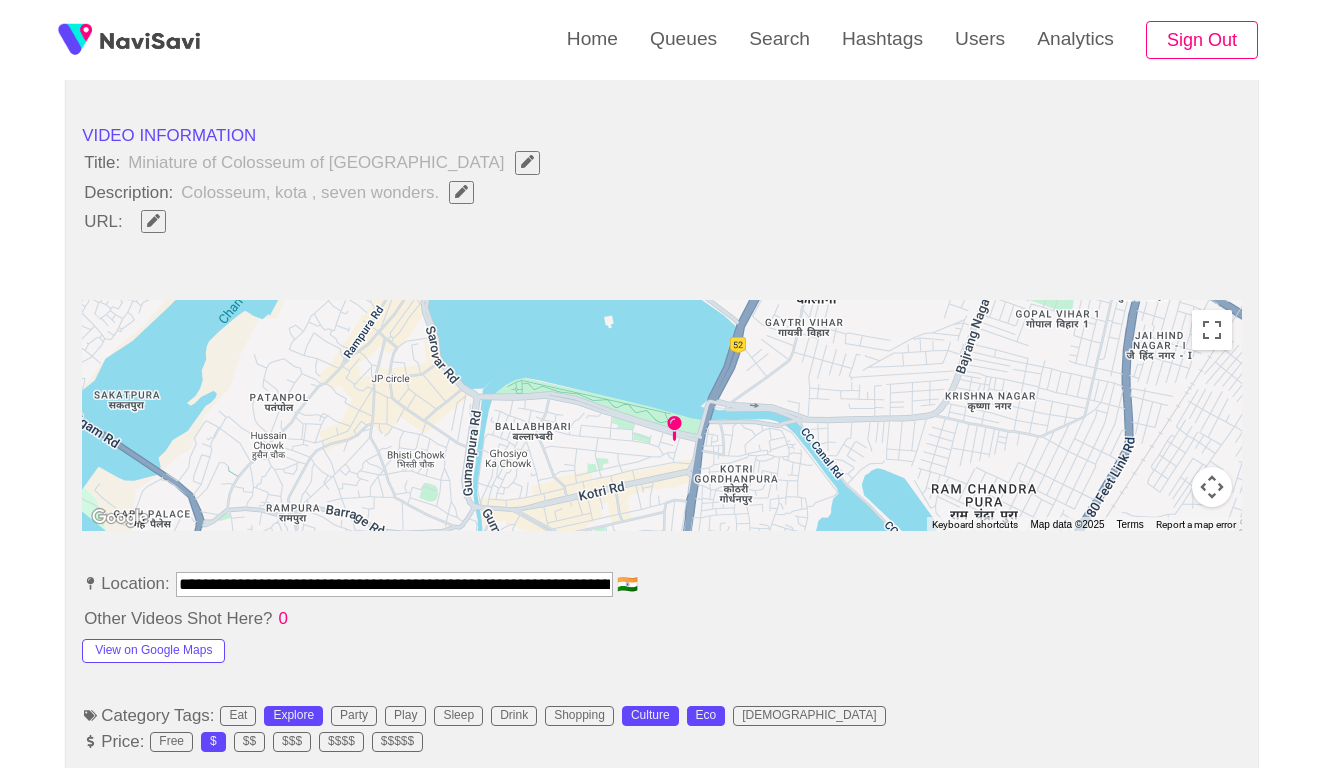 click 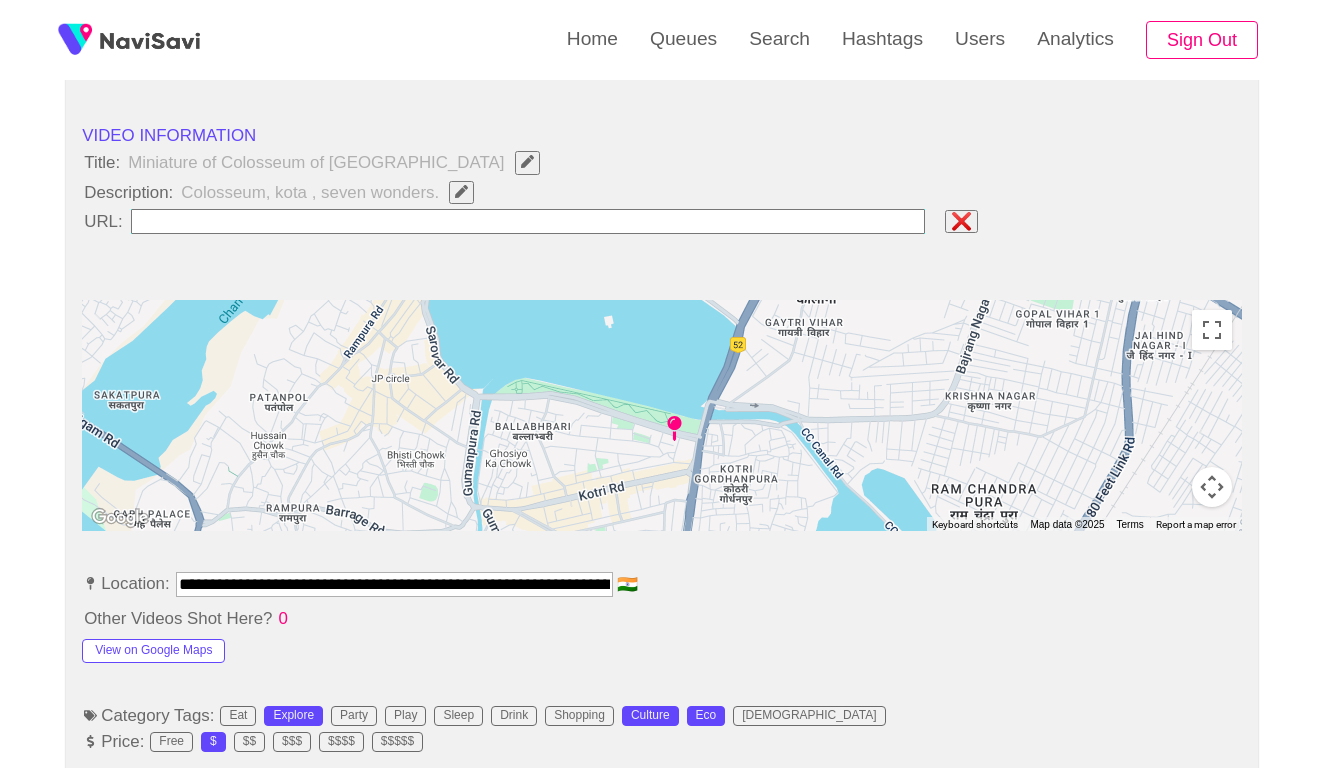 type on "**********" 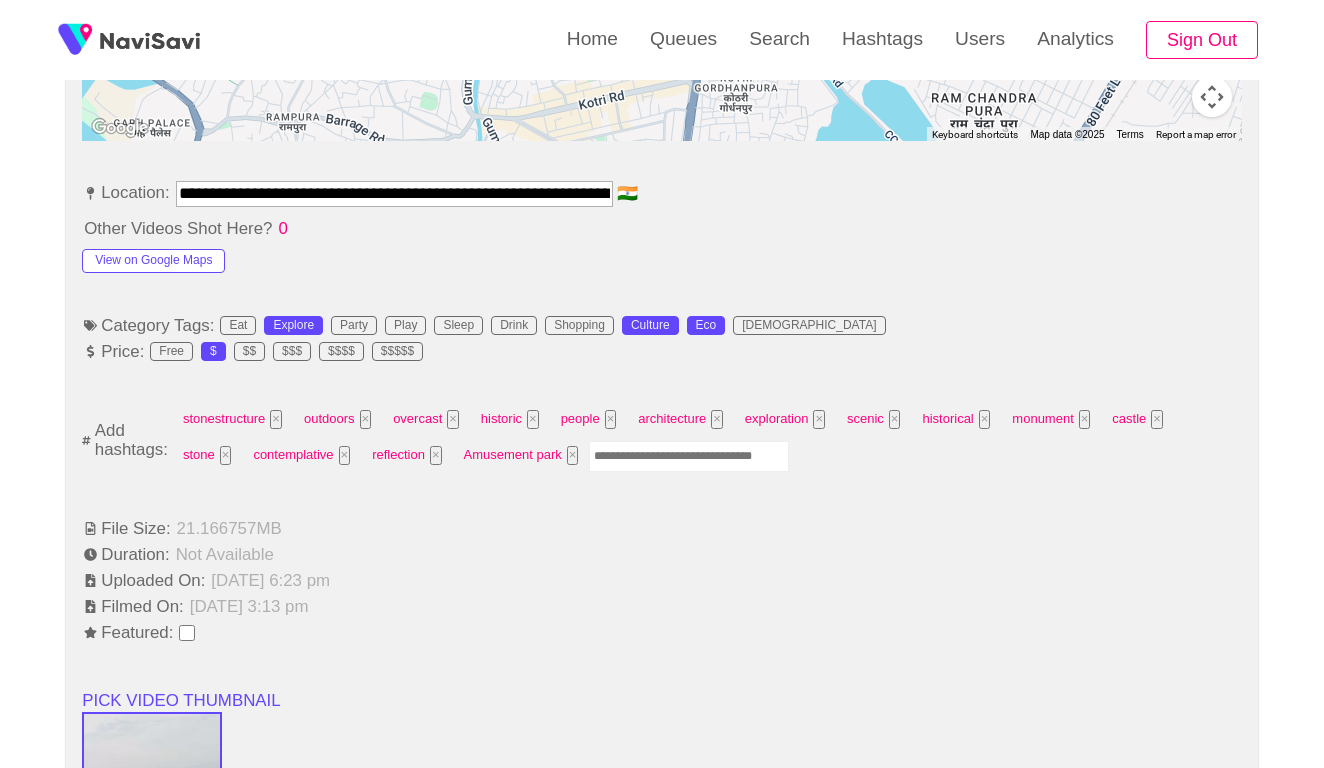 scroll, scrollTop: 1400, scrollLeft: 0, axis: vertical 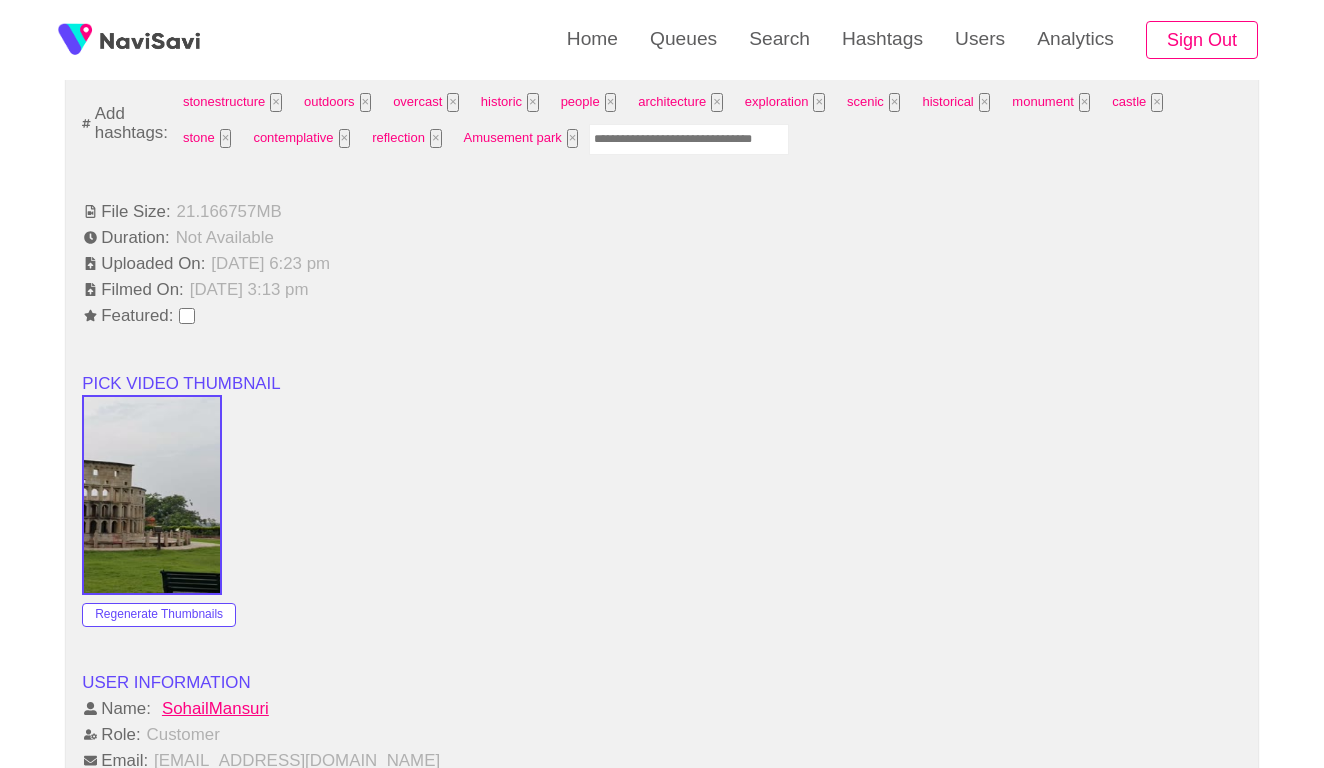 click at bounding box center (689, 139) 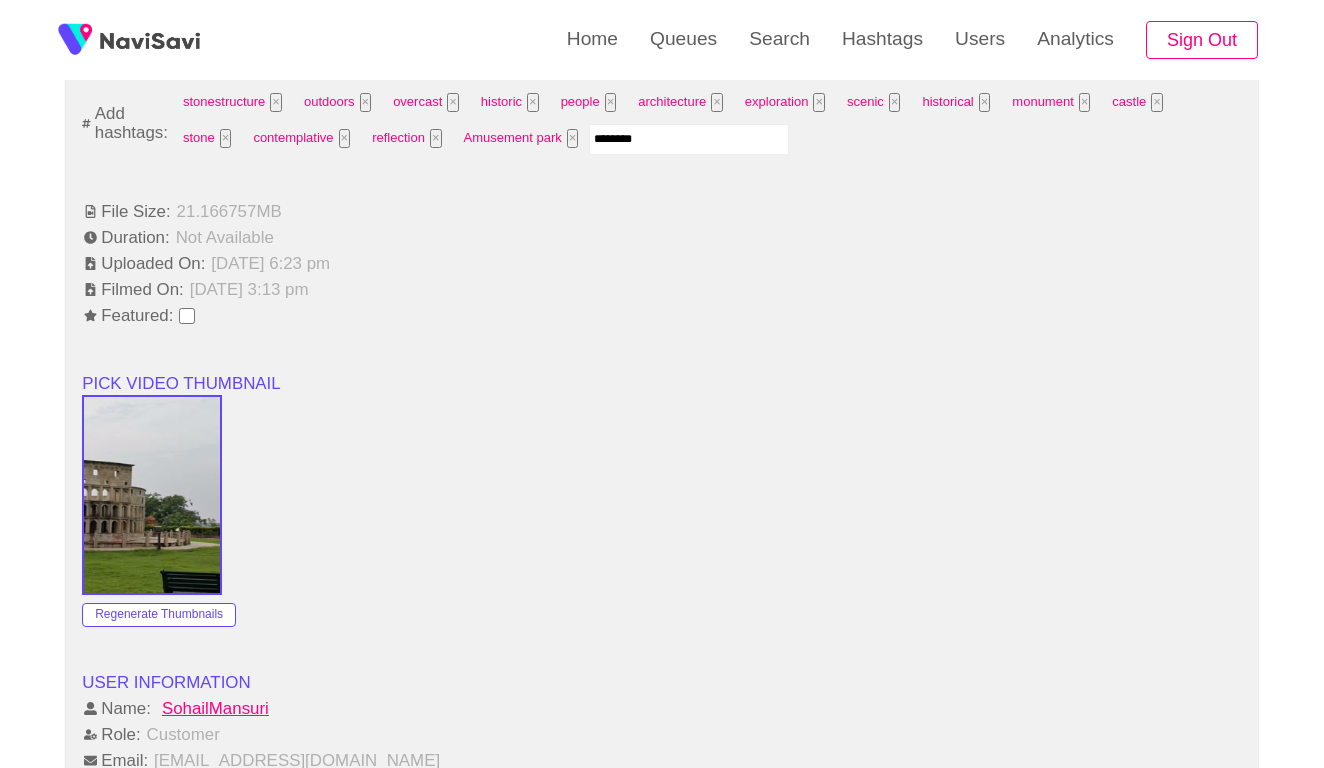 type on "*********" 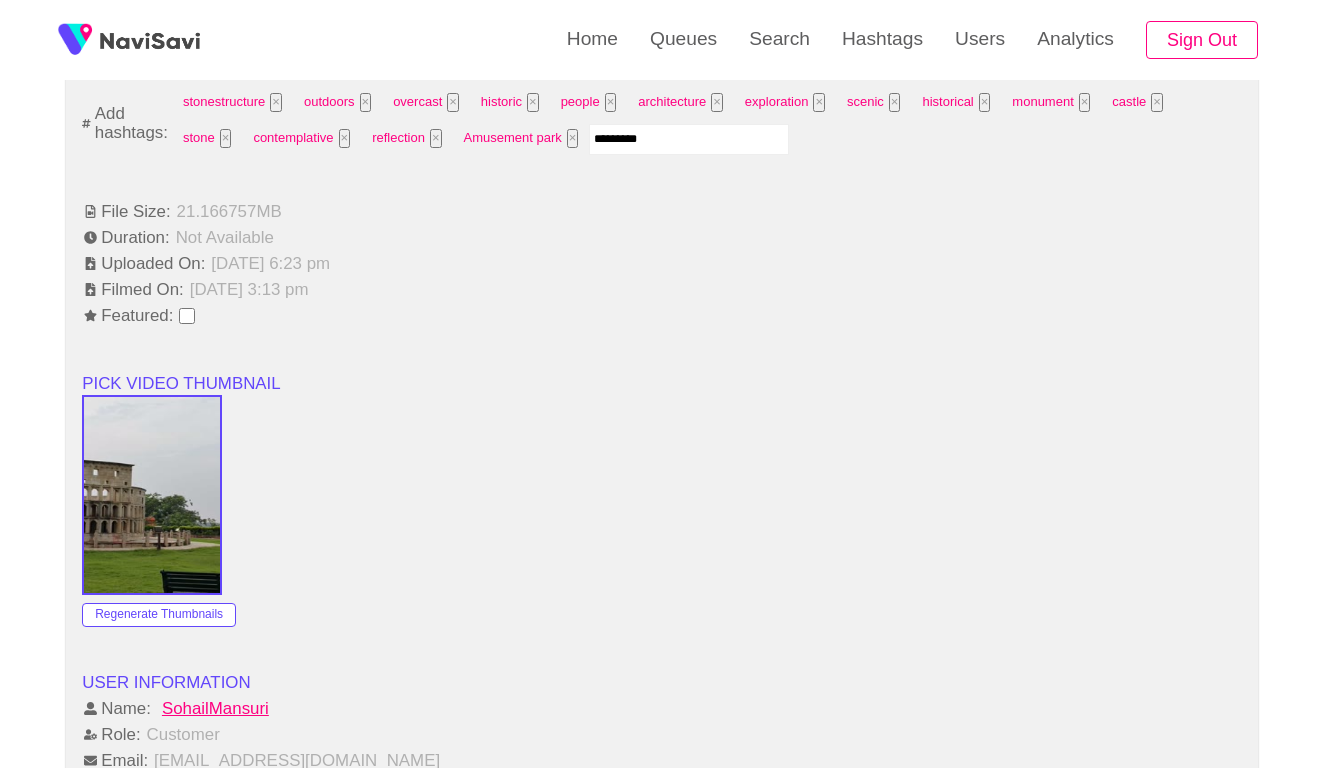 type 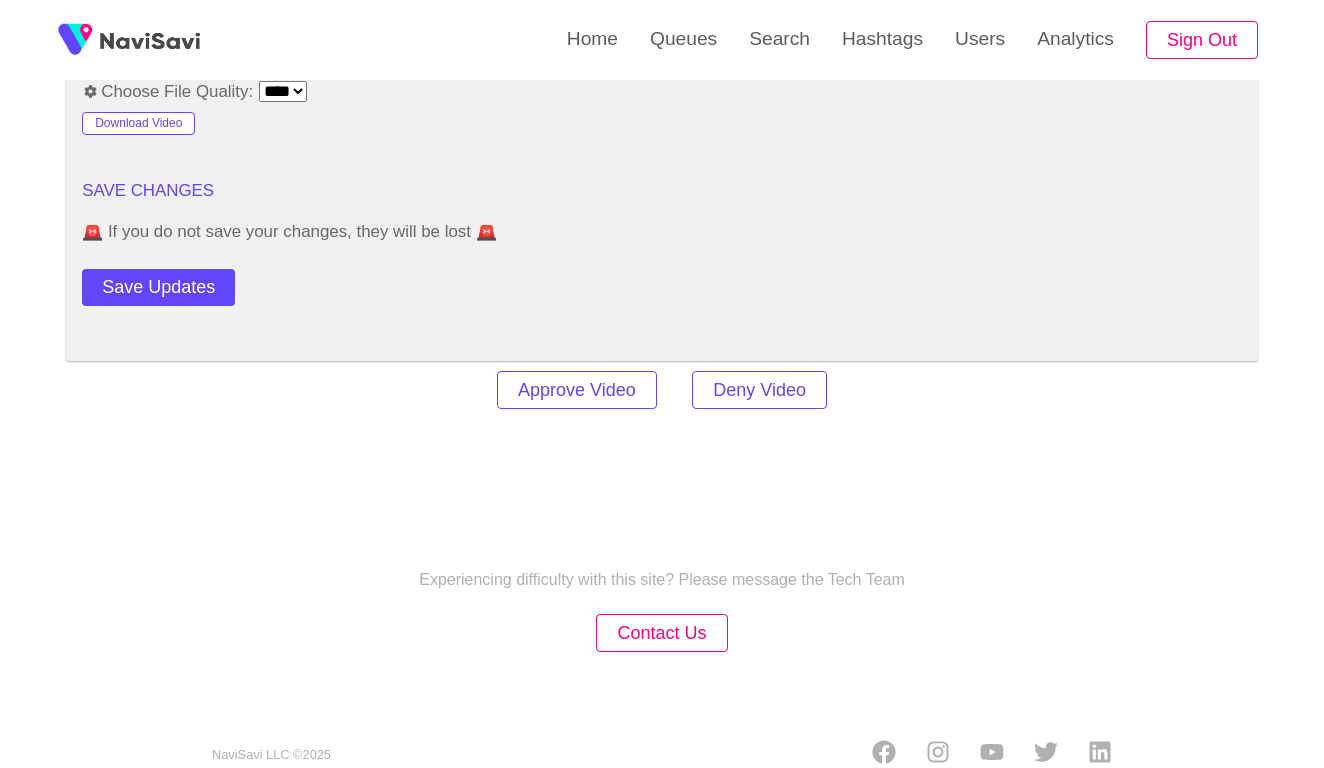 scroll, scrollTop: 2420, scrollLeft: 0, axis: vertical 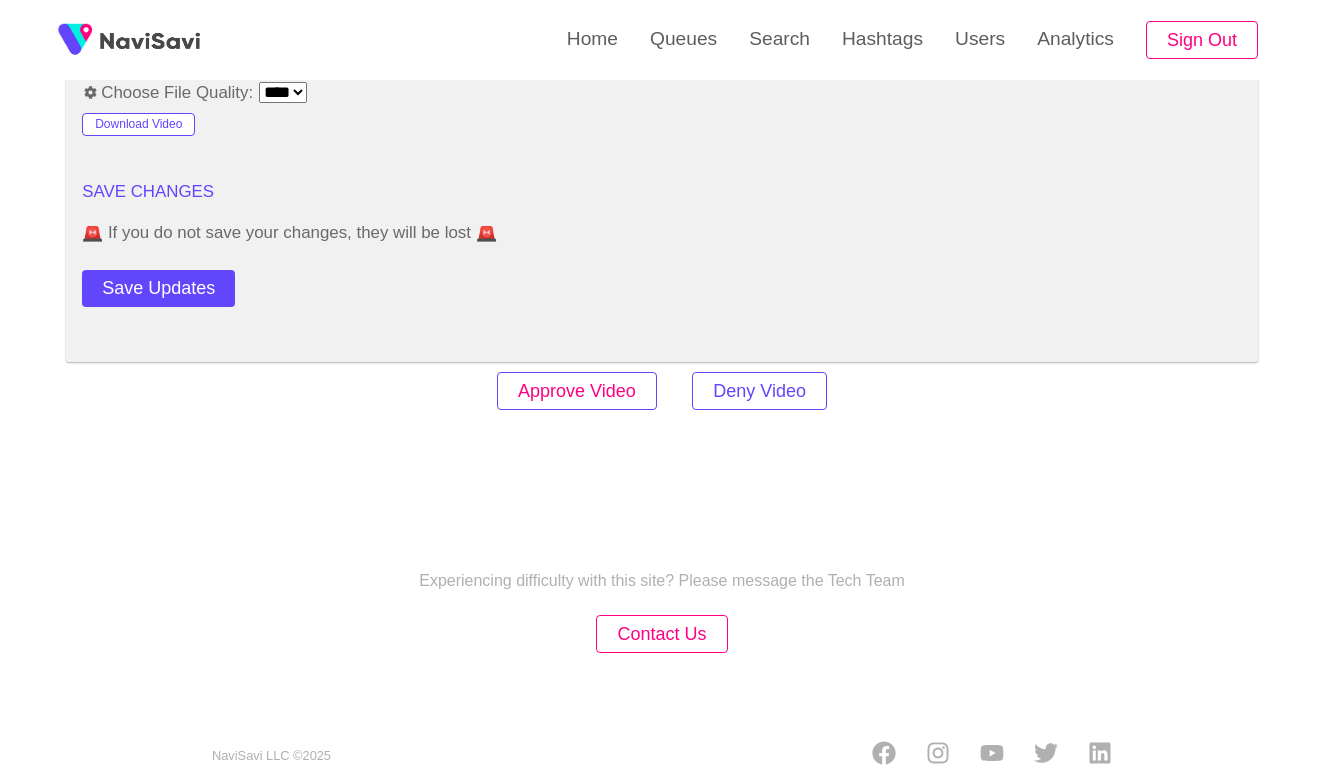 click on "Approve Video" at bounding box center (577, 391) 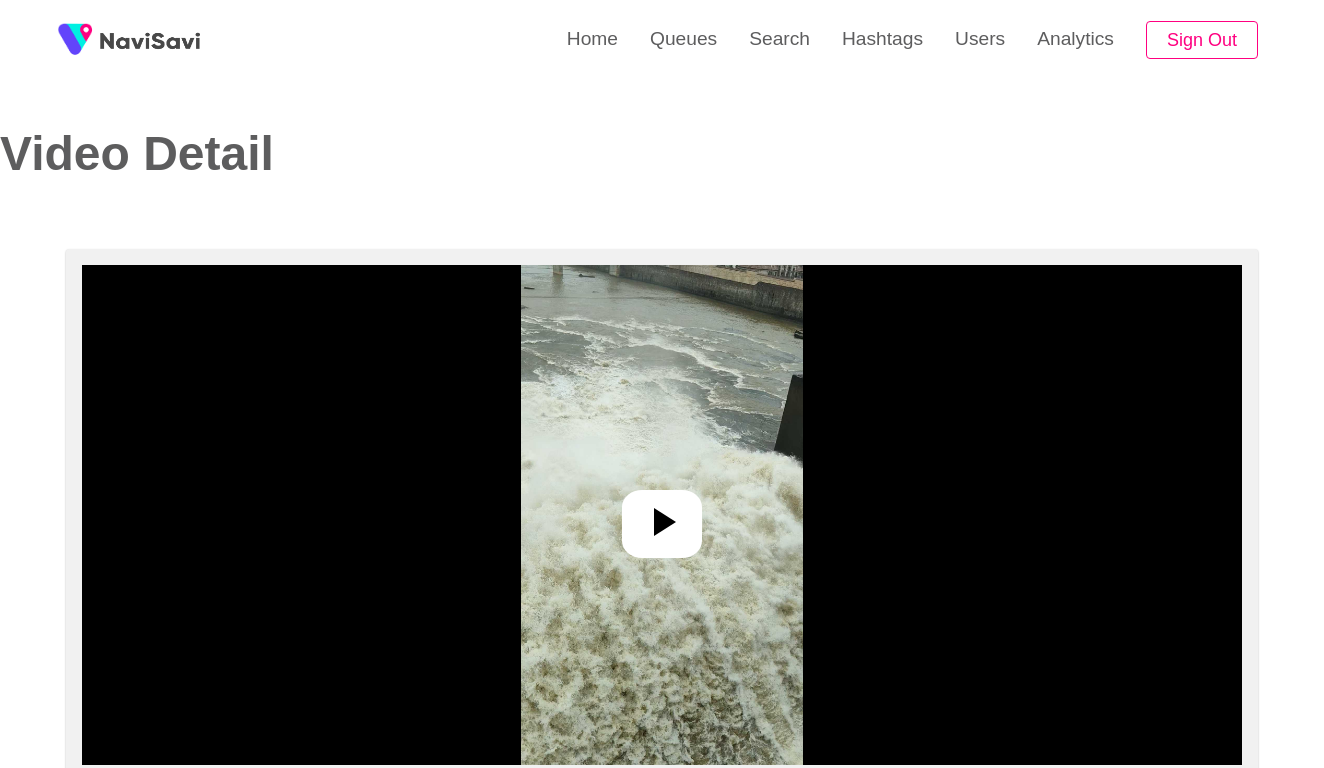 select on "**********" 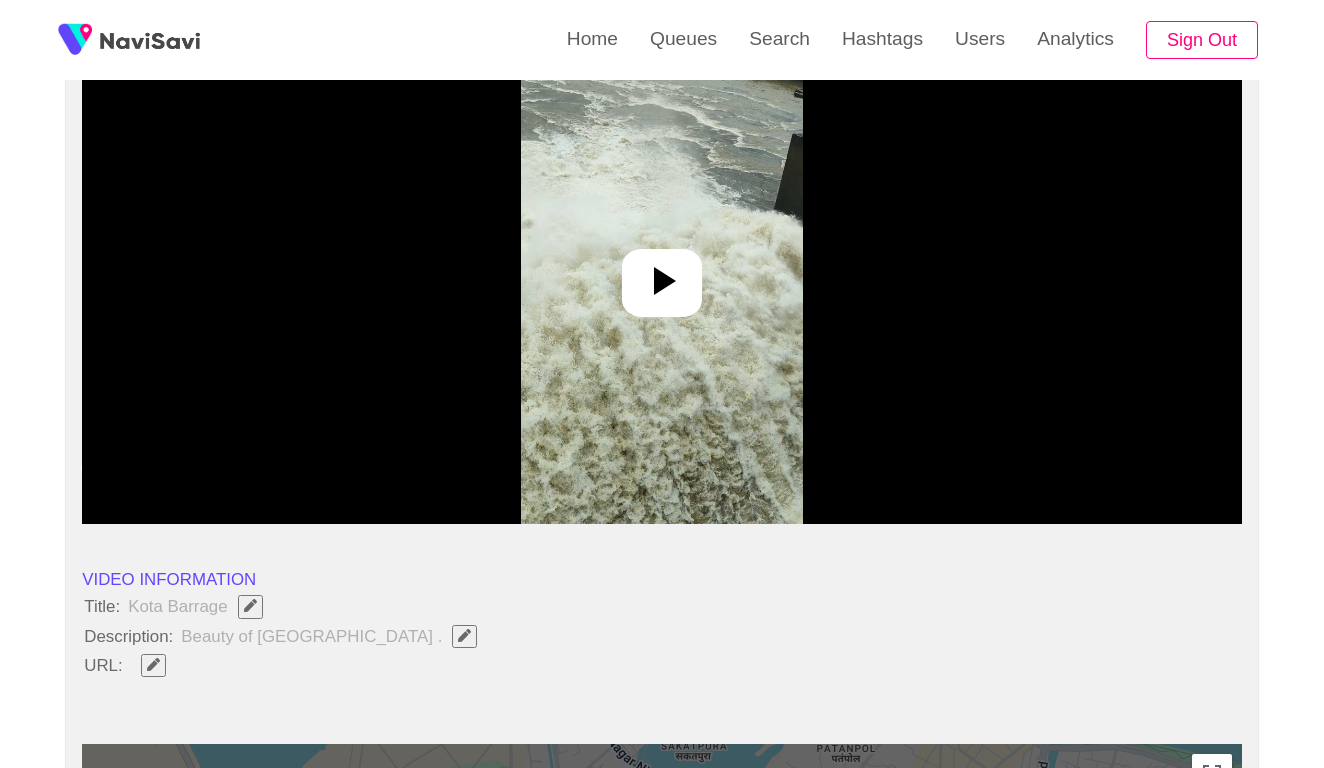 scroll, scrollTop: 149, scrollLeft: 0, axis: vertical 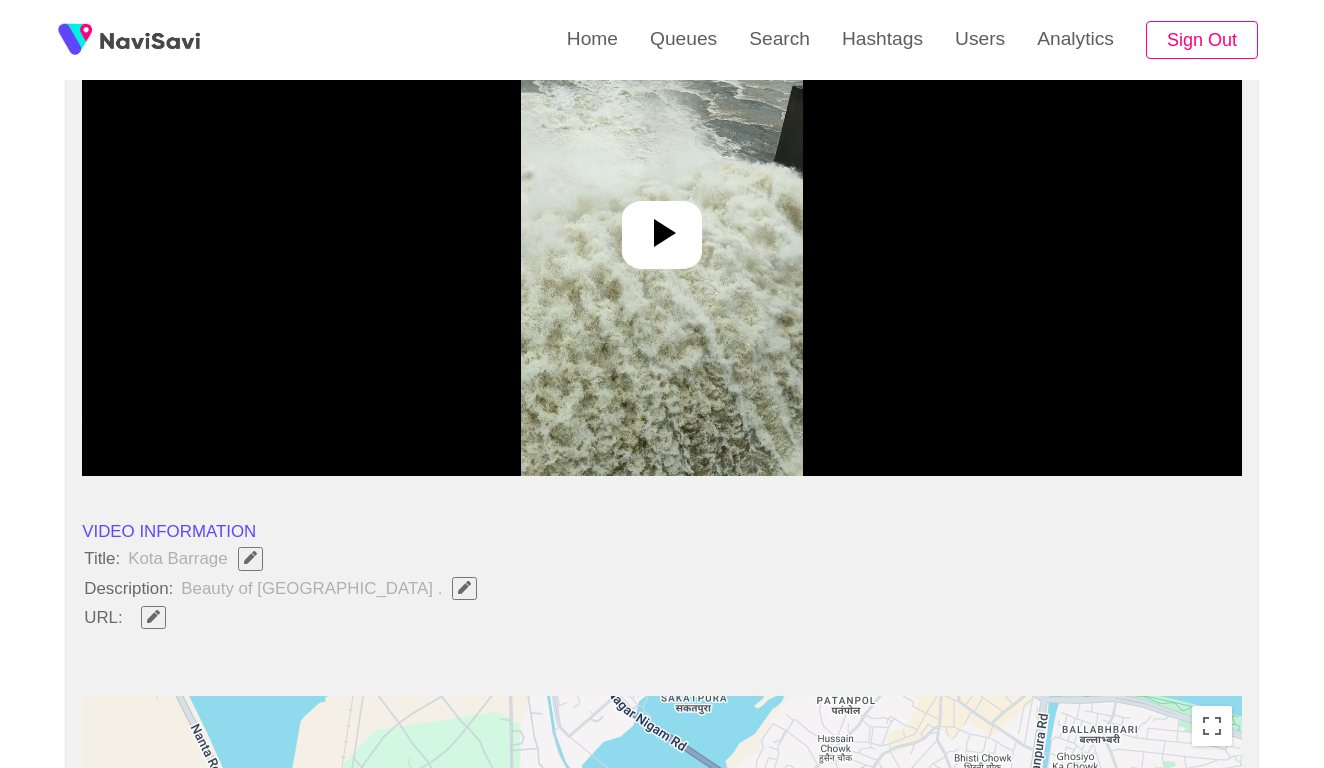 click 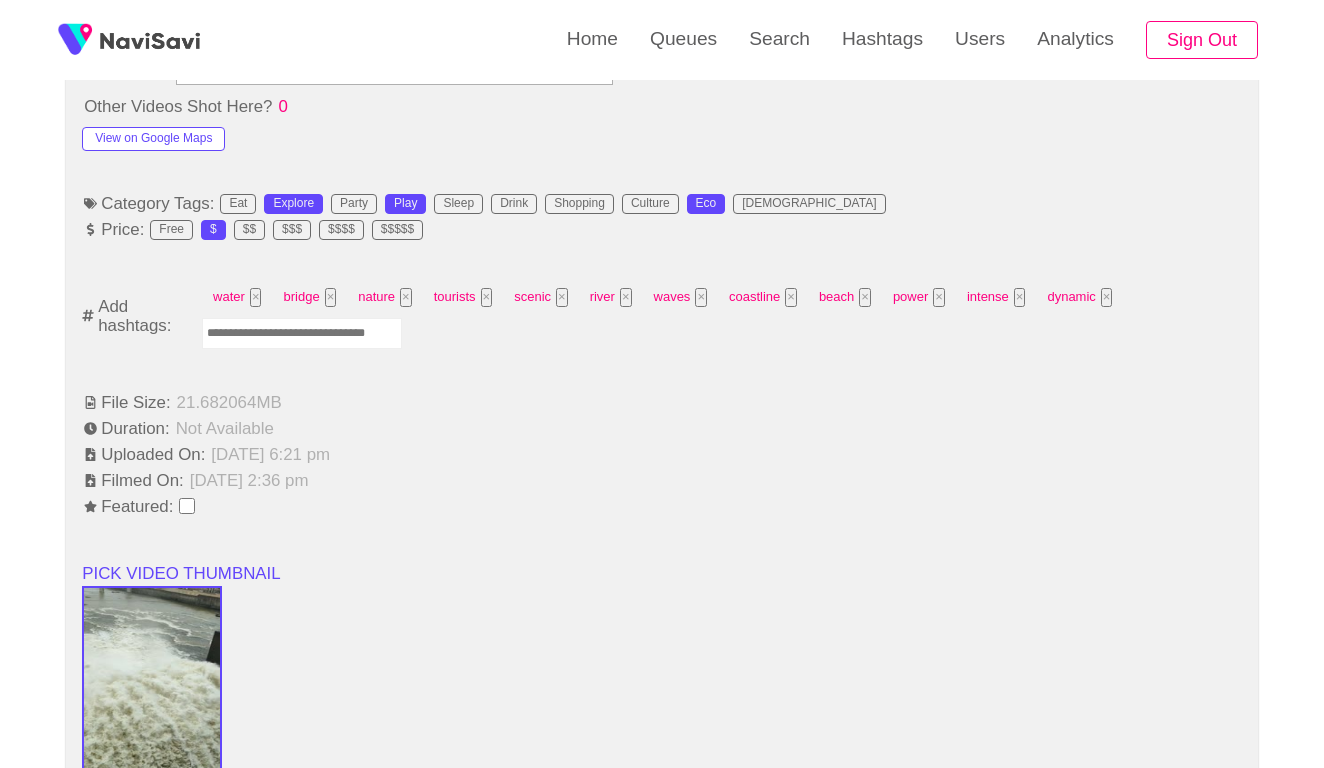 scroll, scrollTop: 980, scrollLeft: 0, axis: vertical 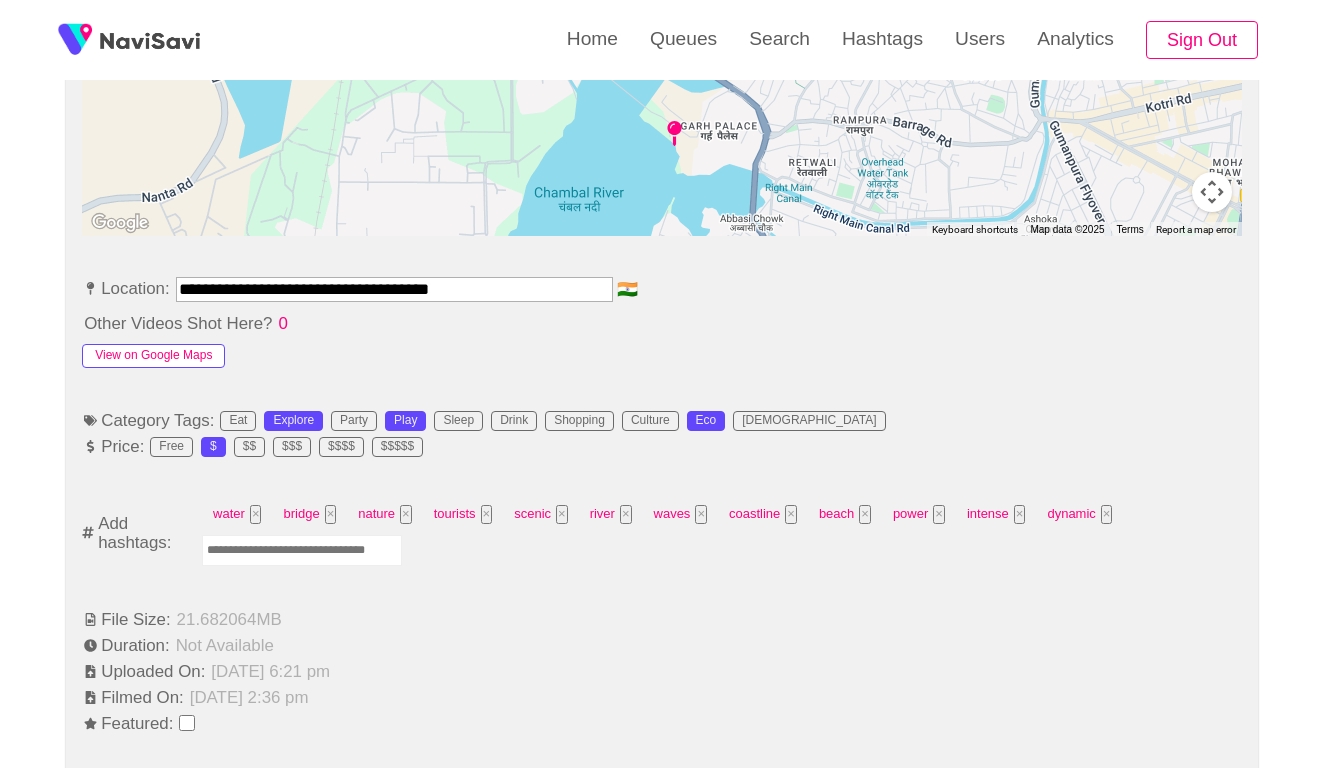 click on "View on Google Maps" at bounding box center [153, 356] 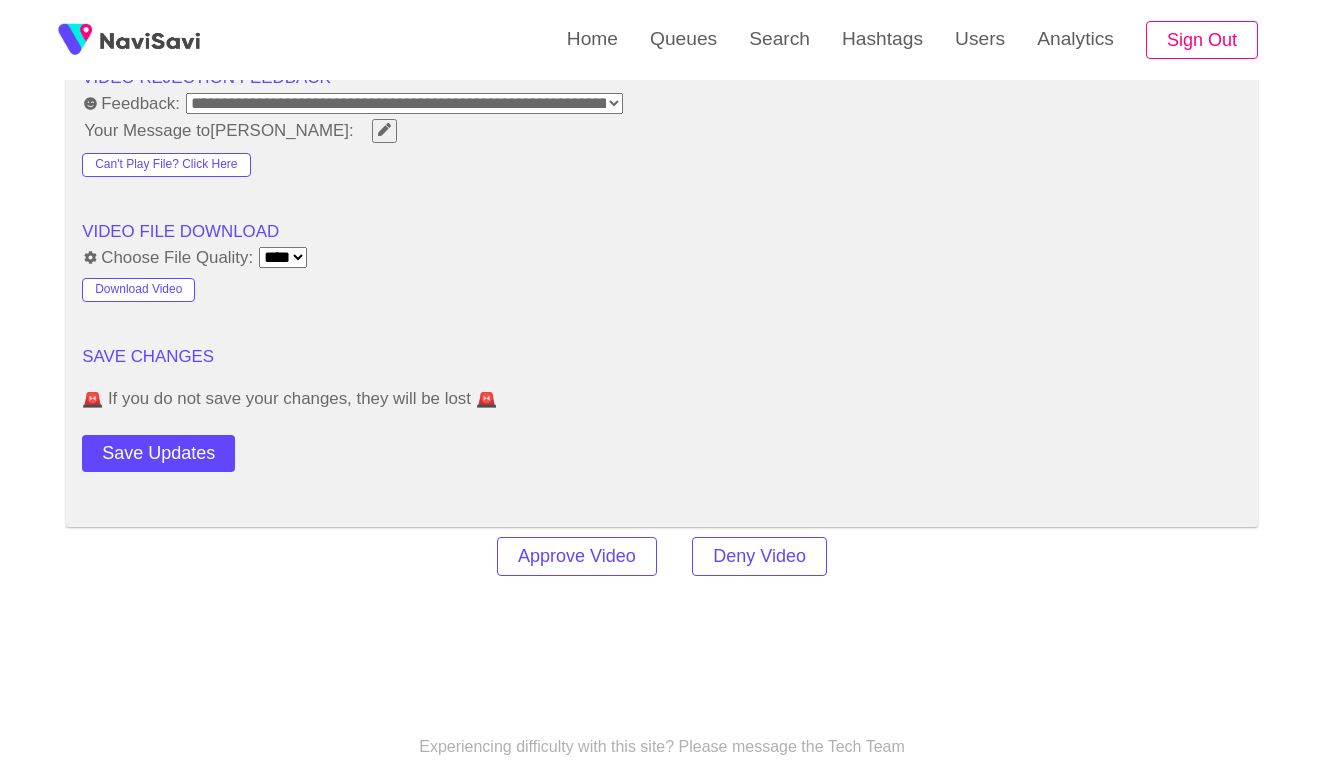 scroll, scrollTop: 1944, scrollLeft: 0, axis: vertical 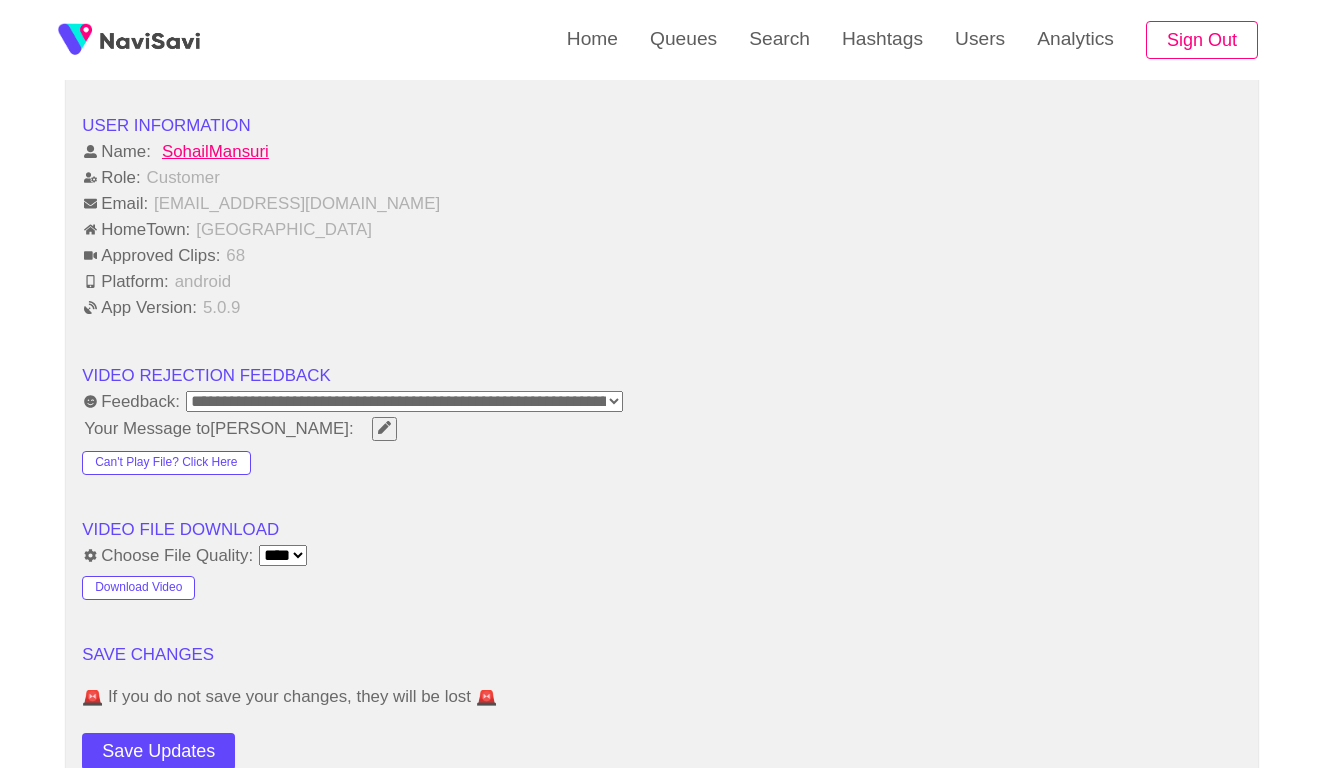 click 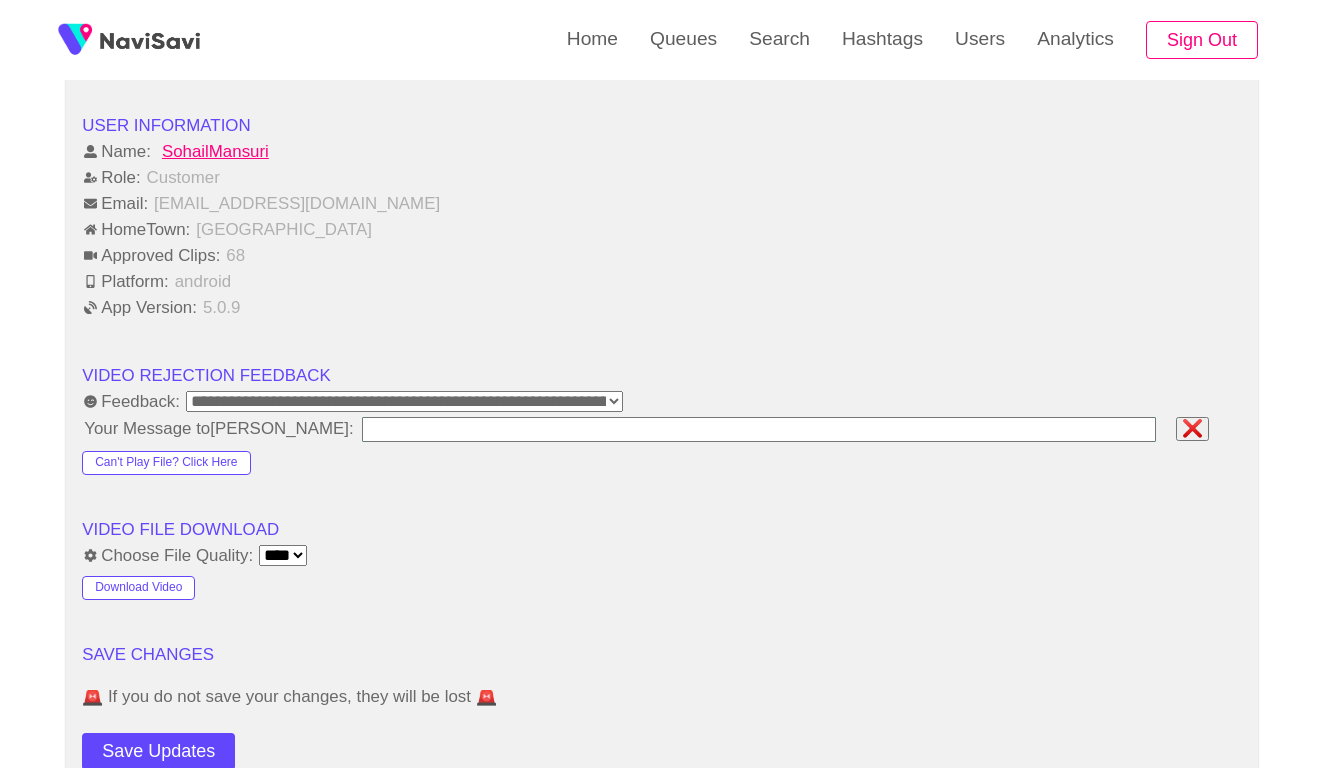 type on "**********" 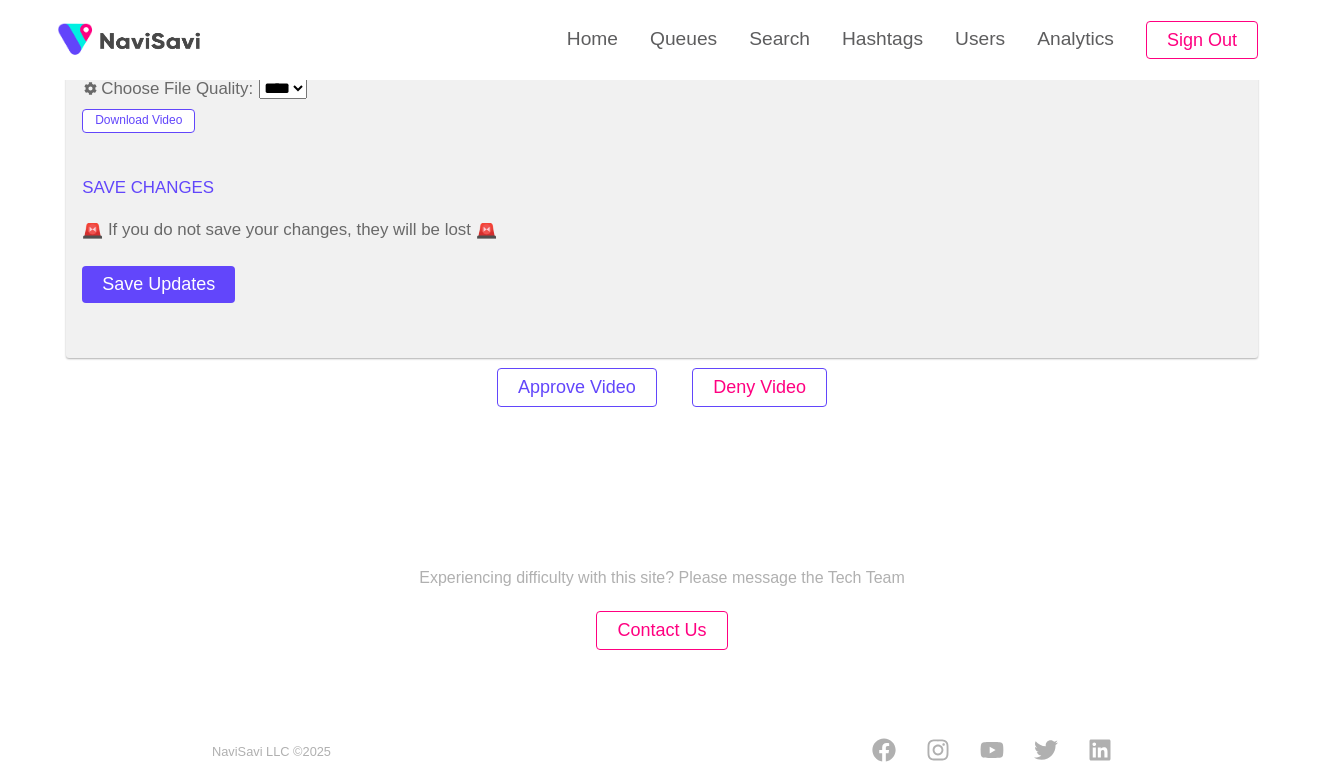 scroll, scrollTop: 2410, scrollLeft: 0, axis: vertical 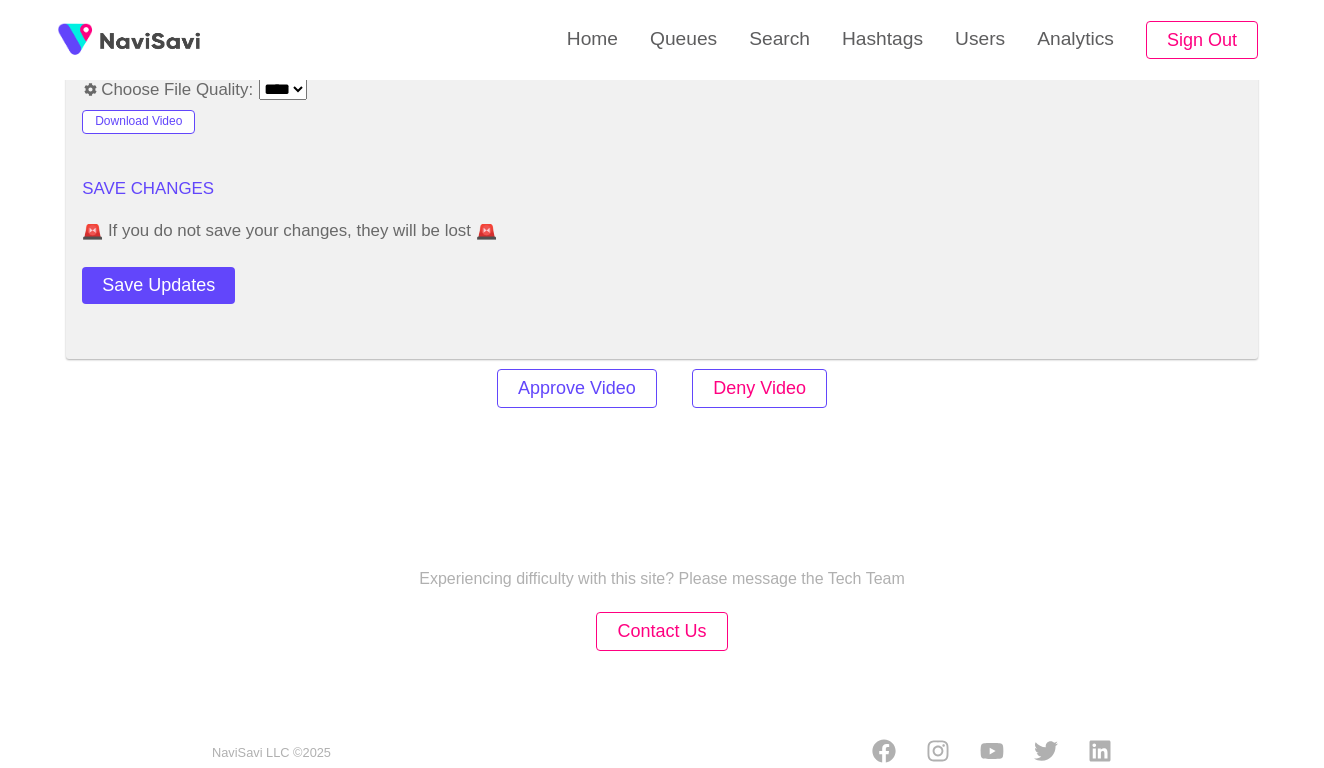 click on "Deny Video" at bounding box center (759, 388) 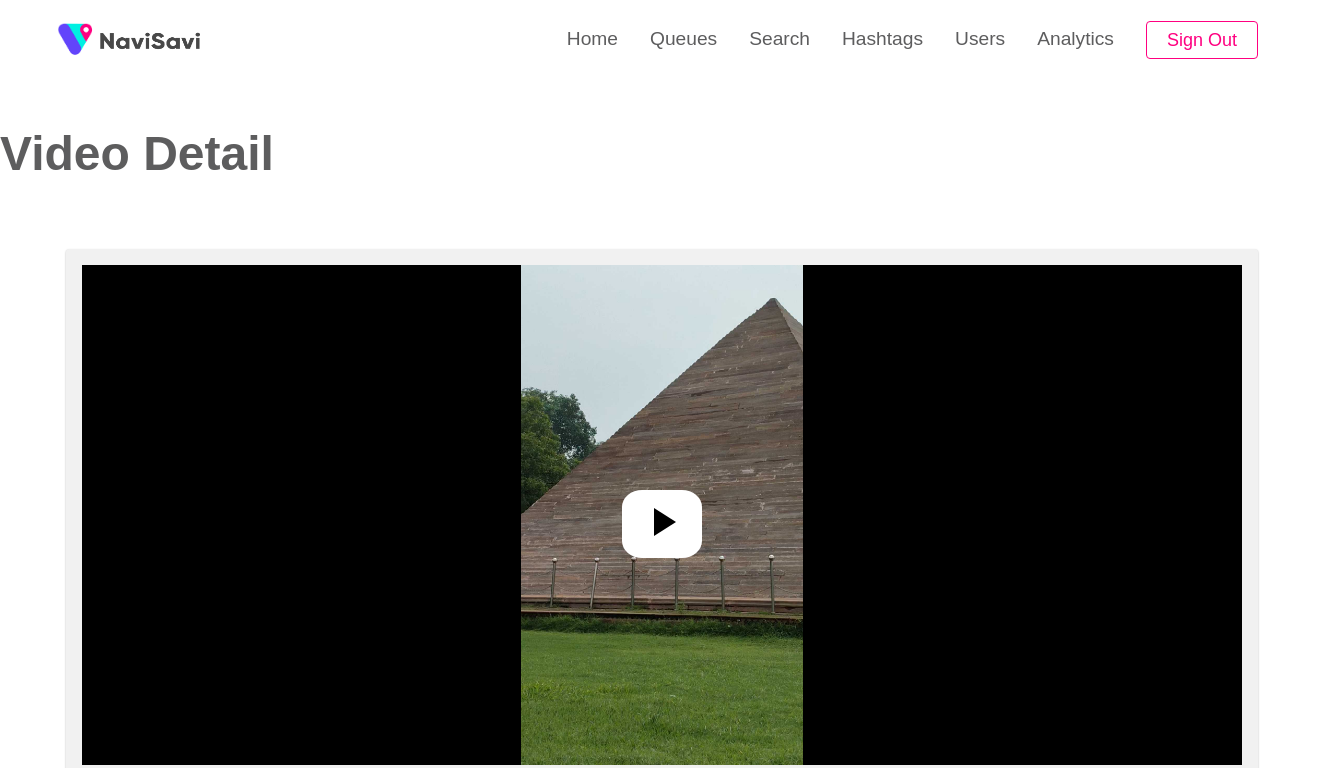 select on "**********" 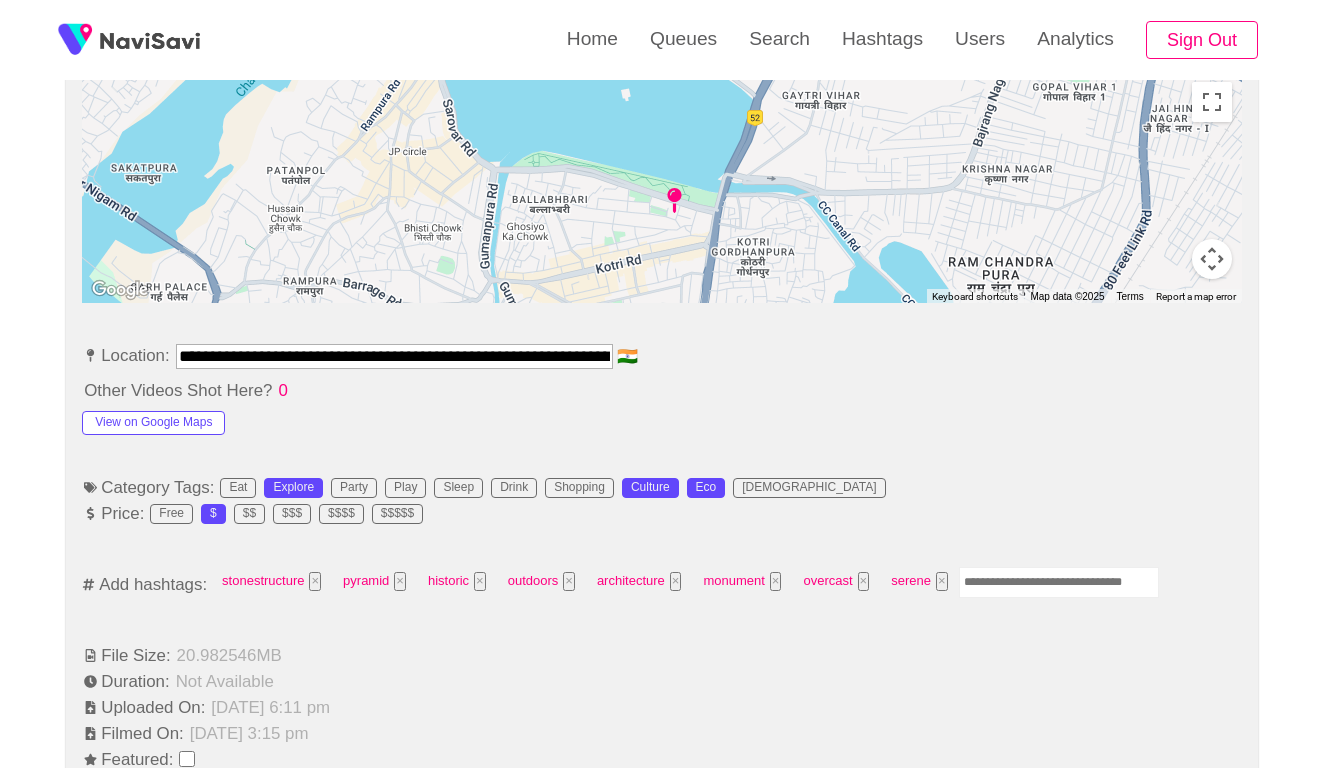 scroll, scrollTop: 976, scrollLeft: 0, axis: vertical 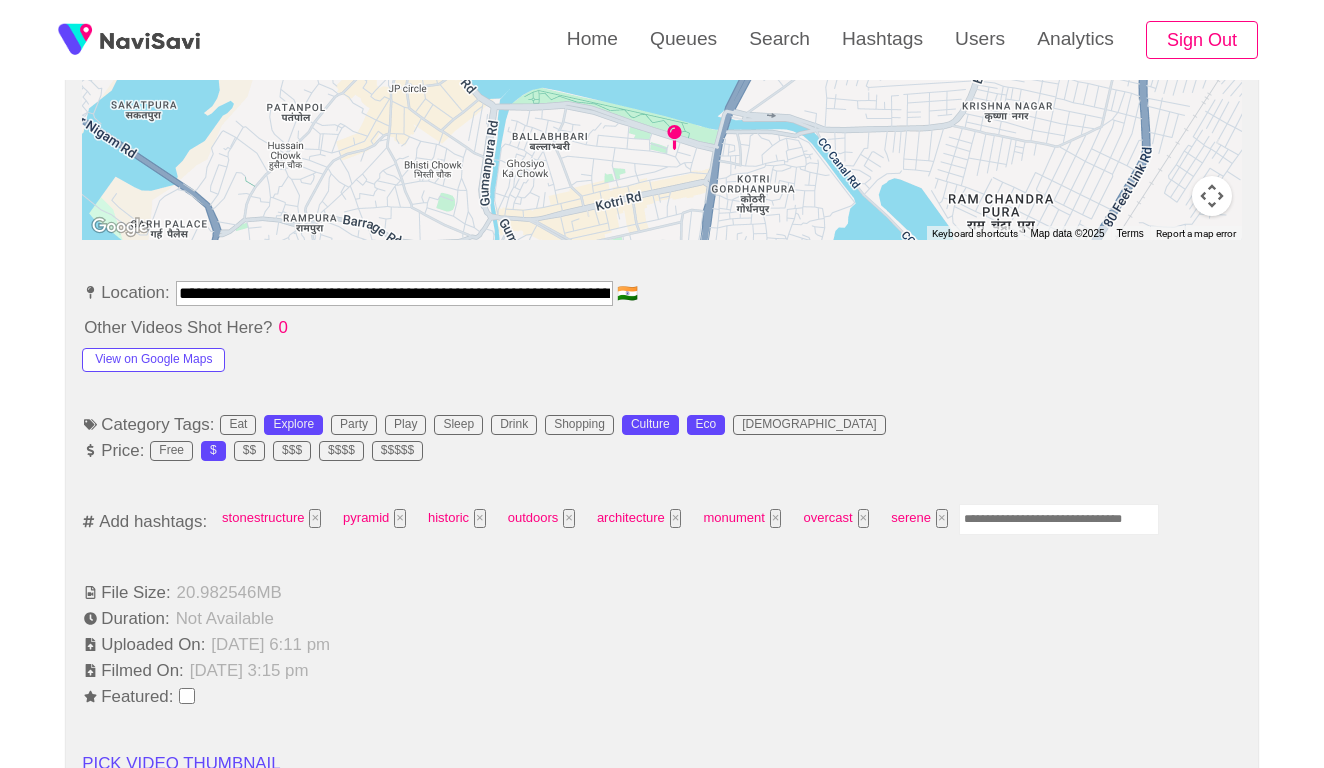 click at bounding box center [1059, 519] 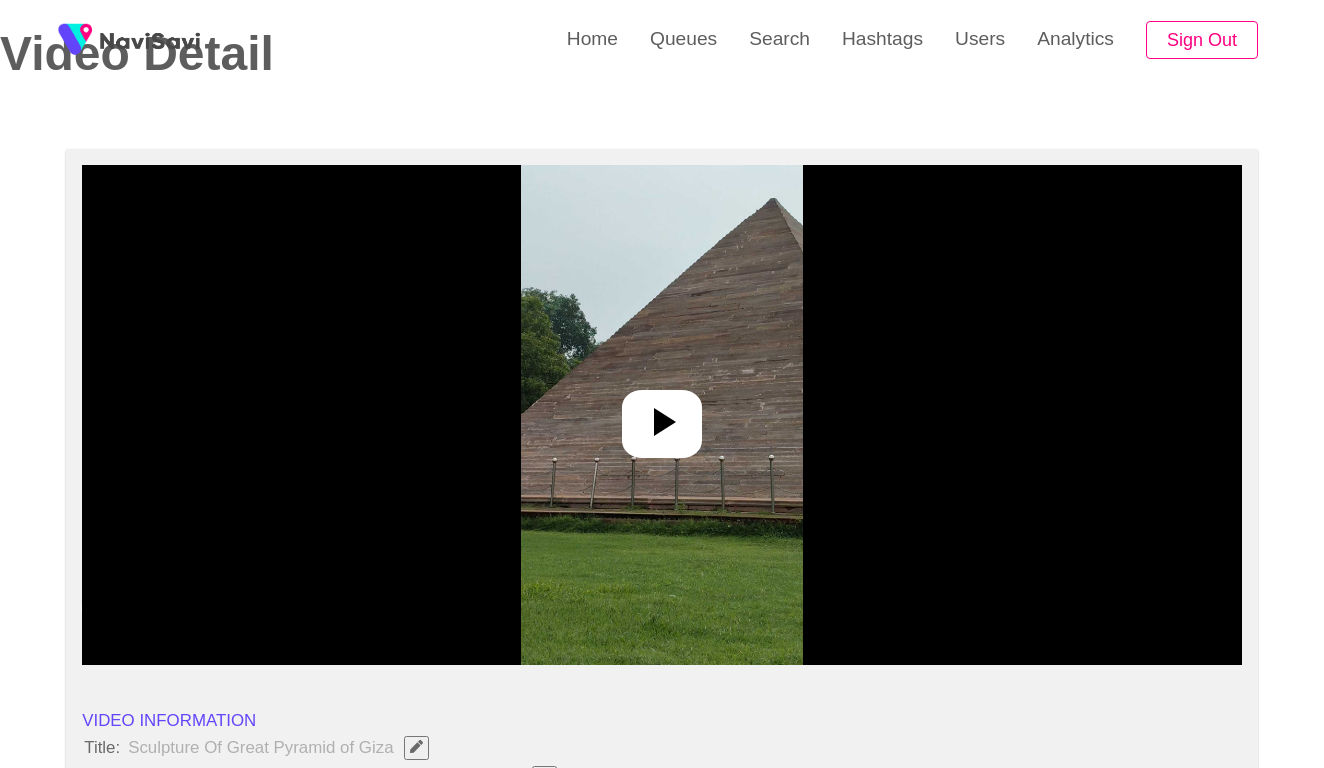 click at bounding box center [661, 415] 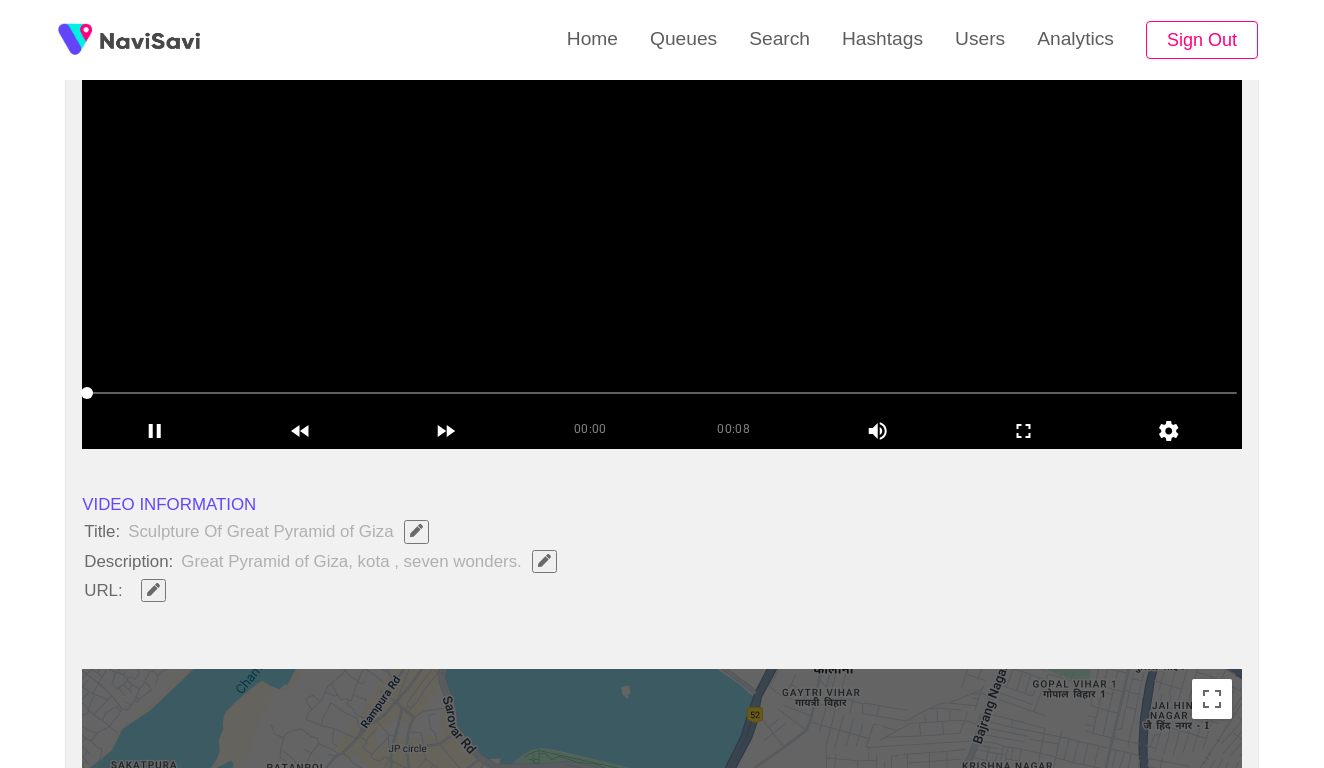 scroll, scrollTop: 329, scrollLeft: 0, axis: vertical 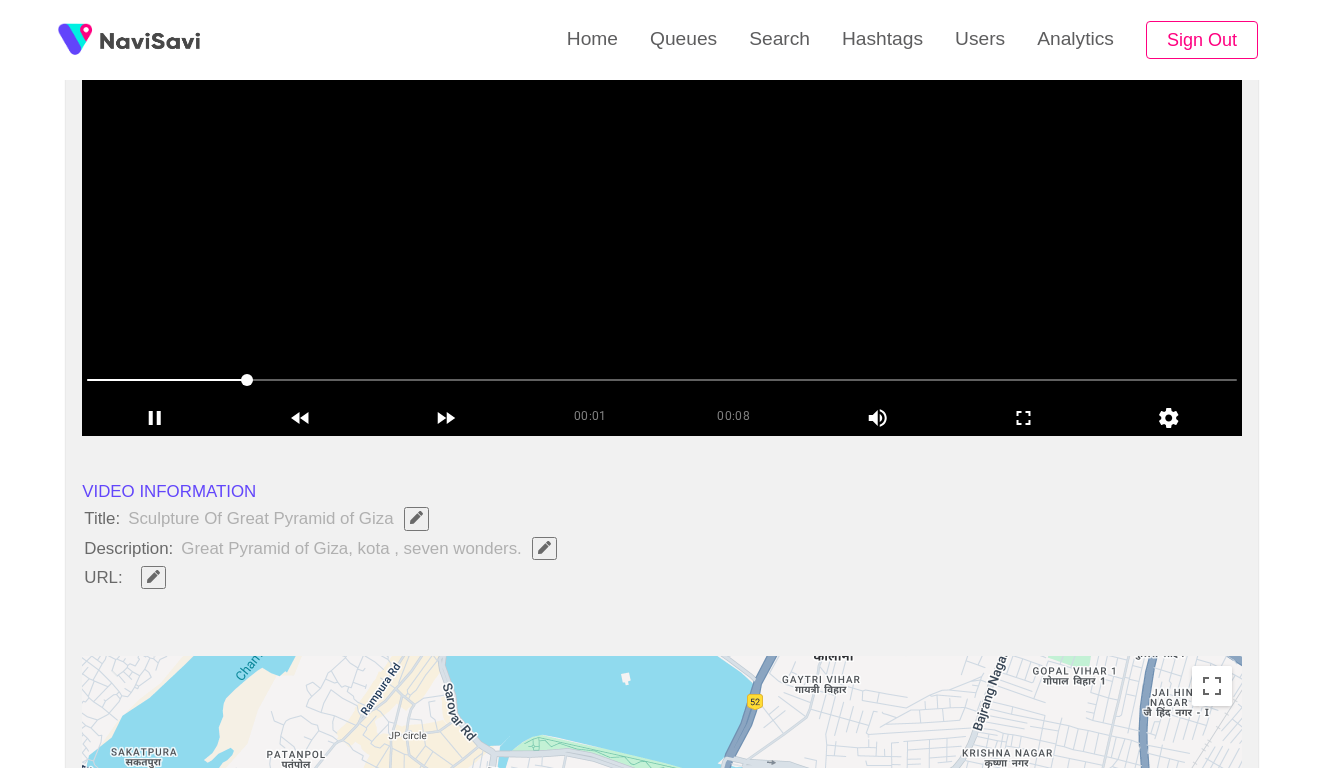 click at bounding box center [662, 380] 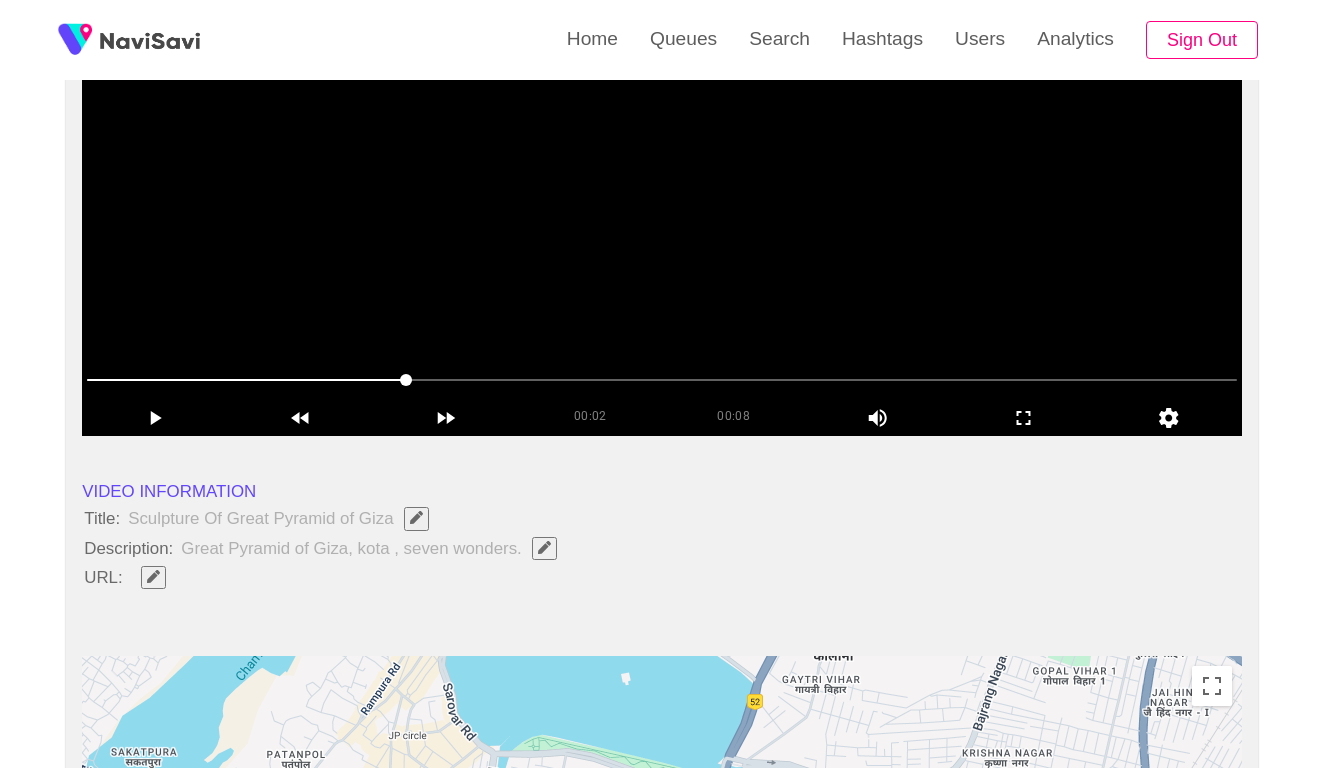 click at bounding box center [662, 380] 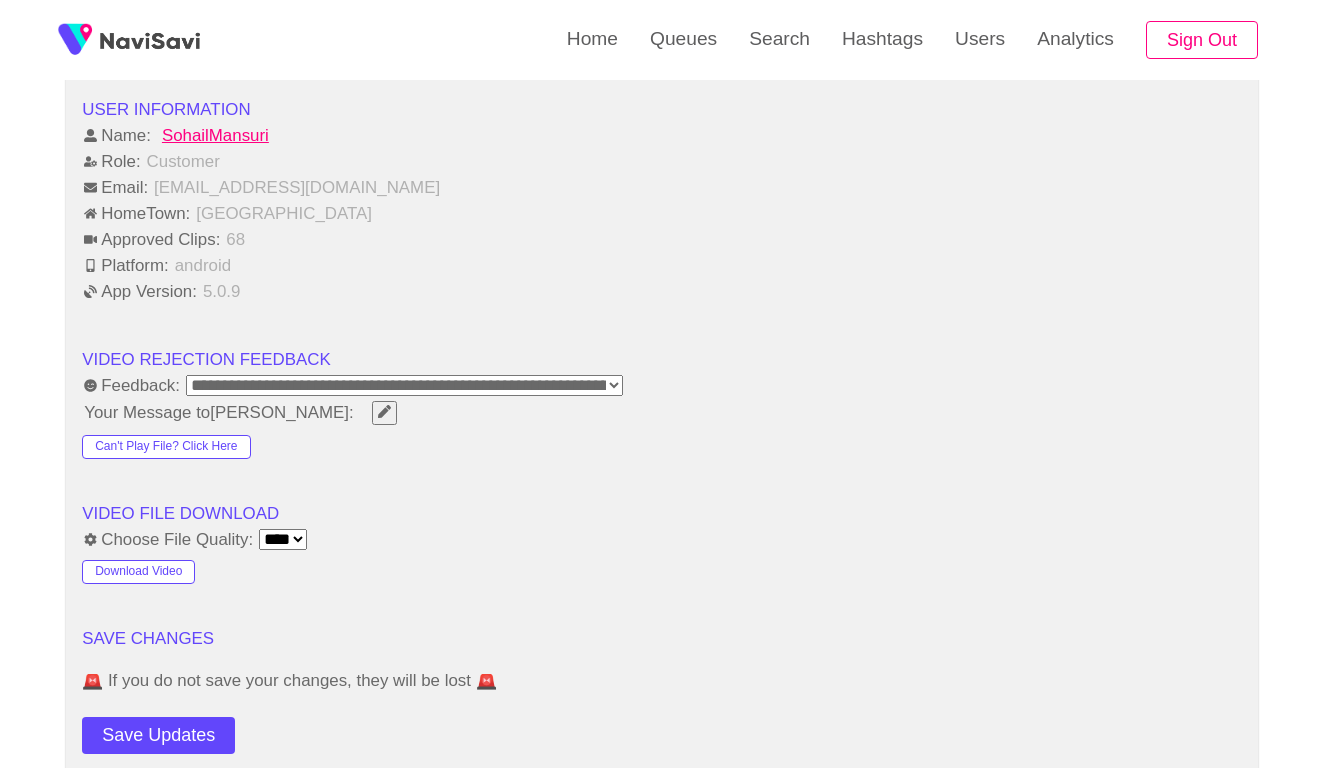 scroll, scrollTop: 2071, scrollLeft: 0, axis: vertical 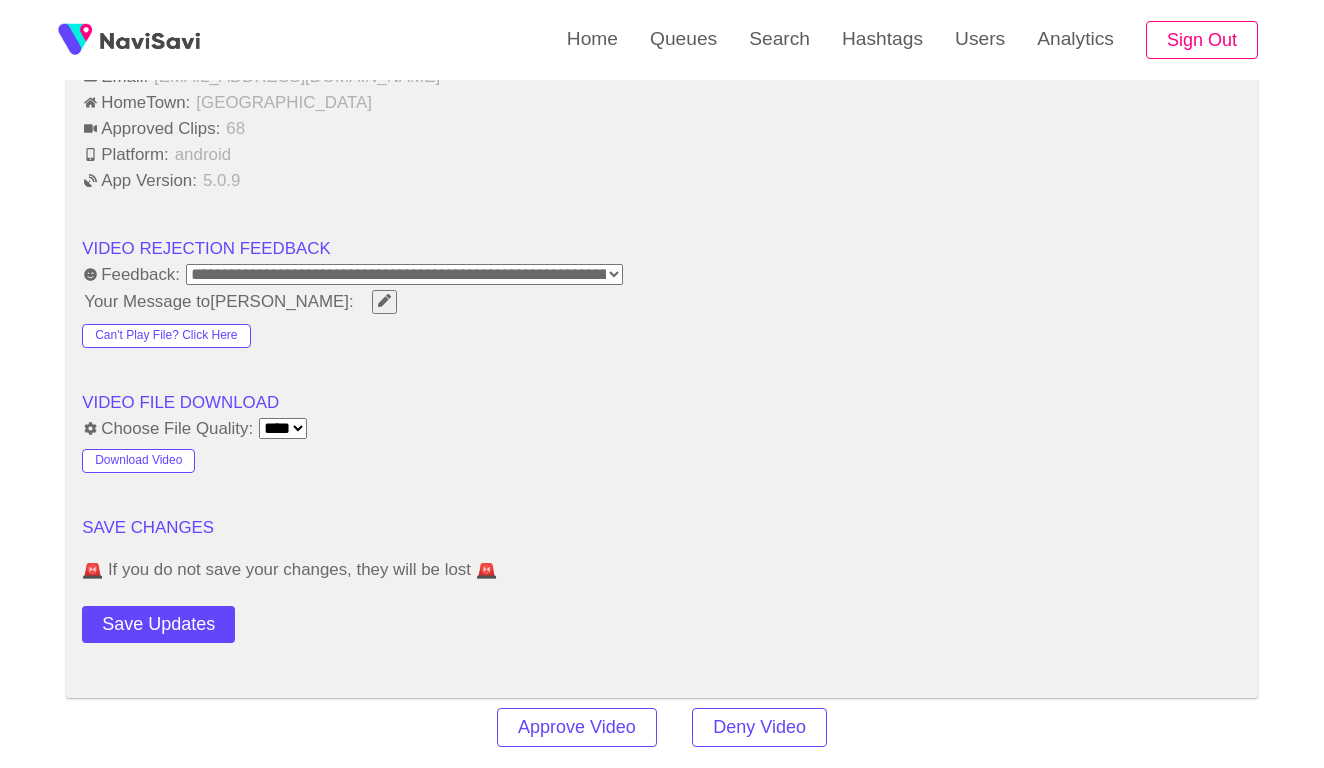 click on "**********" at bounding box center (404, 274) 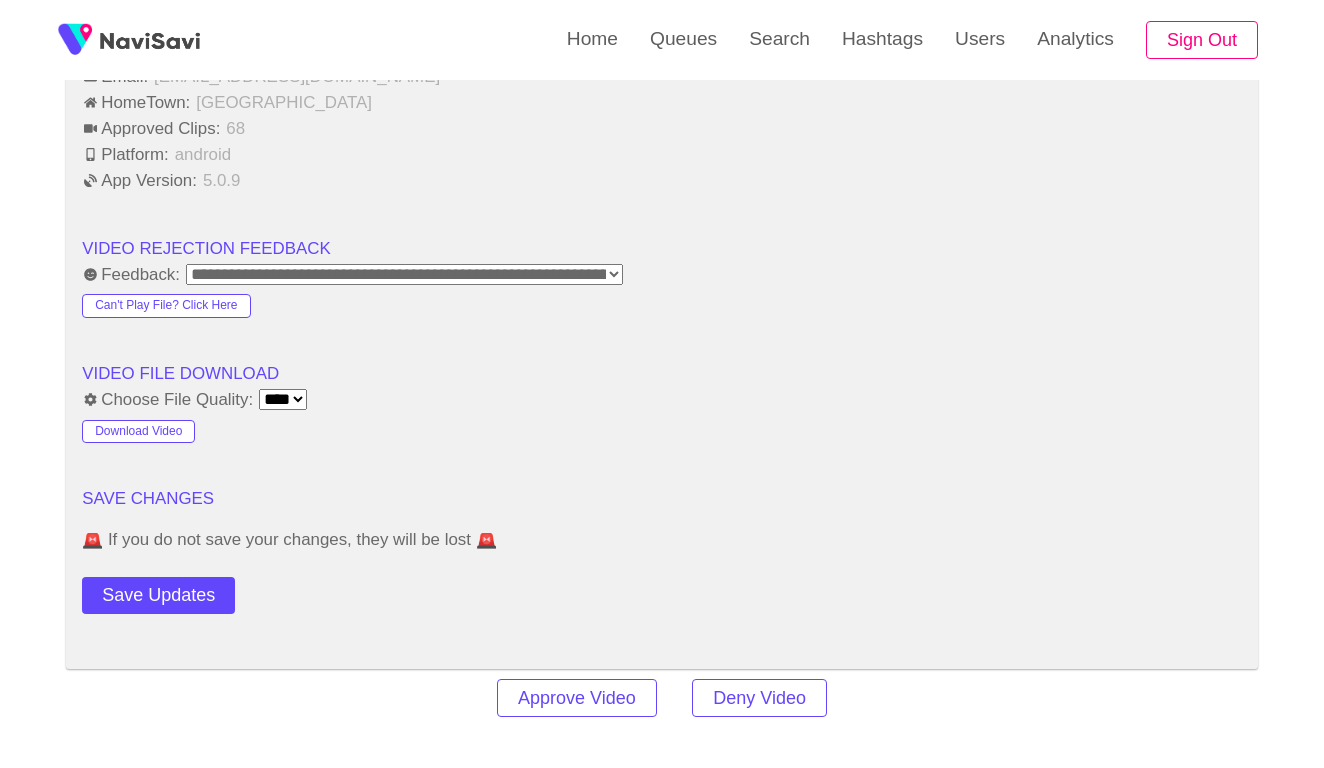 click on "SAVE CHANGES" at bounding box center (662, 499) 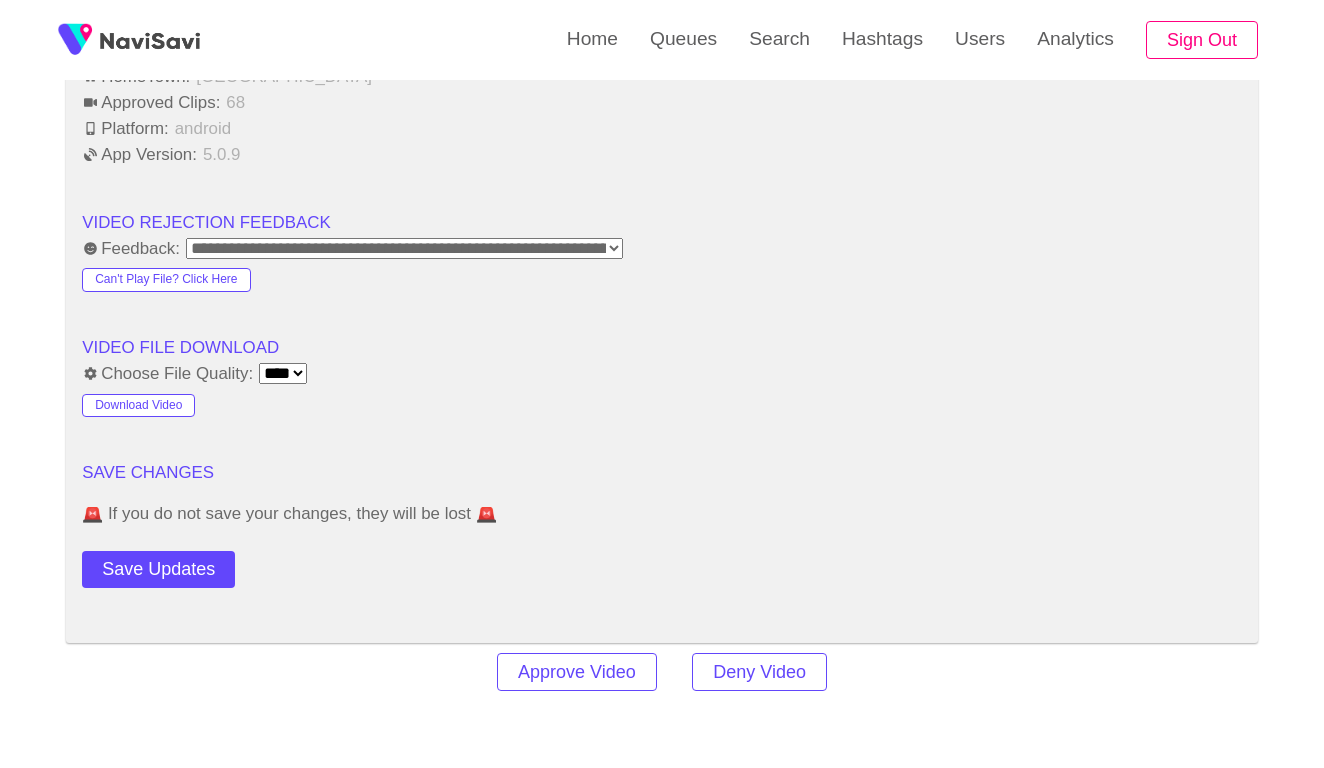 scroll, scrollTop: 2308, scrollLeft: 0, axis: vertical 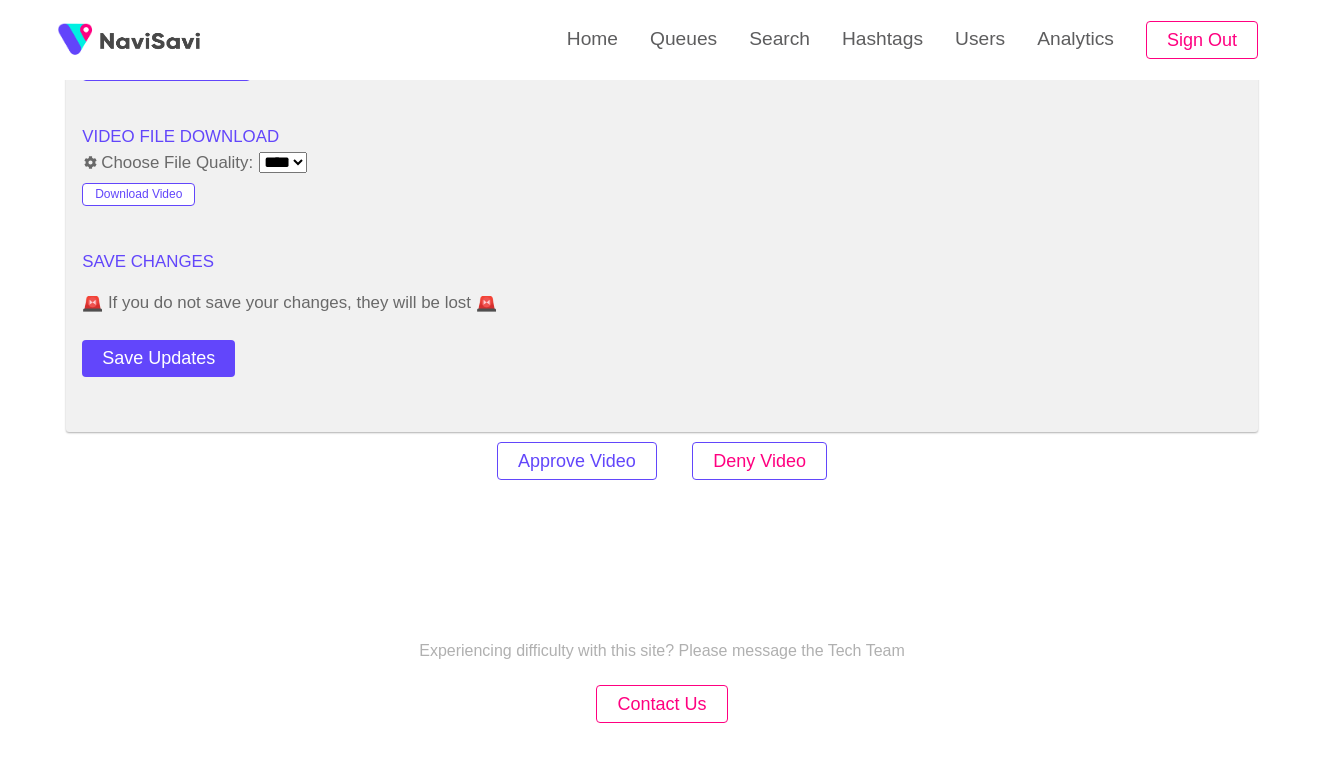 click on "Deny Video" at bounding box center (759, 461) 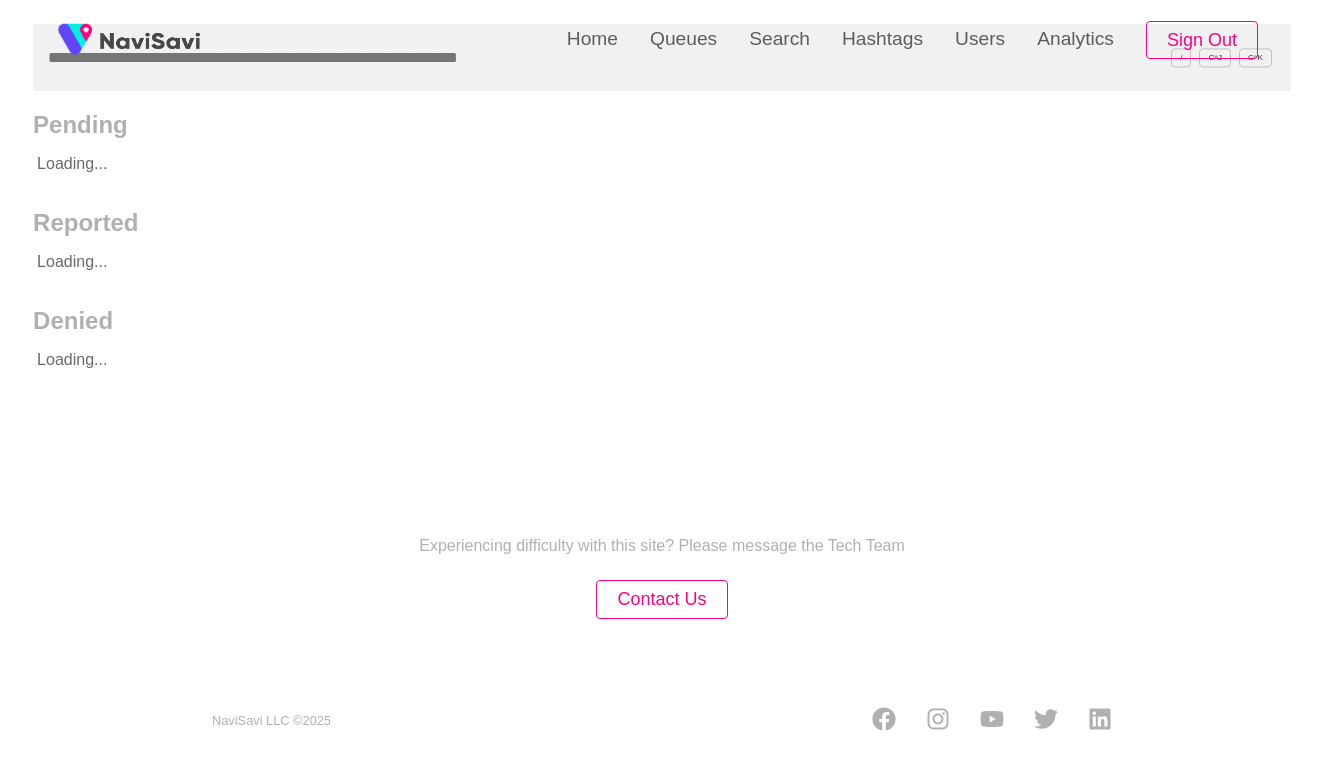 scroll, scrollTop: 0, scrollLeft: 0, axis: both 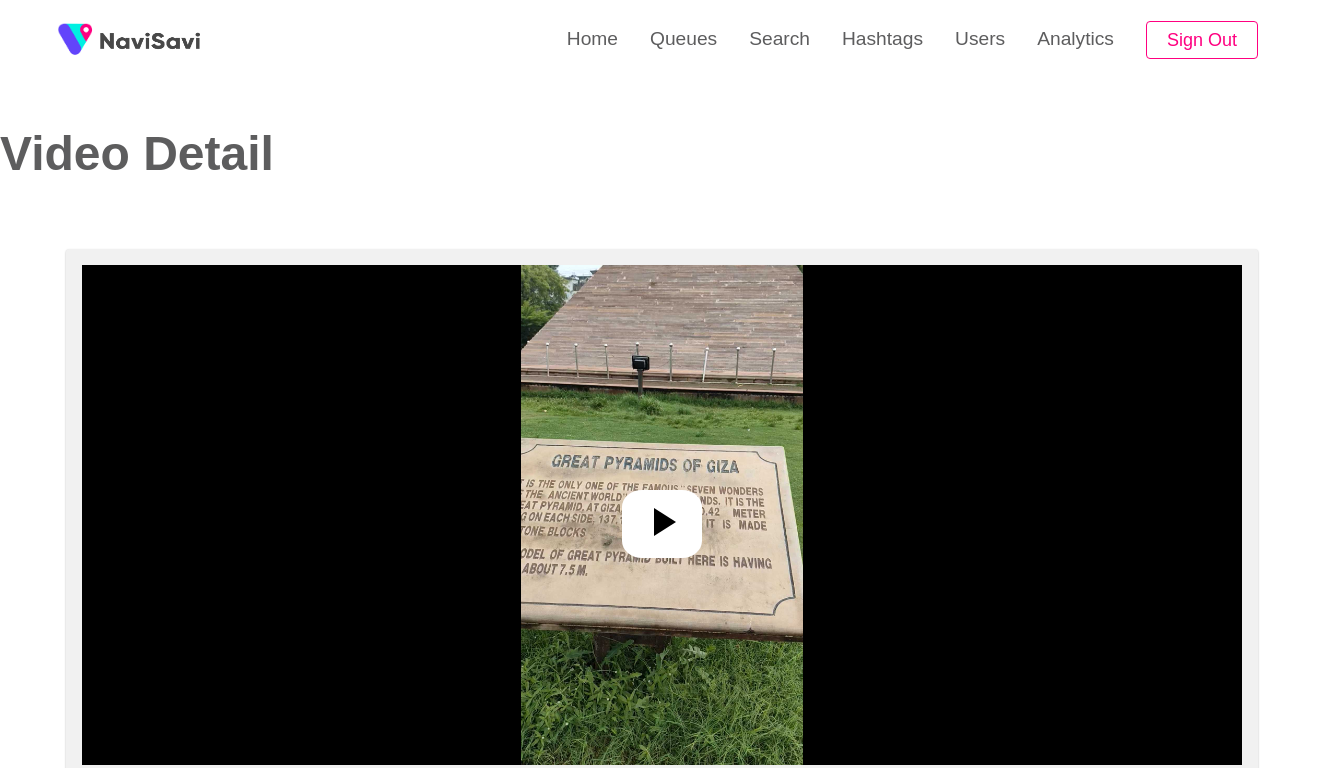 select on "**********" 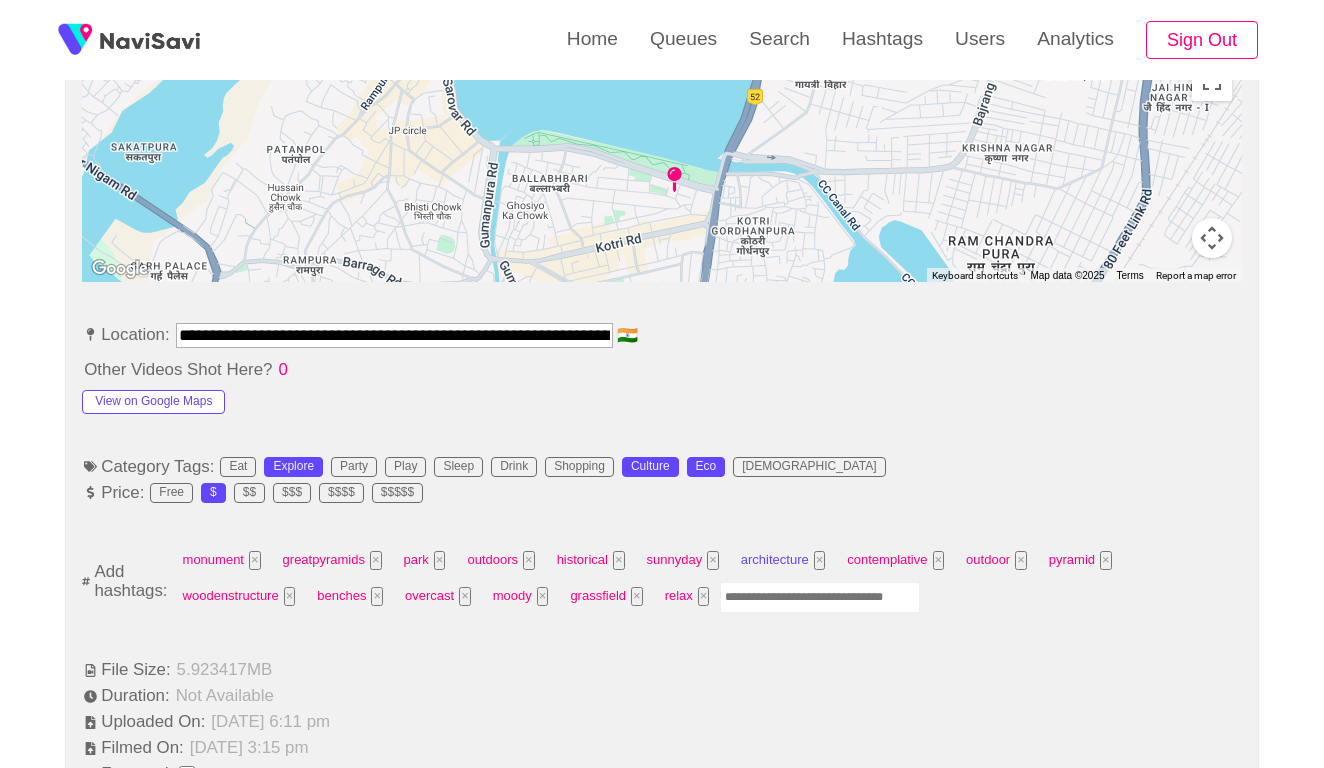 scroll, scrollTop: 945, scrollLeft: 0, axis: vertical 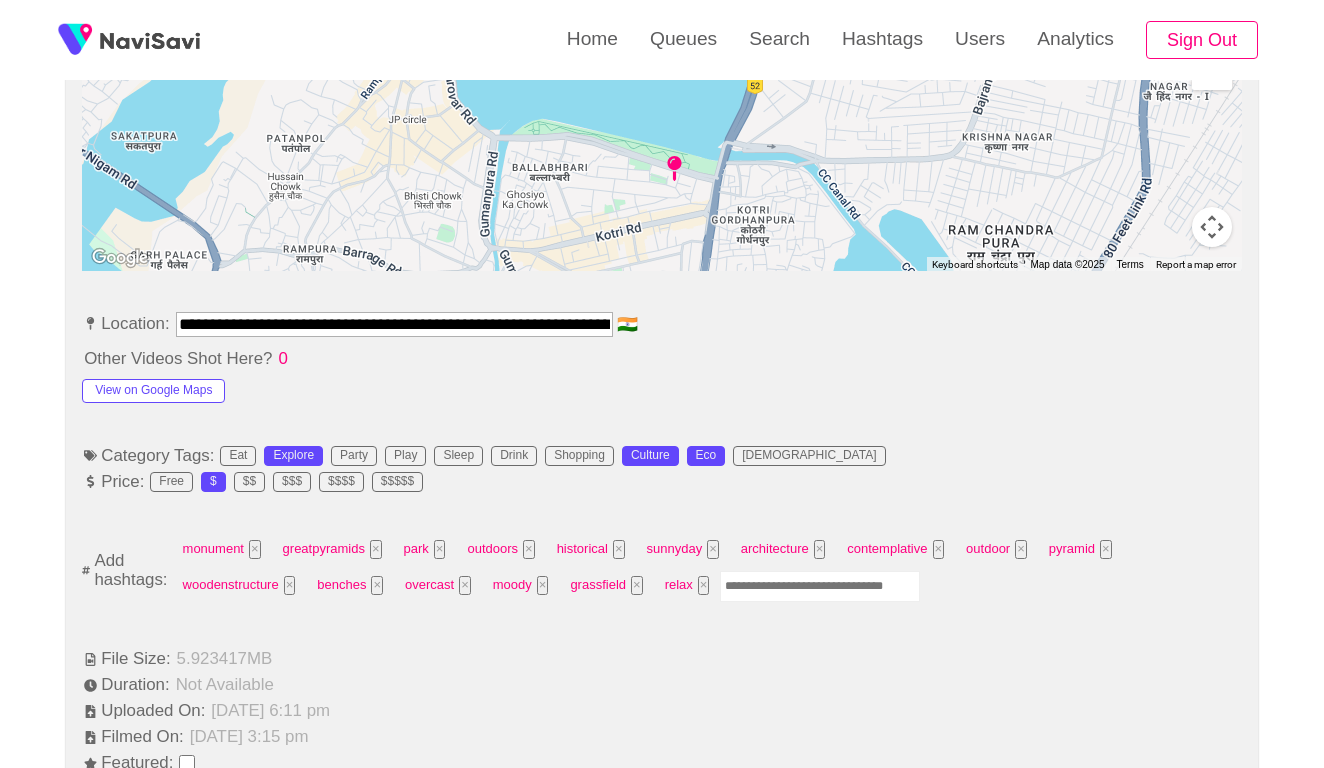 click at bounding box center [820, 586] 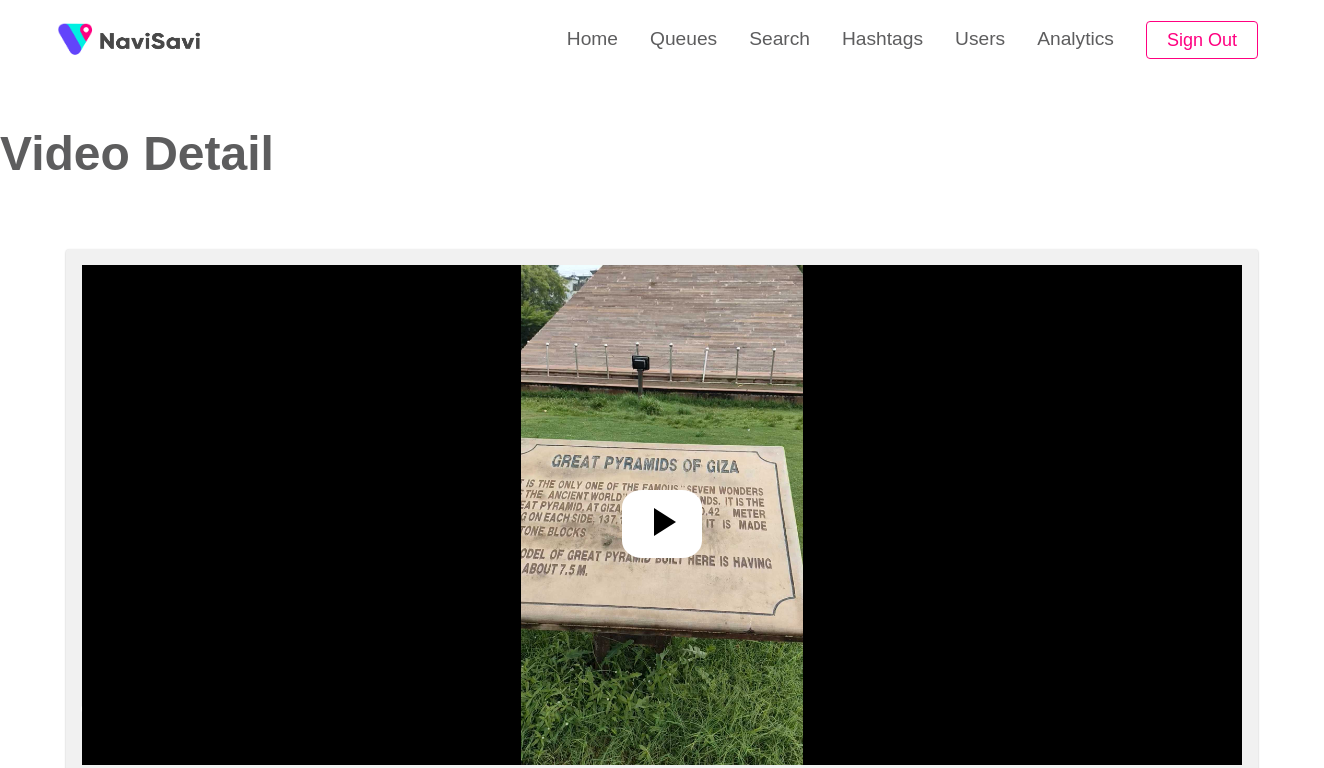click at bounding box center [661, 515] 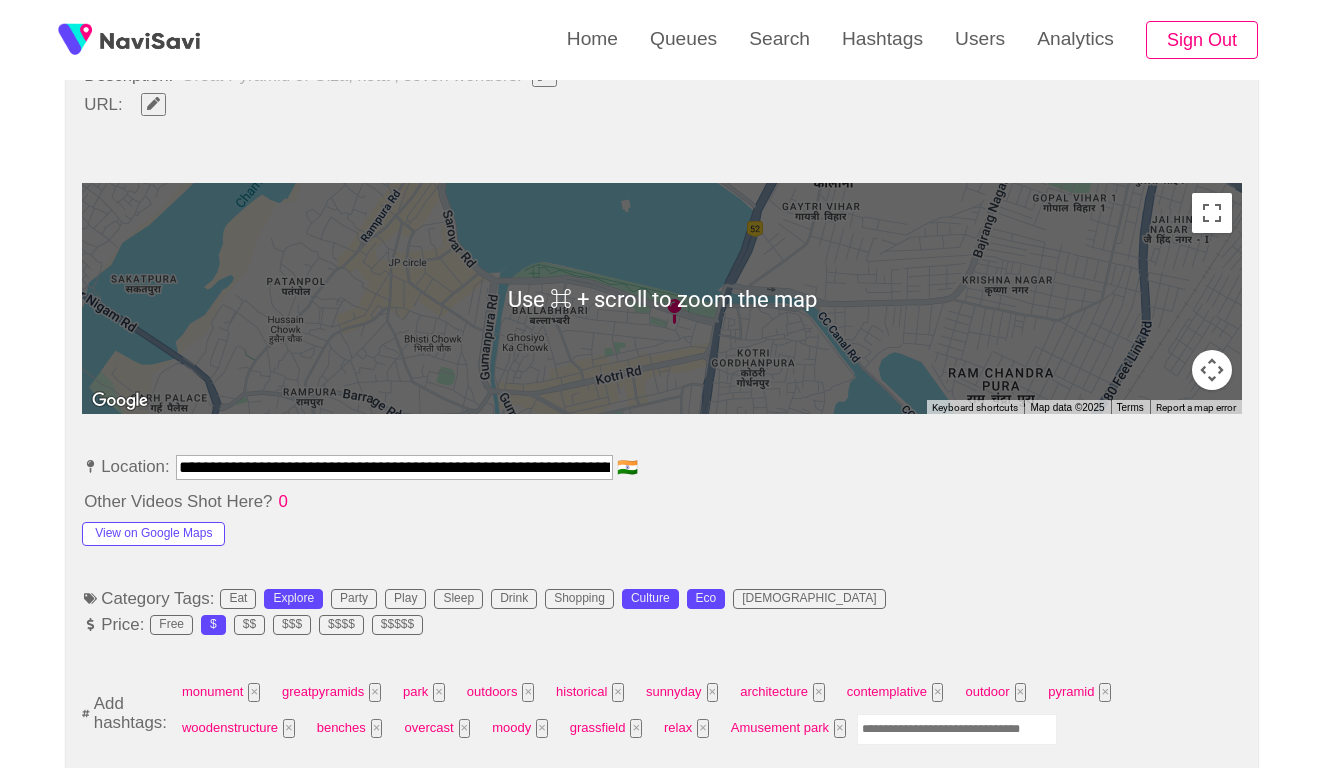 scroll, scrollTop: 803, scrollLeft: 0, axis: vertical 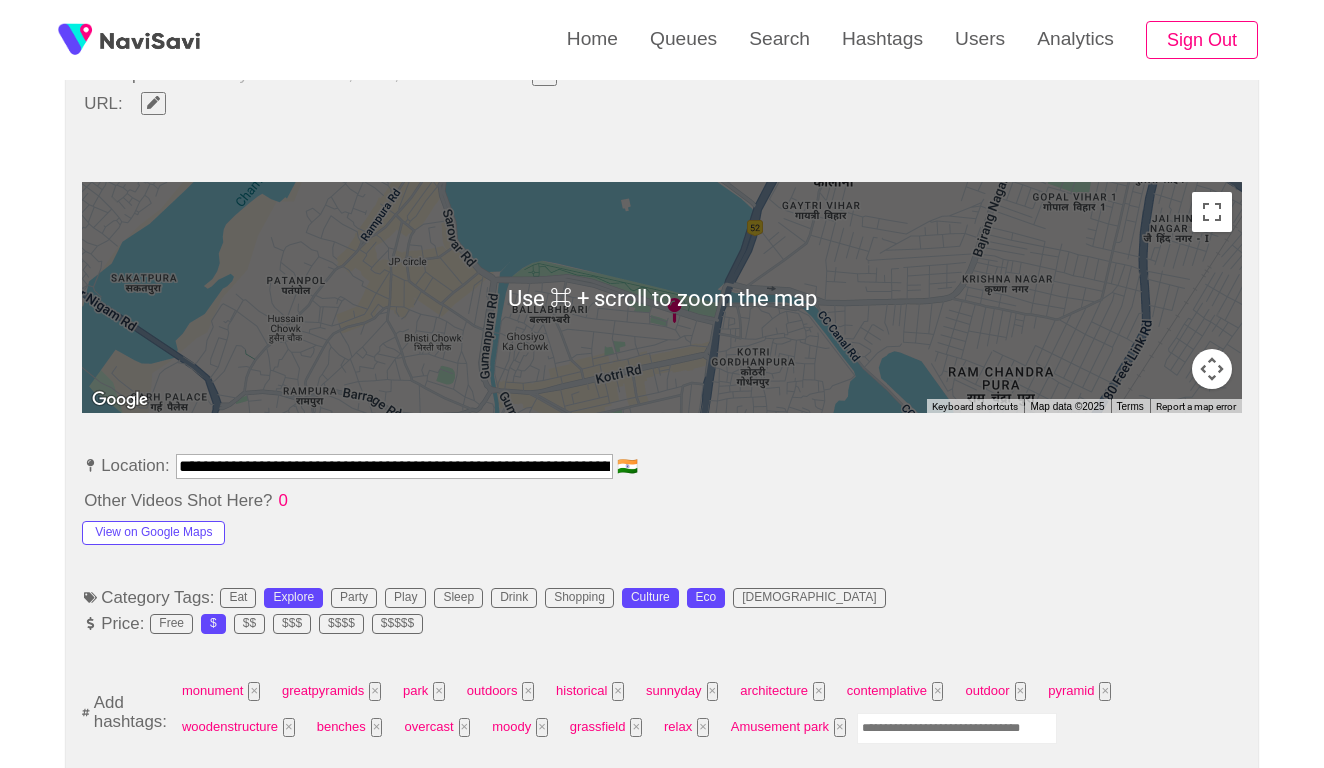 click 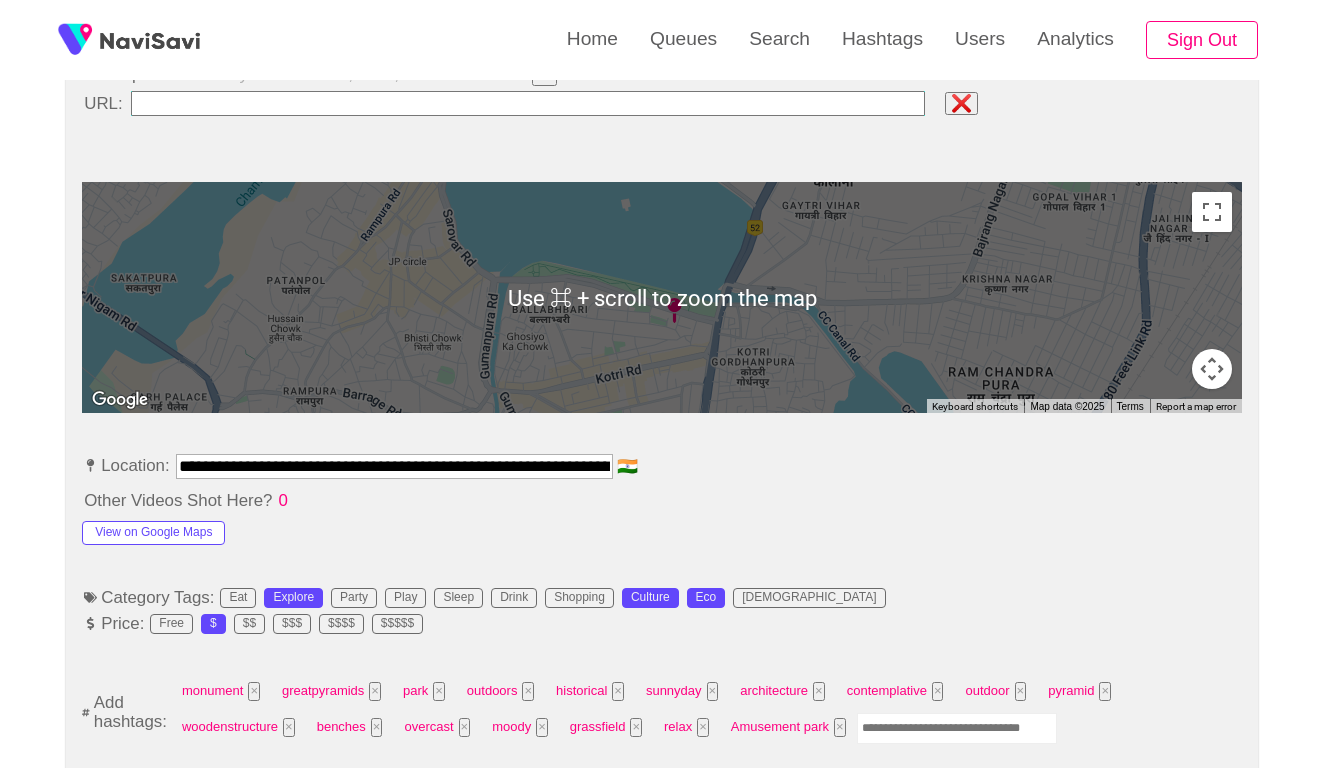 type on "**********" 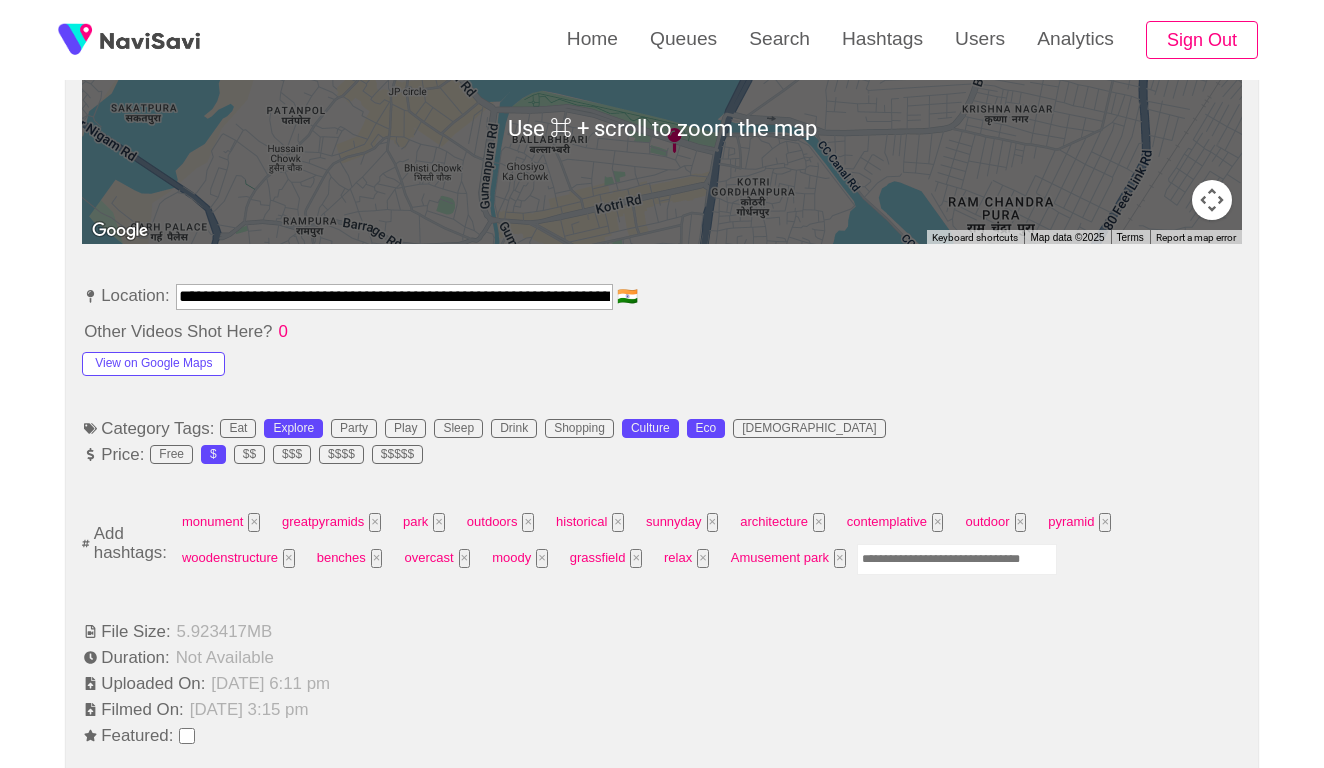 scroll, scrollTop: 1089, scrollLeft: 0, axis: vertical 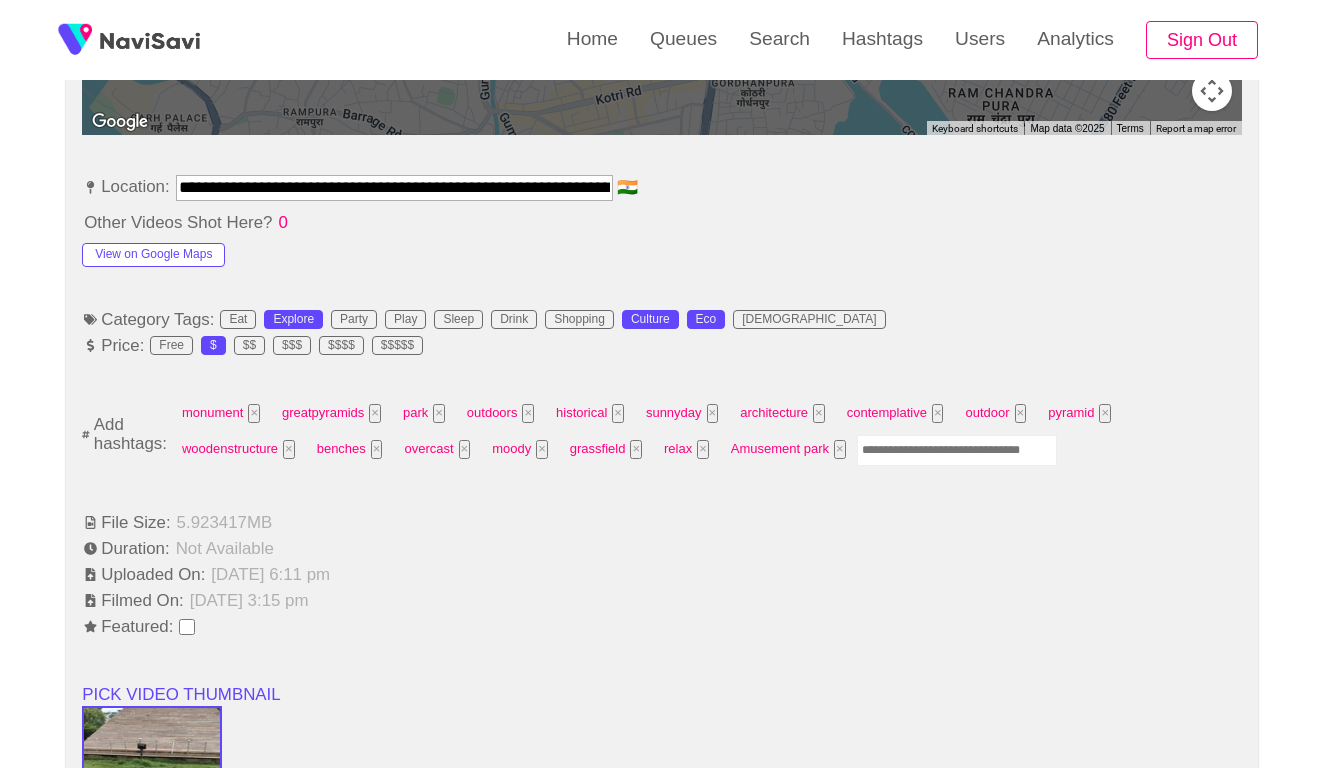 click at bounding box center [957, 450] 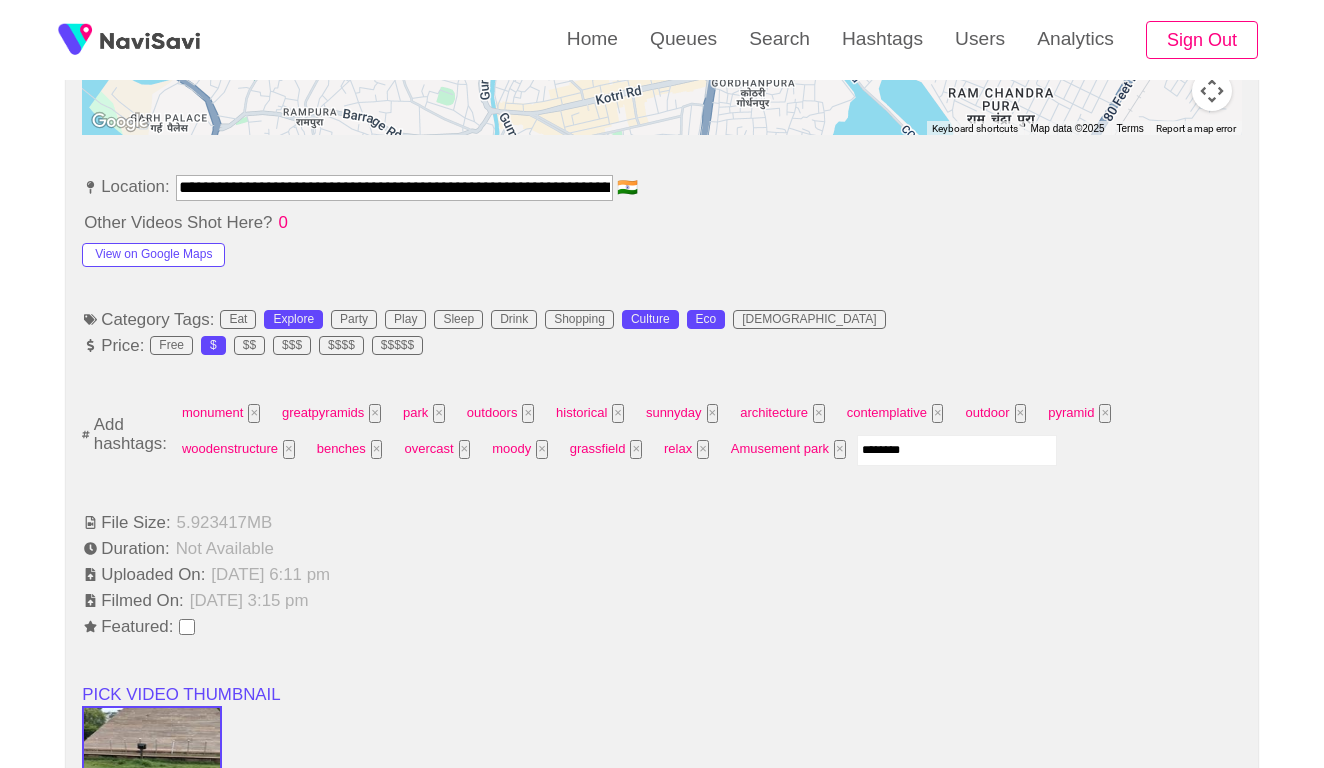 type on "*********" 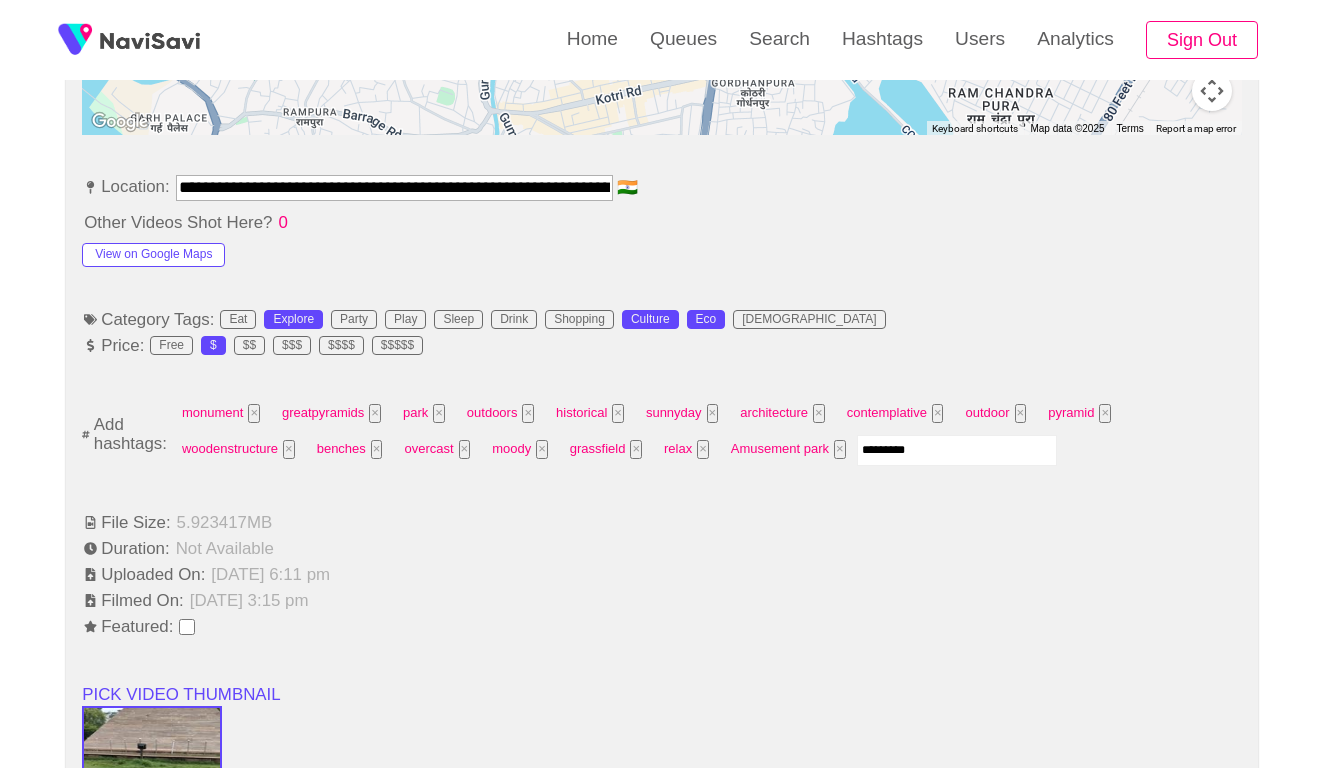 type 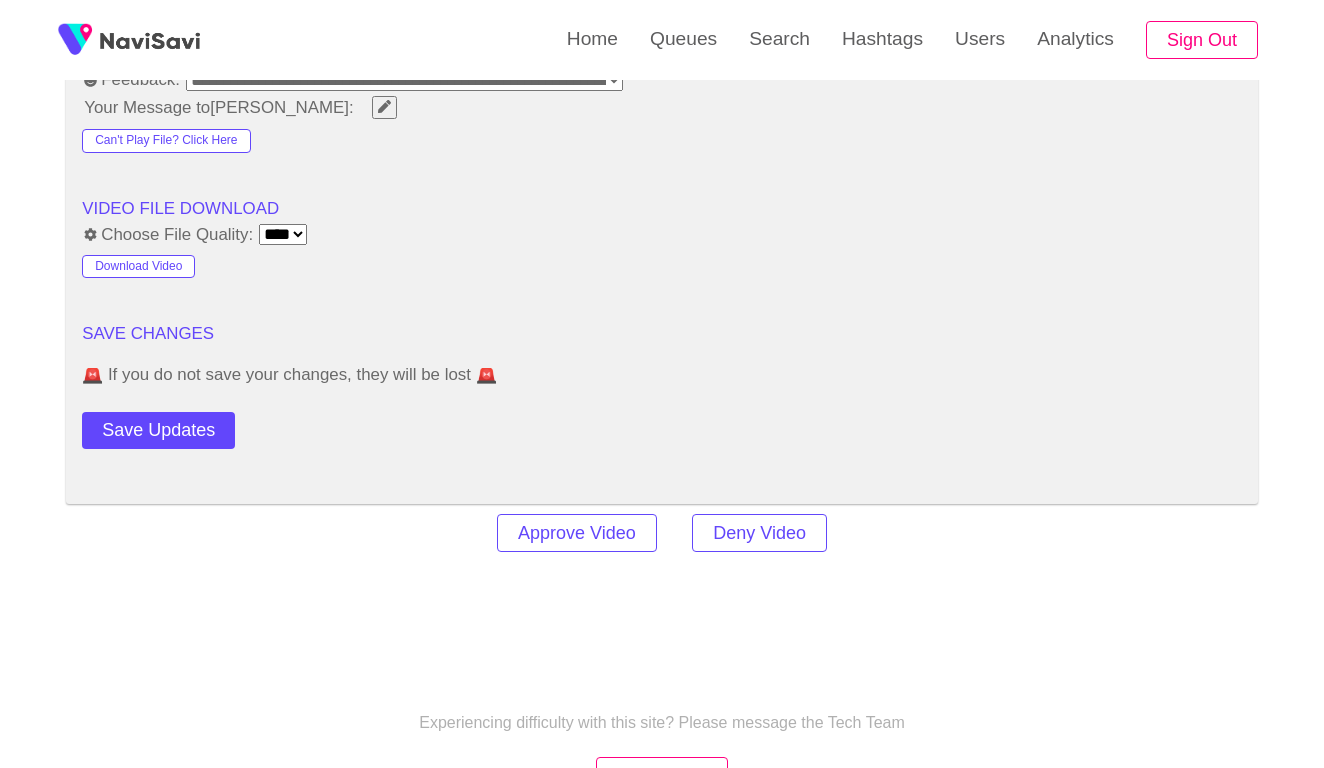scroll, scrollTop: 2325, scrollLeft: 0, axis: vertical 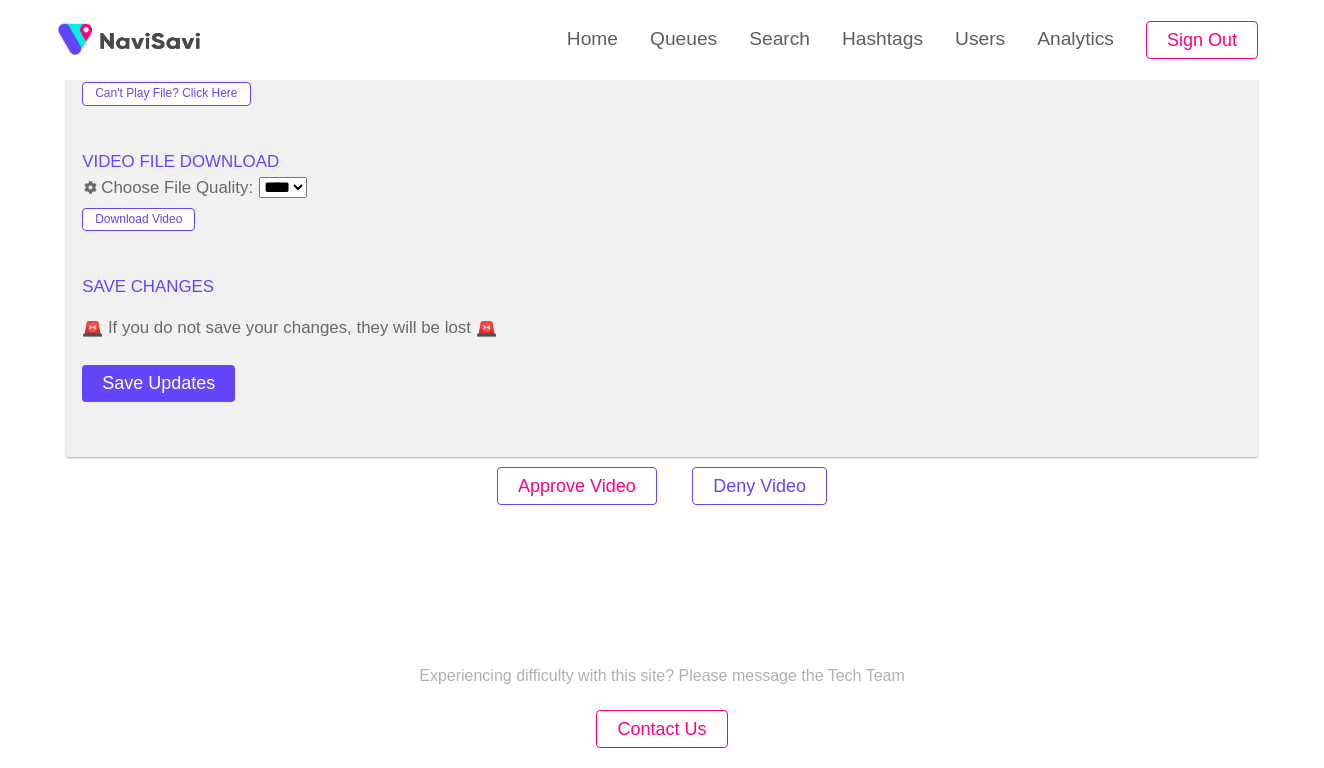 click on "Approve Video" at bounding box center (577, 486) 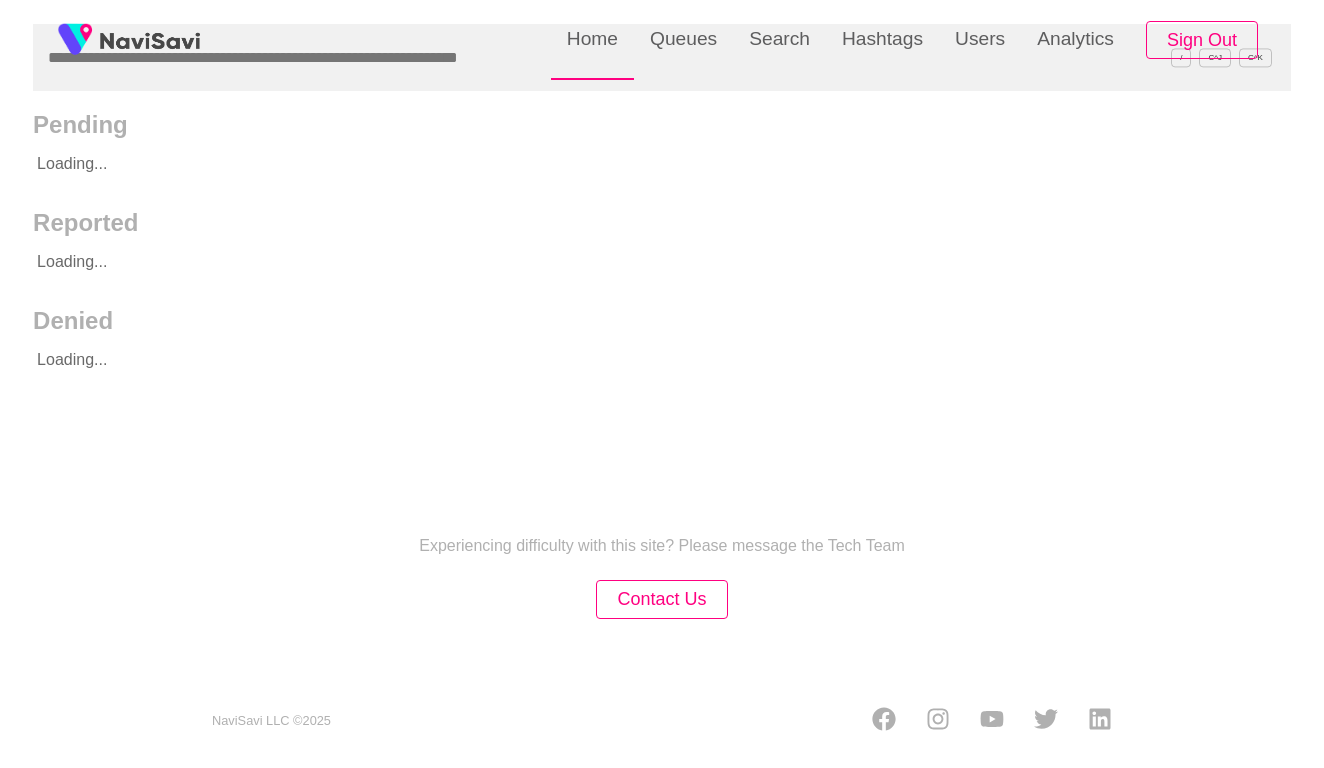 scroll, scrollTop: 0, scrollLeft: 0, axis: both 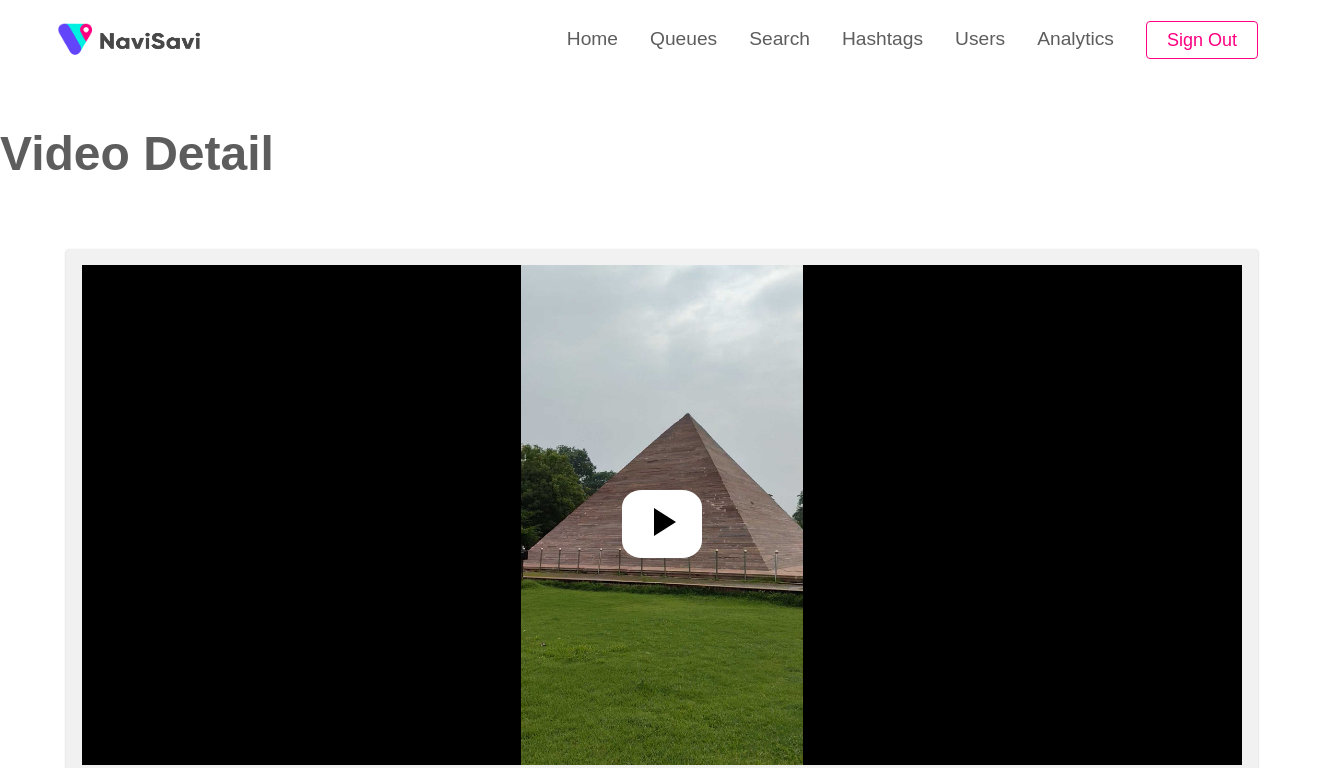 select on "**********" 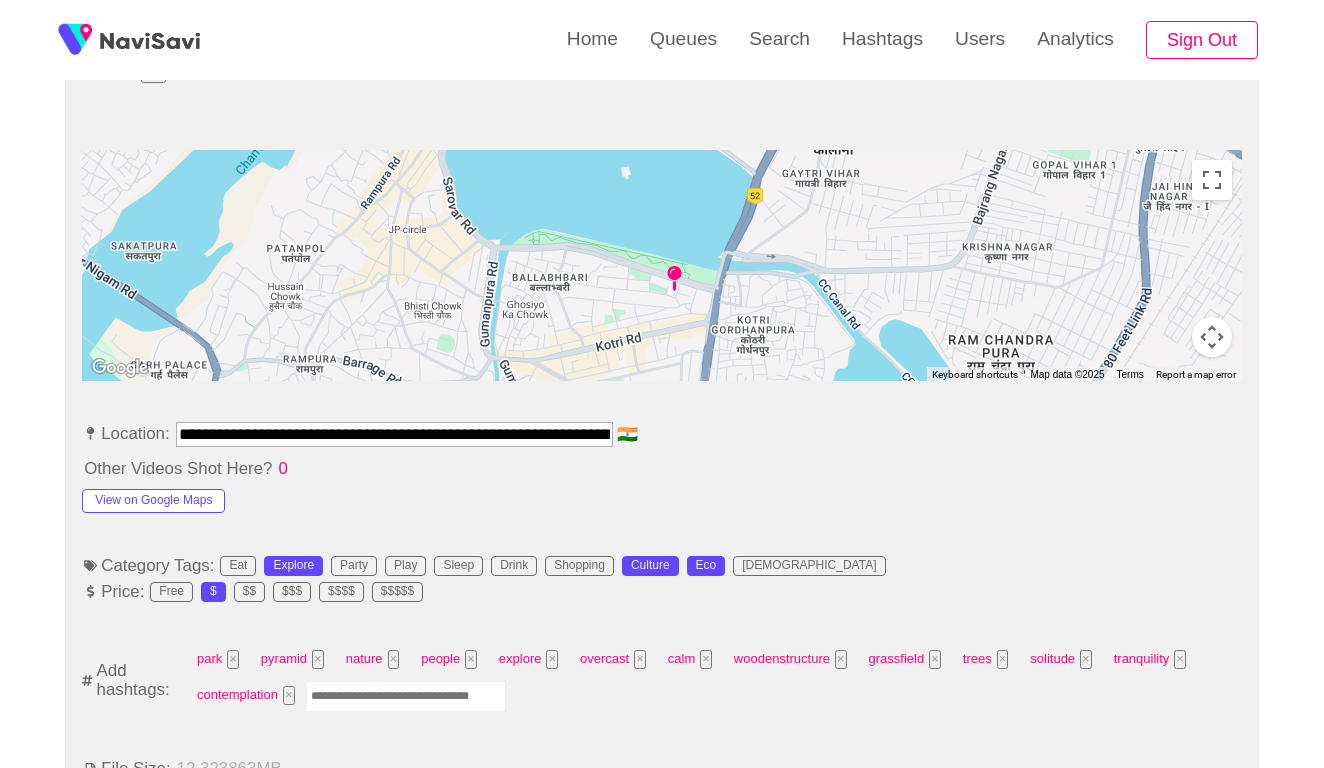 scroll, scrollTop: 901, scrollLeft: 0, axis: vertical 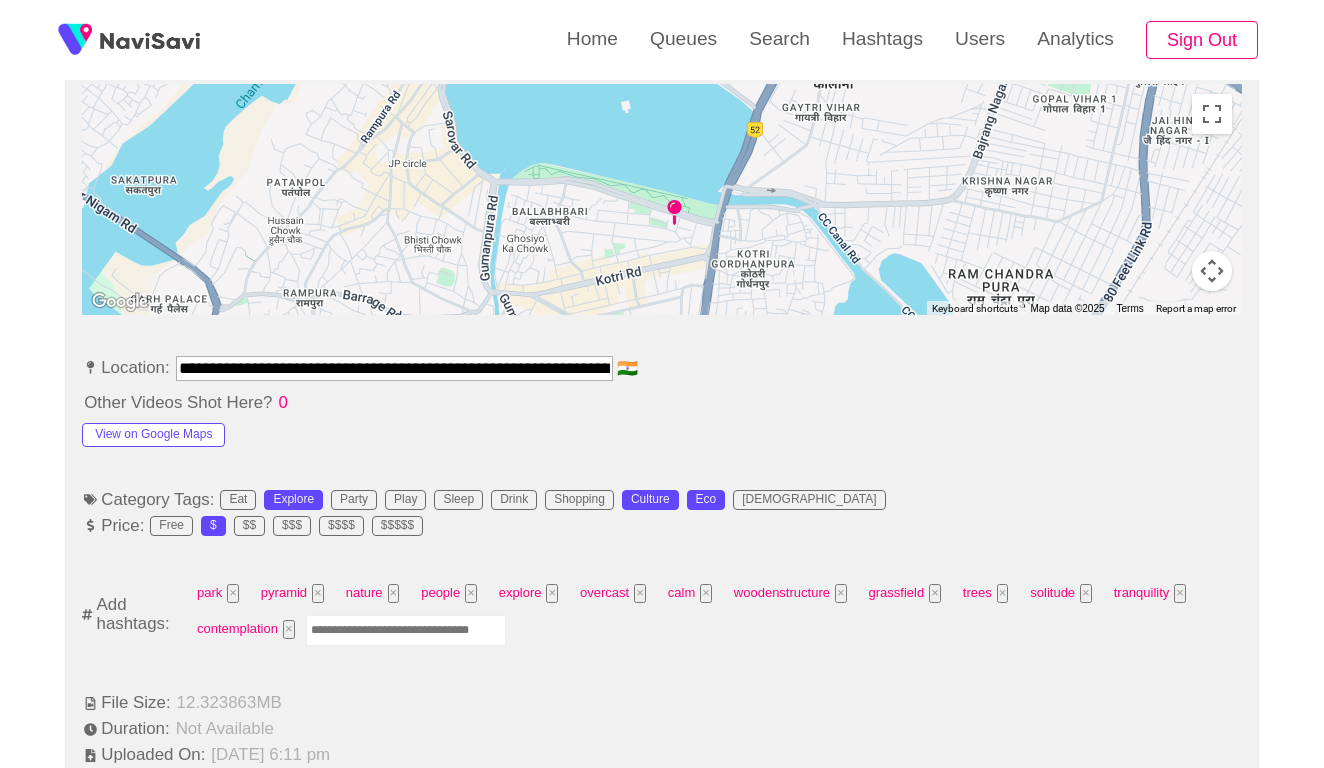 click at bounding box center [406, 630] 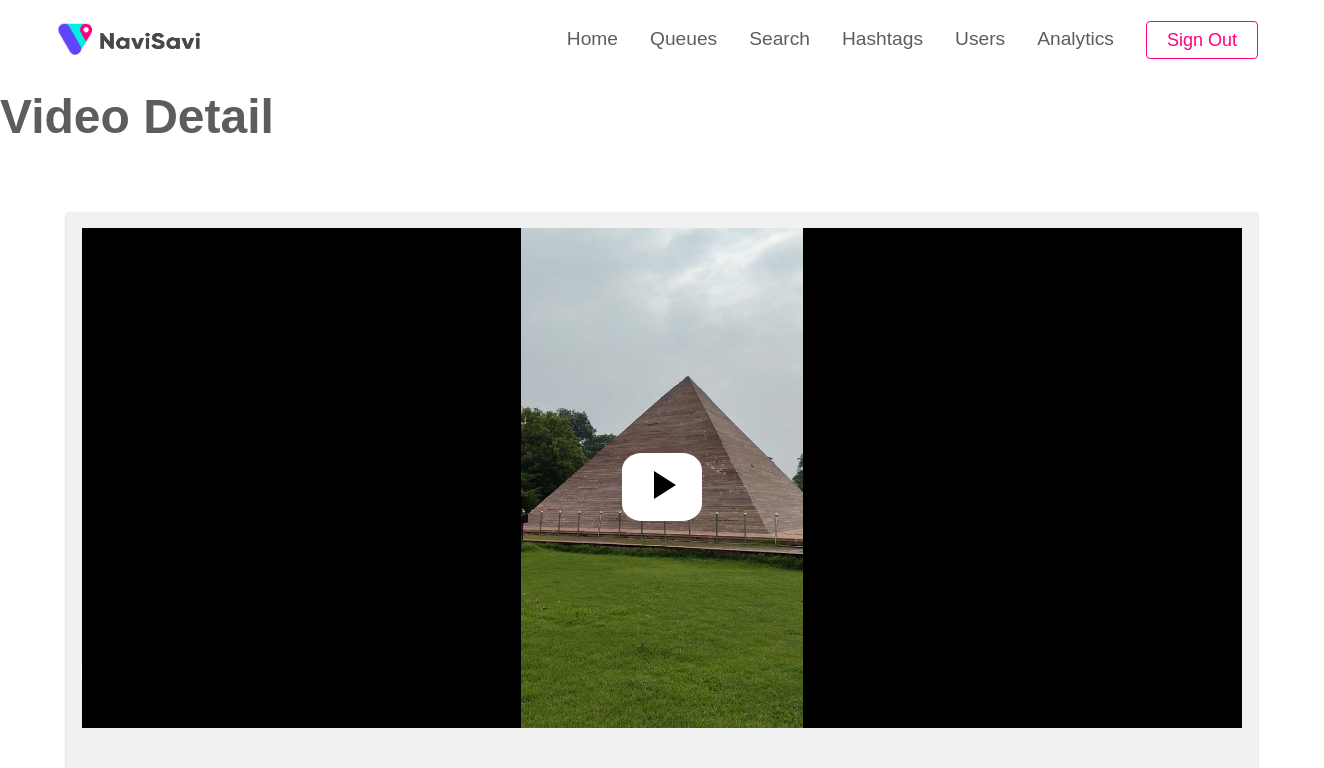 scroll, scrollTop: 38, scrollLeft: 0, axis: vertical 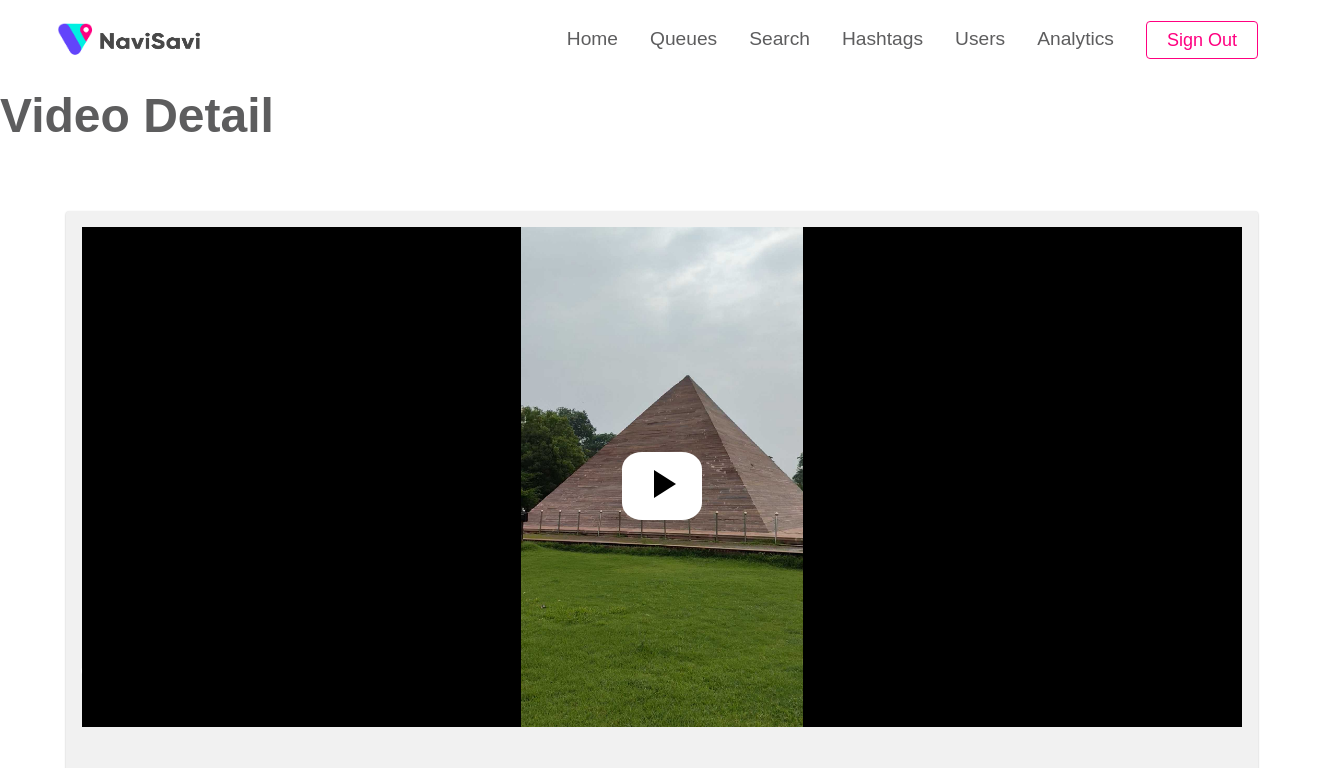click at bounding box center [661, 477] 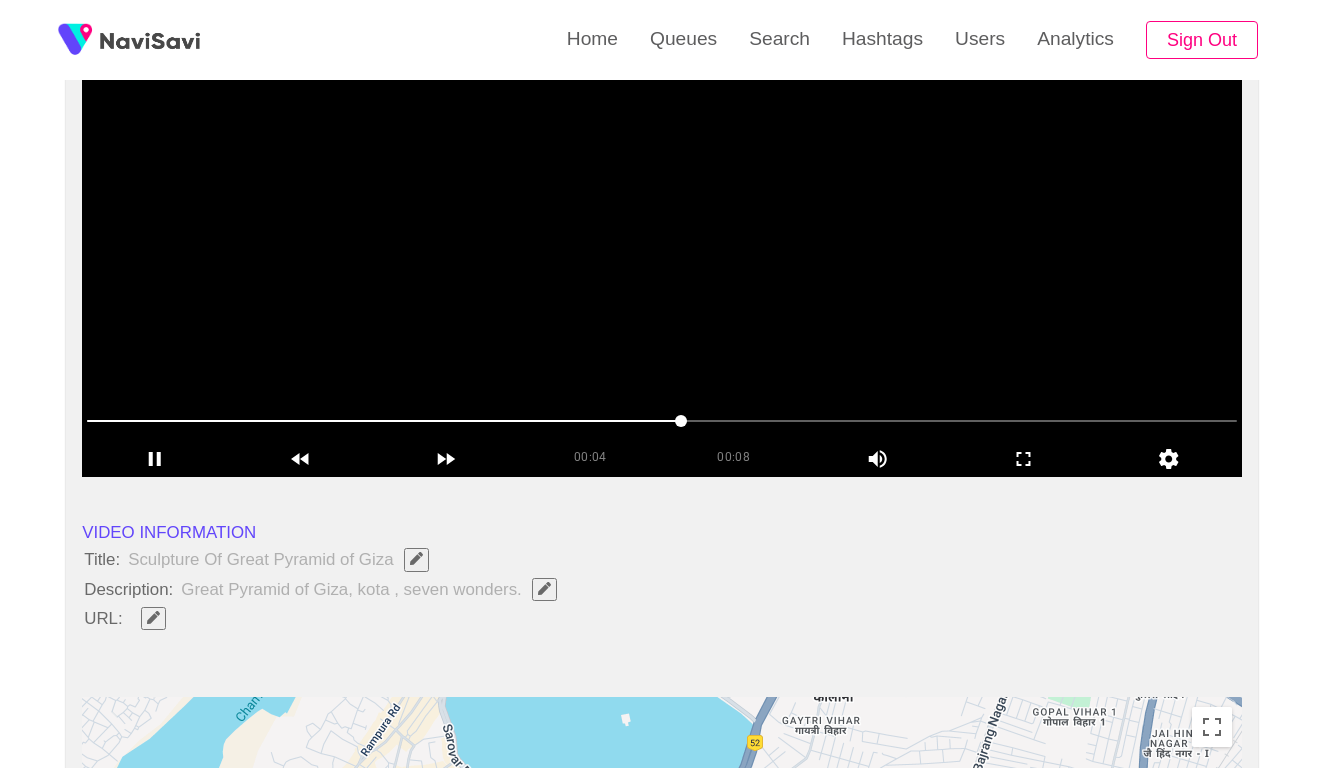 scroll, scrollTop: 284, scrollLeft: 0, axis: vertical 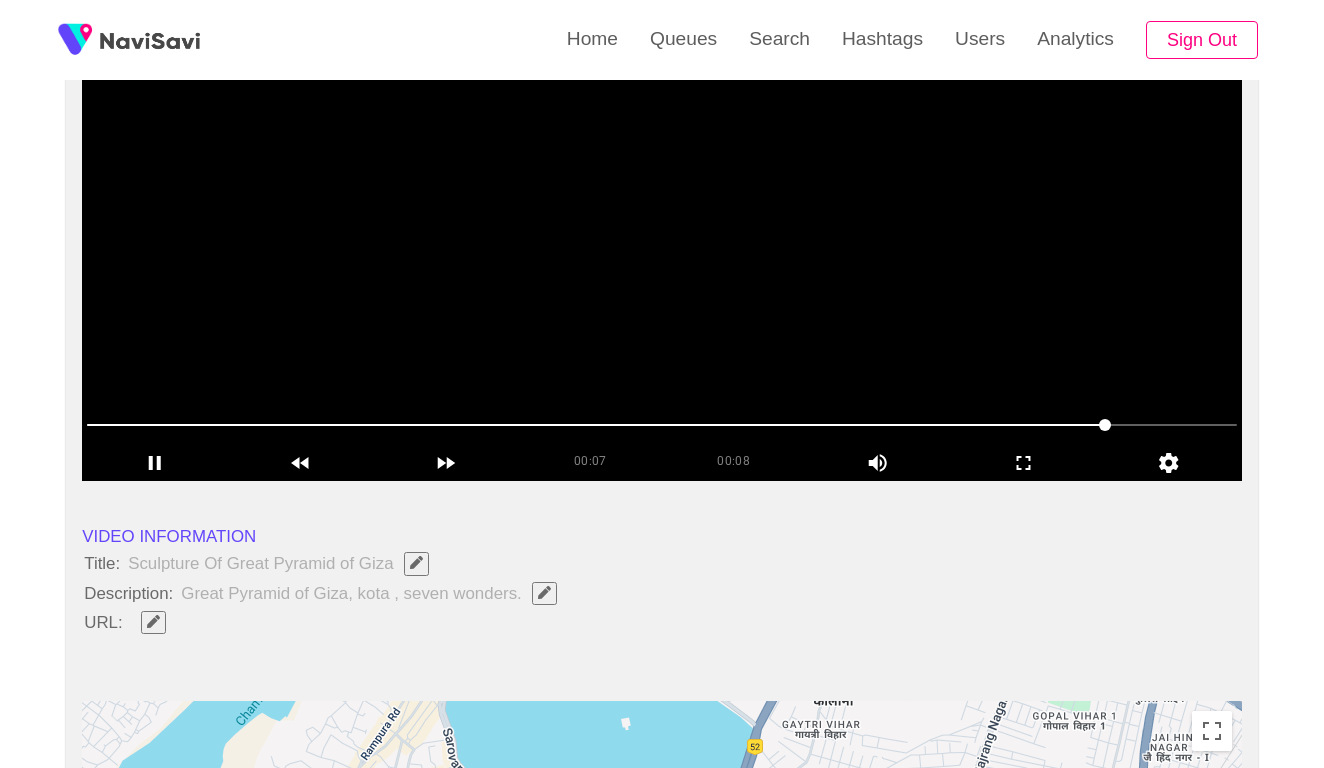 click at bounding box center [662, 231] 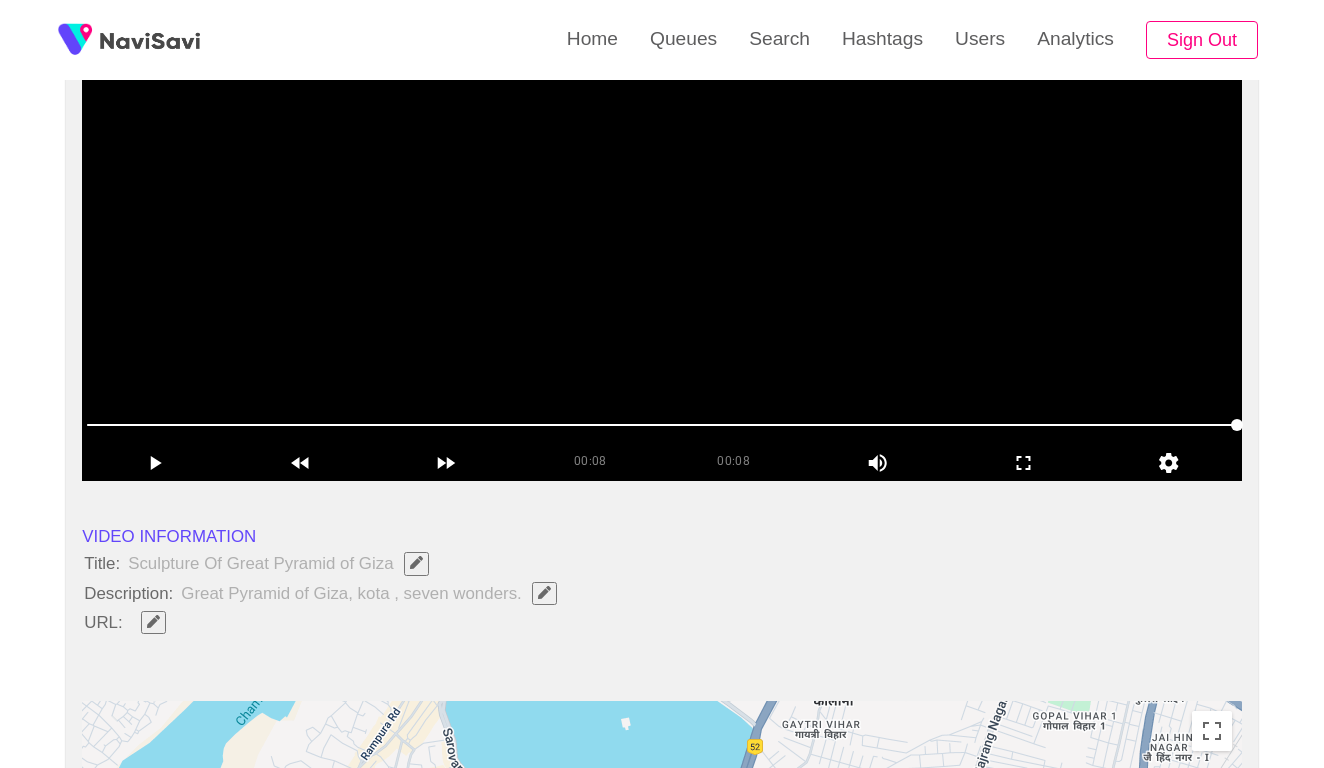 click at bounding box center [662, 231] 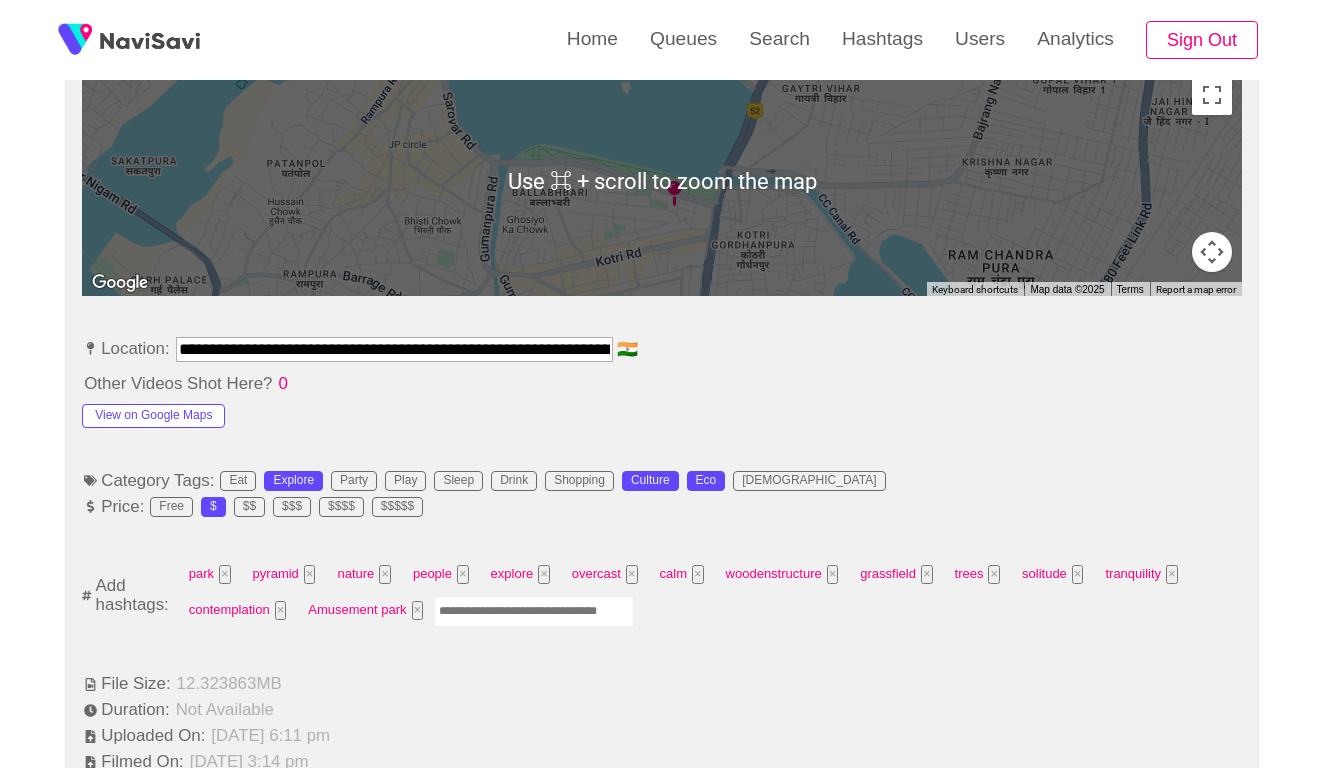 scroll, scrollTop: 1000, scrollLeft: 0, axis: vertical 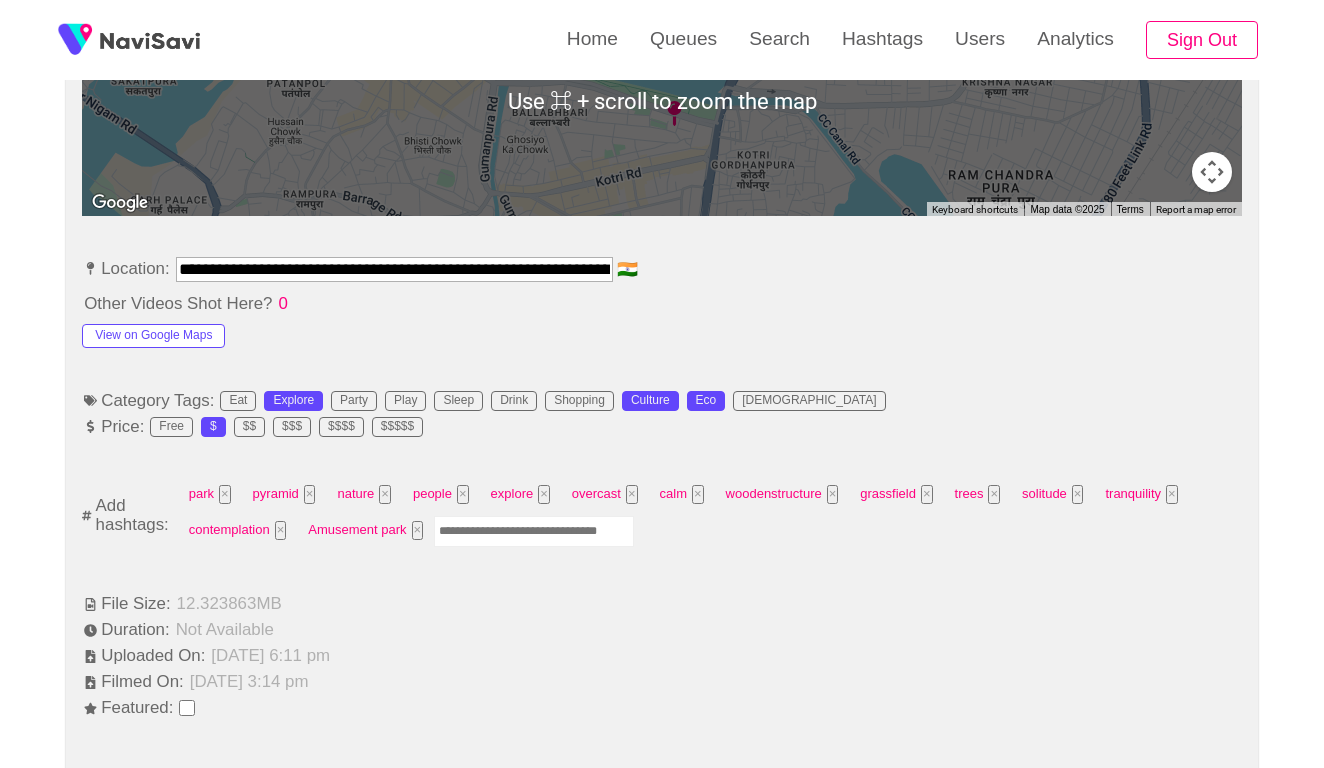 click on "**********" at bounding box center [394, 269] 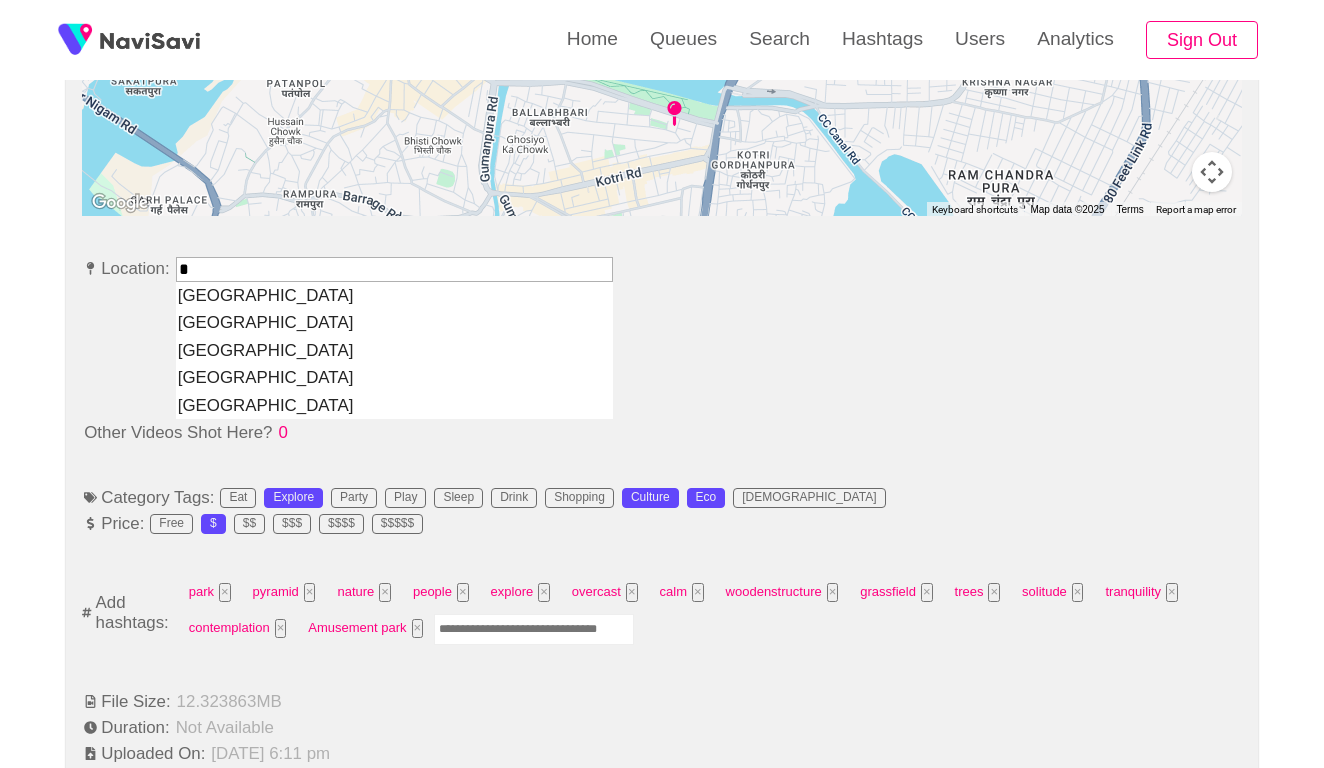 type on "**********" 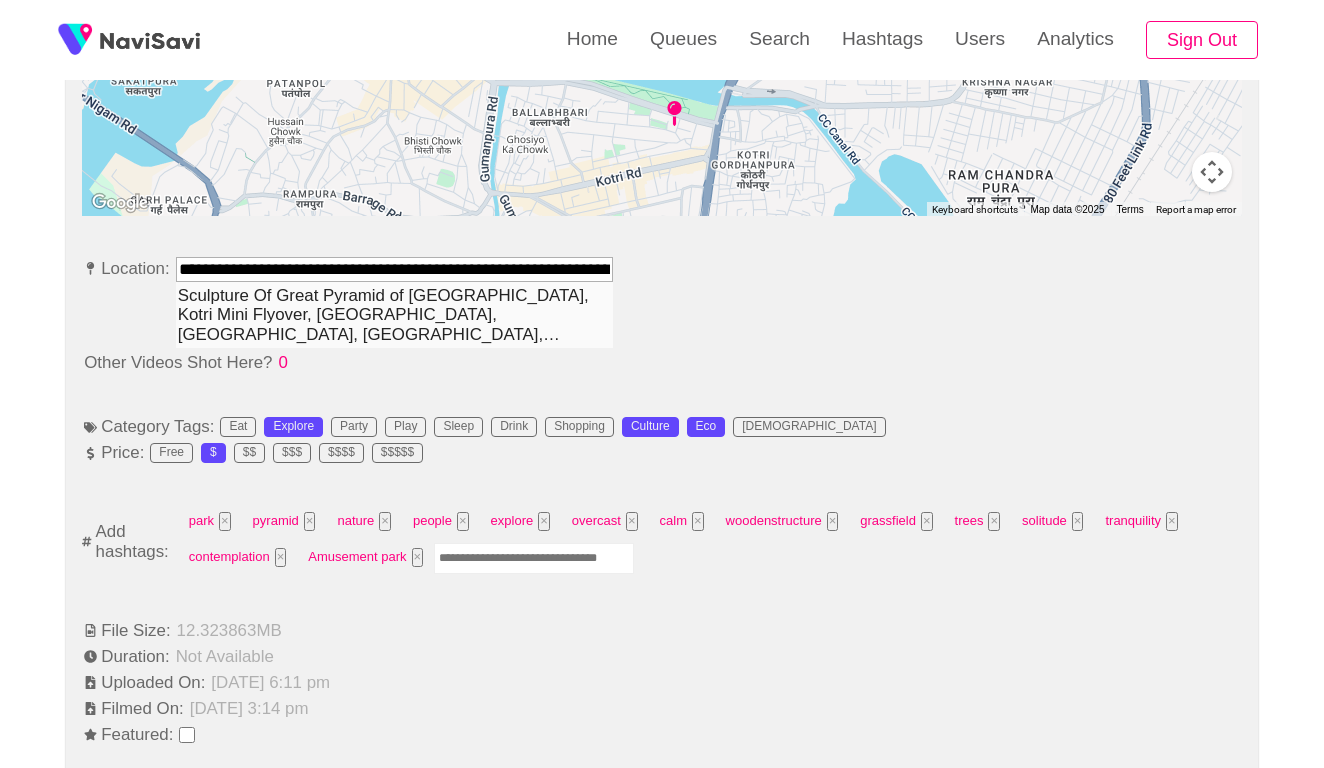 click on "Sculpture Of Great Pyramid of Giza, Kotri Mini Flyover, Ballabhbari, Gumanpura, Kota, Rajasthan, India" at bounding box center [394, 315] 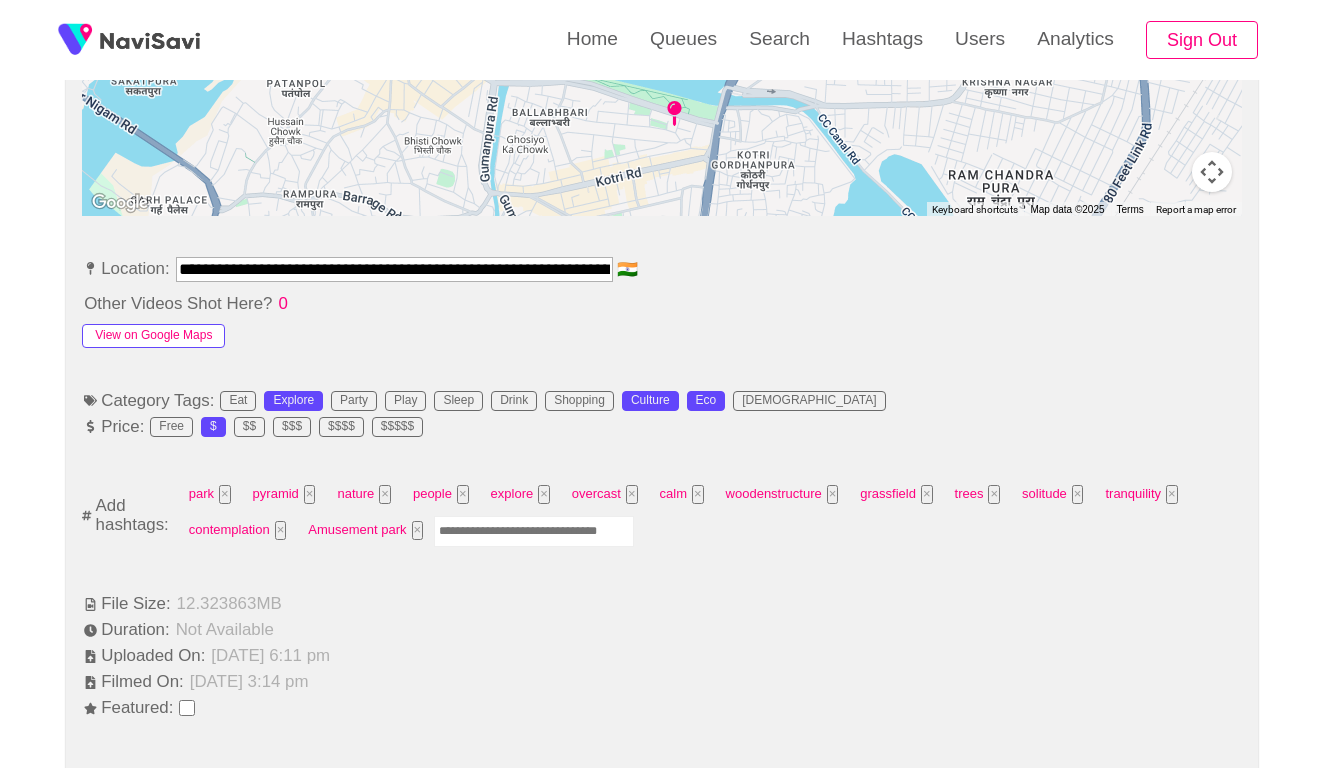 click on "View on Google Maps" at bounding box center [153, 336] 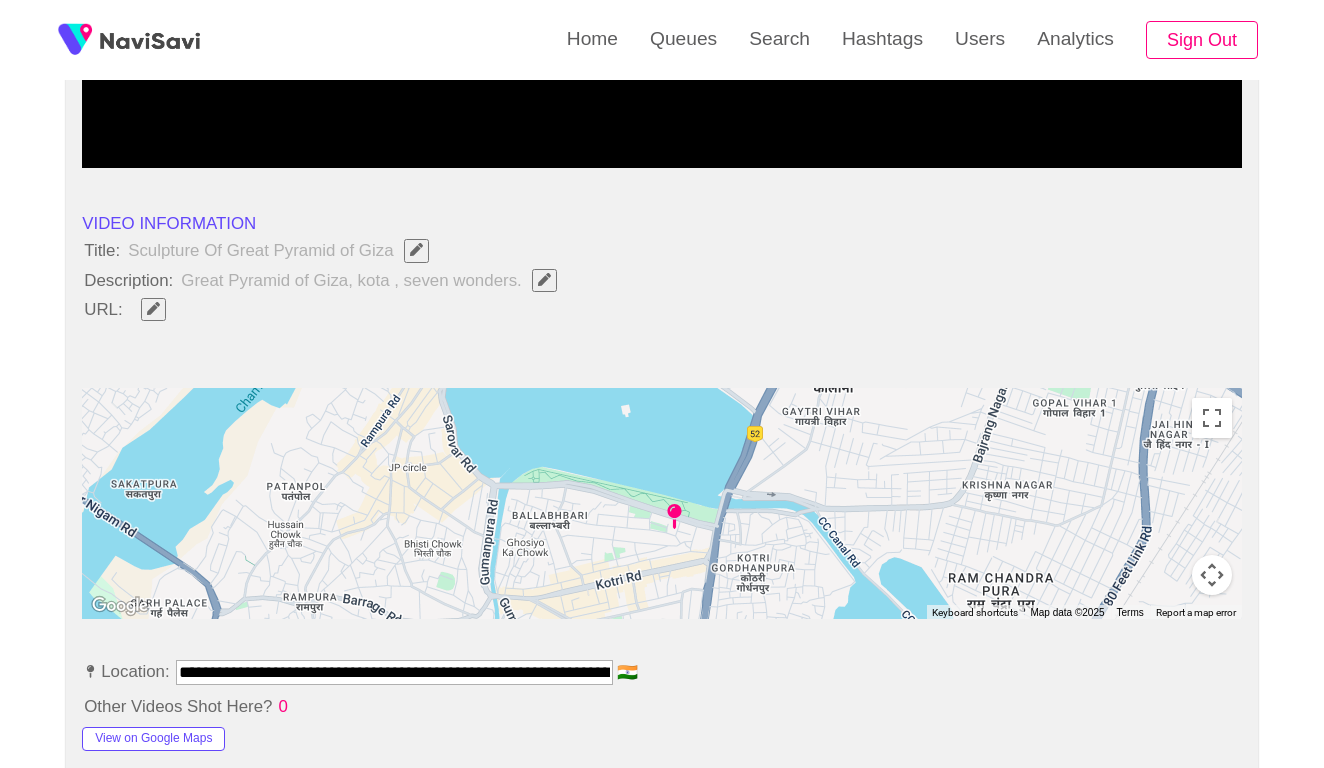 scroll, scrollTop: 365, scrollLeft: 0, axis: vertical 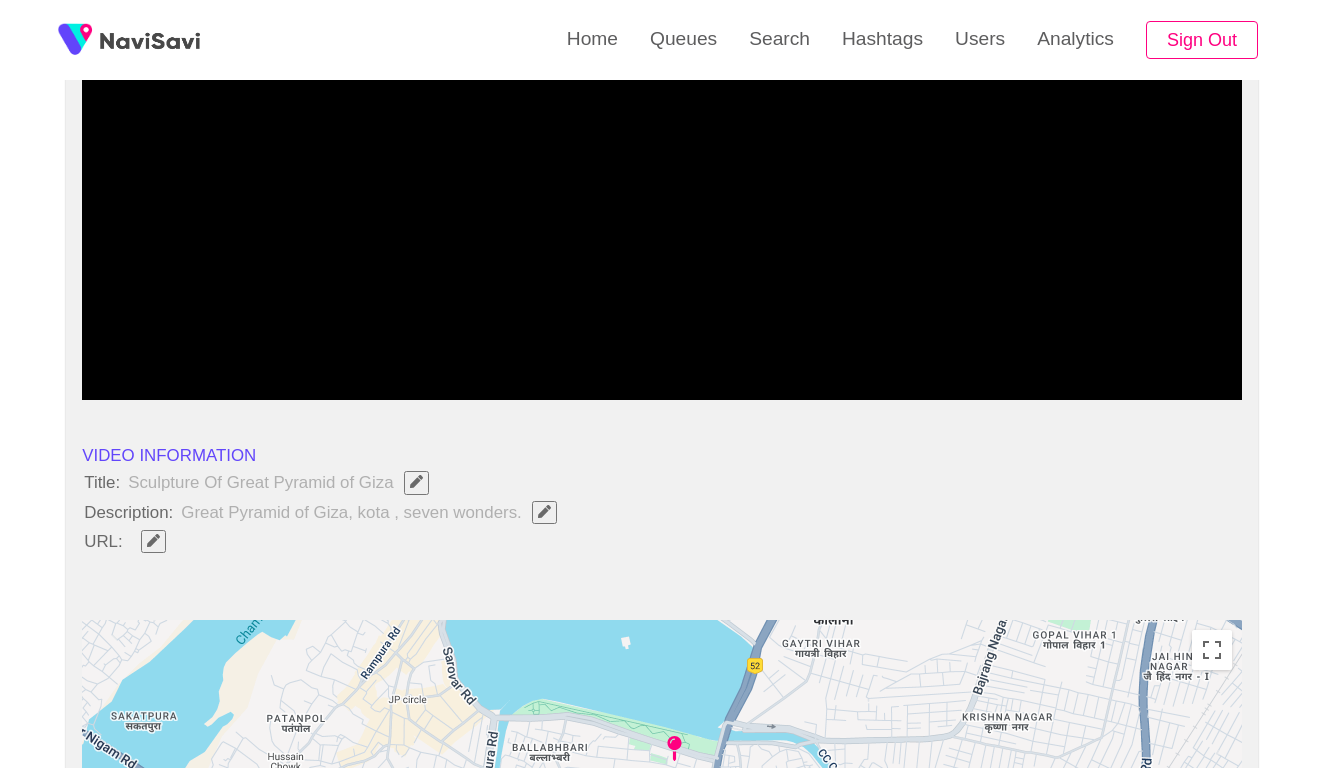 click 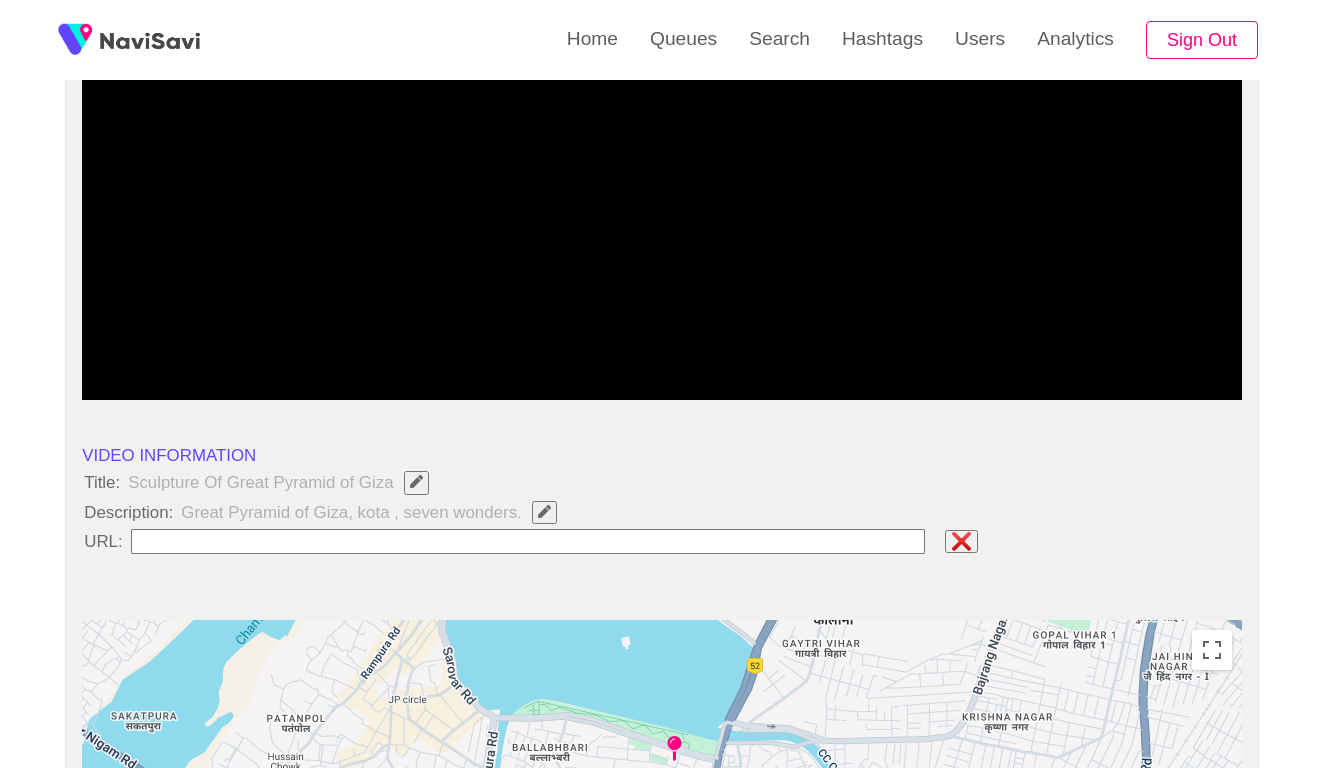 type on "**********" 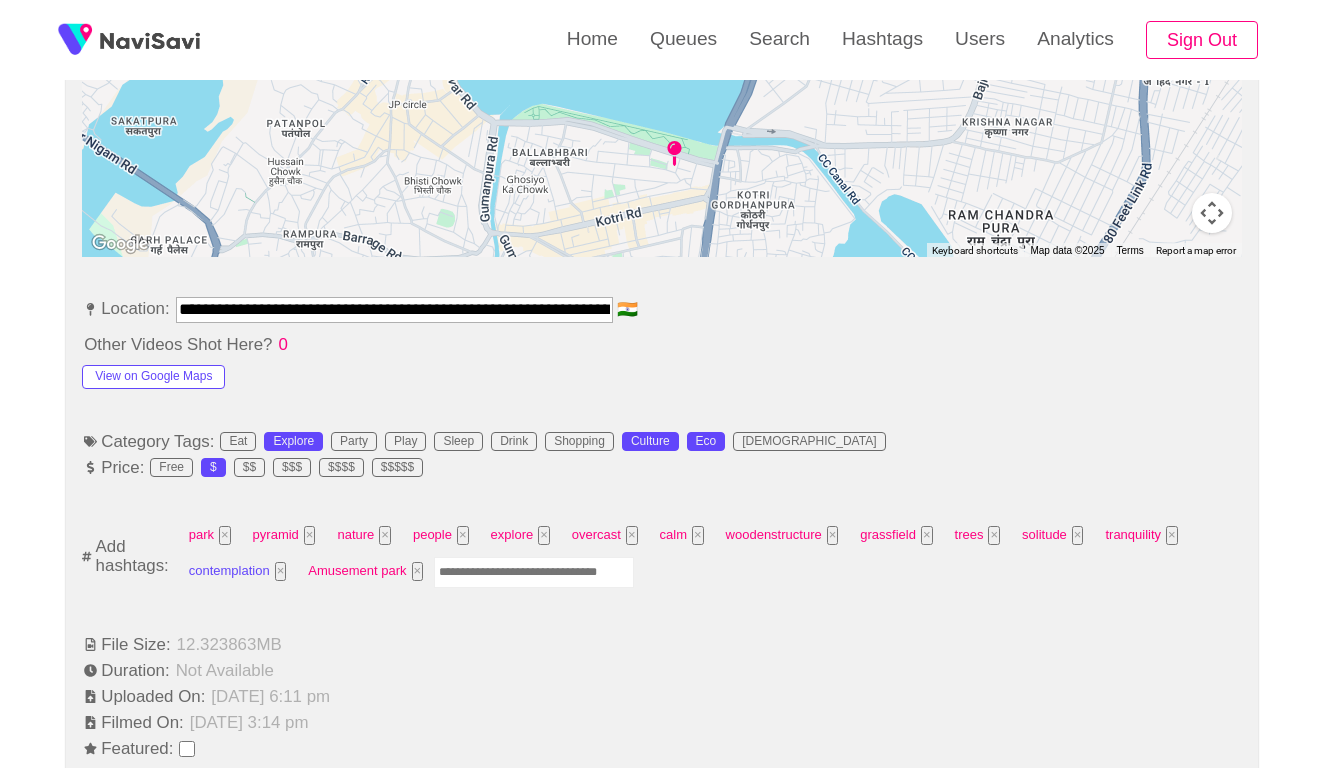 scroll, scrollTop: 1008, scrollLeft: 0, axis: vertical 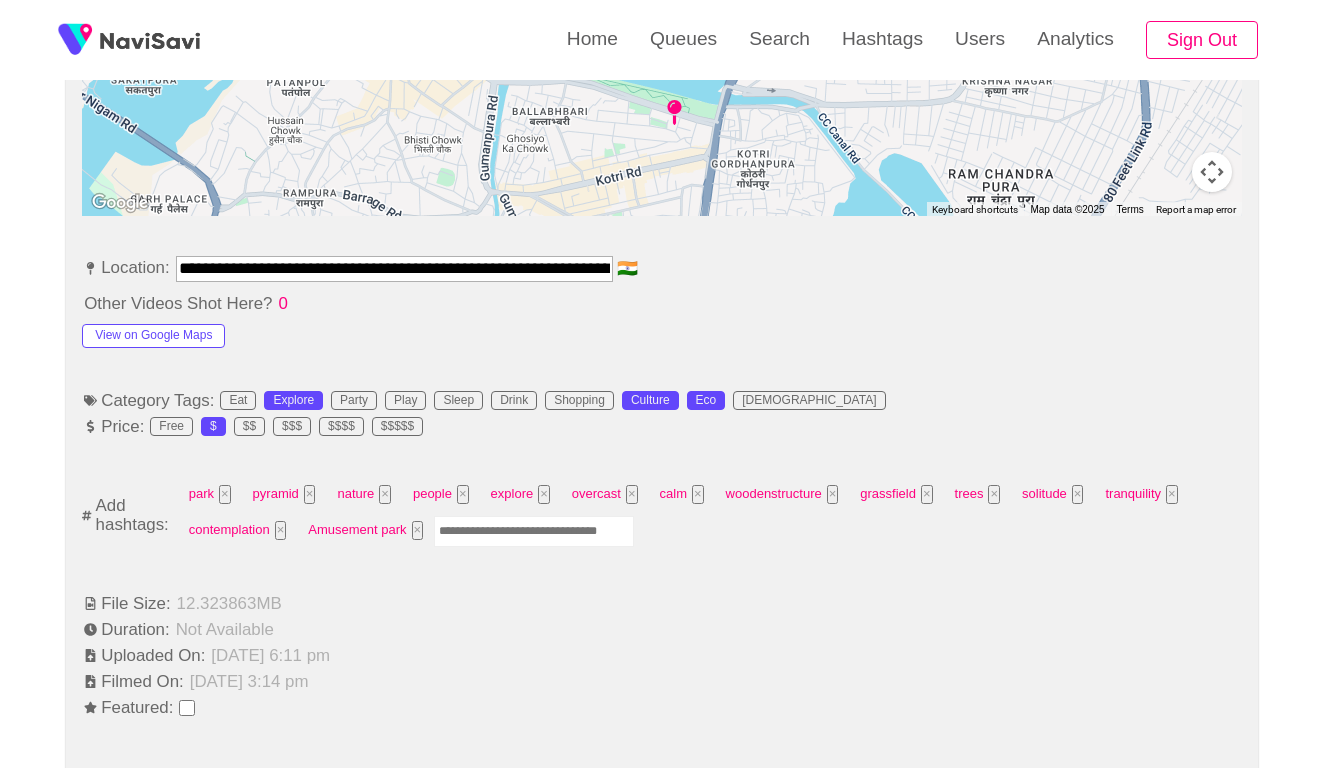 click at bounding box center [534, 531] 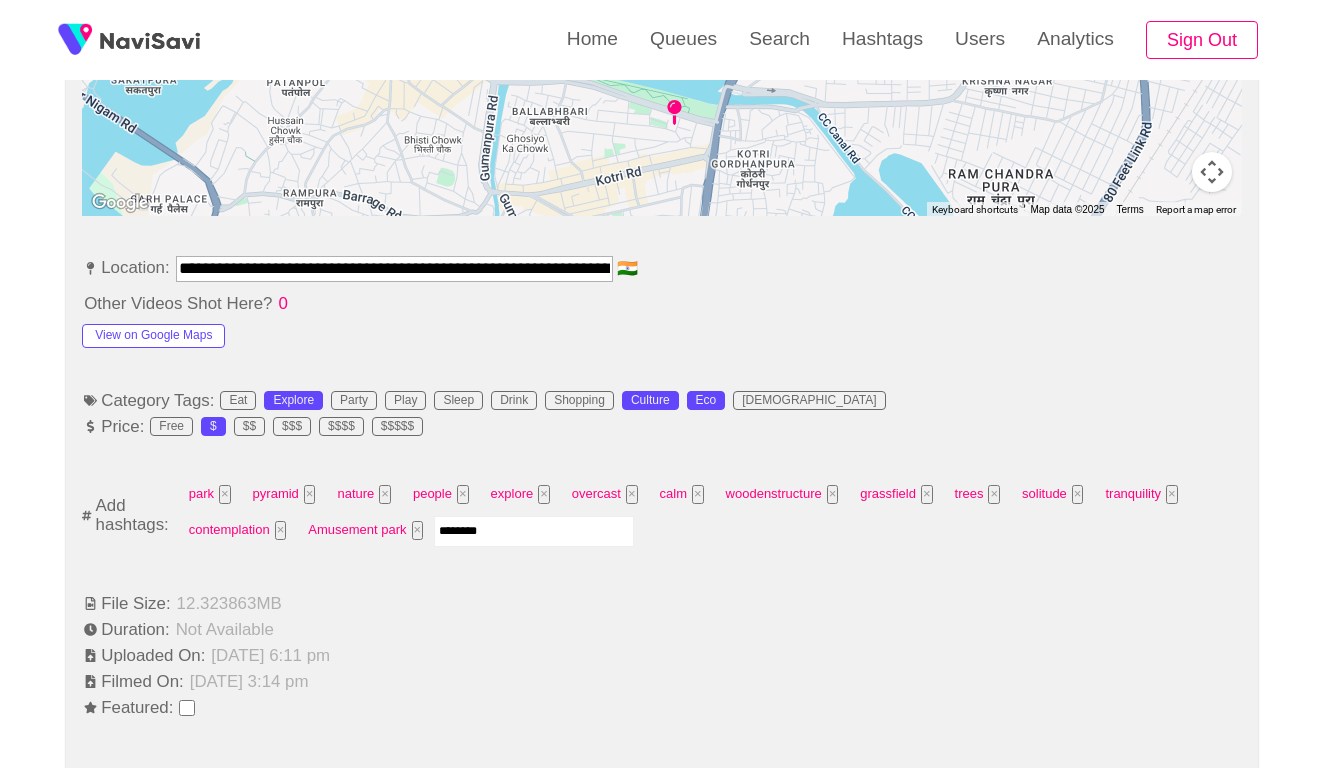 type on "*********" 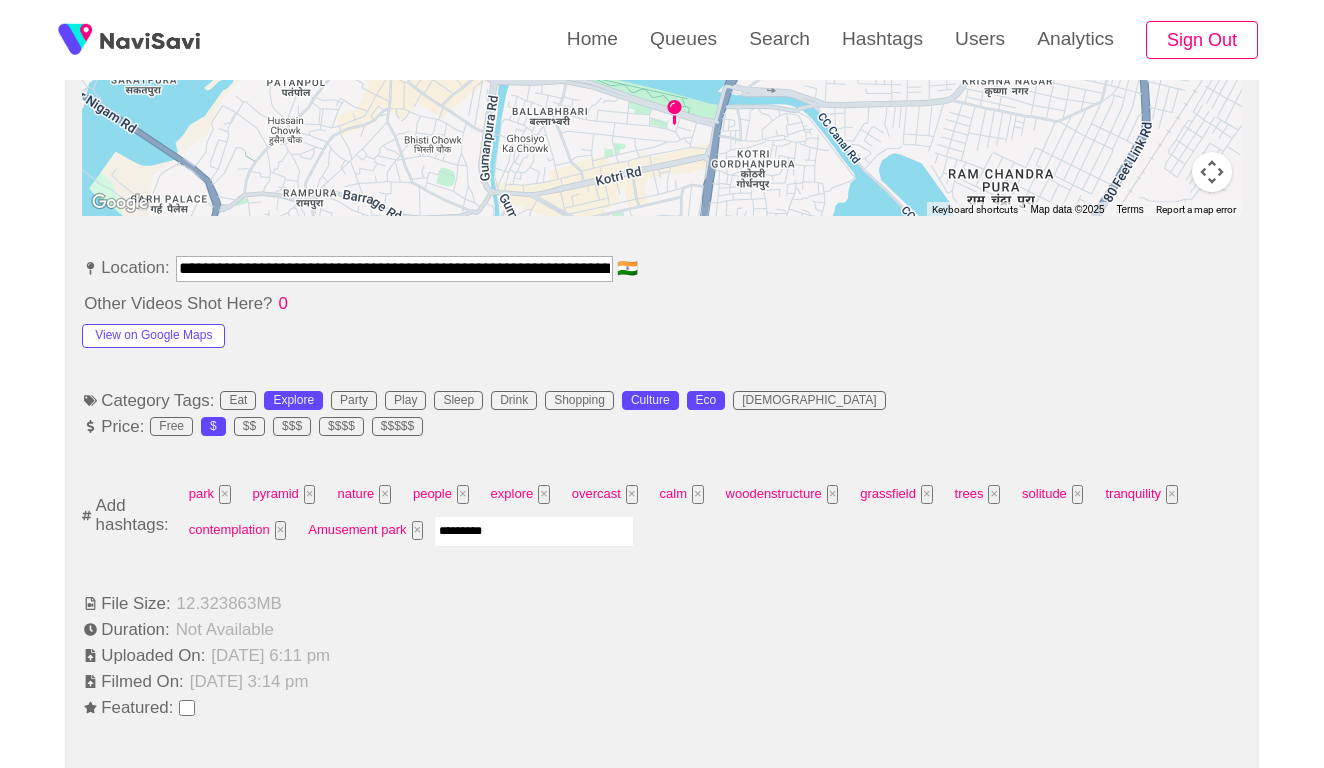 type 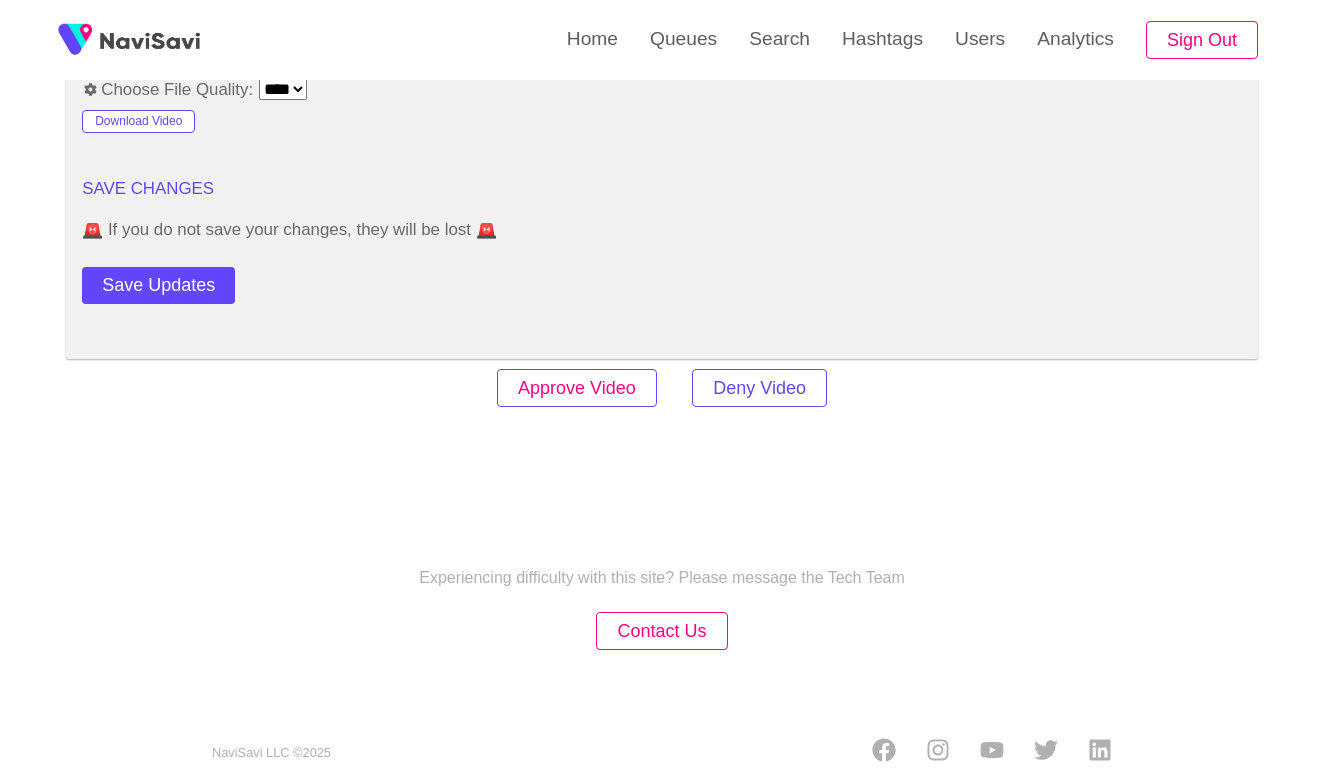 scroll, scrollTop: 2420, scrollLeft: 0, axis: vertical 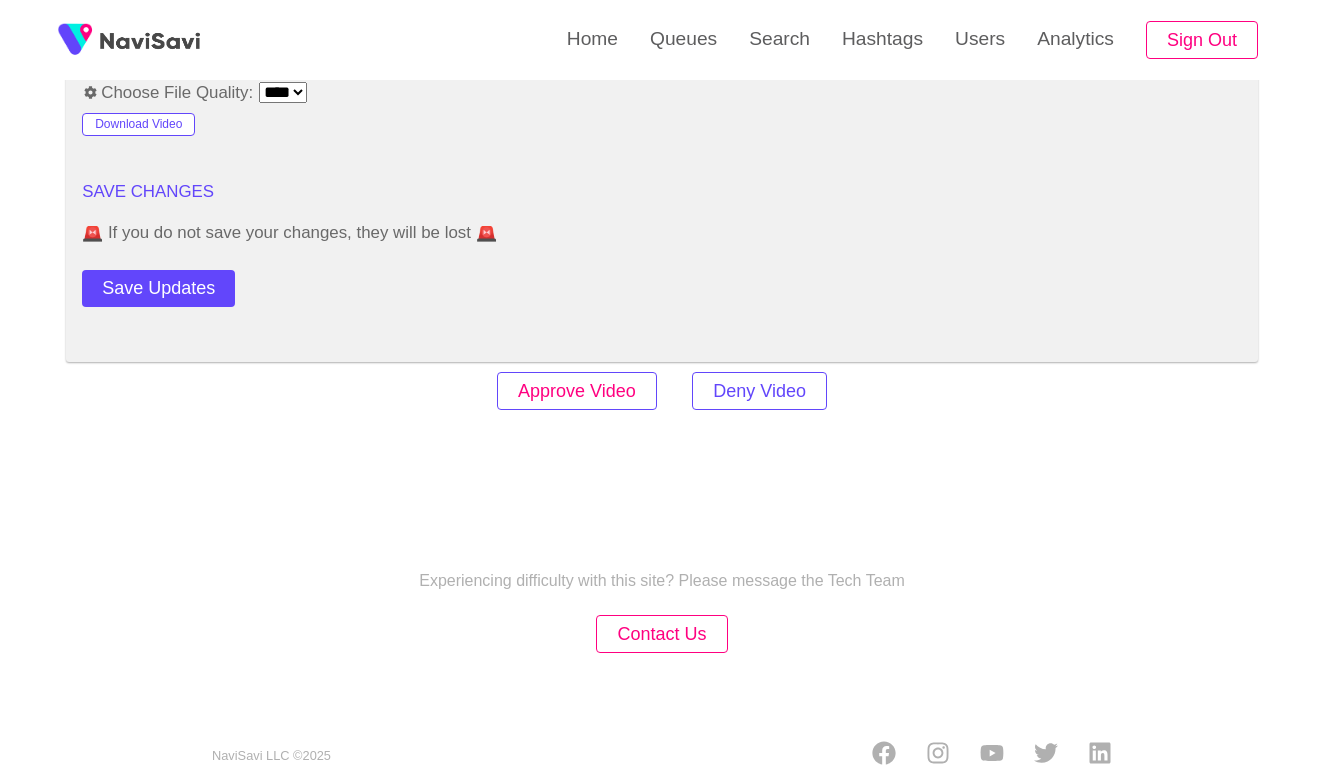 click on "Approve Video" at bounding box center [577, 391] 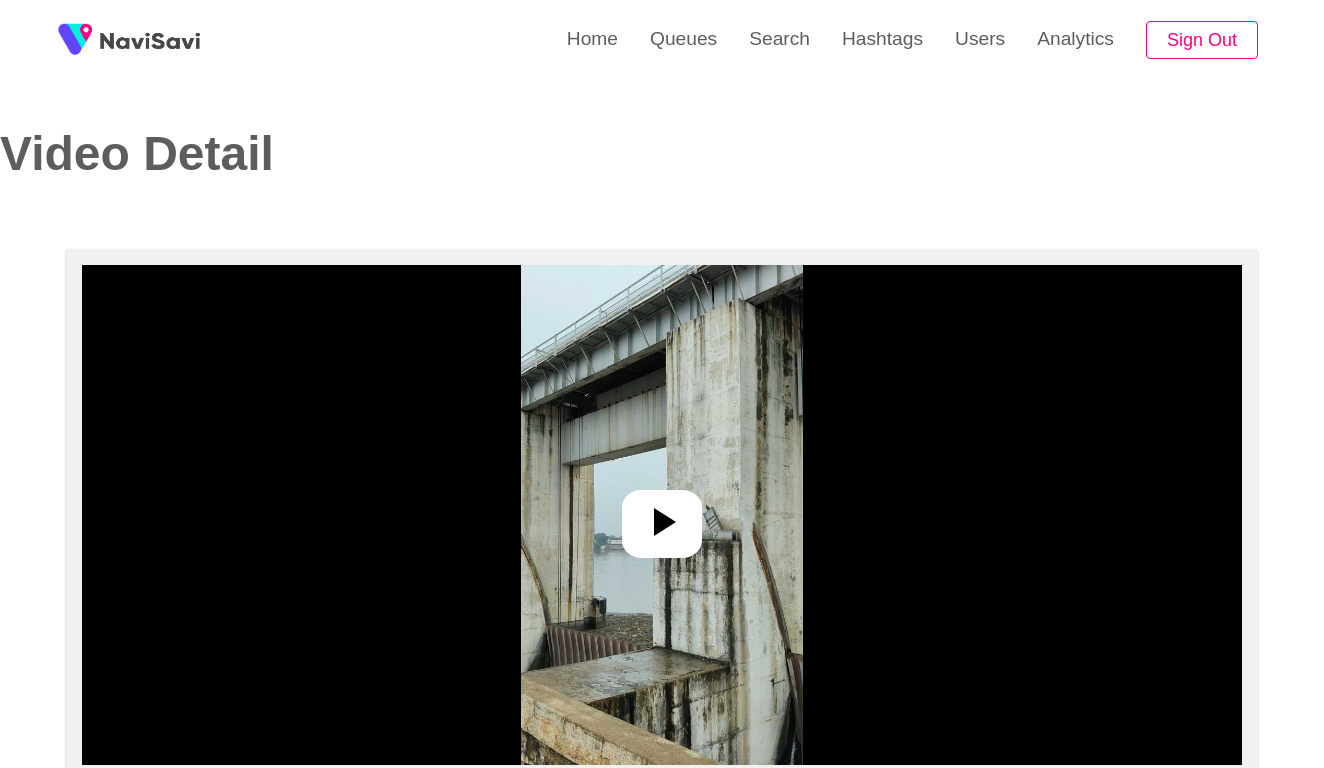 select on "**********" 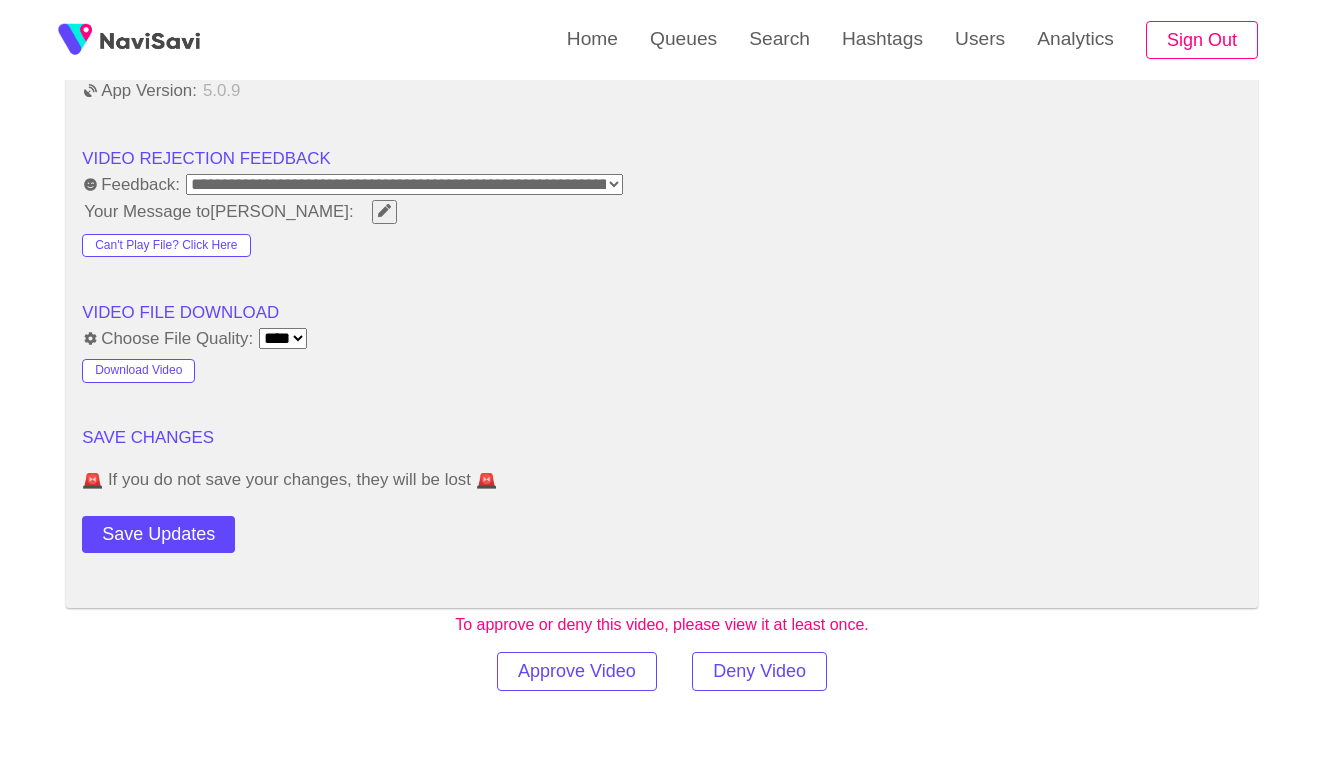 scroll, scrollTop: 1944, scrollLeft: 0, axis: vertical 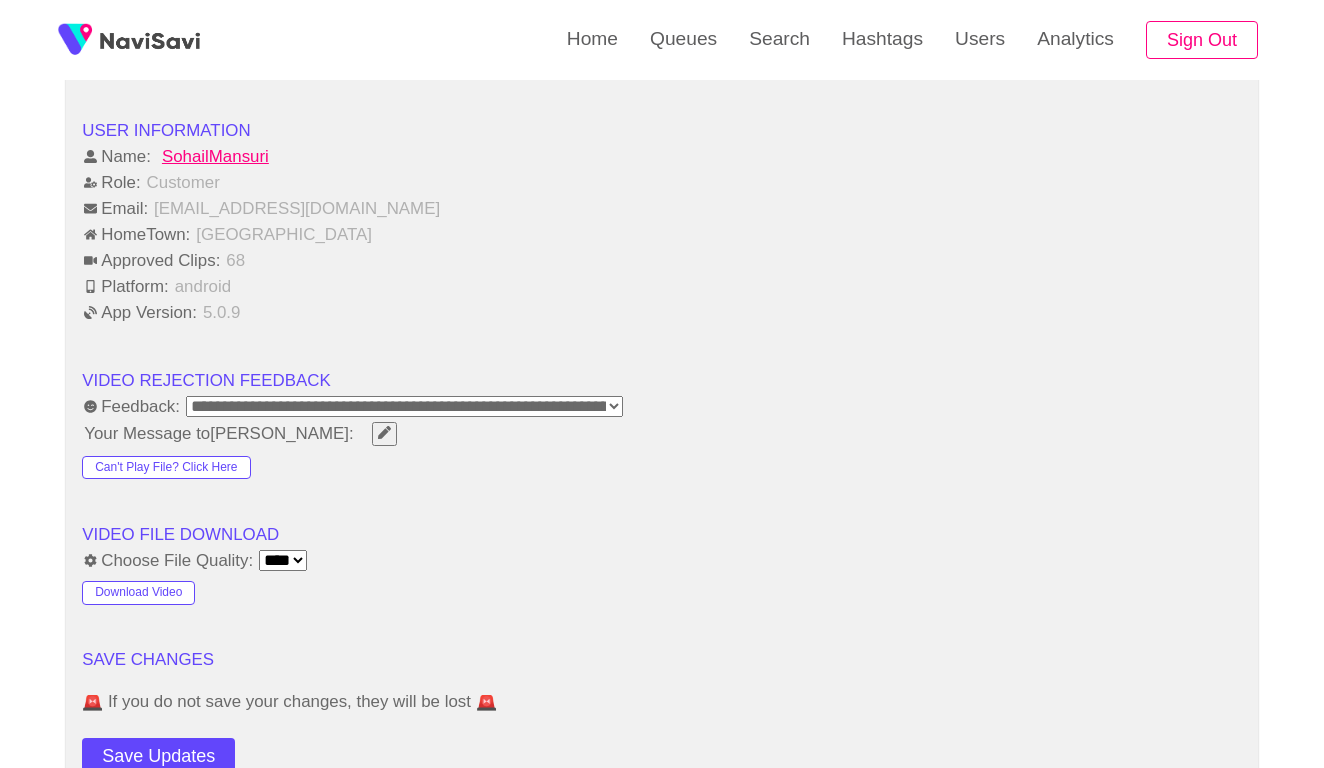 click 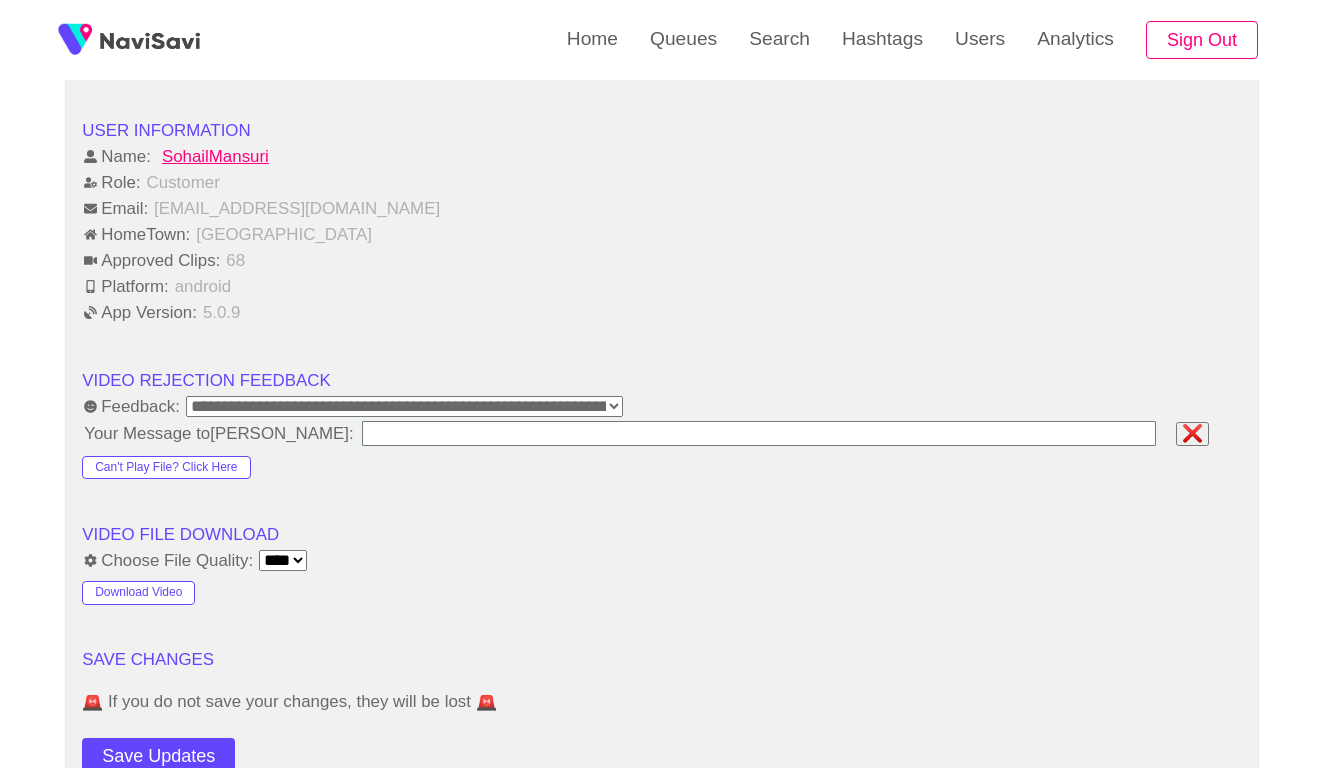 type on "**********" 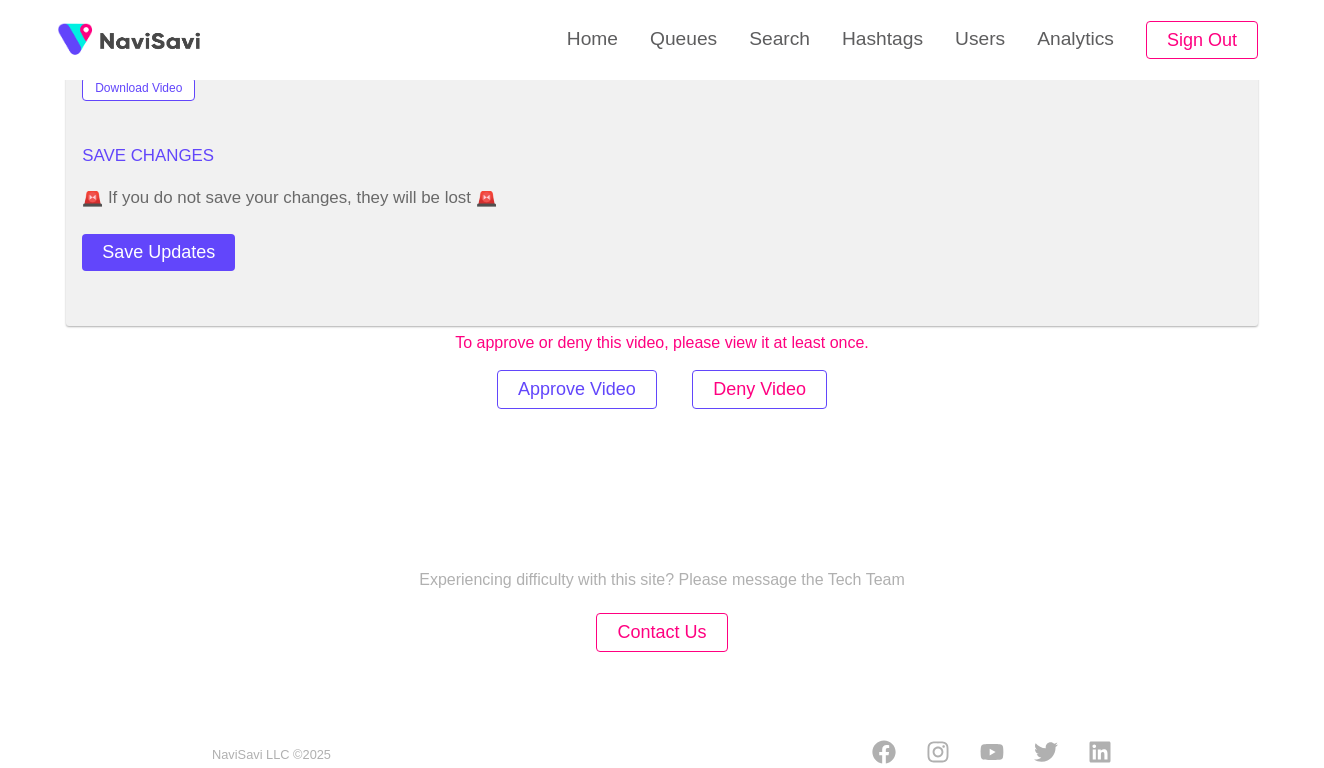 scroll, scrollTop: 2447, scrollLeft: 0, axis: vertical 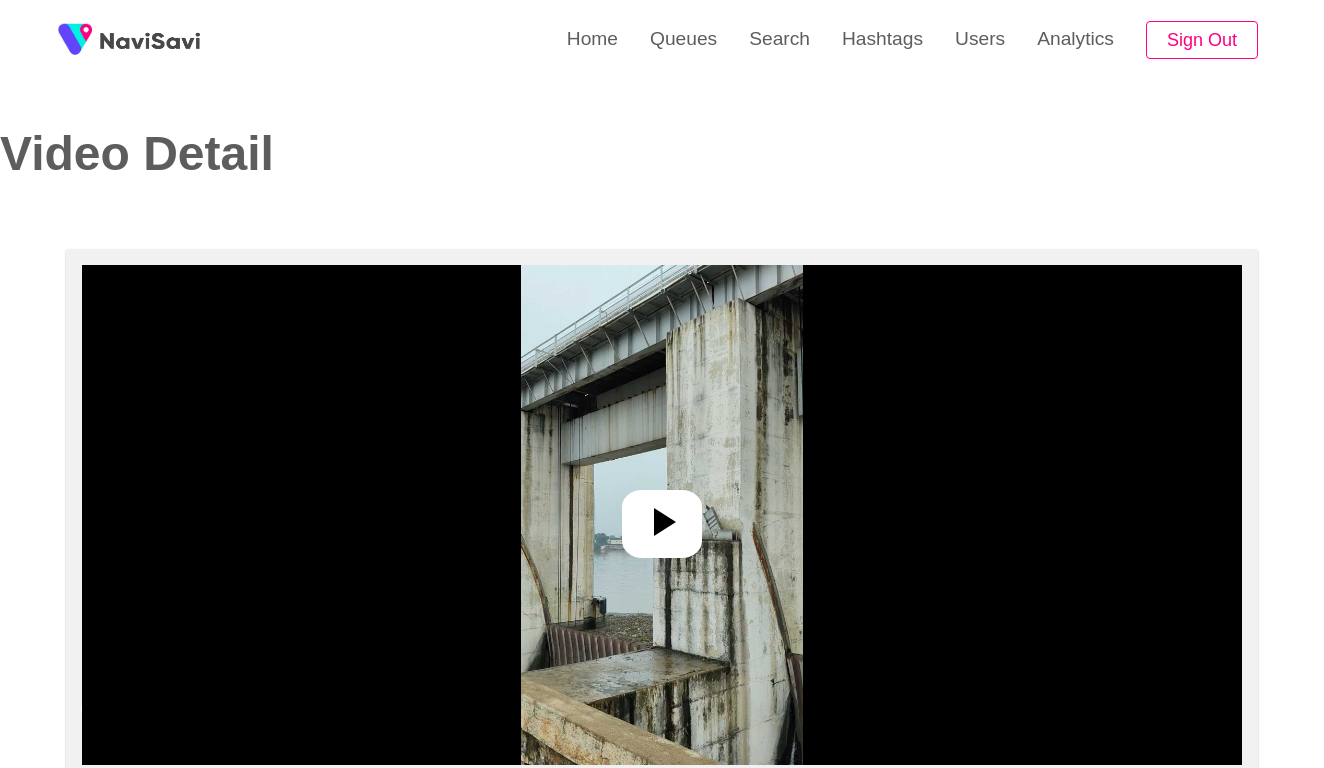 click at bounding box center [661, 515] 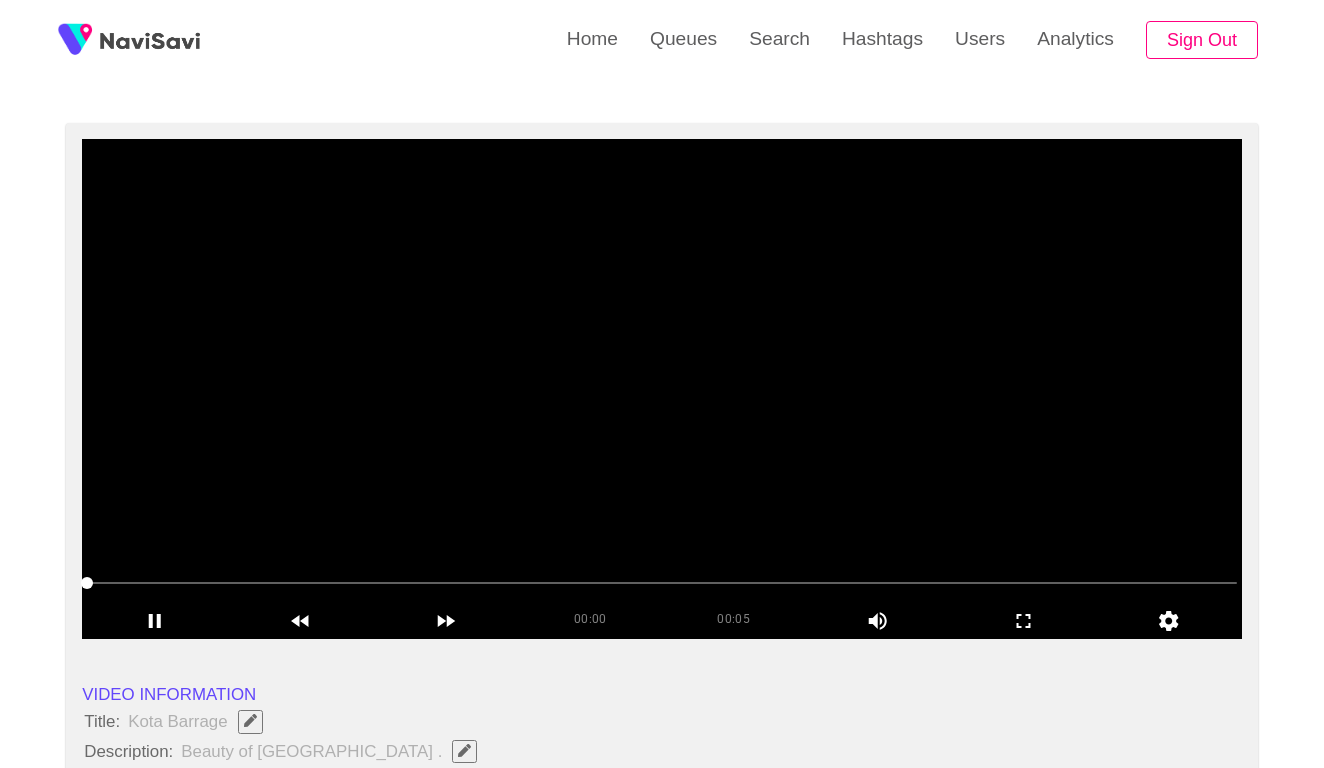 scroll, scrollTop: 202, scrollLeft: 0, axis: vertical 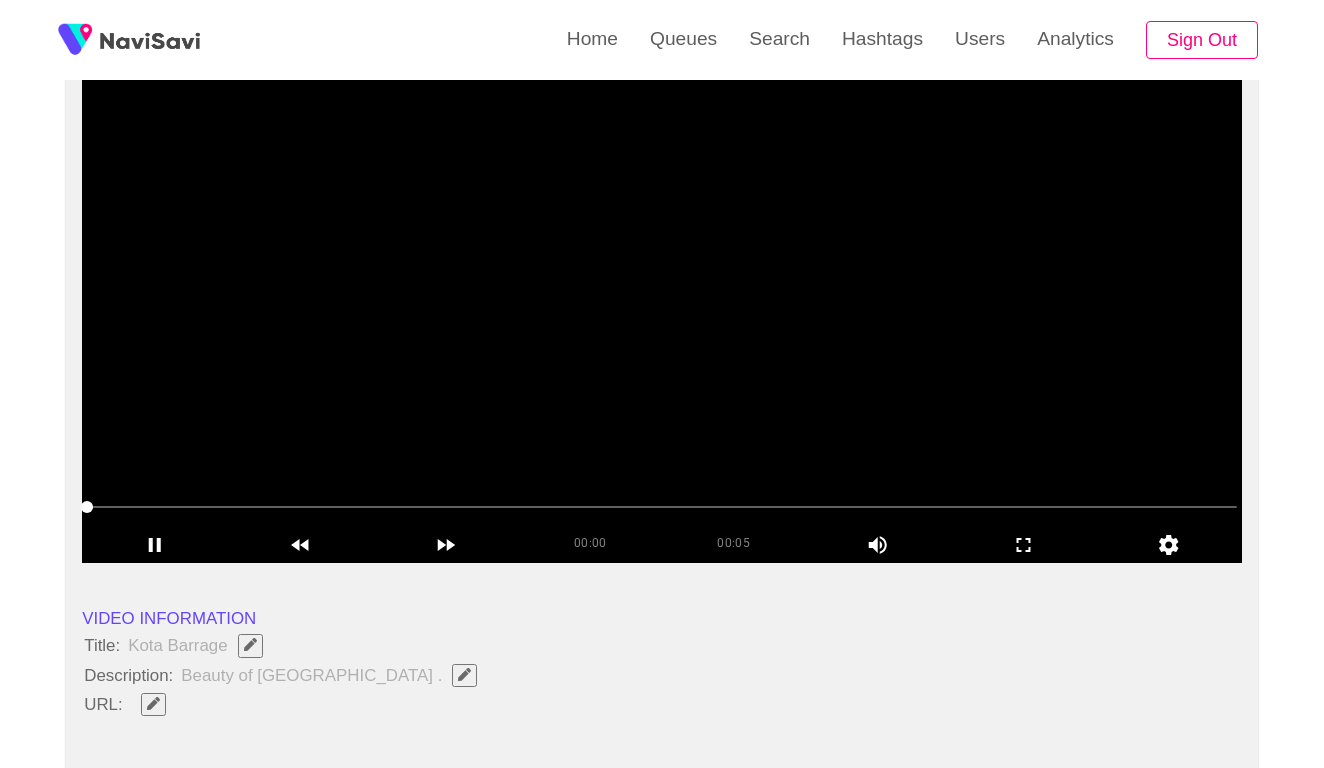 click at bounding box center [662, 507] 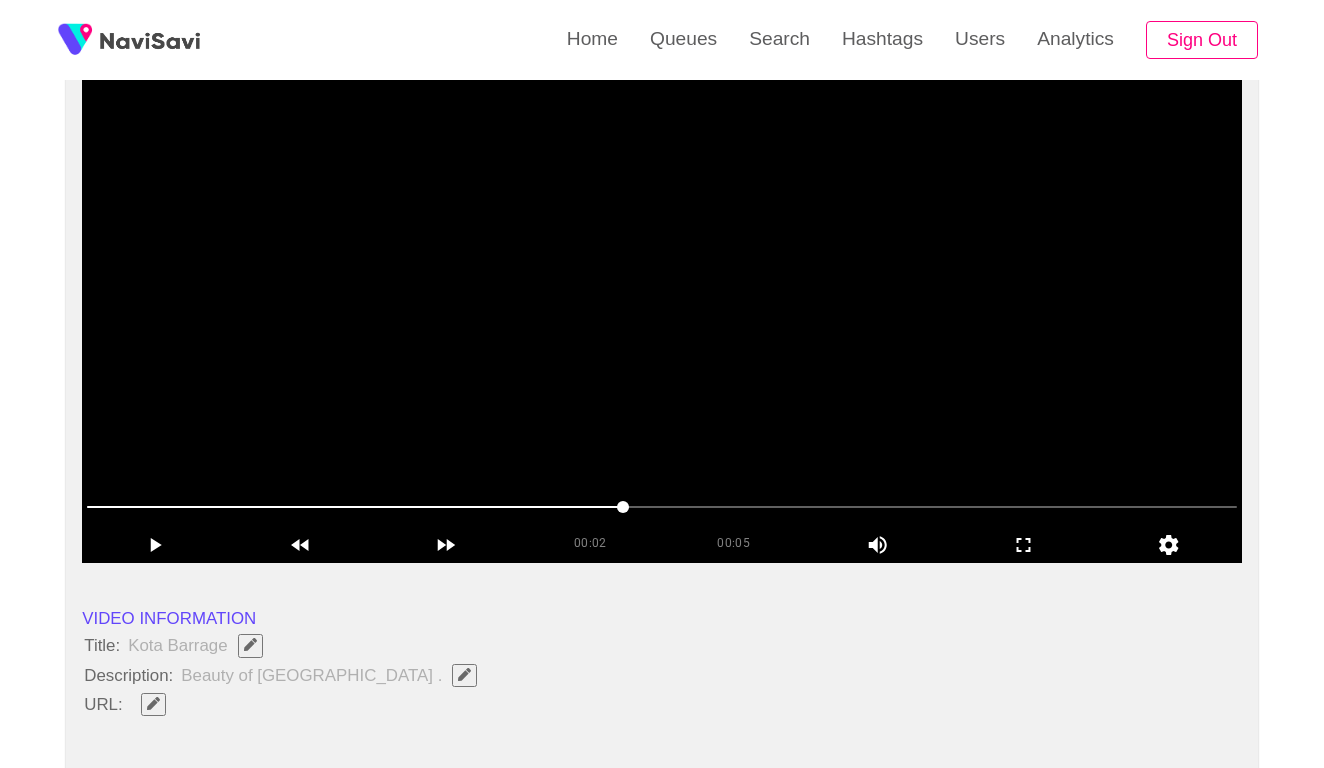 click at bounding box center [662, 313] 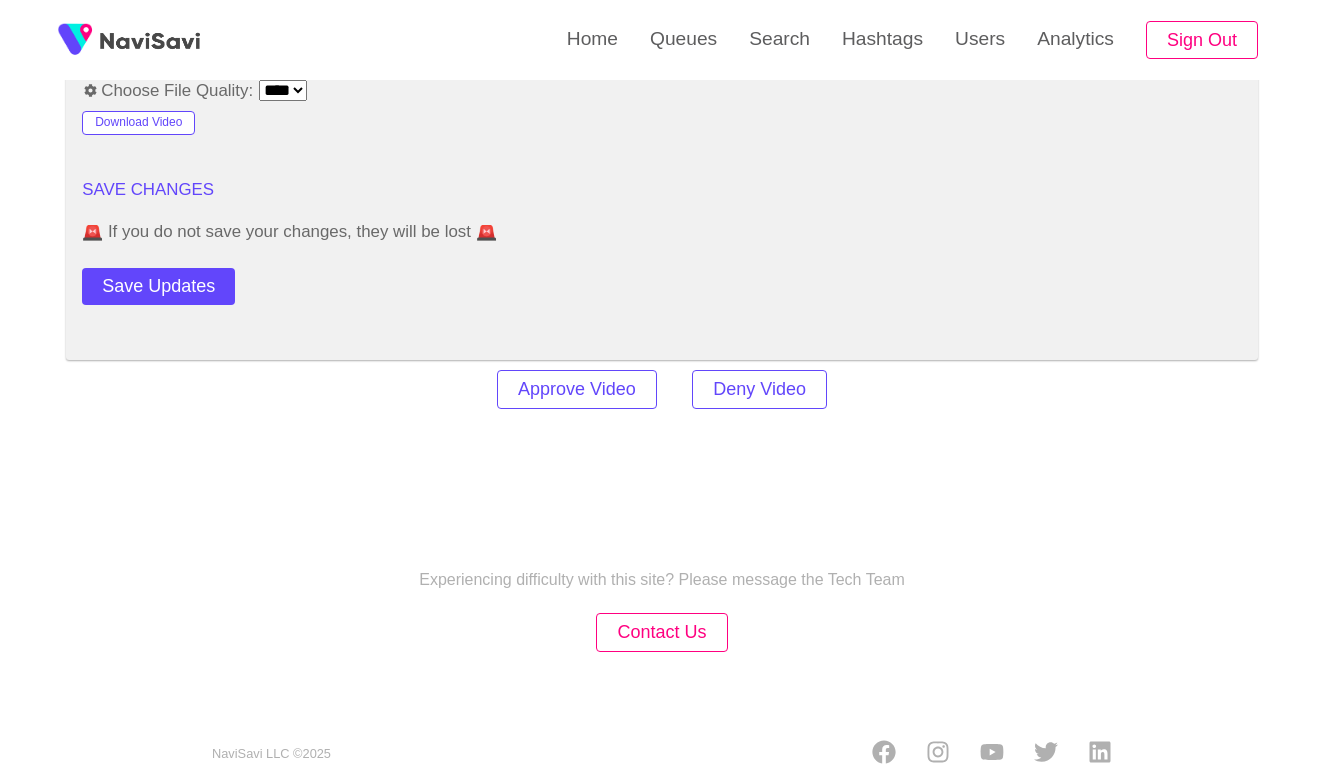 scroll, scrollTop: 2413, scrollLeft: 0, axis: vertical 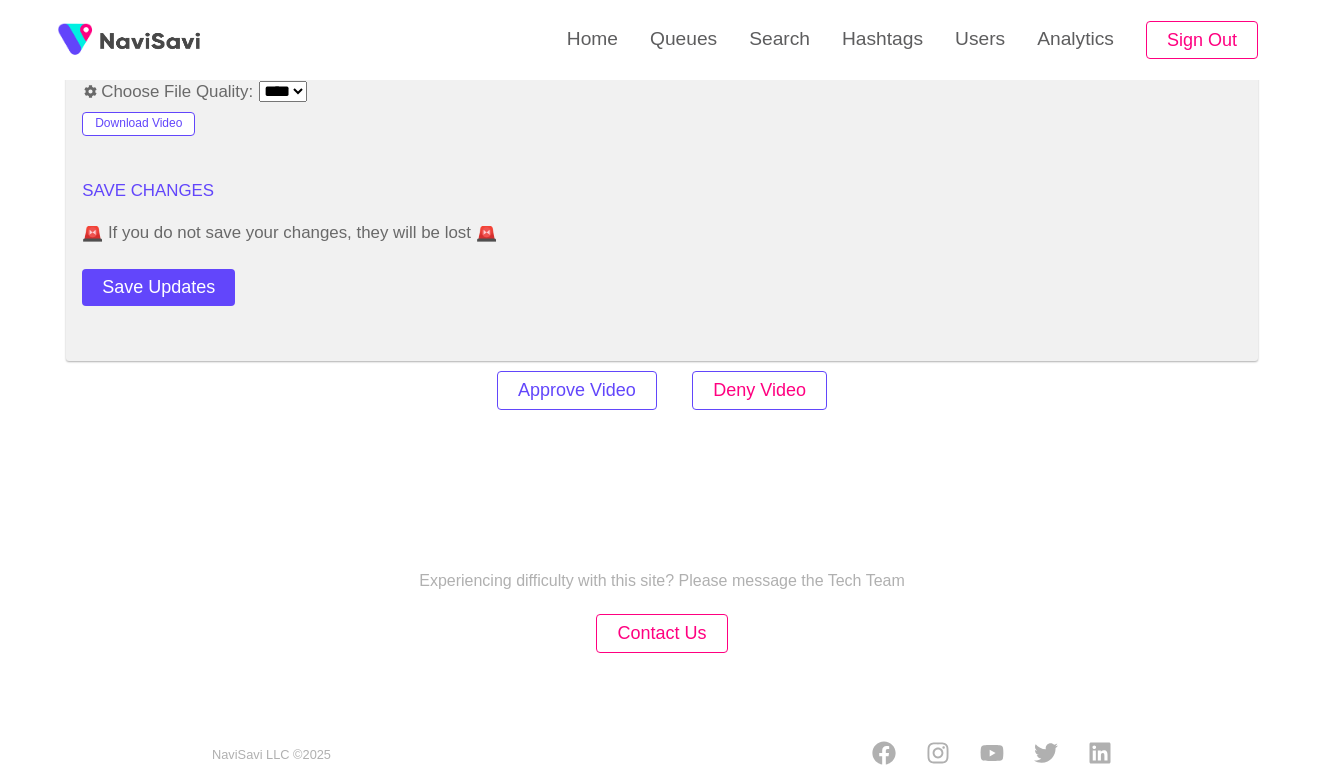 click on "Deny Video" at bounding box center (759, 390) 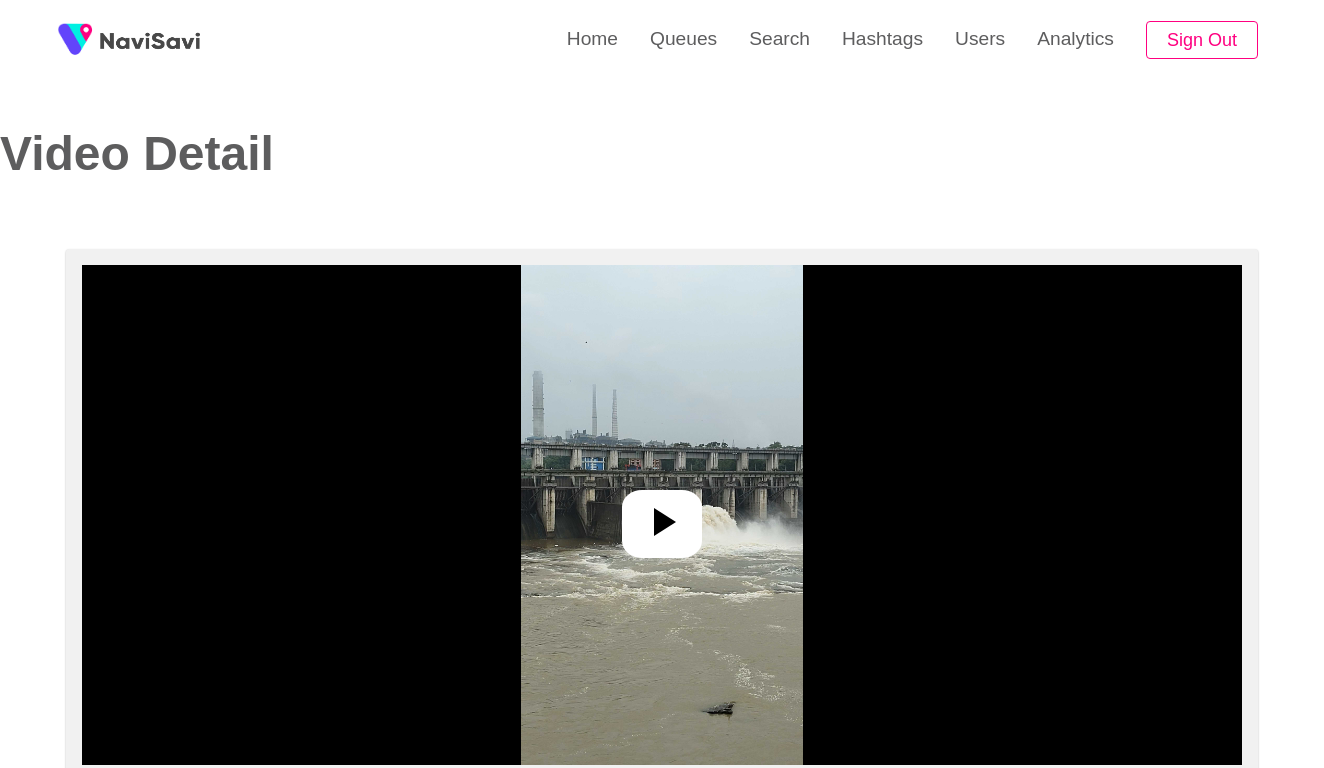 select on "**********" 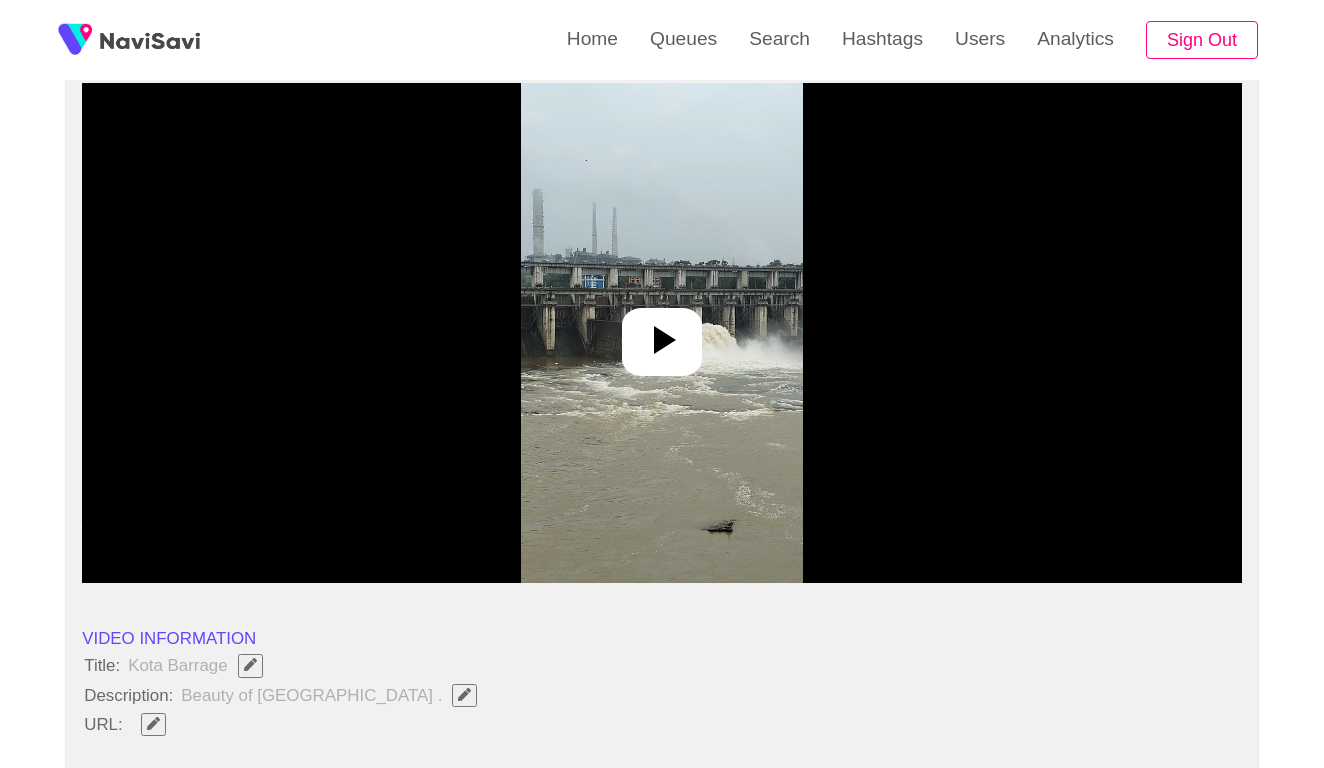 click at bounding box center (661, 333) 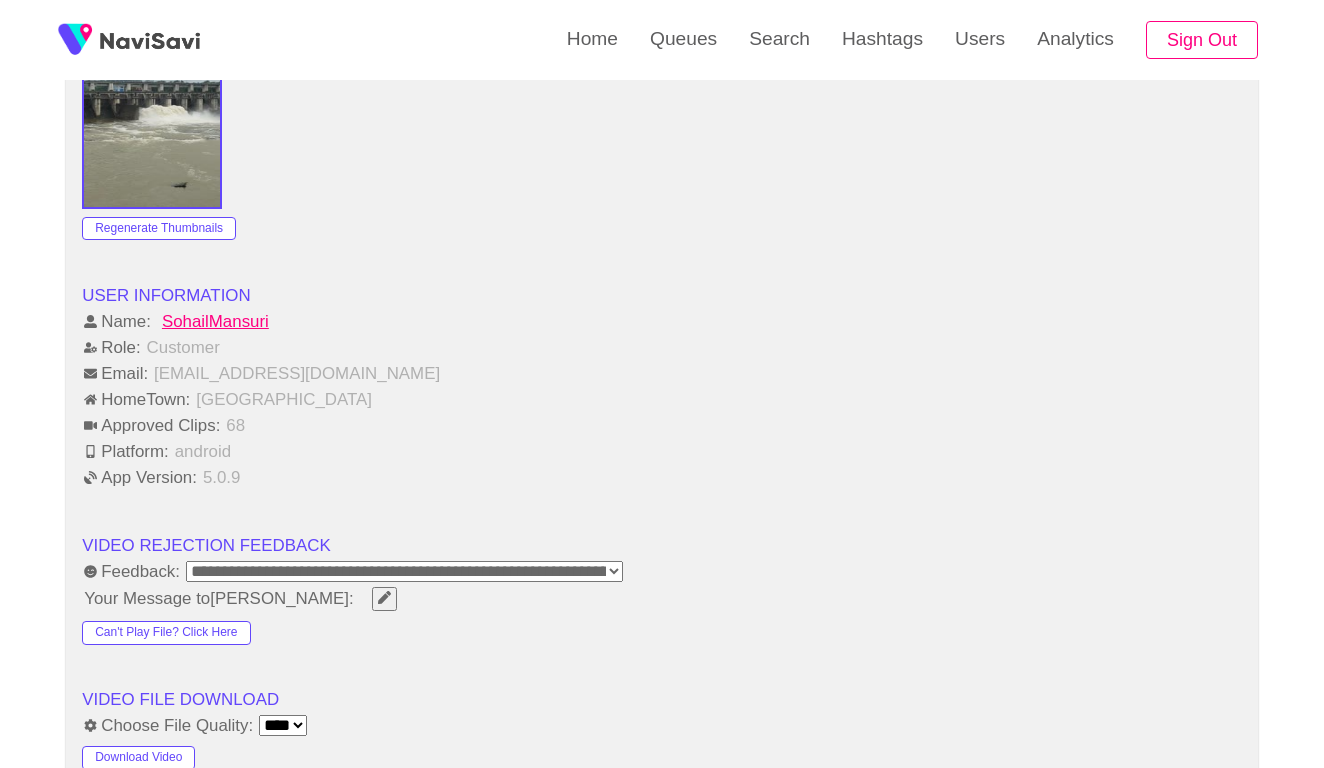 scroll, scrollTop: 1783, scrollLeft: 0, axis: vertical 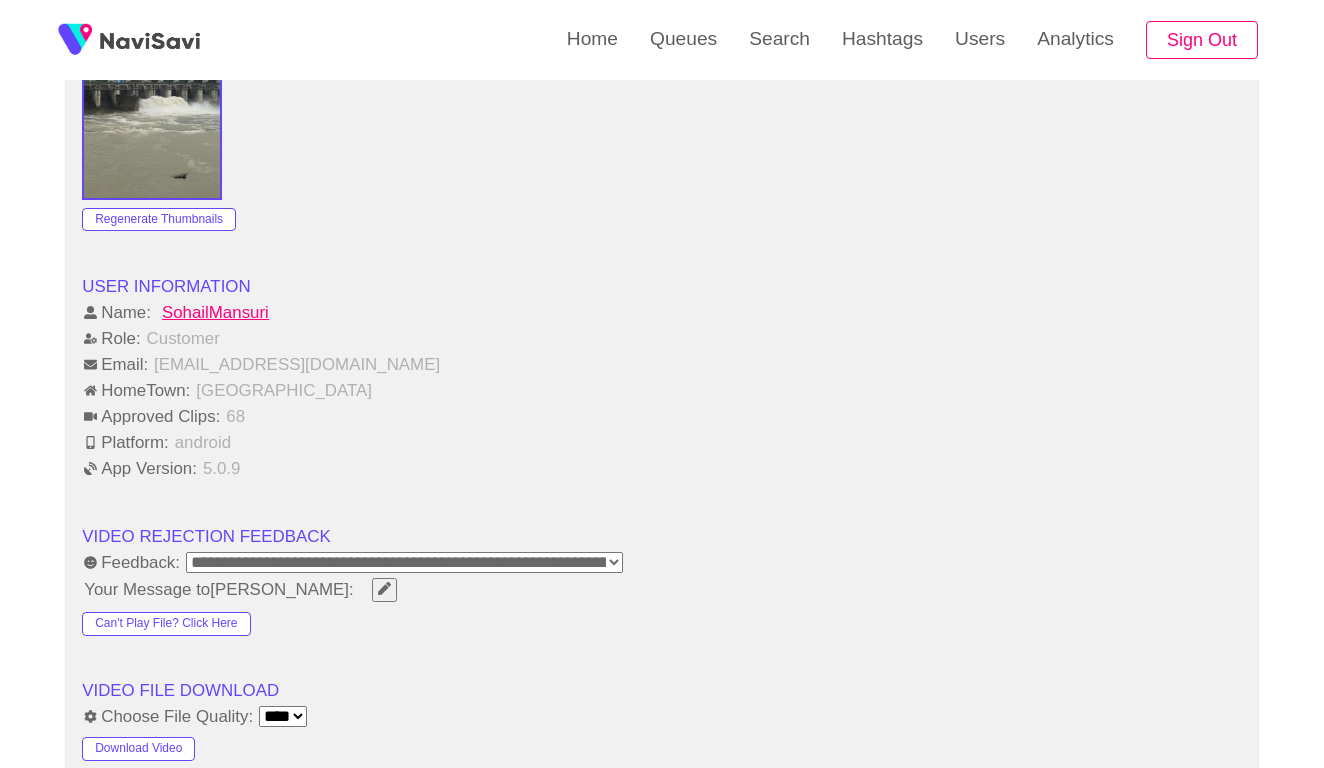 click 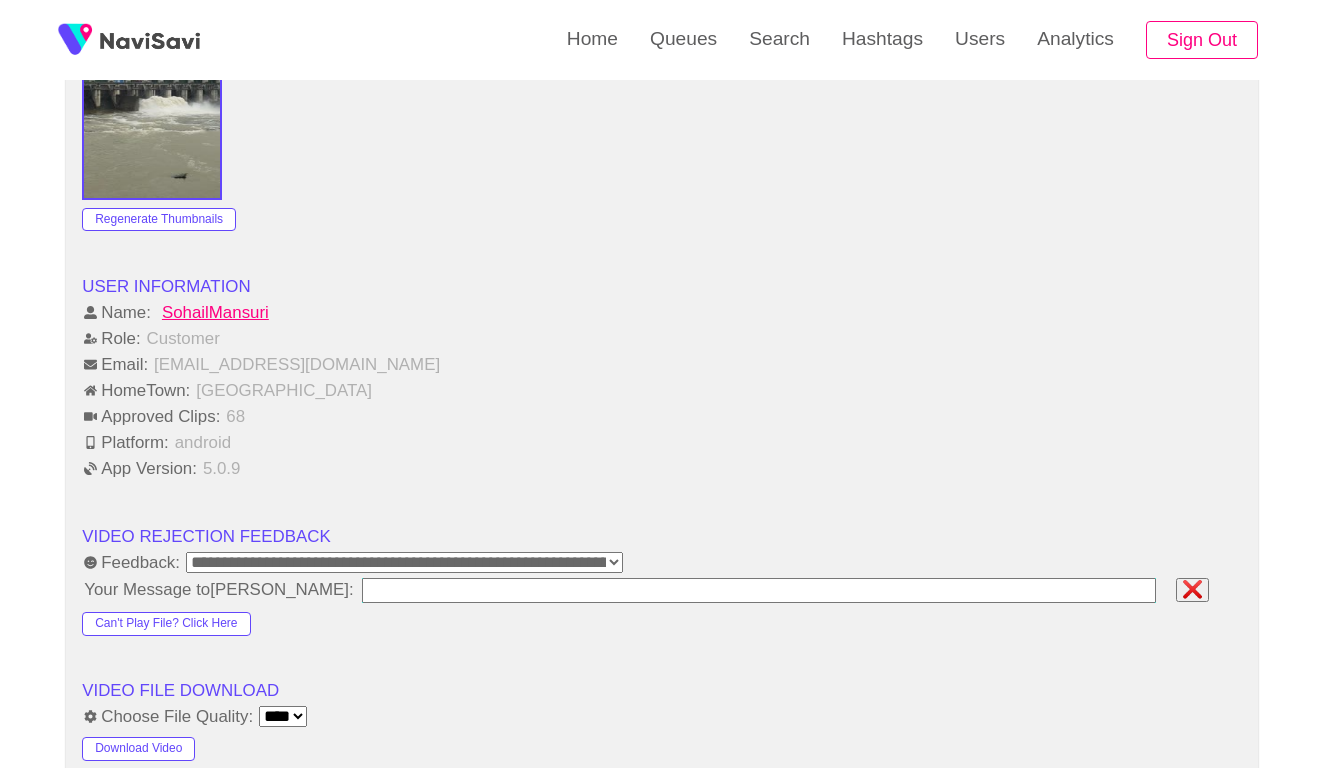 type on "**********" 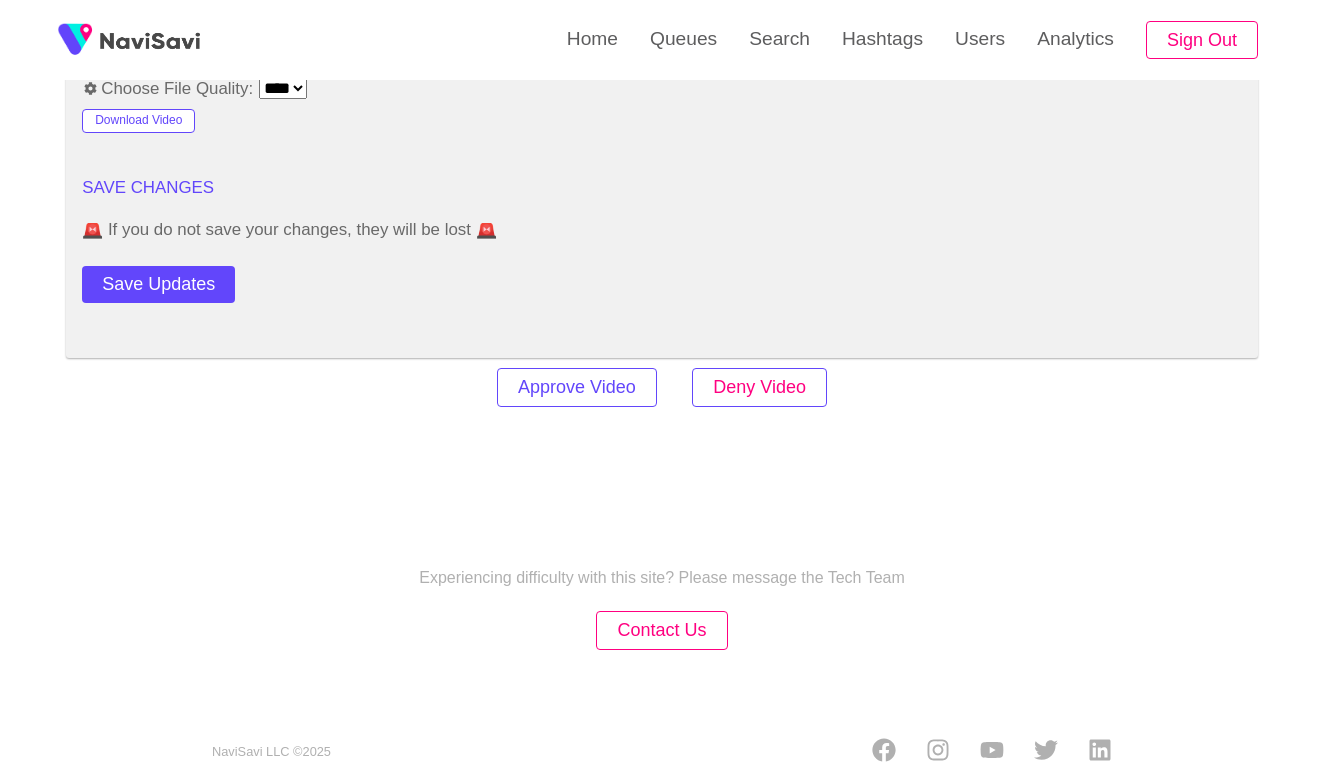 scroll, scrollTop: 2410, scrollLeft: 0, axis: vertical 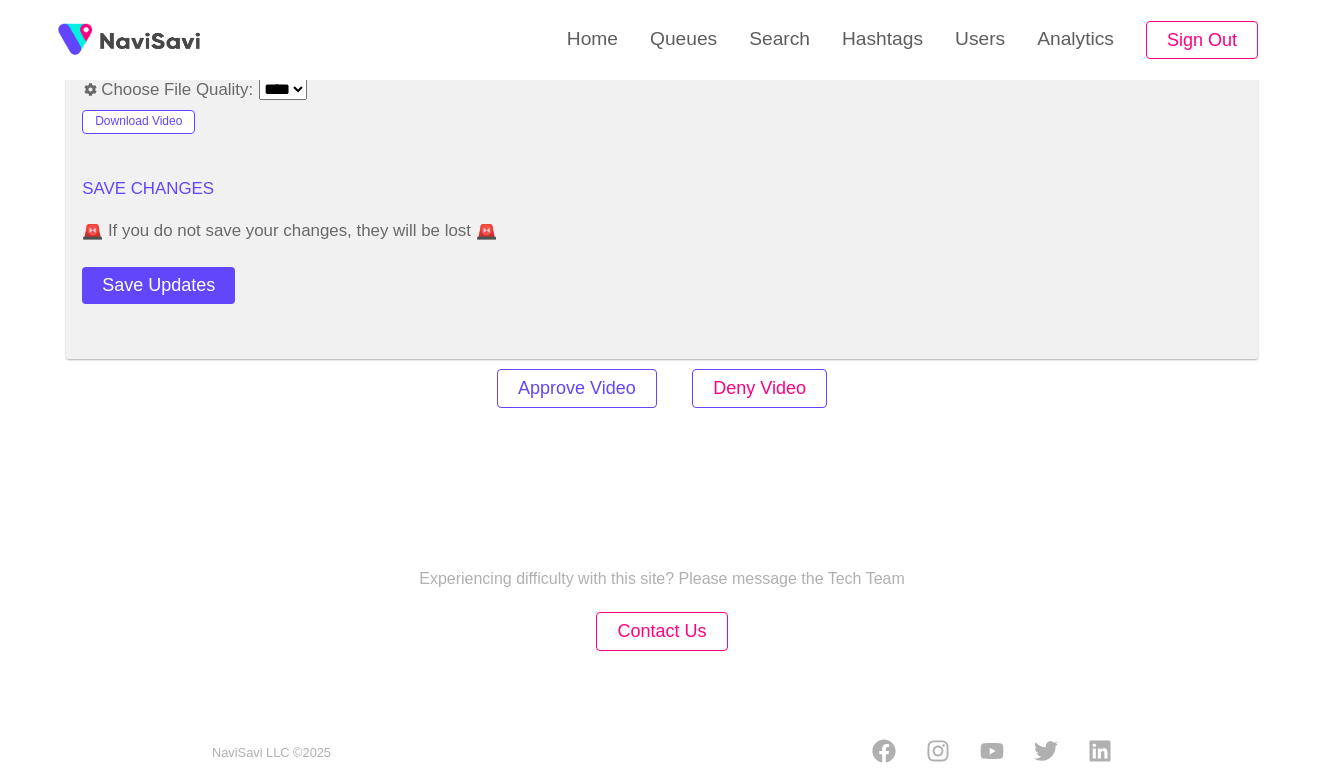 click on "Deny Video" at bounding box center (759, 388) 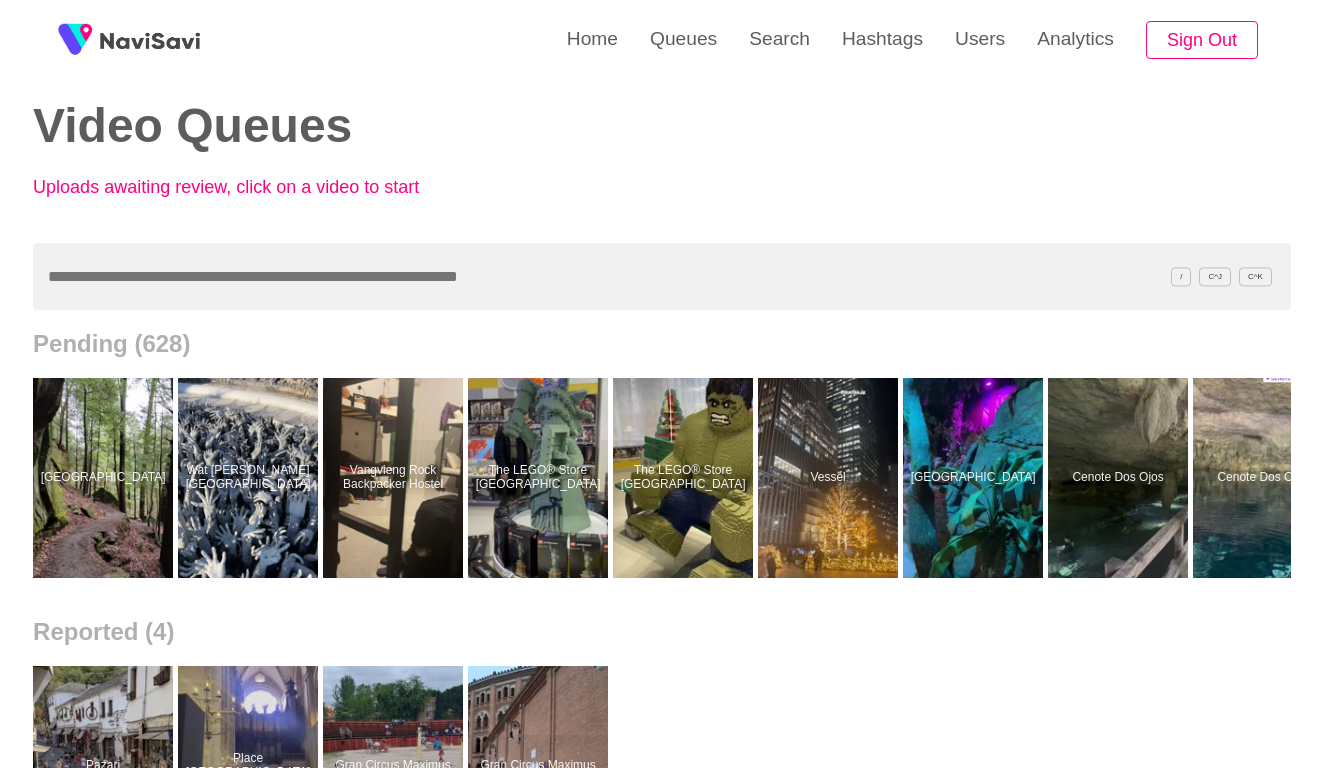 scroll, scrollTop: 28, scrollLeft: 0, axis: vertical 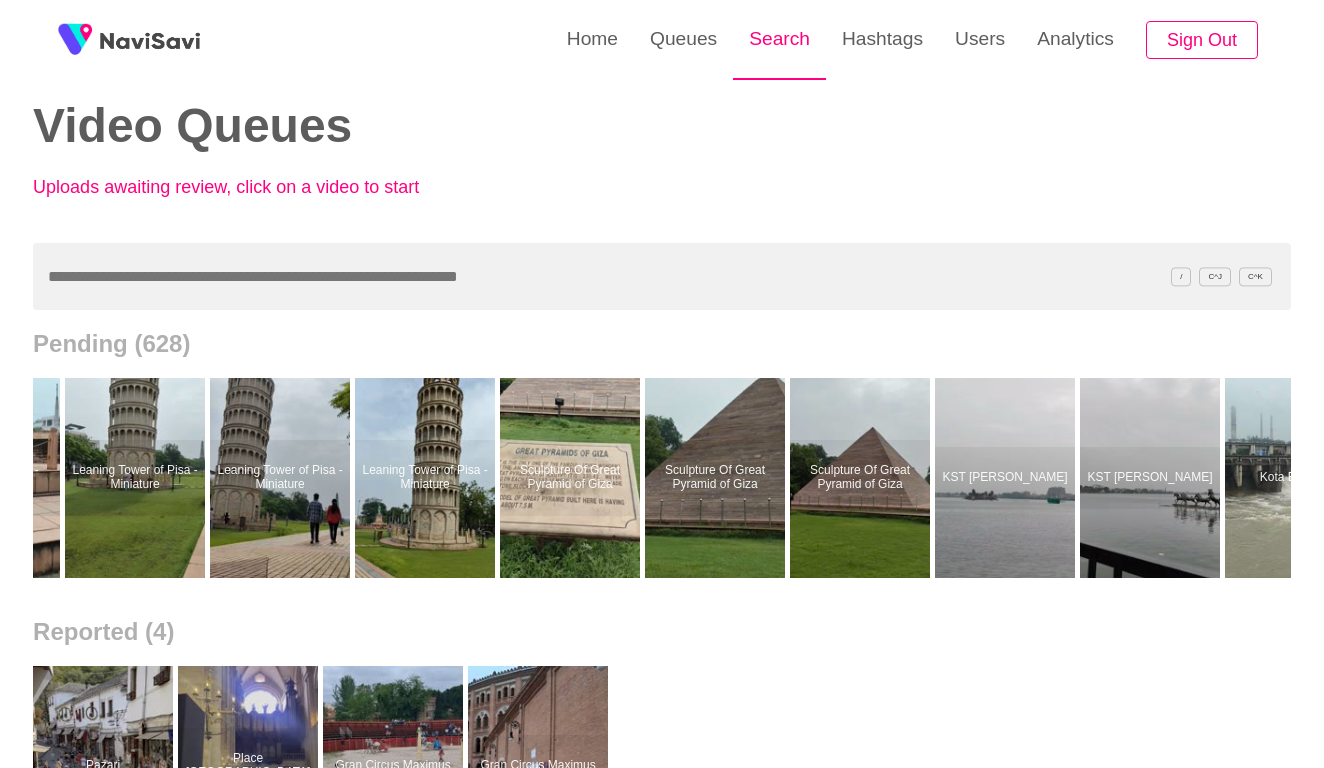 click on "Search" at bounding box center [779, 39] 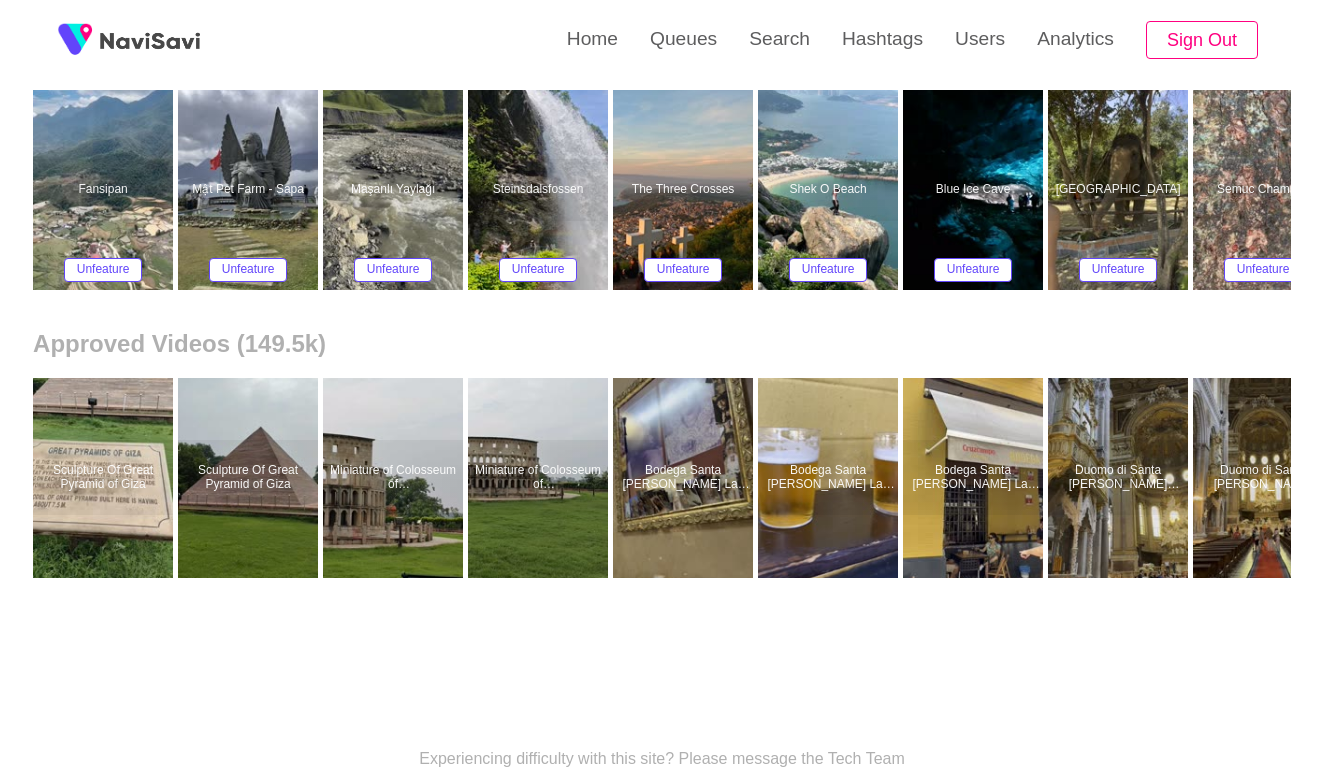 scroll, scrollTop: 325, scrollLeft: 0, axis: vertical 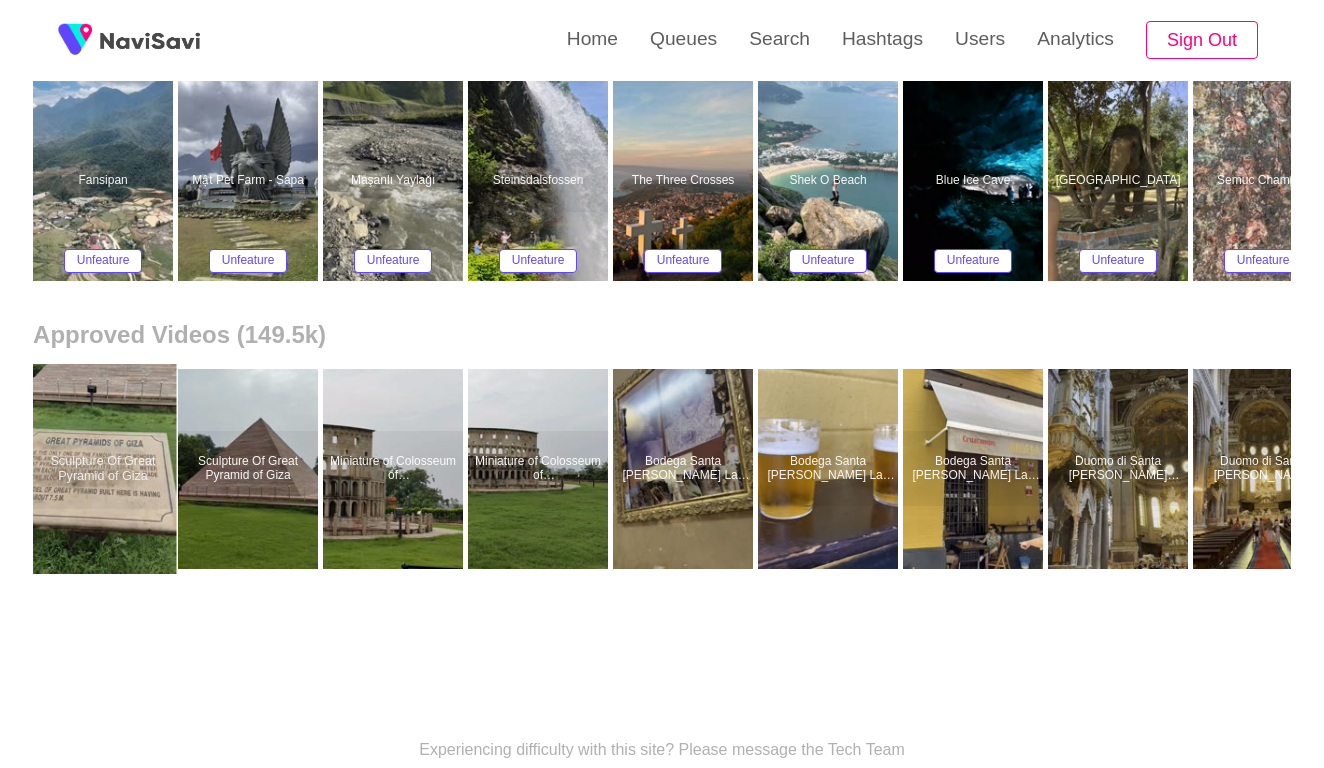 click at bounding box center [103, 469] 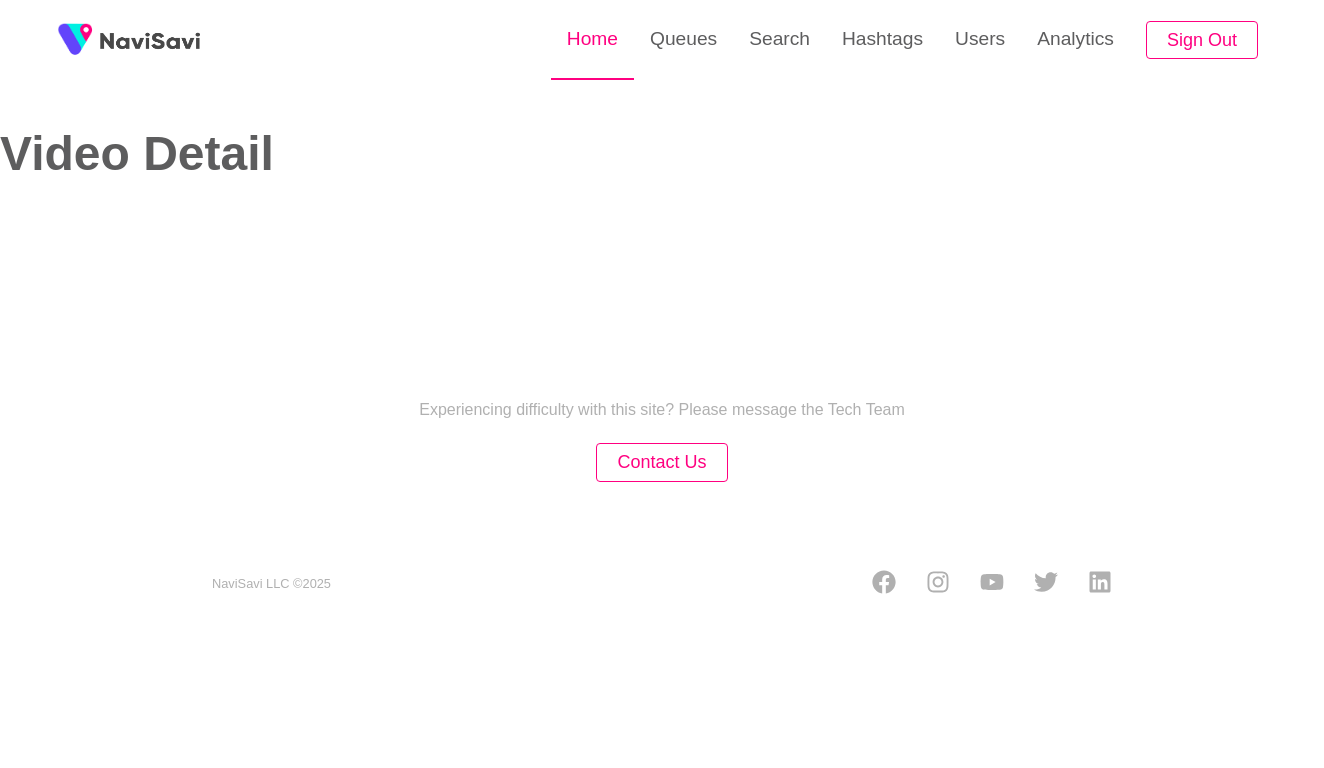 select on "**" 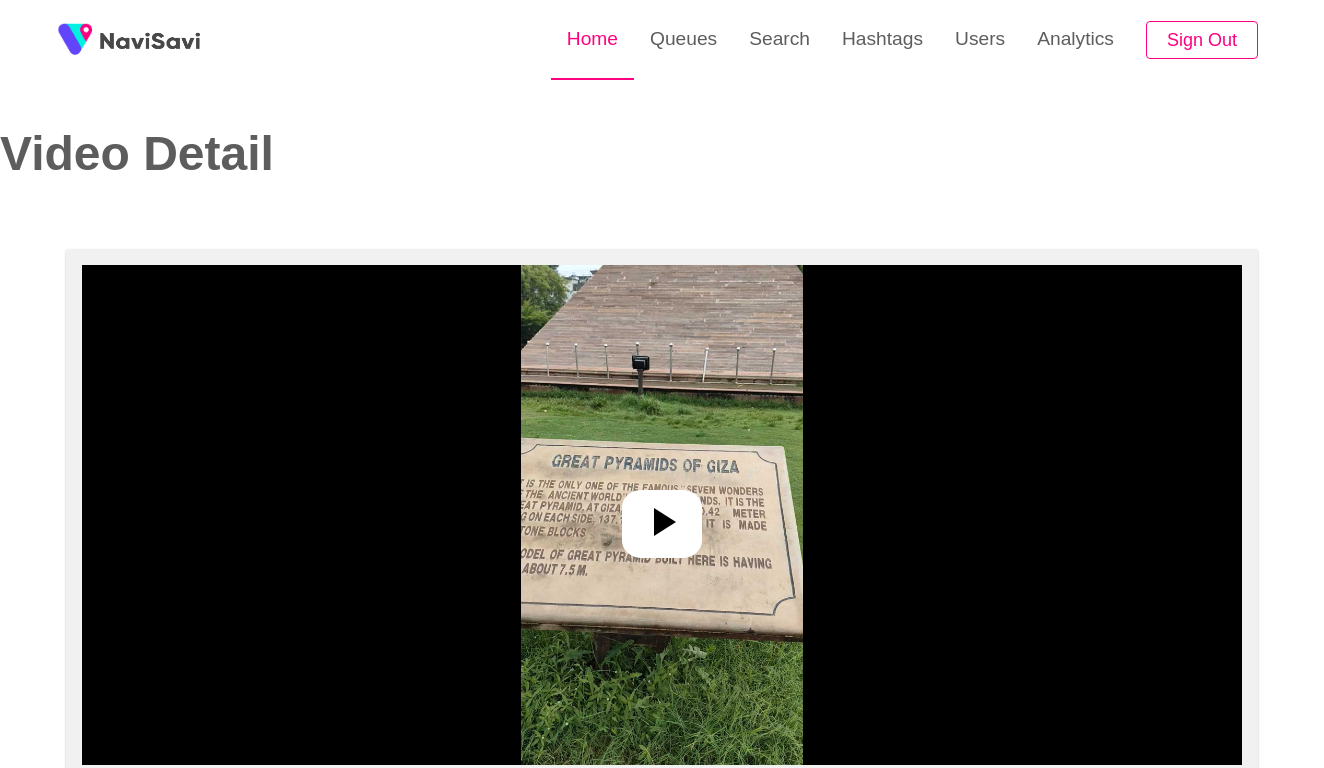 select on "**********" 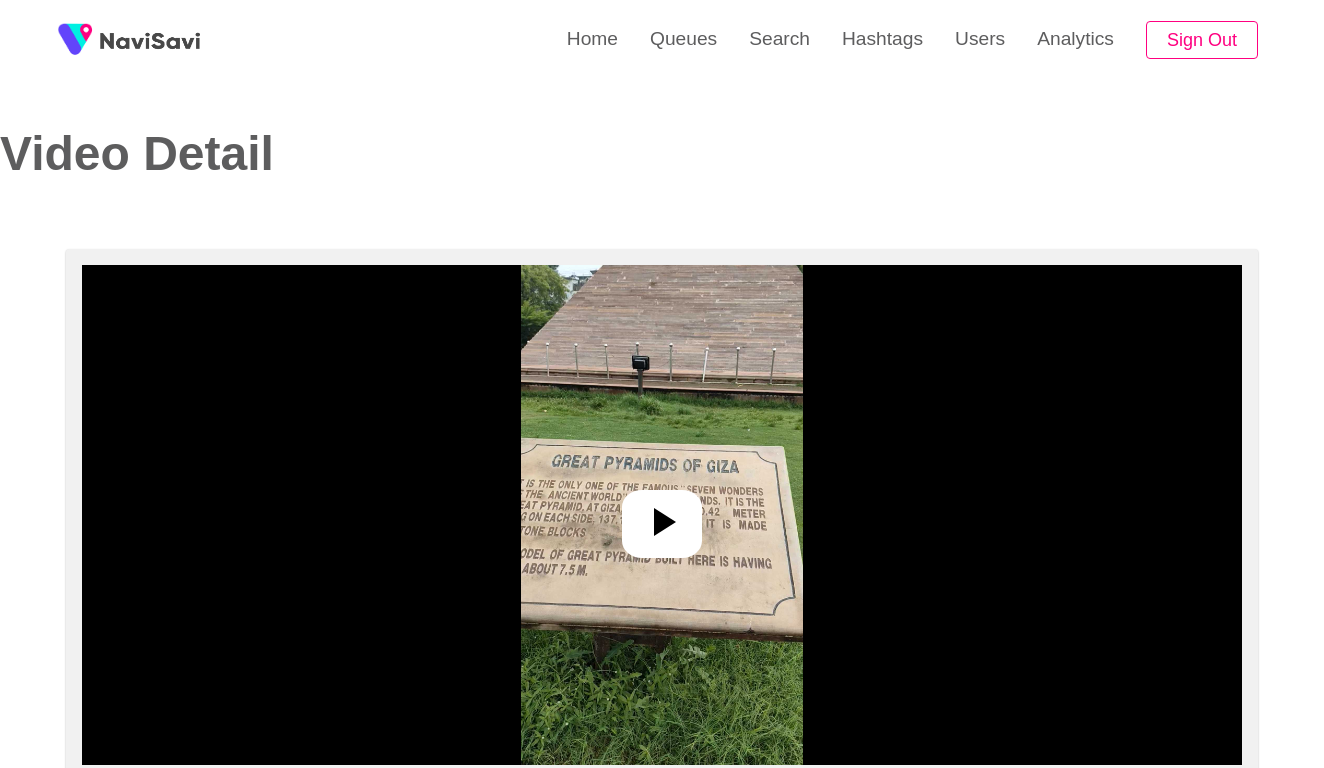 scroll, scrollTop: 92, scrollLeft: 0, axis: vertical 